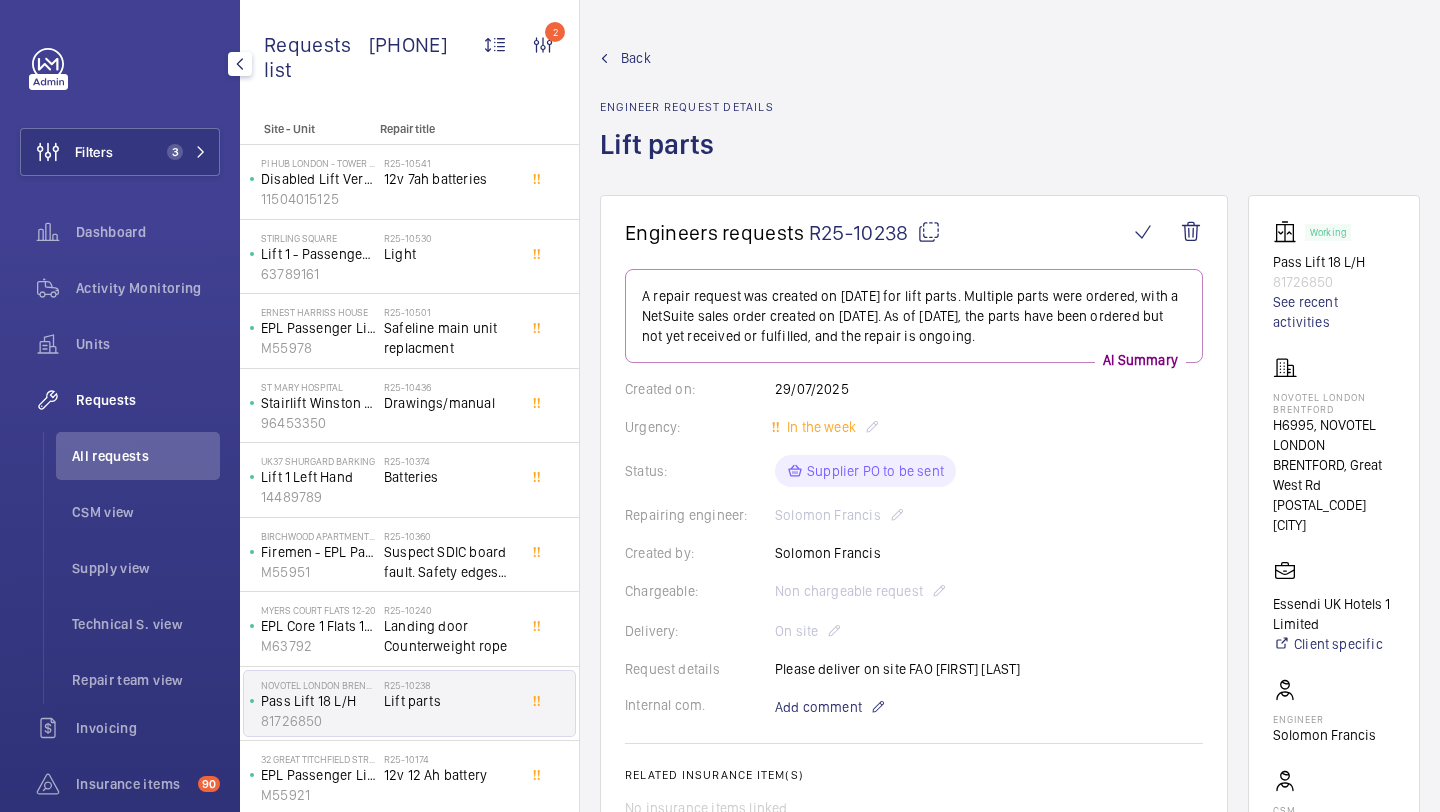 scroll, scrollTop: 0, scrollLeft: 0, axis: both 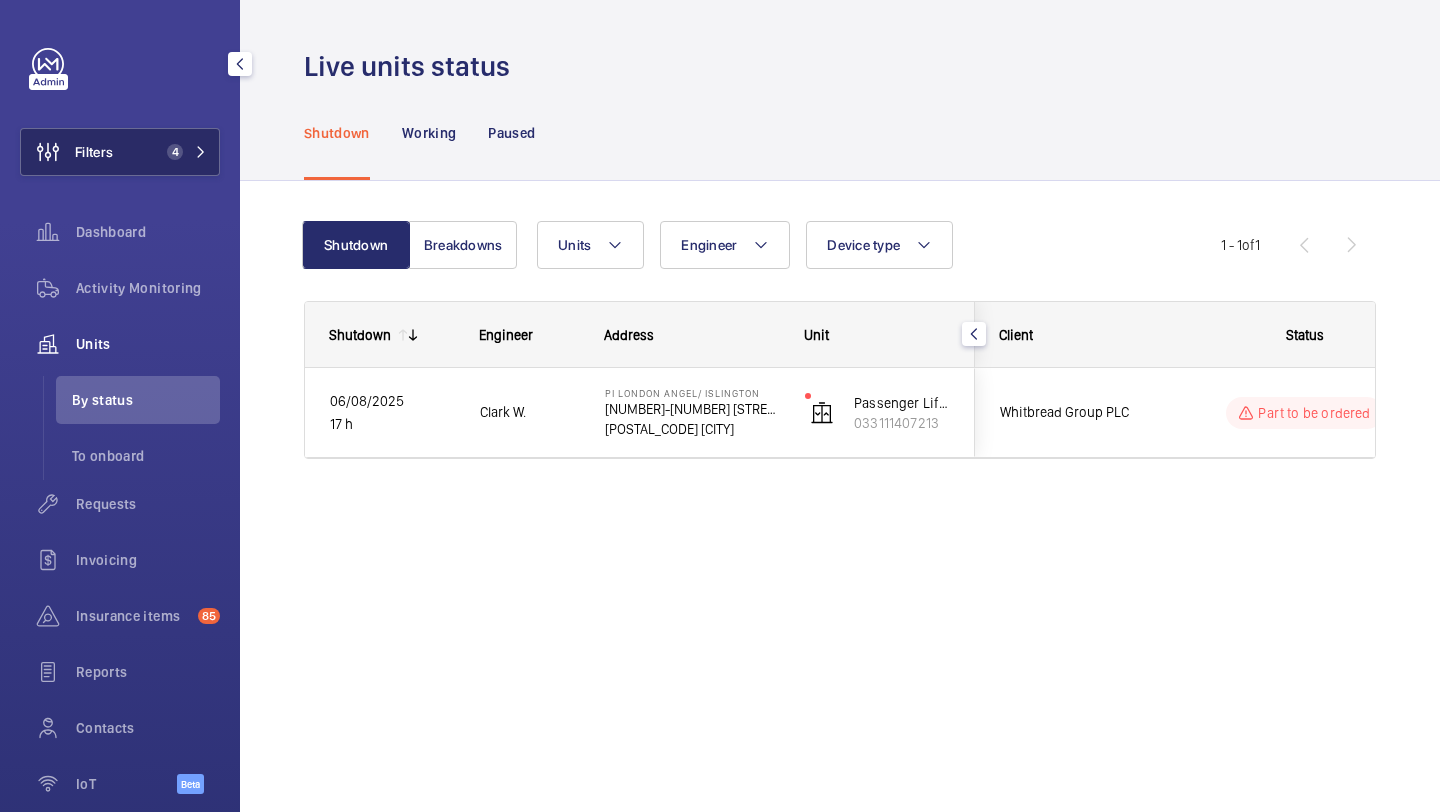 click on "Filters 4" 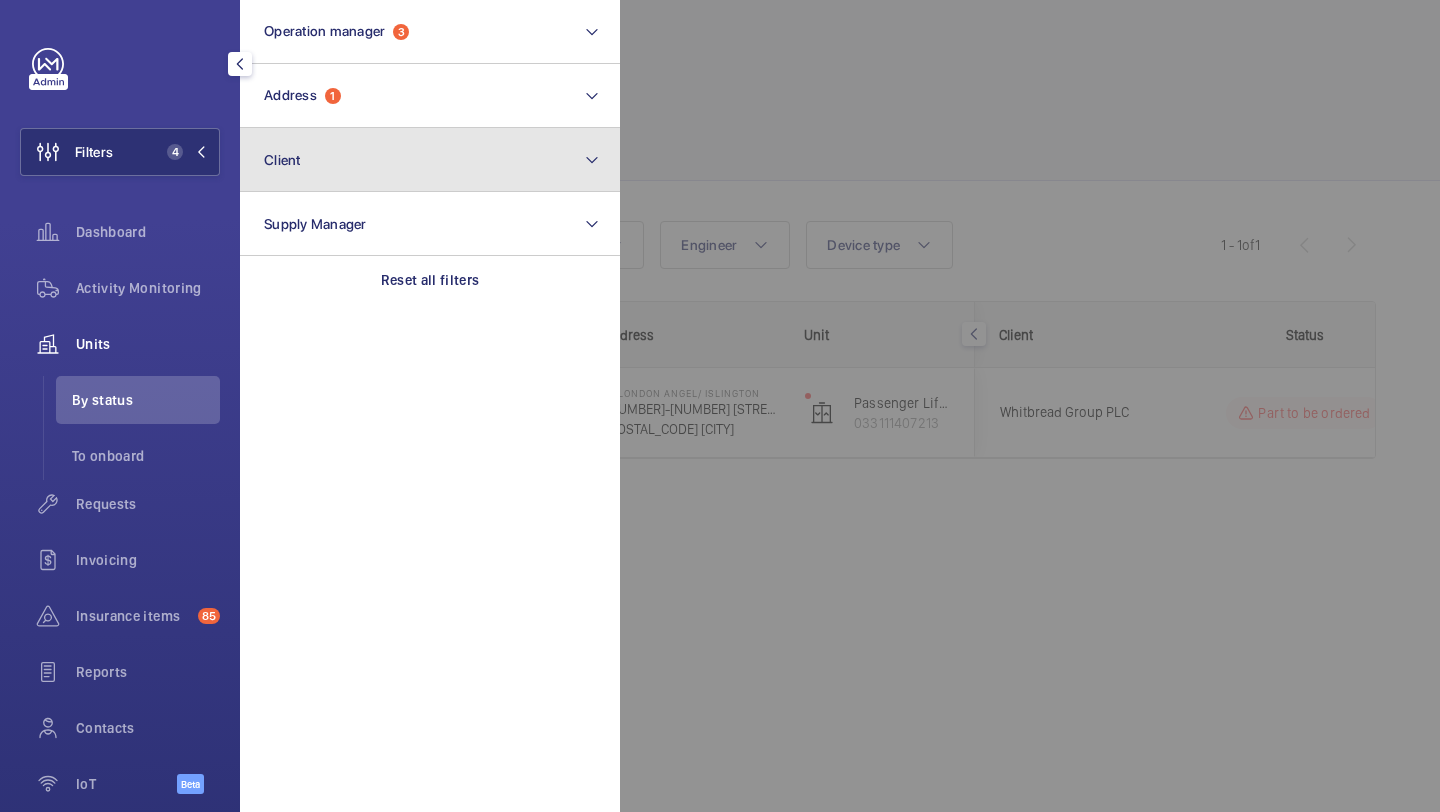click on "Client" 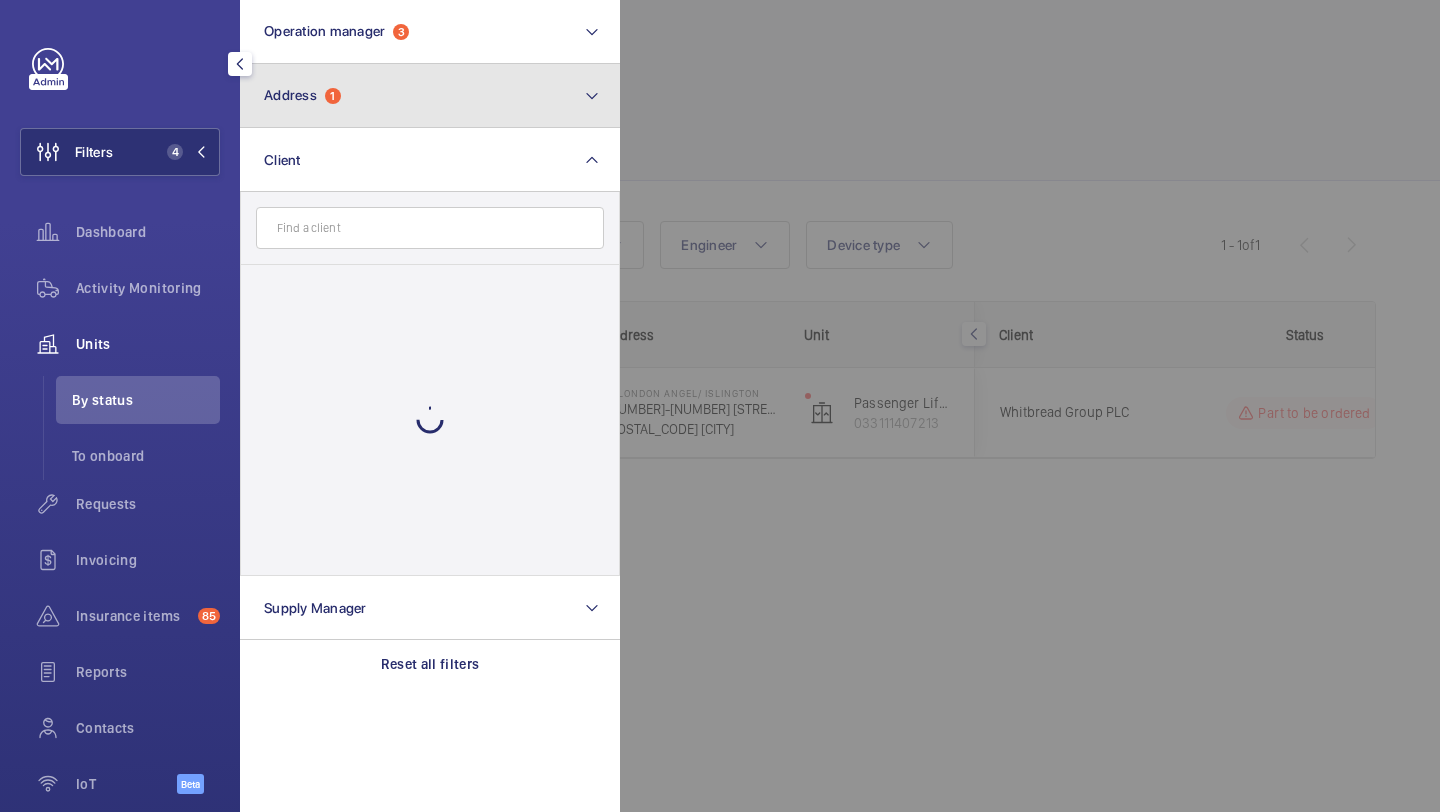 click on "Address  1" 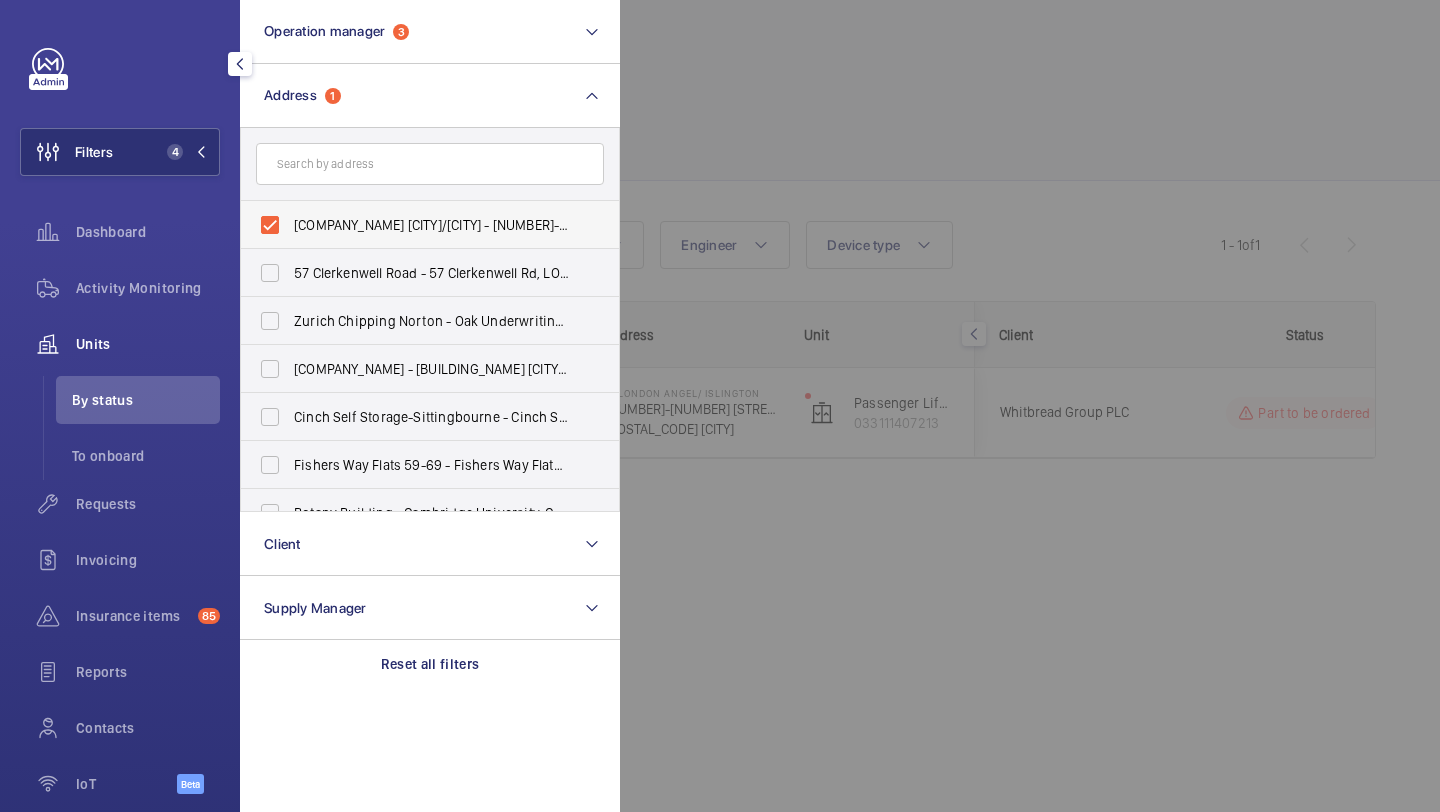 click on "PI London Angel/ Islington - 18-26 Parkfield St, ISLINGTON N1 0PS" at bounding box center [415, 225] 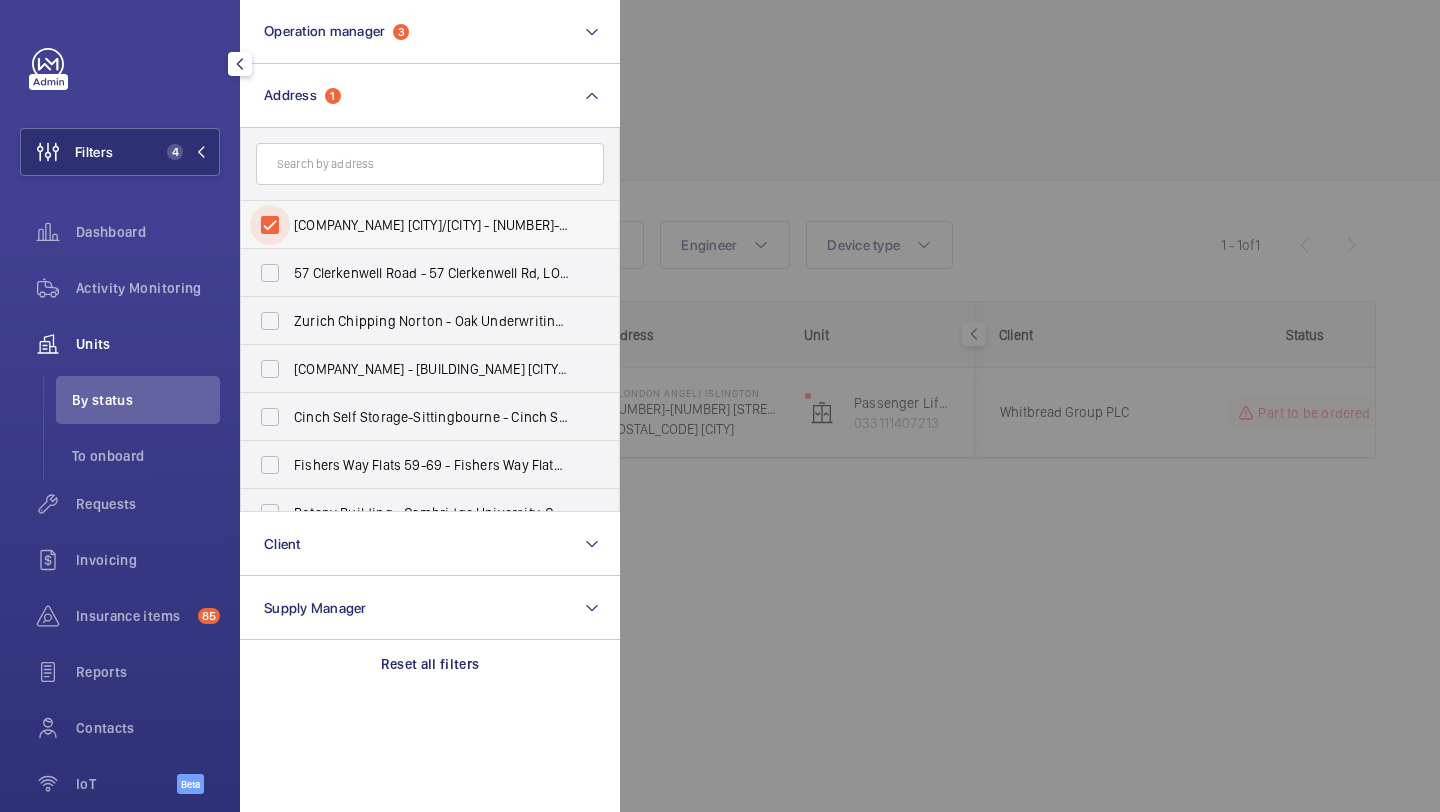 click on "PI London Angel/ Islington - 18-26 Parkfield St, ISLINGTON N1 0PS" at bounding box center (270, 225) 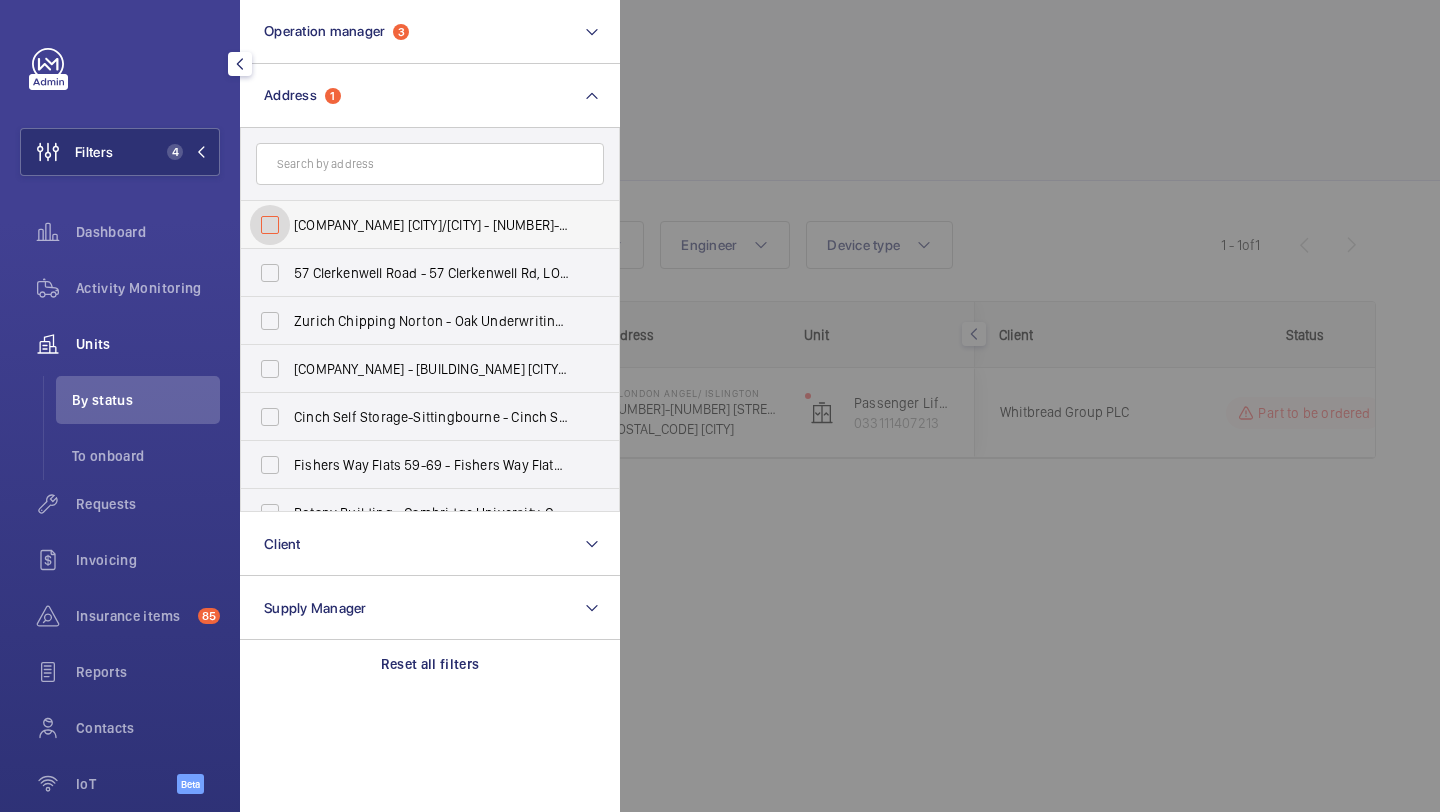checkbox on "false" 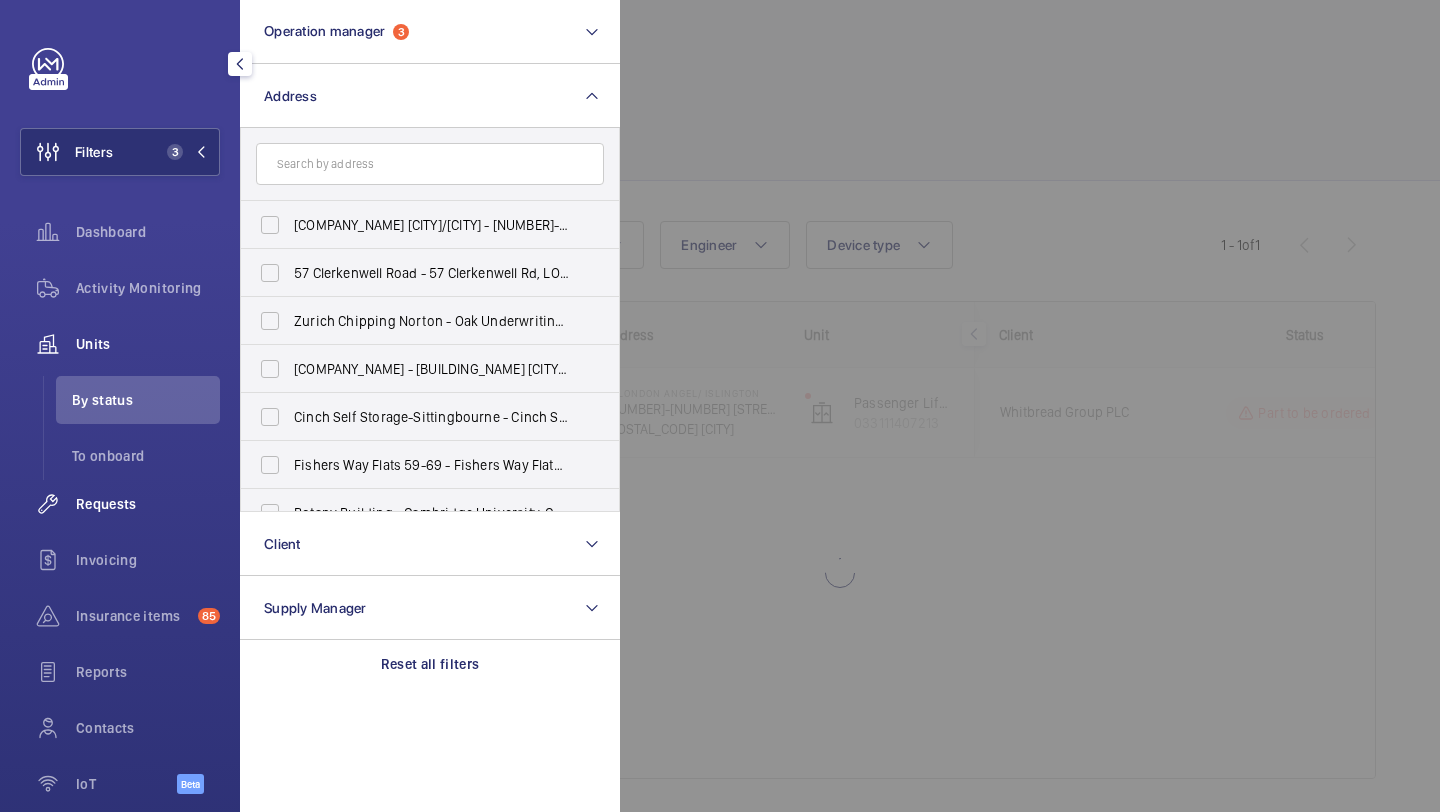 click on "Requests" 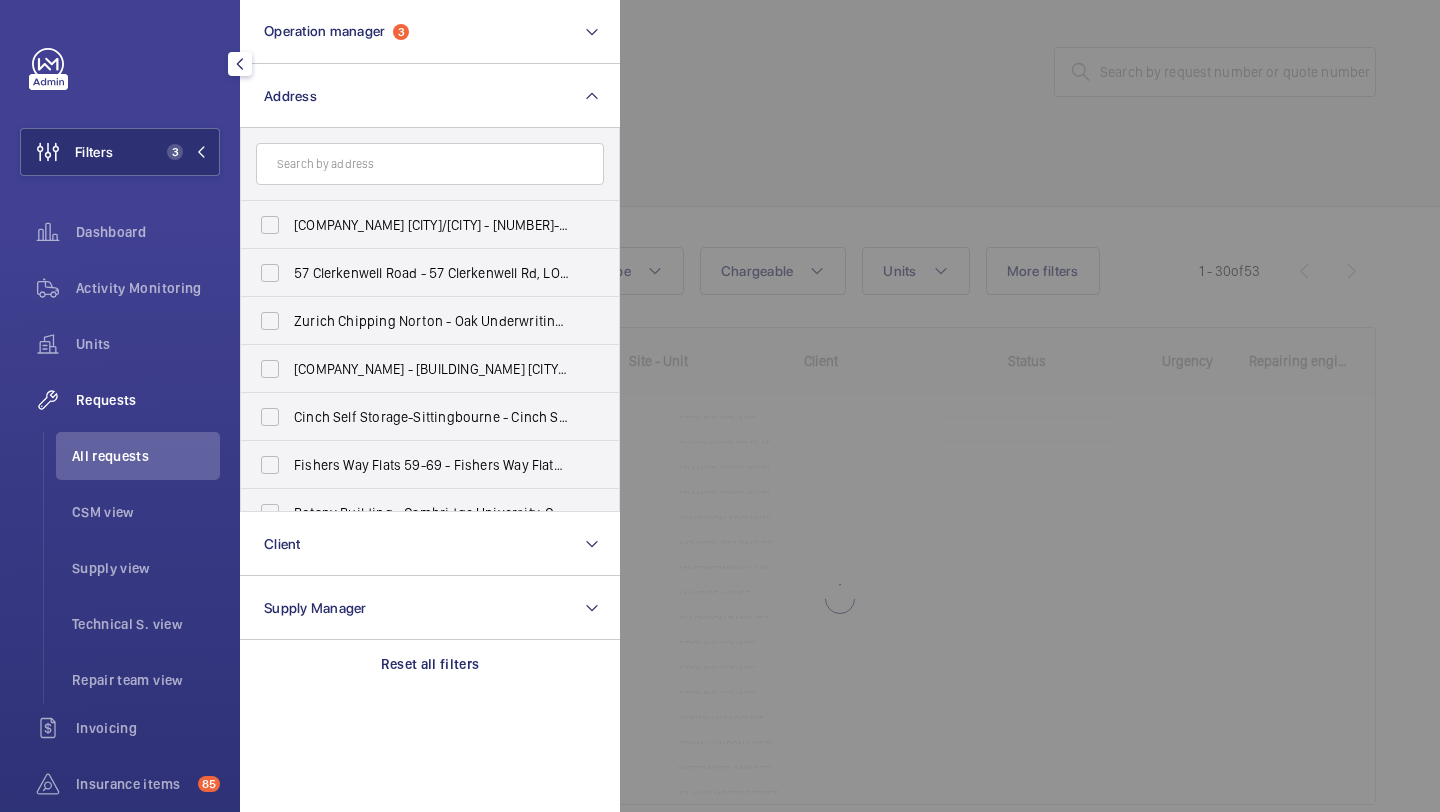 click 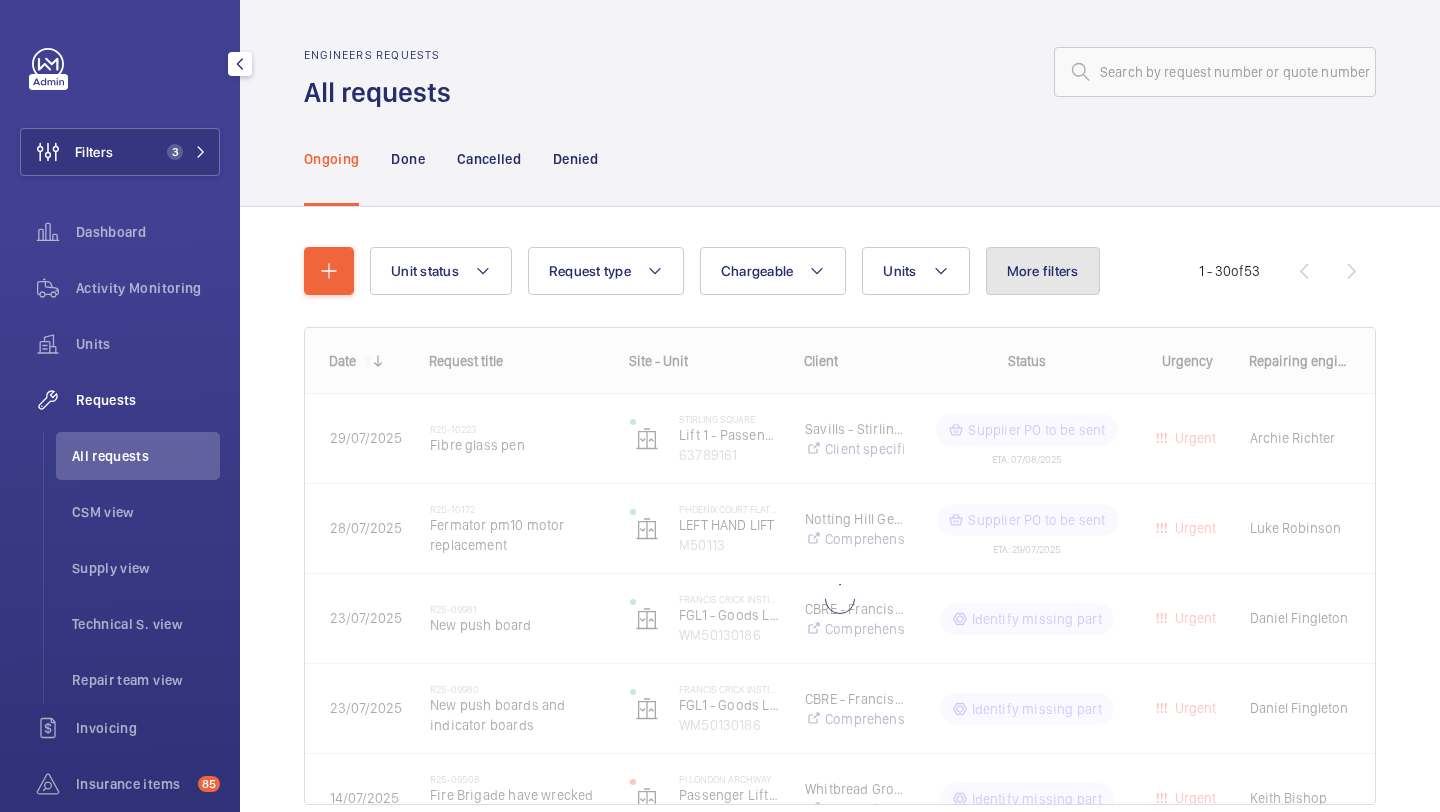 click on "More filters" 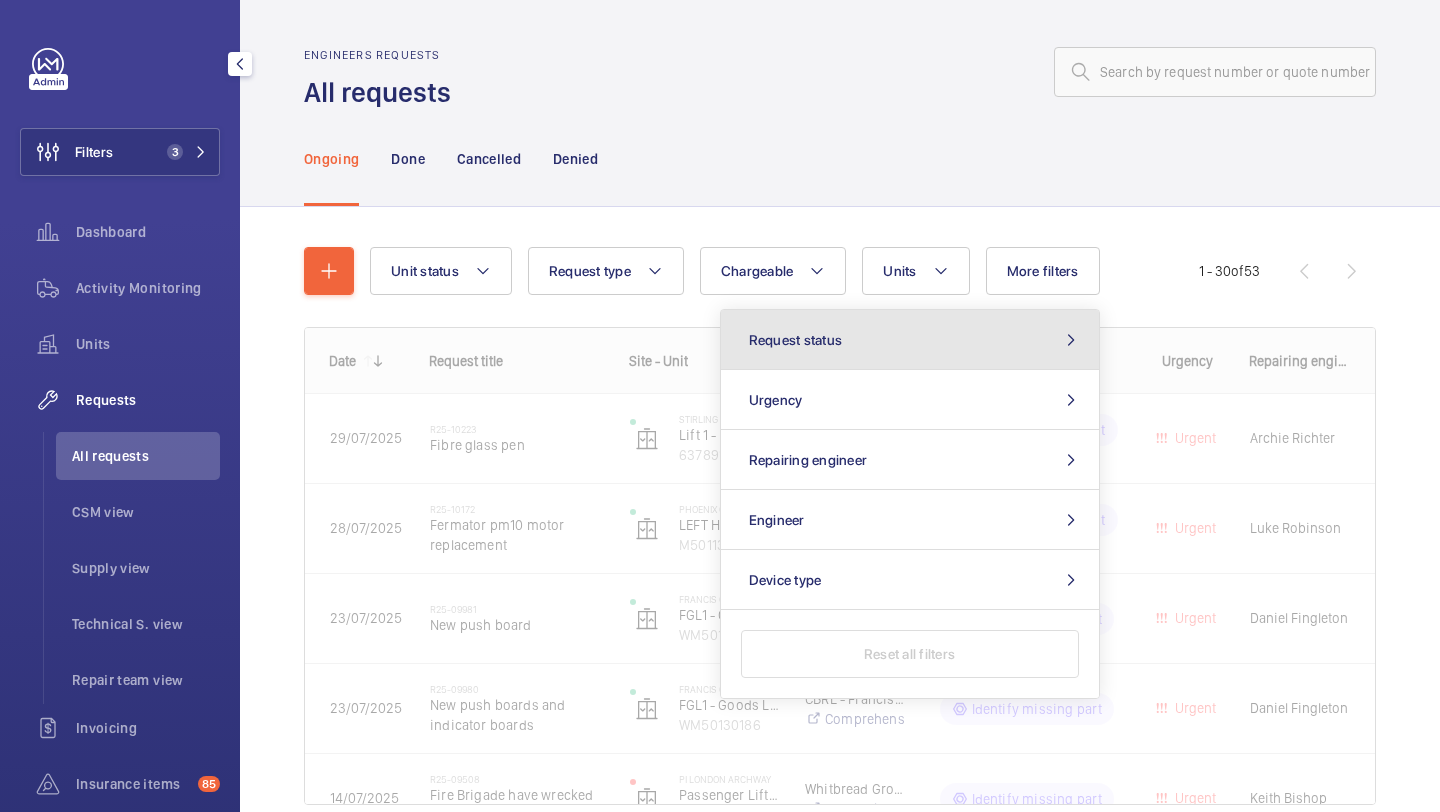 click on "Request status" 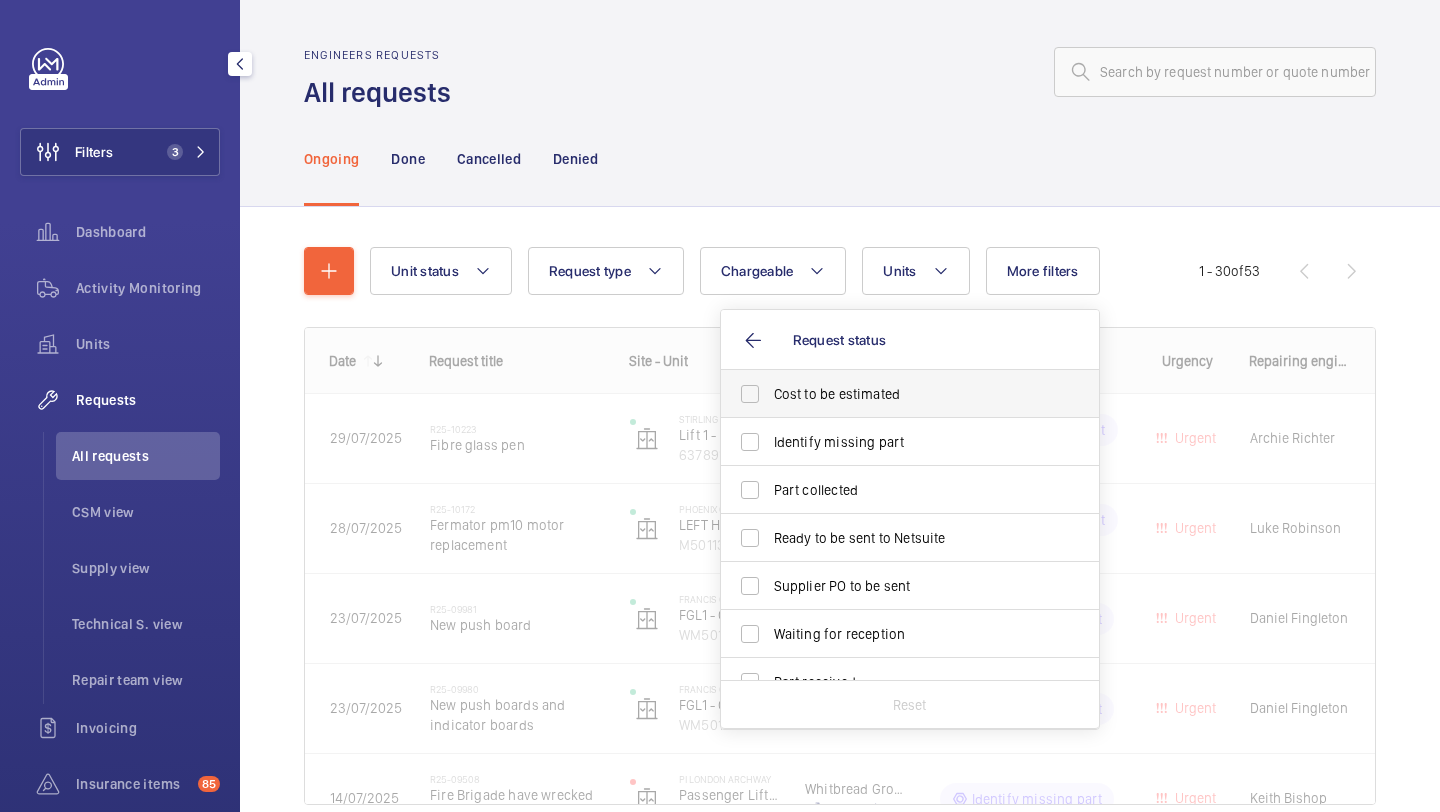 click on "Cost to be estimated" at bounding box center [895, 394] 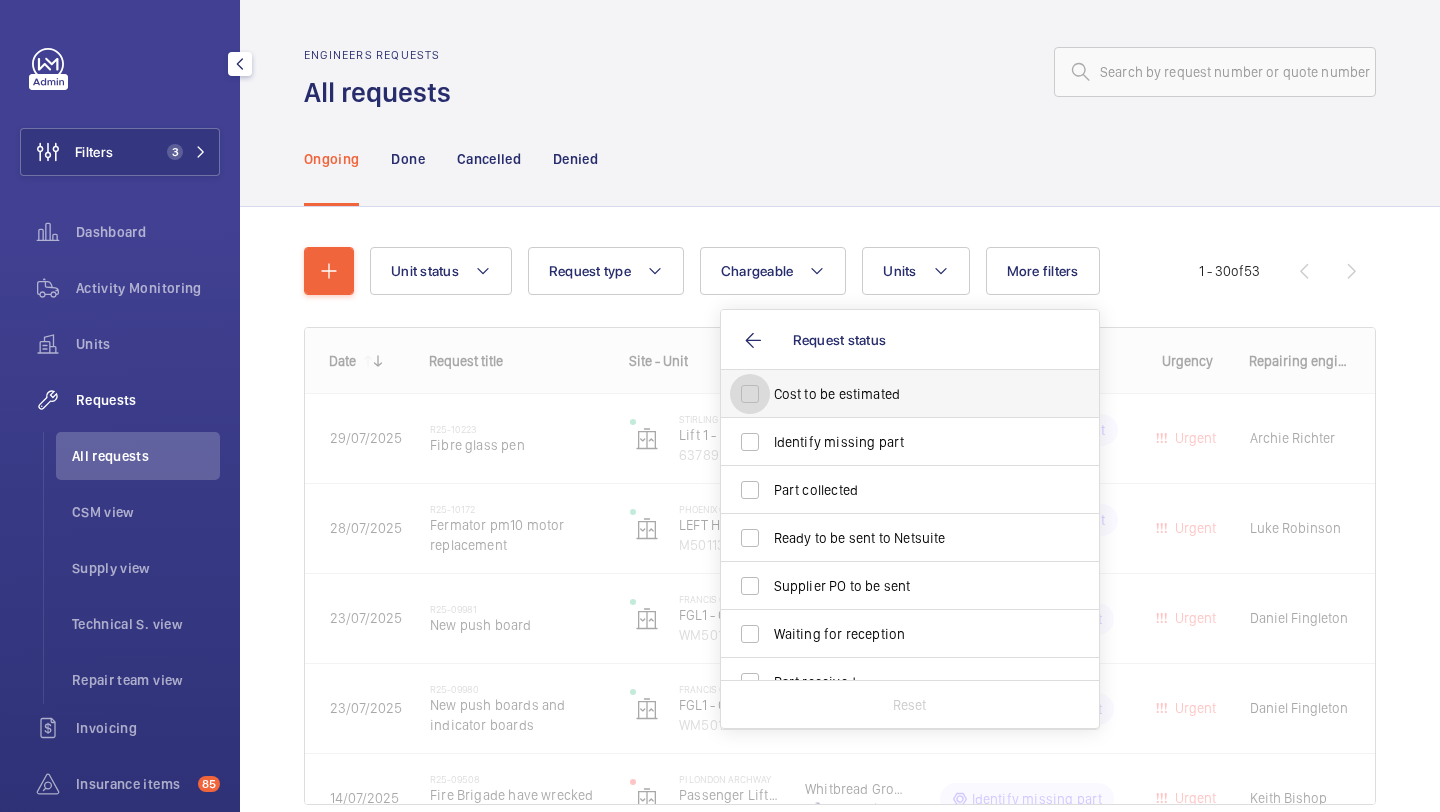 click on "Cost to be estimated" at bounding box center [750, 394] 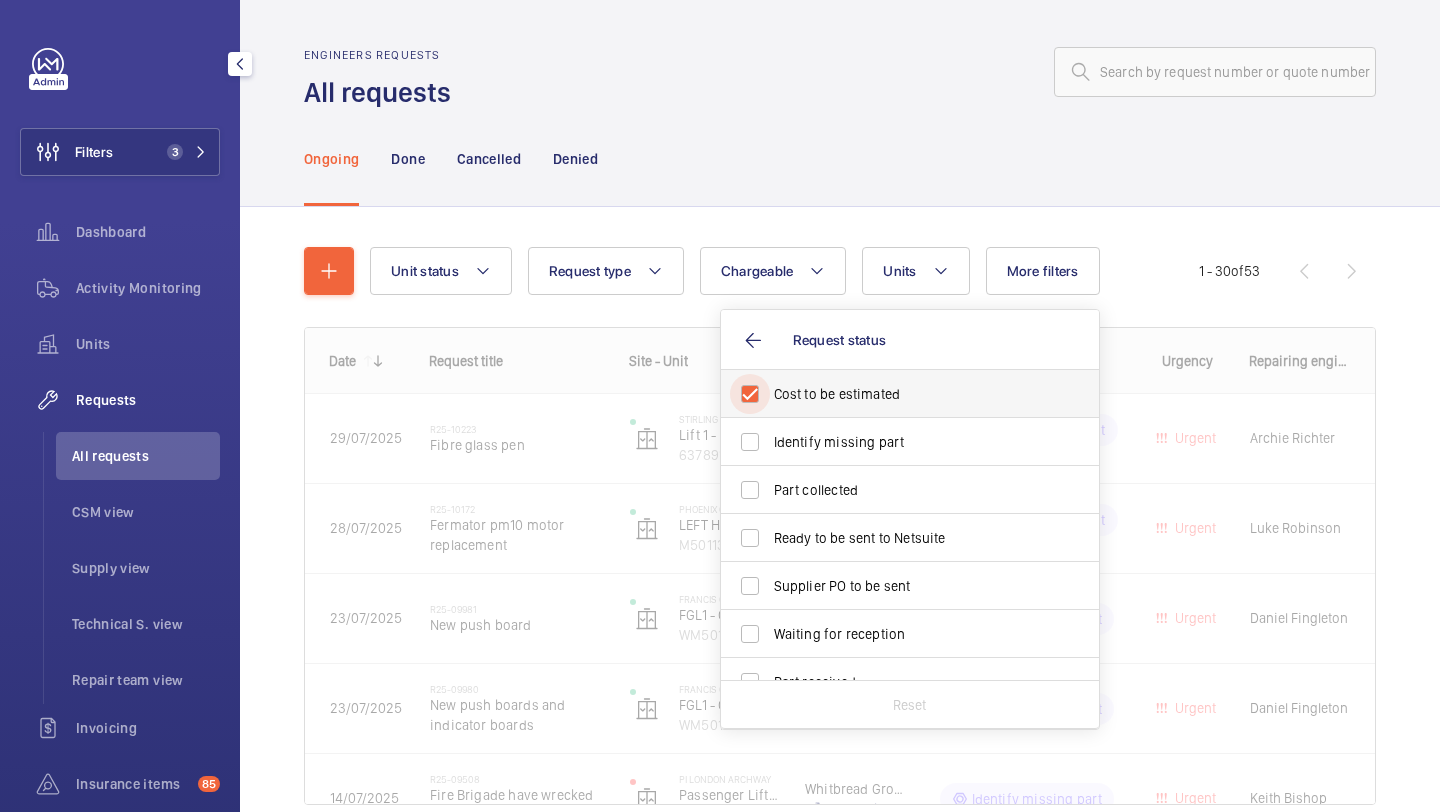 checkbox on "true" 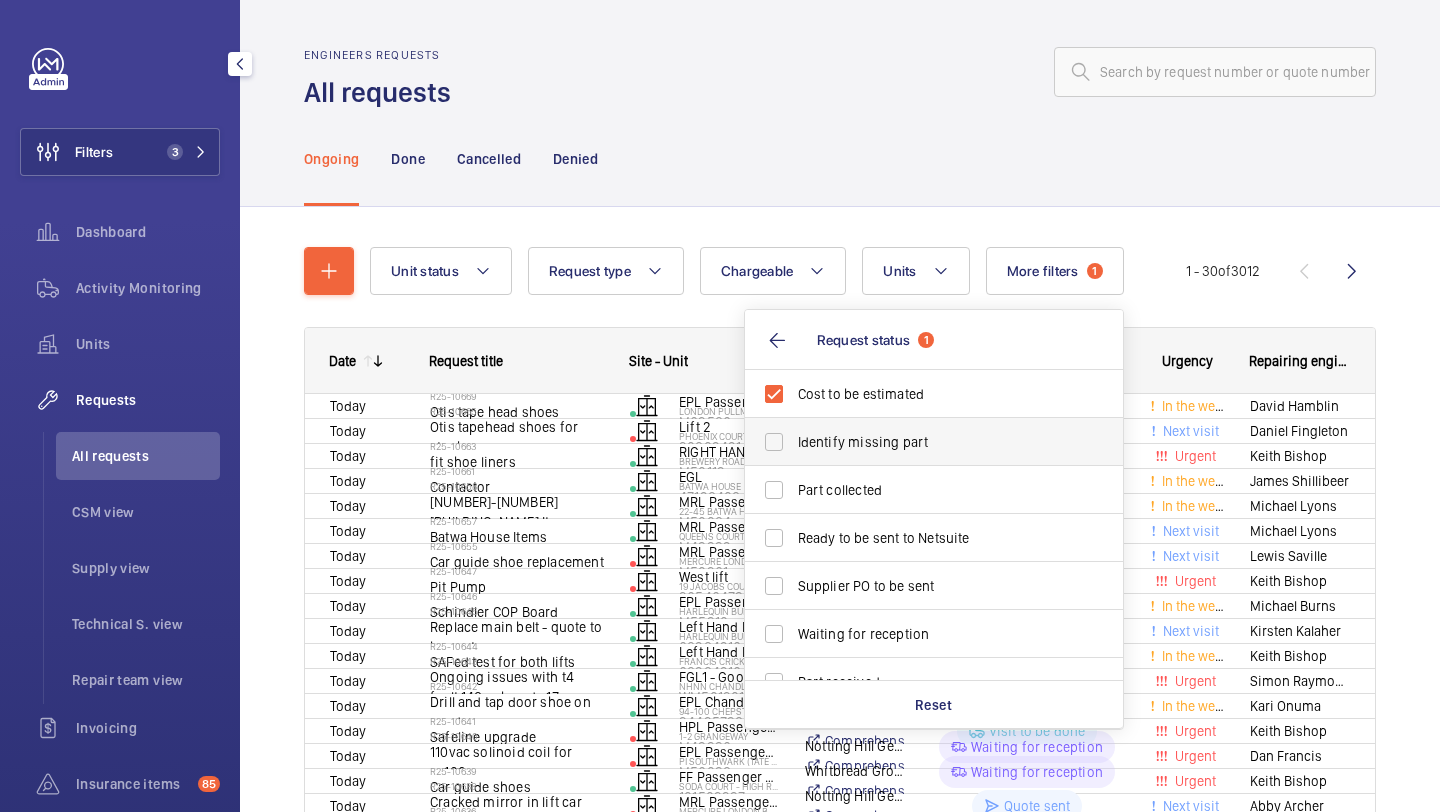 click on "Identify missing part" at bounding box center [935, 442] 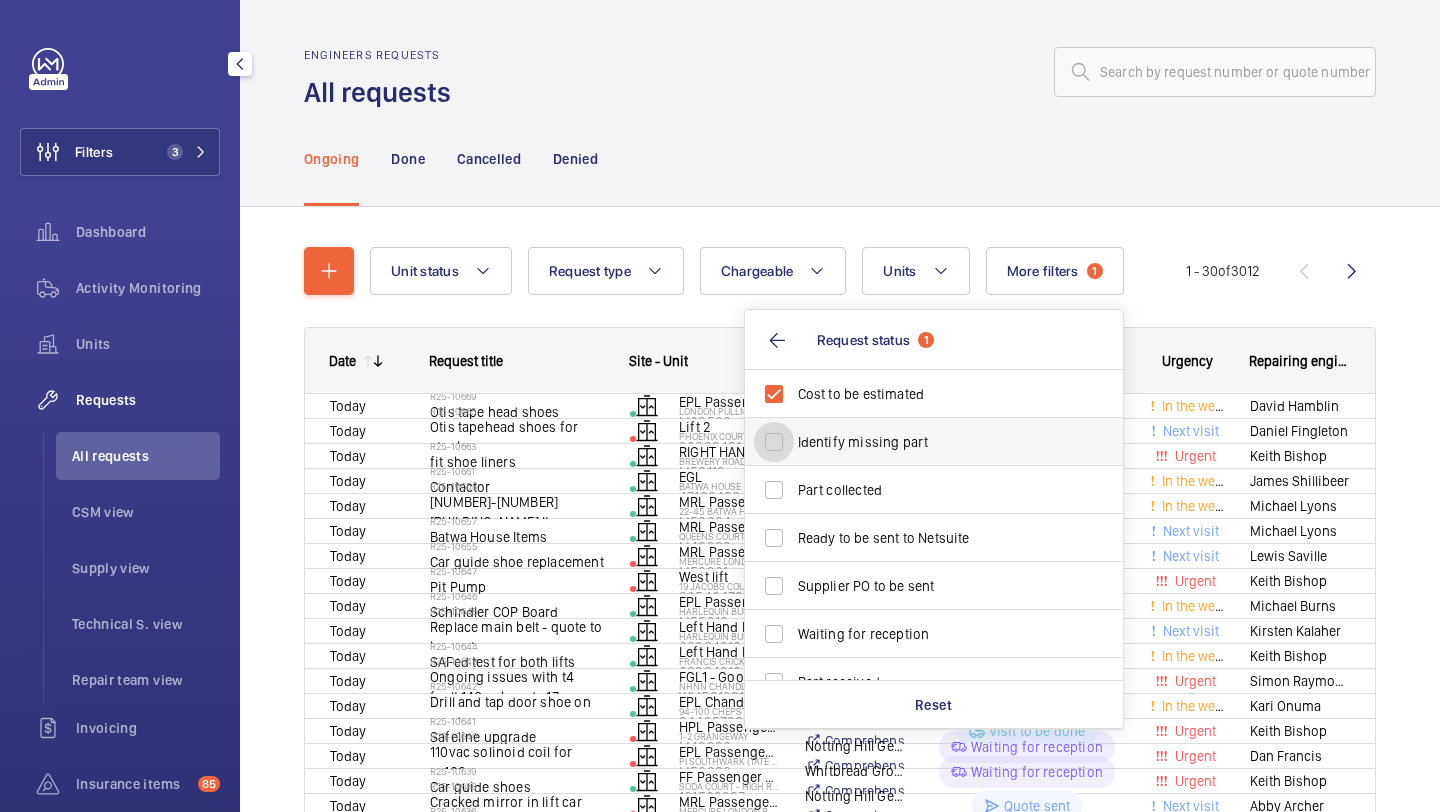click on "Identify missing part" at bounding box center (774, 442) 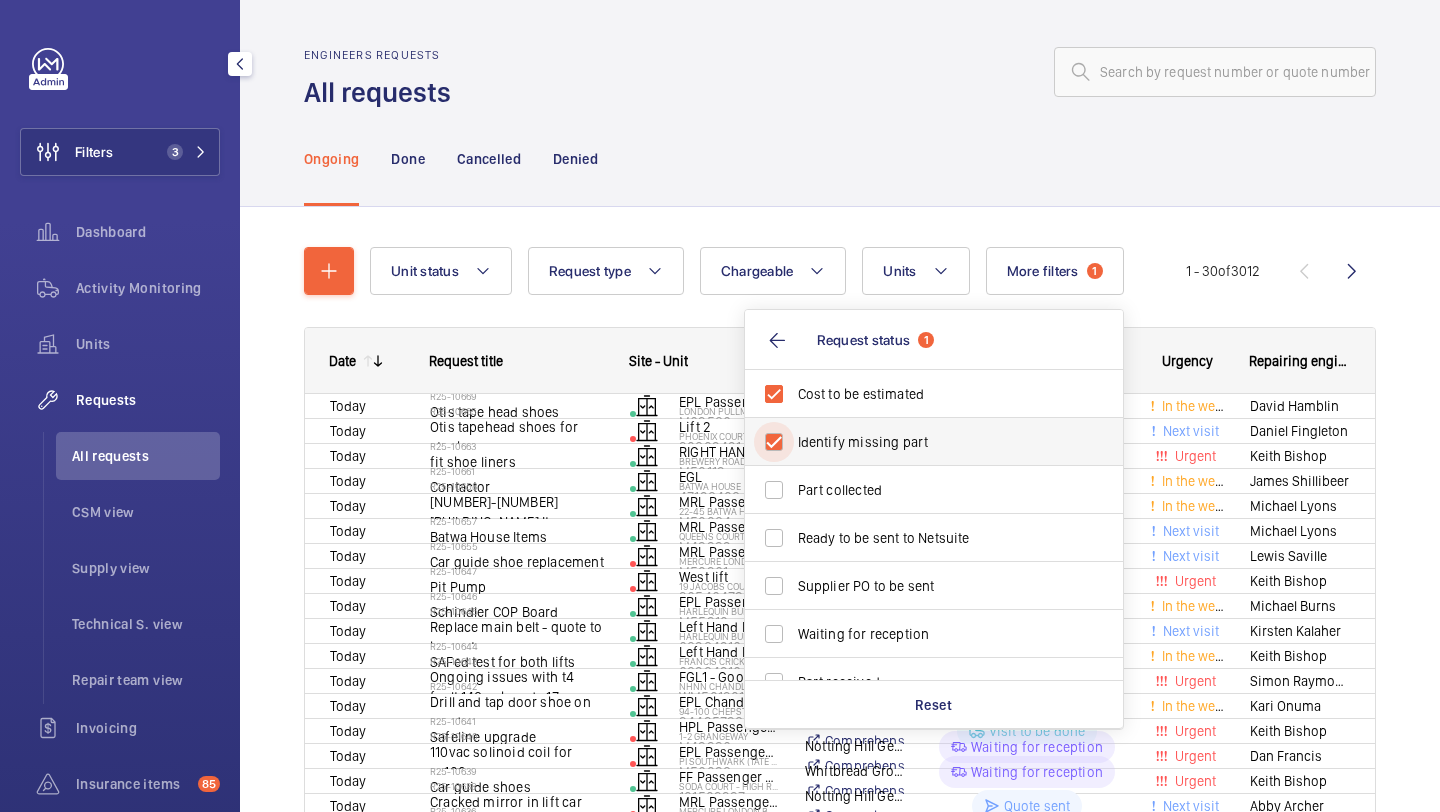 checkbox on "true" 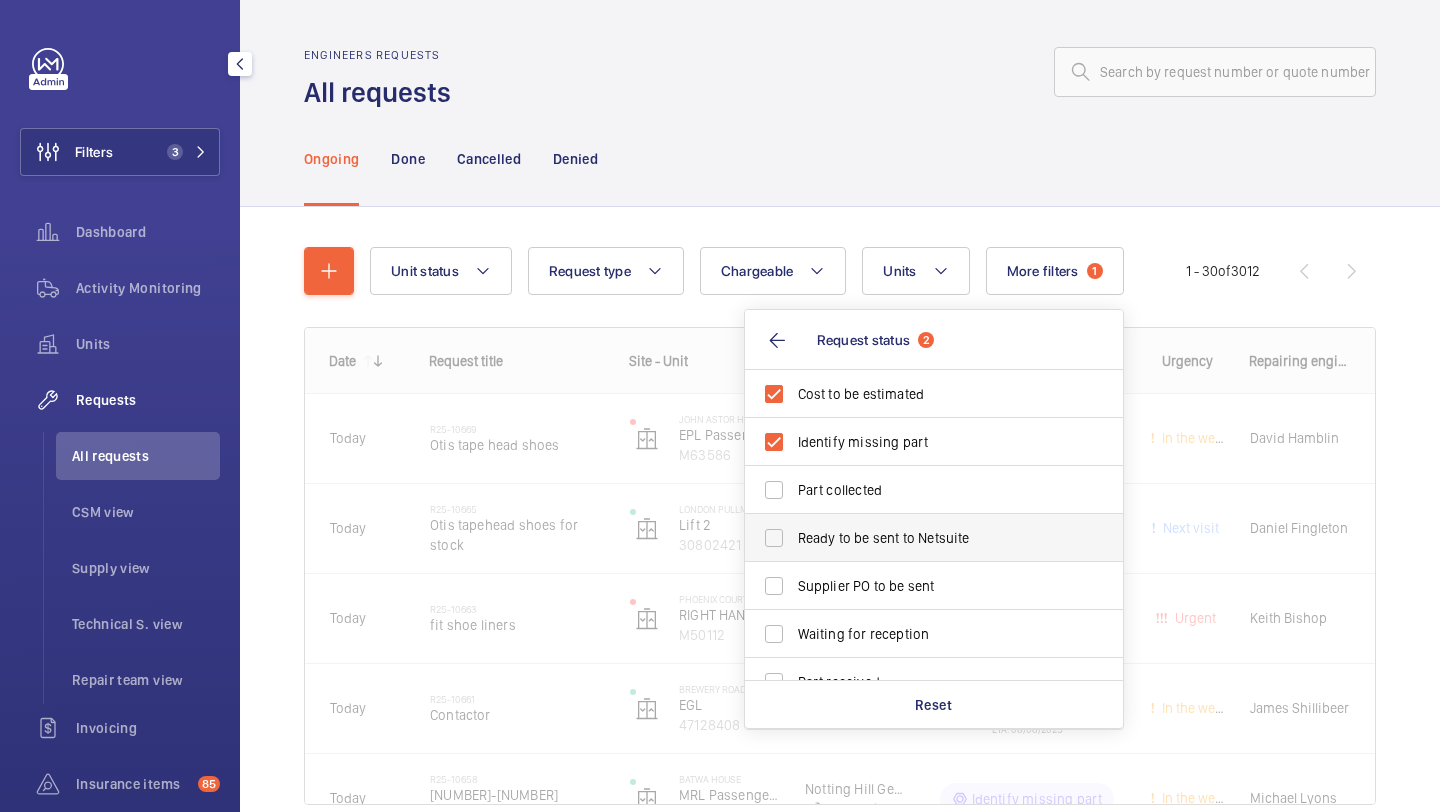 click on "Ready to be sent to Netsuite" at bounding box center (919, 538) 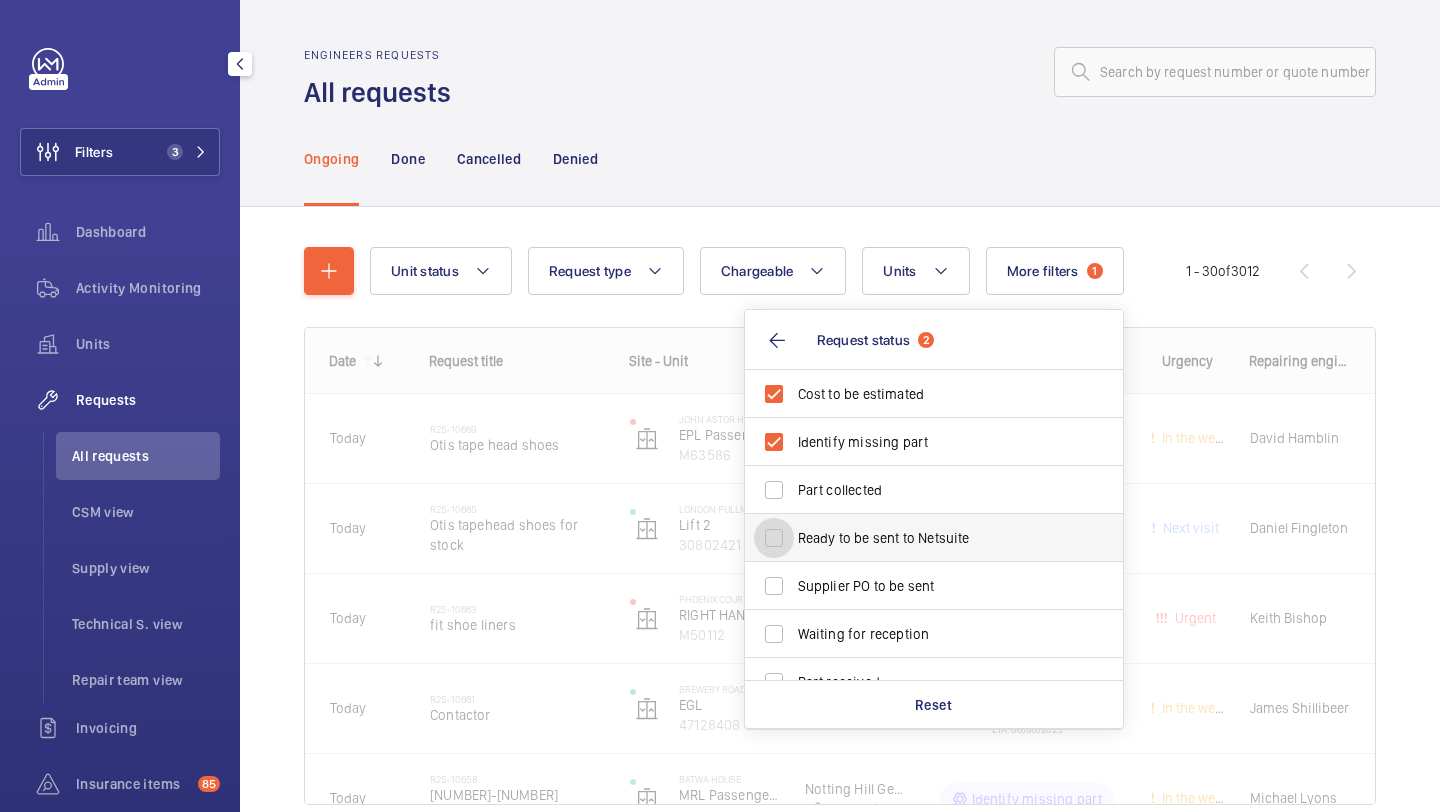 click on "Ready to be sent to Netsuite" at bounding box center [774, 538] 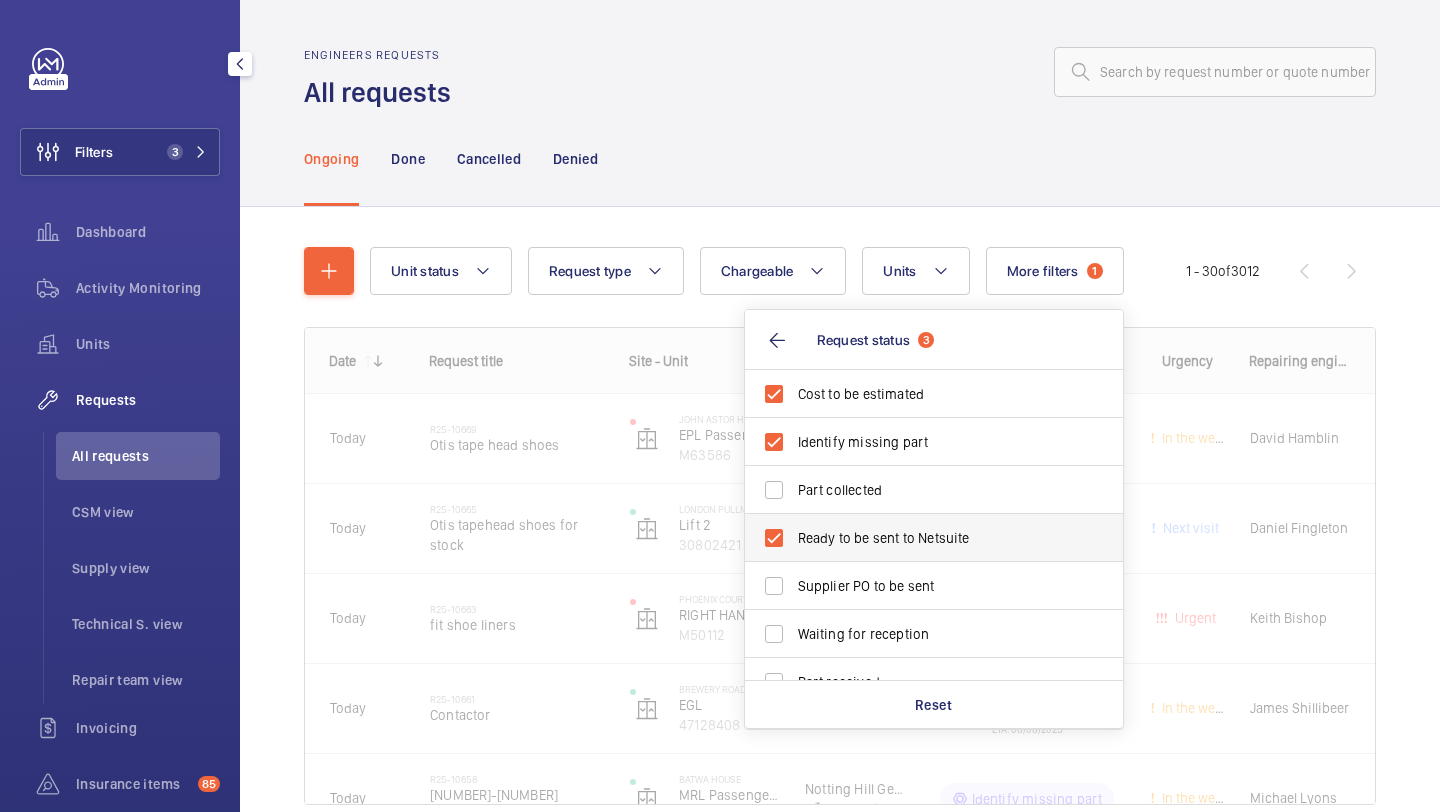 click on "Ready to be sent to Netsuite" at bounding box center [919, 538] 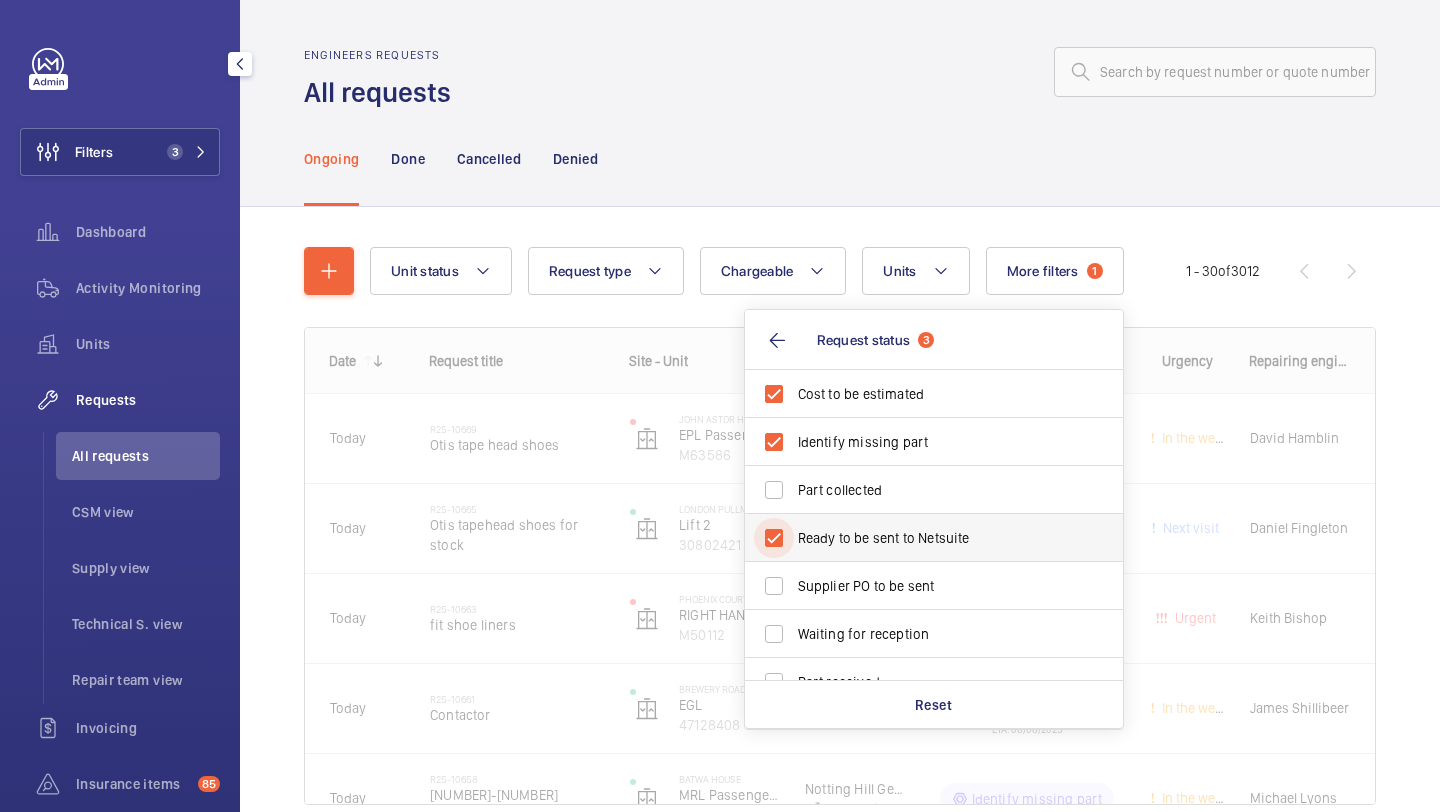 click on "Ready to be sent to Netsuite" at bounding box center (774, 538) 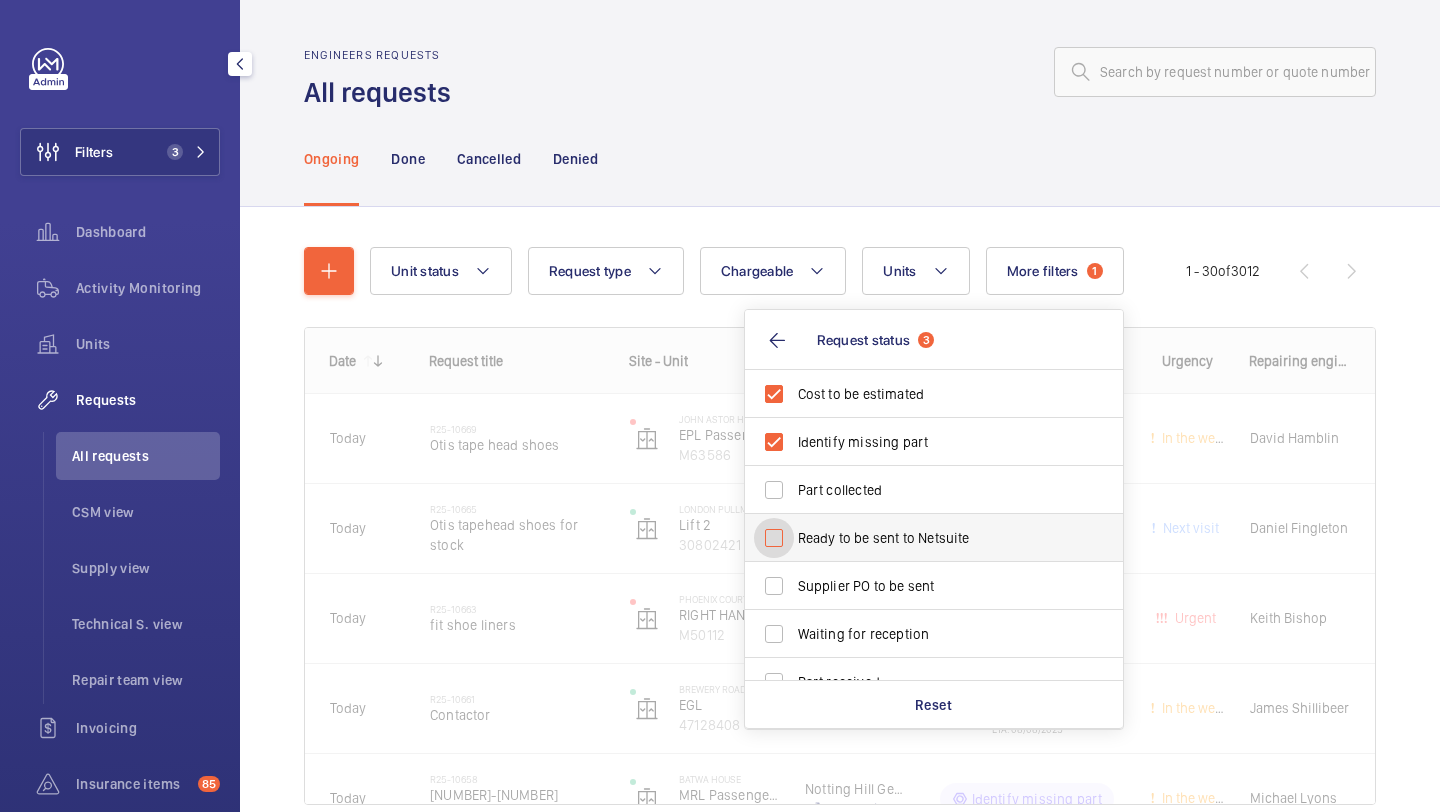 checkbox on "false" 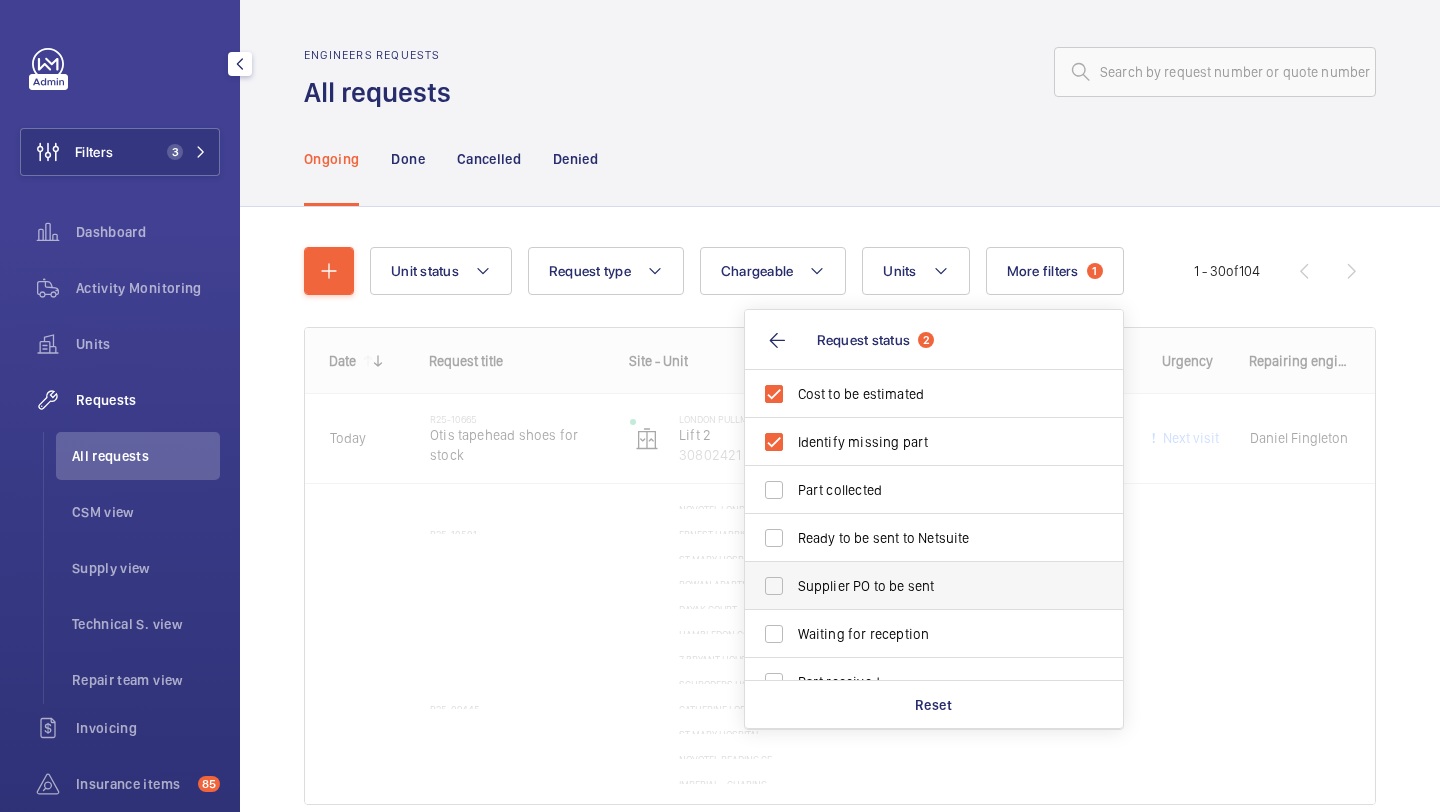 click on "Supplier PO to be sent" at bounding box center (935, 586) 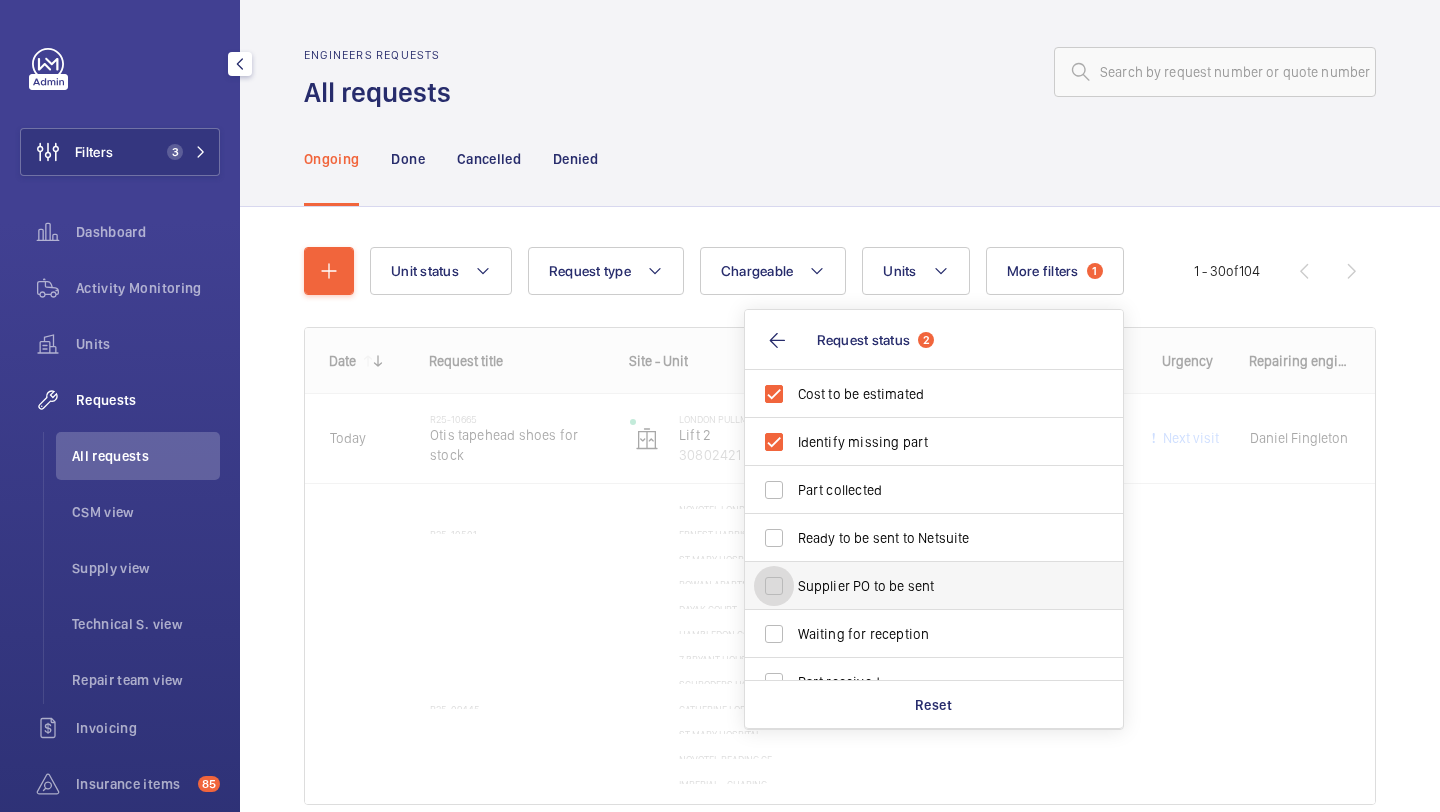 click on "Supplier PO to be sent" at bounding box center (774, 586) 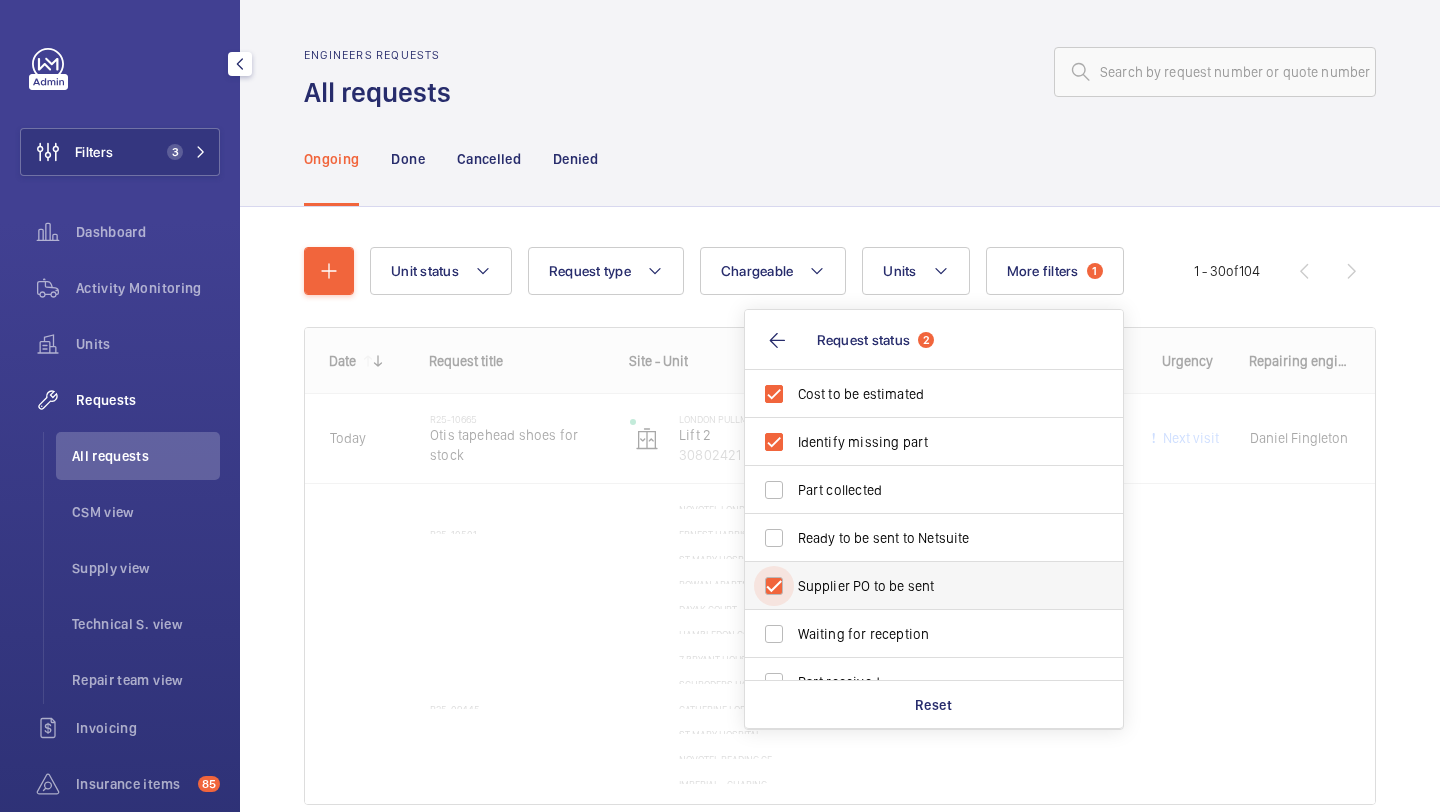 checkbox on "true" 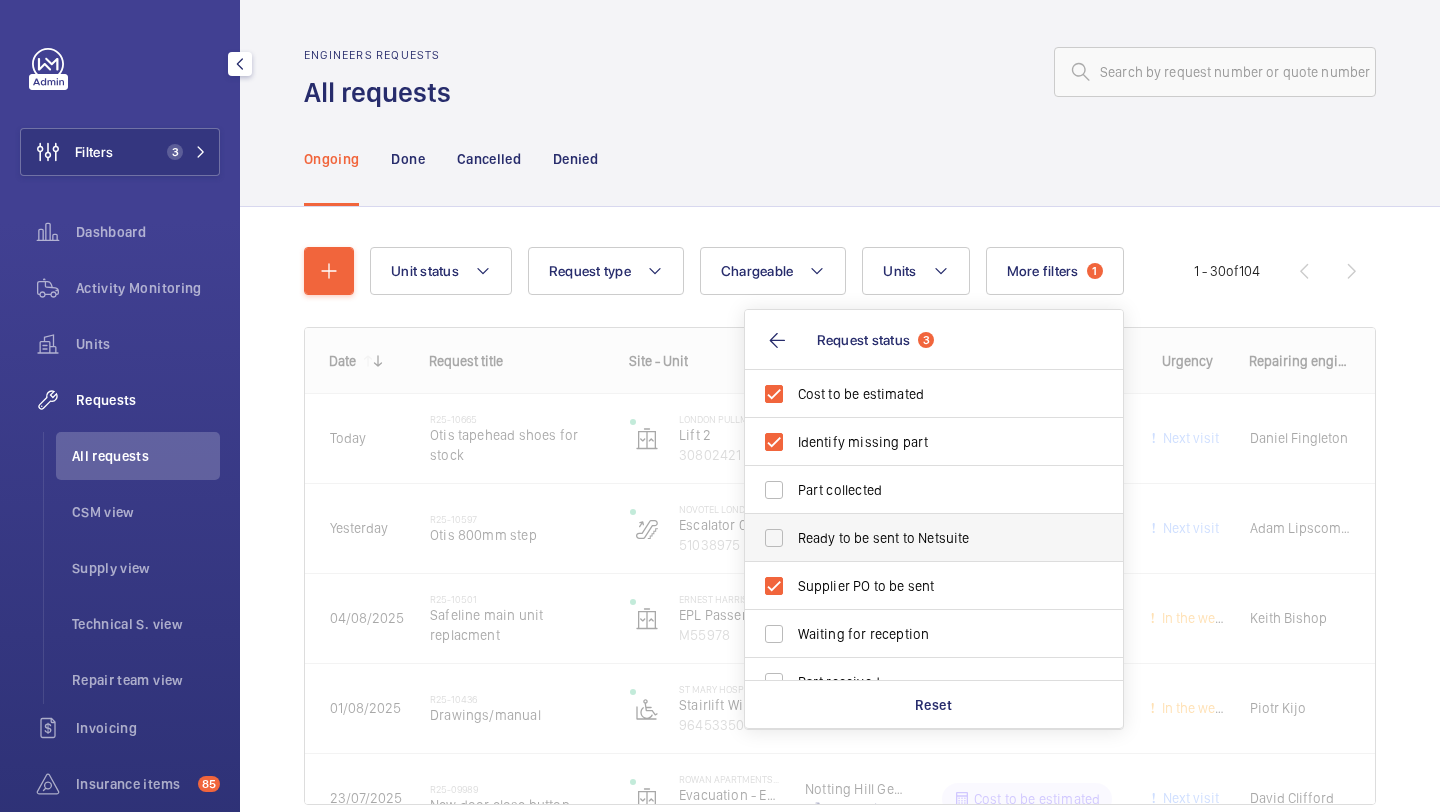 click on "Ready to be sent to Netsuite" at bounding box center [935, 538] 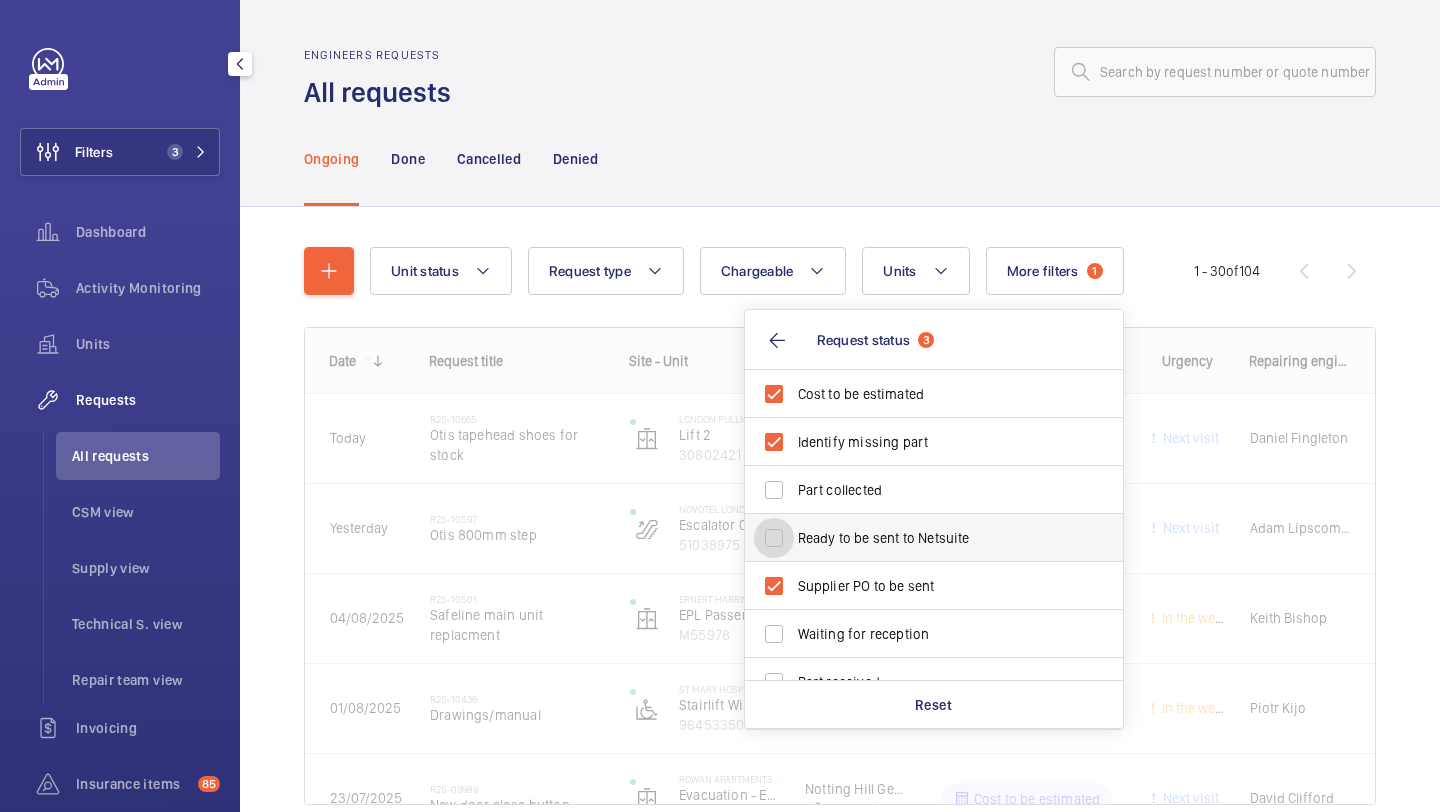click on "Ready to be sent to Netsuite" at bounding box center [774, 538] 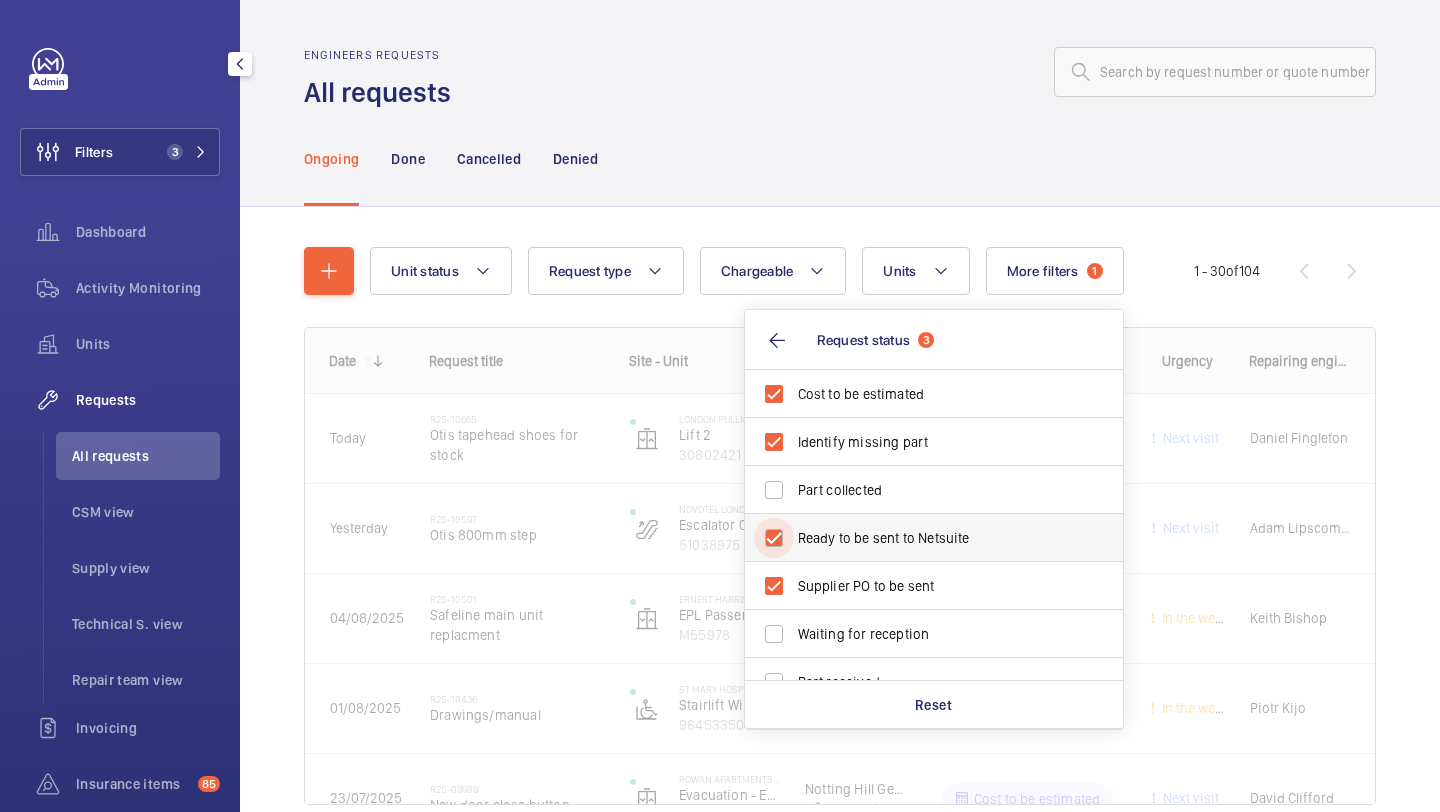checkbox on "true" 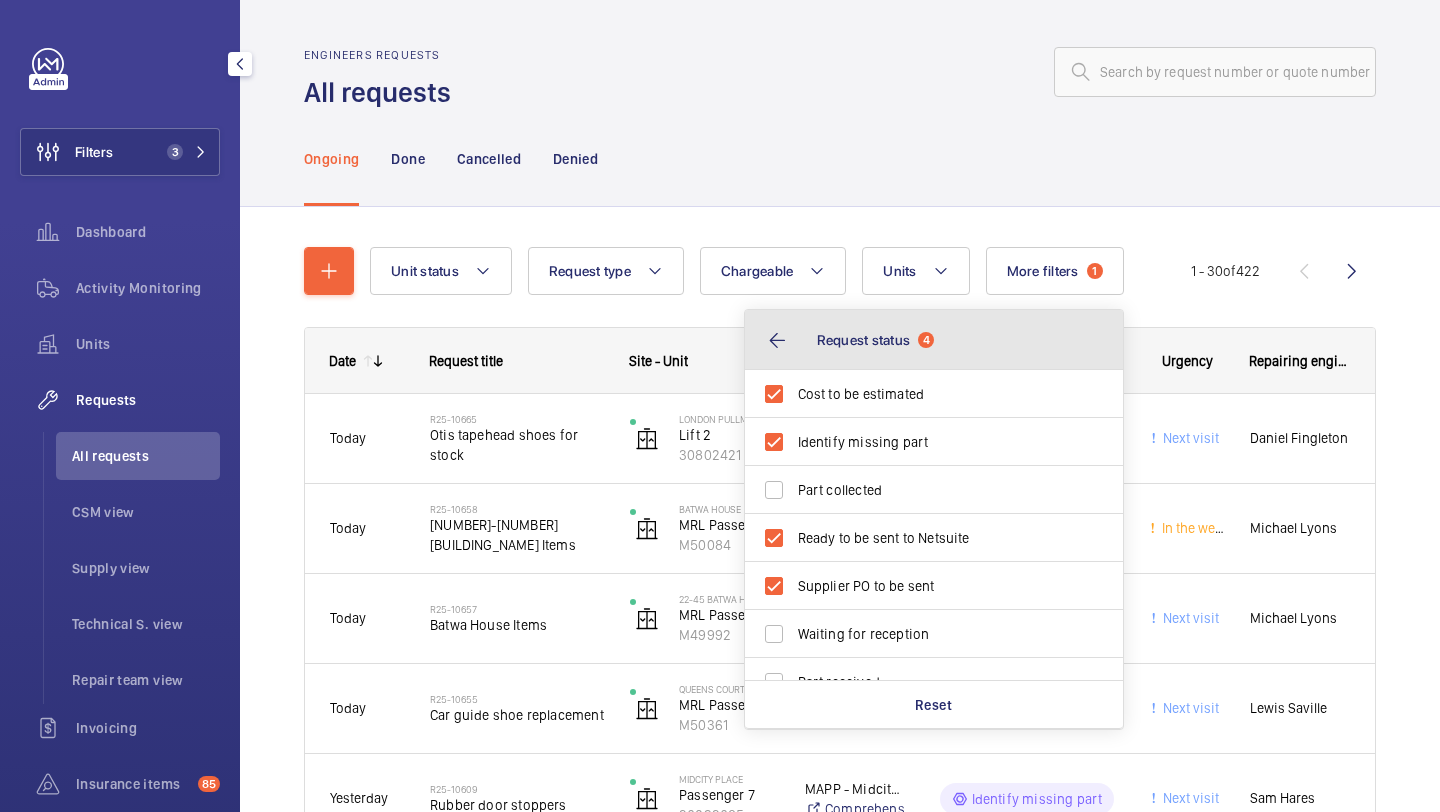 click on "Request status" 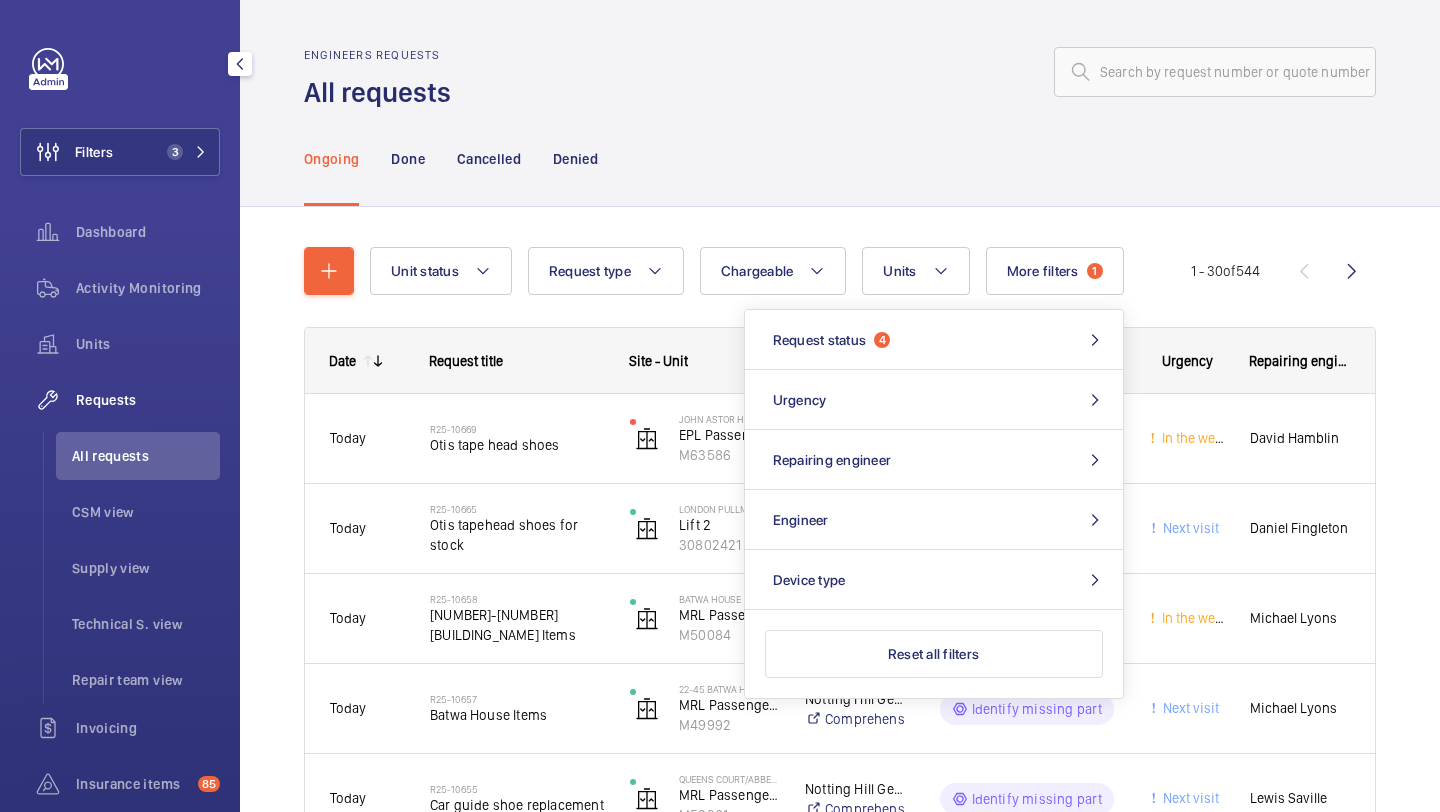 click on "Unit status Request type  Chargeable Units More filters  1  Request status  4 Urgency Repairing engineer Engineer Device type Reset all filters 1 - 30  of  544
Date
Request title
Site - Unit
to" 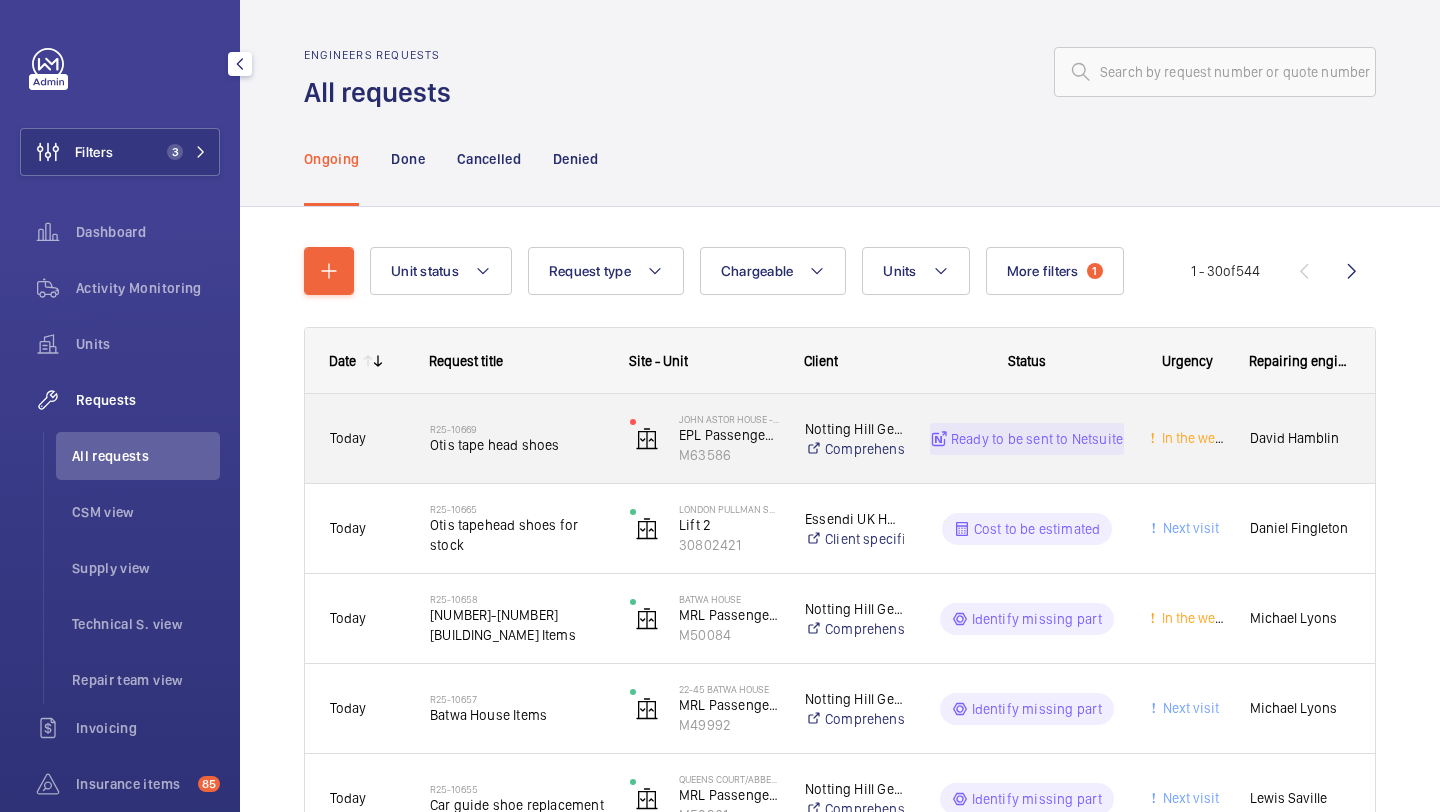 click on "Otis tape head shoes" 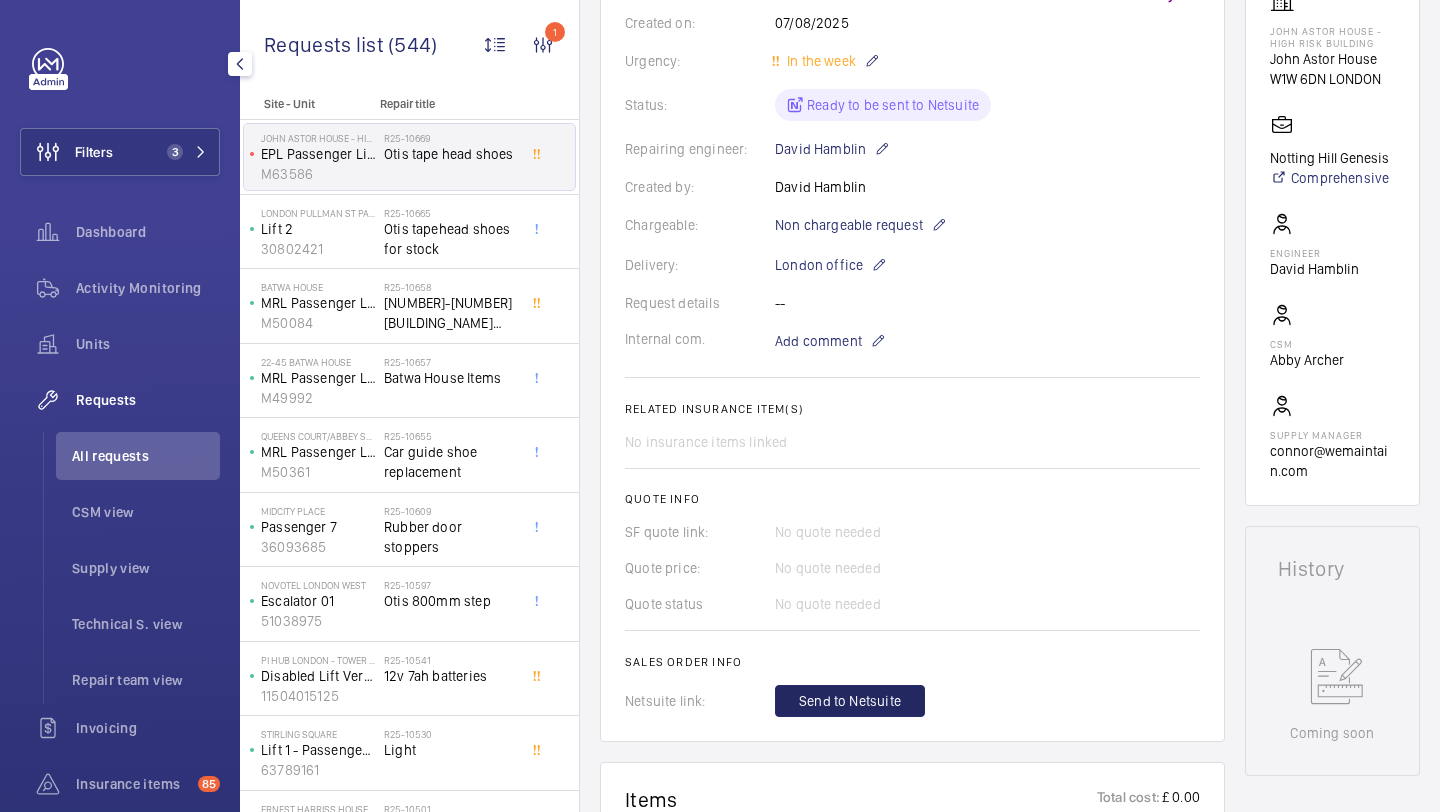 scroll, scrollTop: 694, scrollLeft: 0, axis: vertical 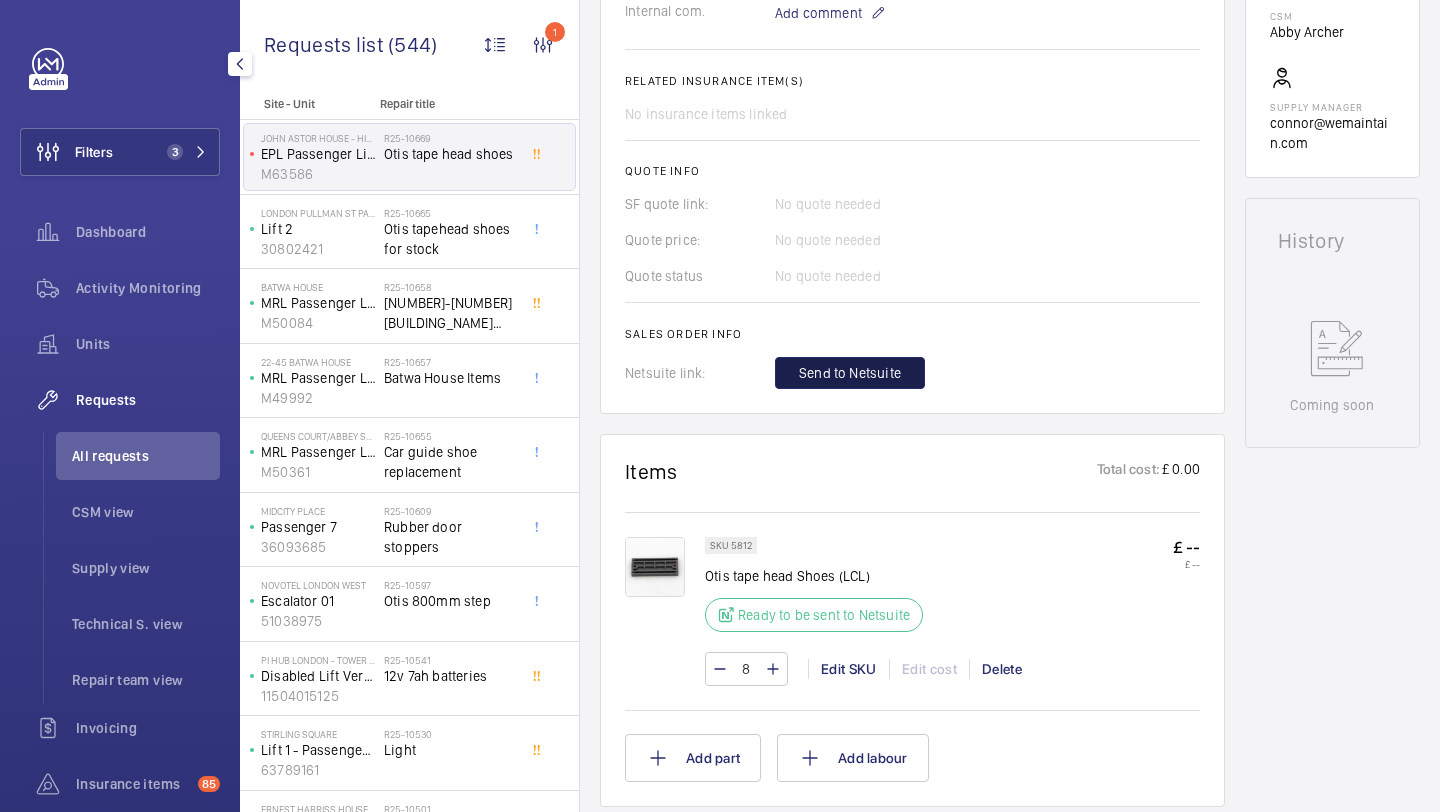 click on "Send to Netsuite" 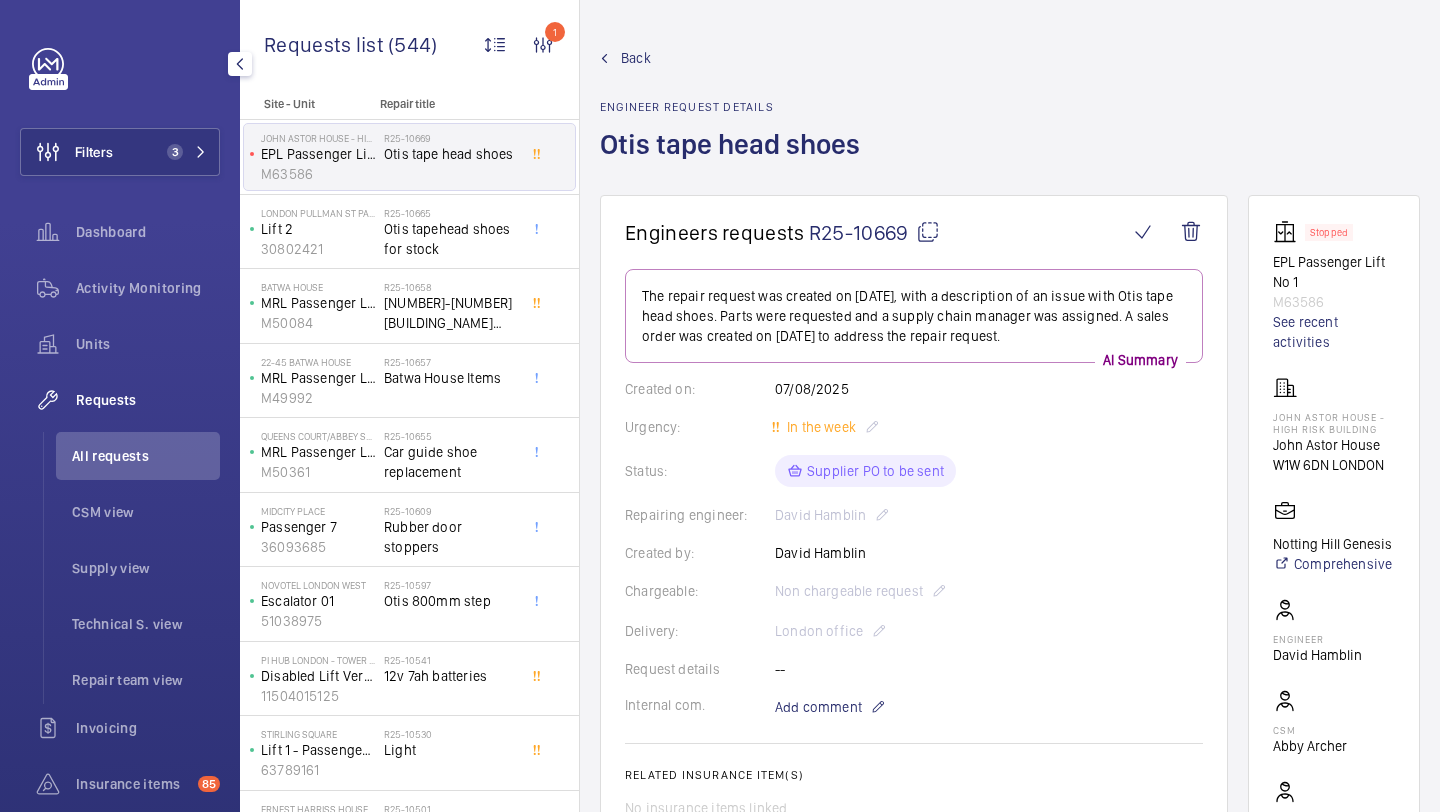 scroll, scrollTop: 560, scrollLeft: 0, axis: vertical 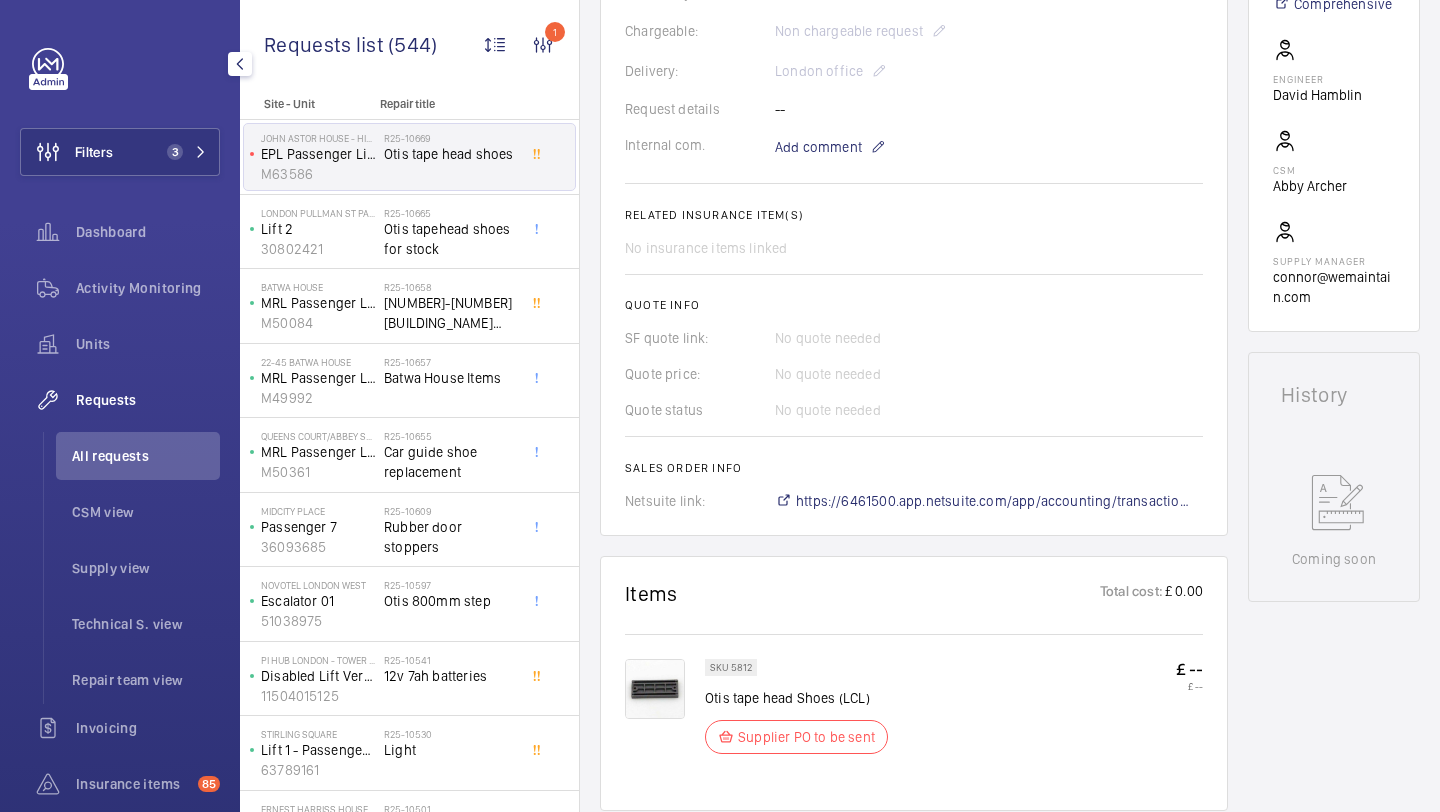 click on "The repair request was created on 2025-08-07, with a description of an issue with Otis tape head shoes. Parts were requested and a supply chain manager was assigned. A sales order was created on 2025-08-07 to address the repair request.  AI Summary Created on:  07/08/2025  Urgency: In the week Status: Supplier PO to be sent Repairing engineer:  David Hamblin  Created by:  David Hamblin  Chargeable: Non chargeable request Delivery:  London office  Request details -- Internal com. Add comment Related insurance item(s)  No insurance items linked  Quote info SF quote link: No quote needed Quote price: No quote needed Quote status No quote needed Sales order info Netsuite link: https://6461500.app.netsuite.com/app/accounting/transactions/salesord.nl?id=2886846" 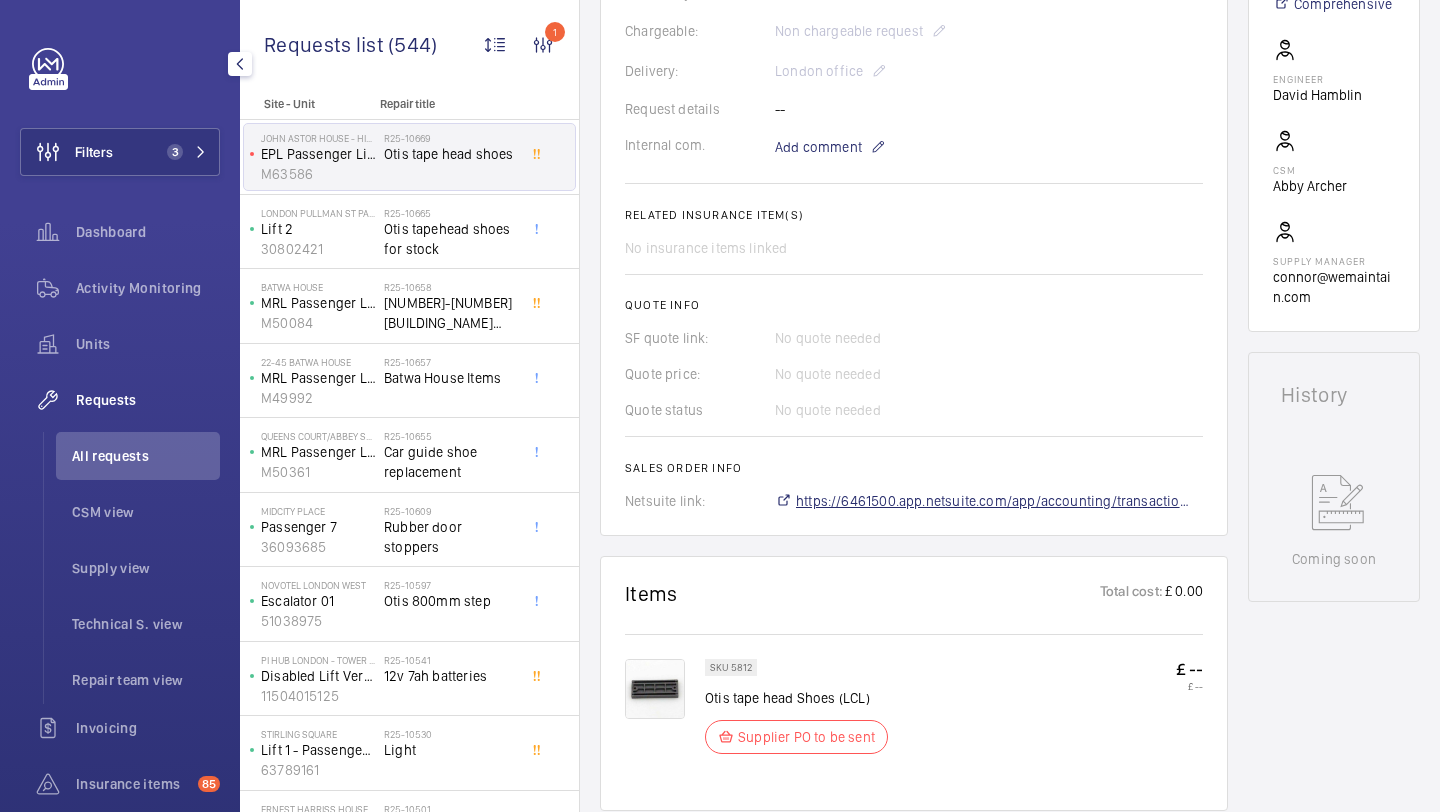 click on "https://6461500.app.netsuite.com/app/accounting/transactions/salesord.nl?id=2886846" 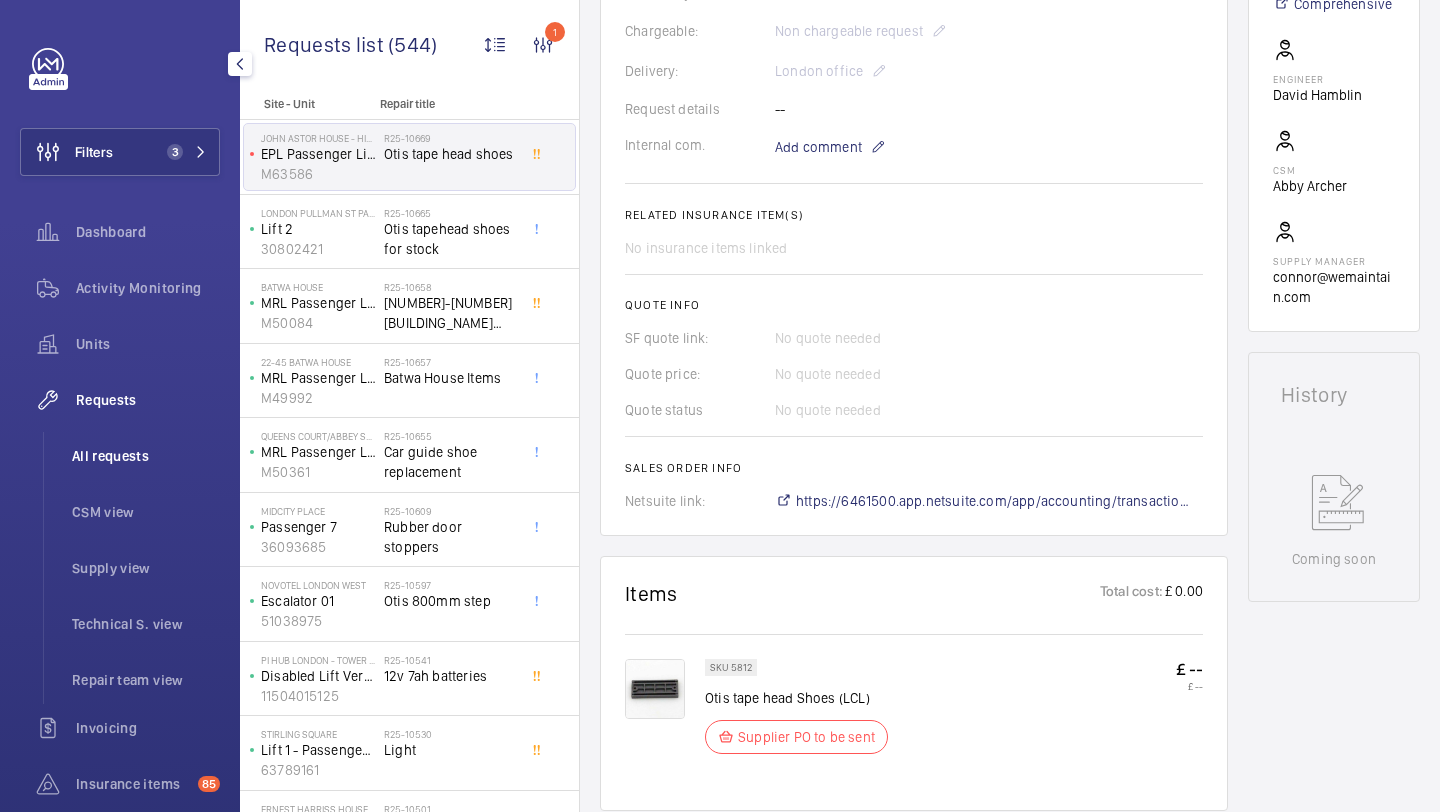 click on "All requests" 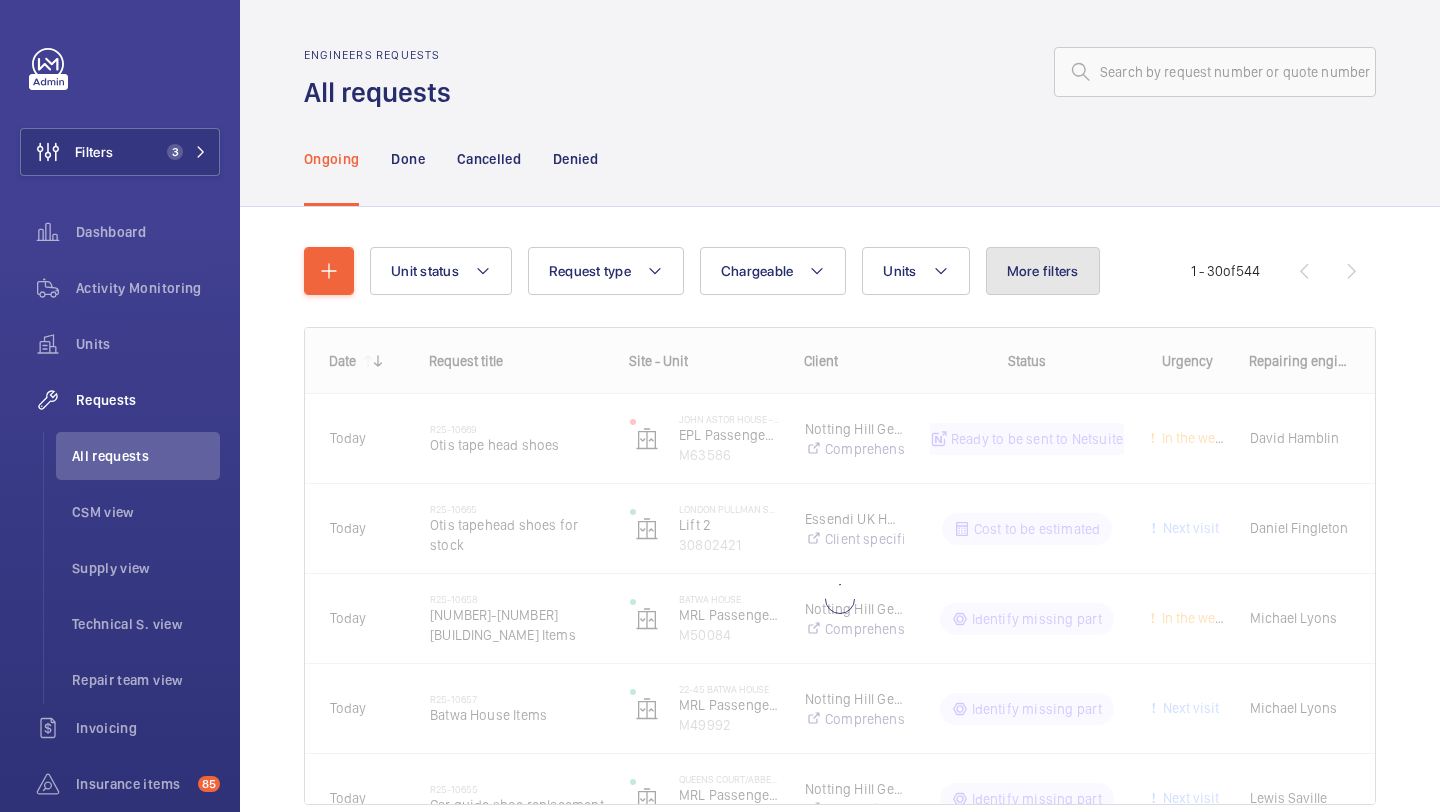 click on "More filters" 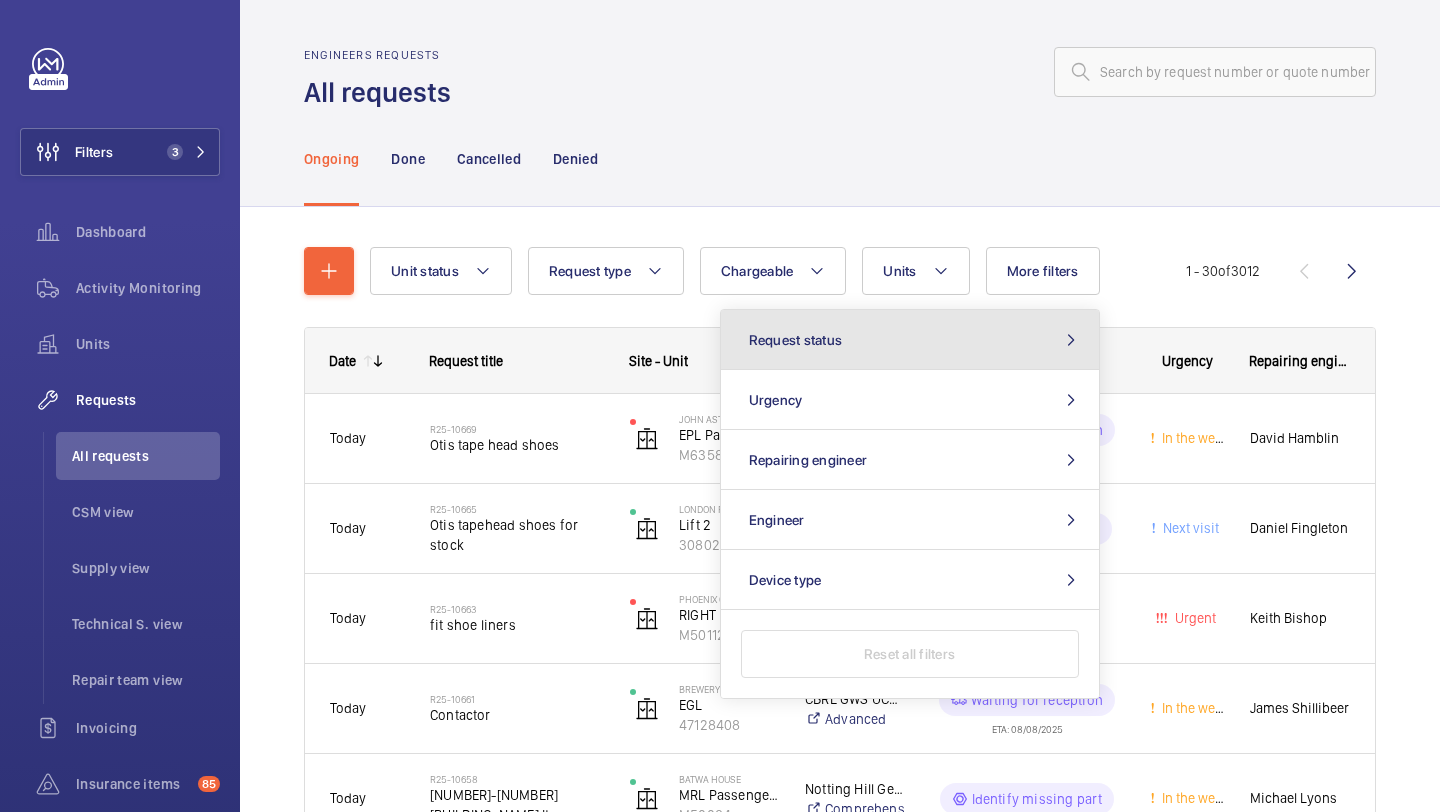 click on "Request status" 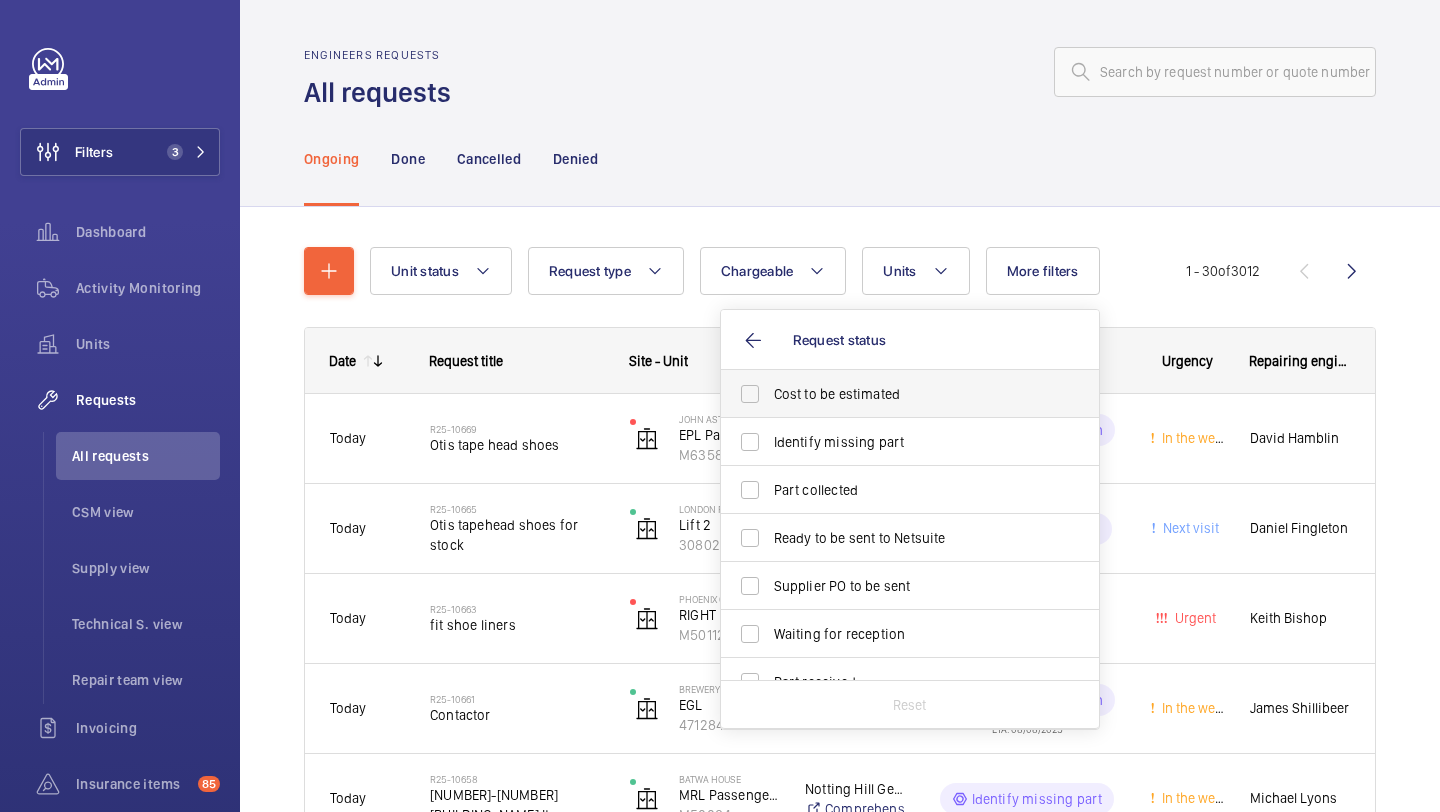 click on "Cost to be estimated" at bounding box center [895, 394] 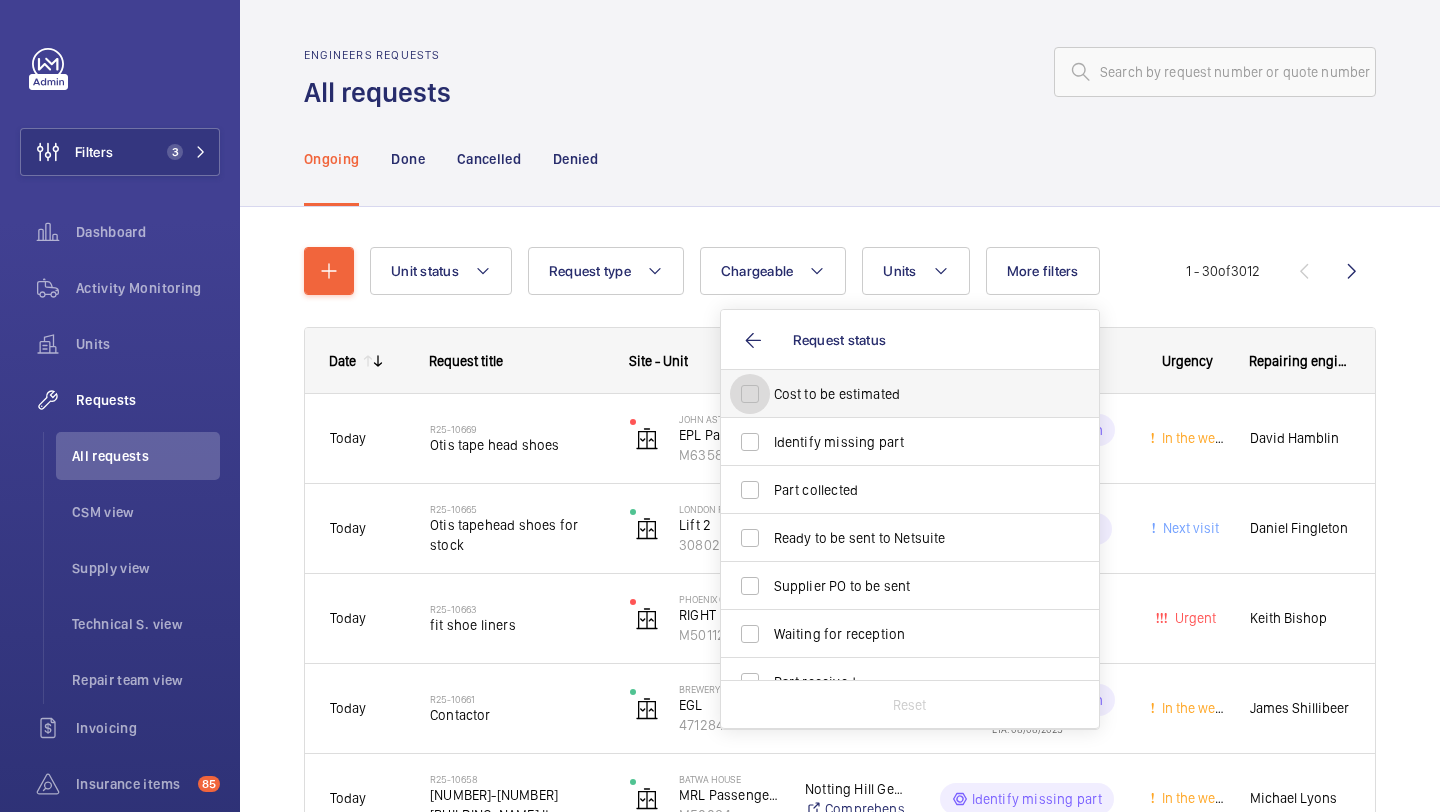 click on "Cost to be estimated" at bounding box center (750, 394) 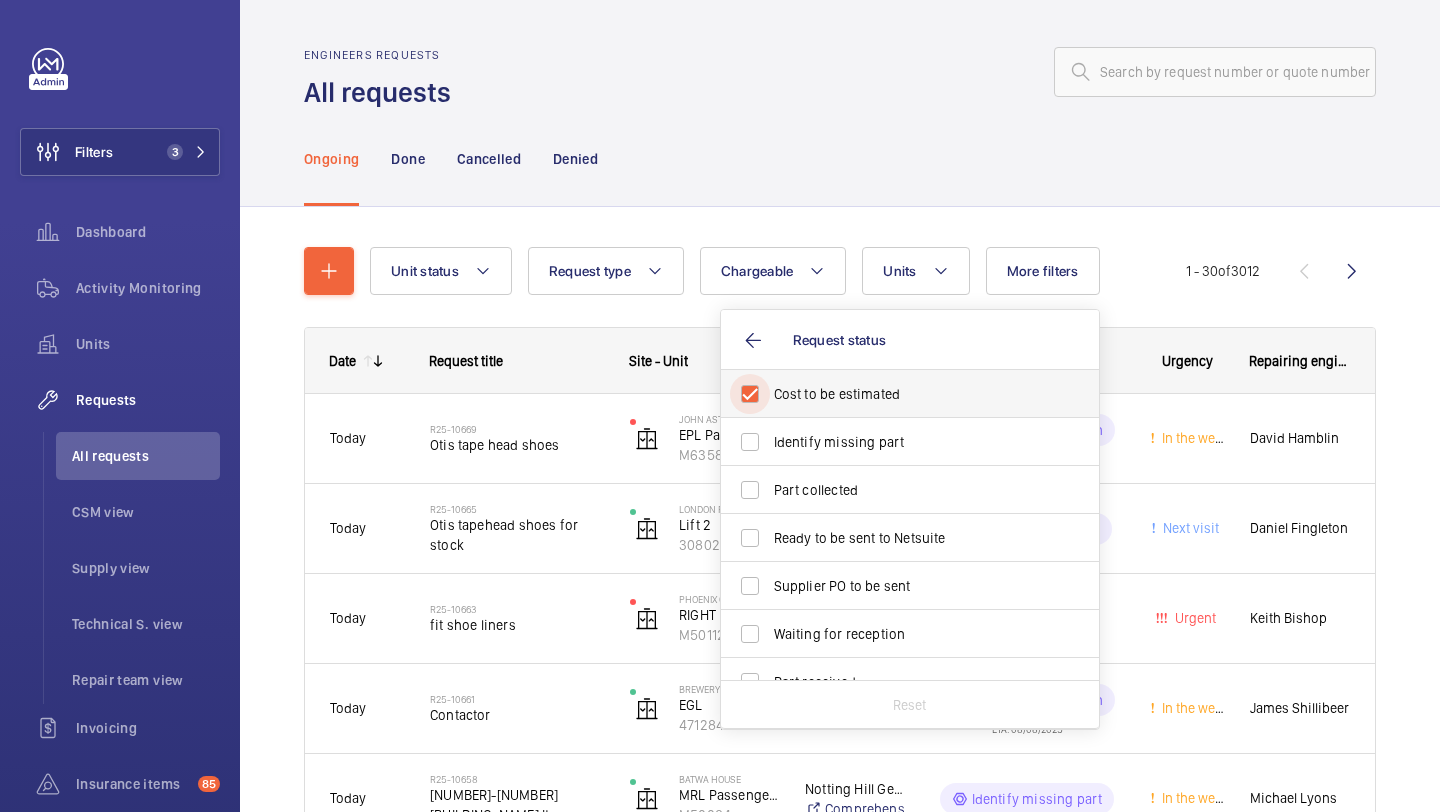 checkbox on "true" 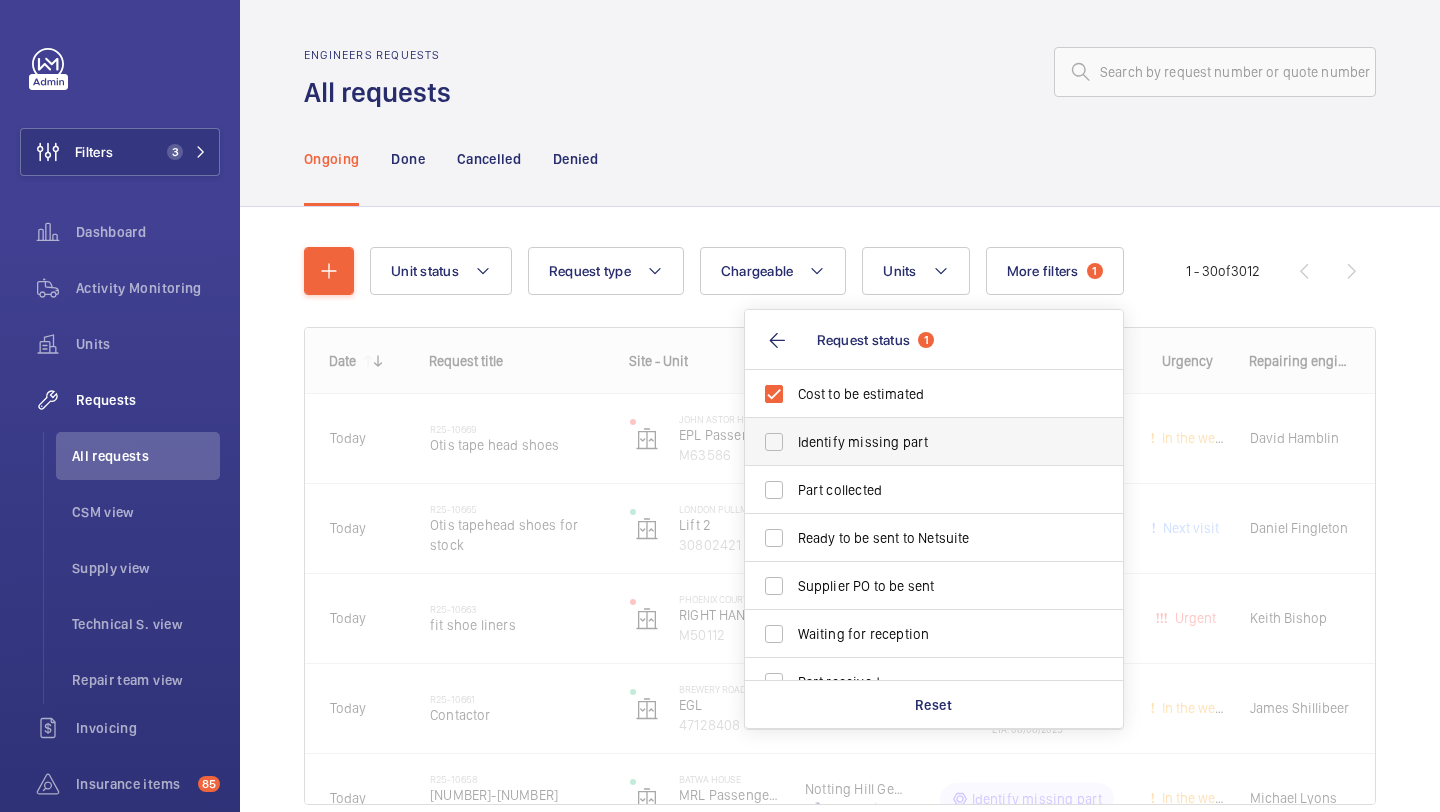 click on "Identify missing part" at bounding box center [919, 442] 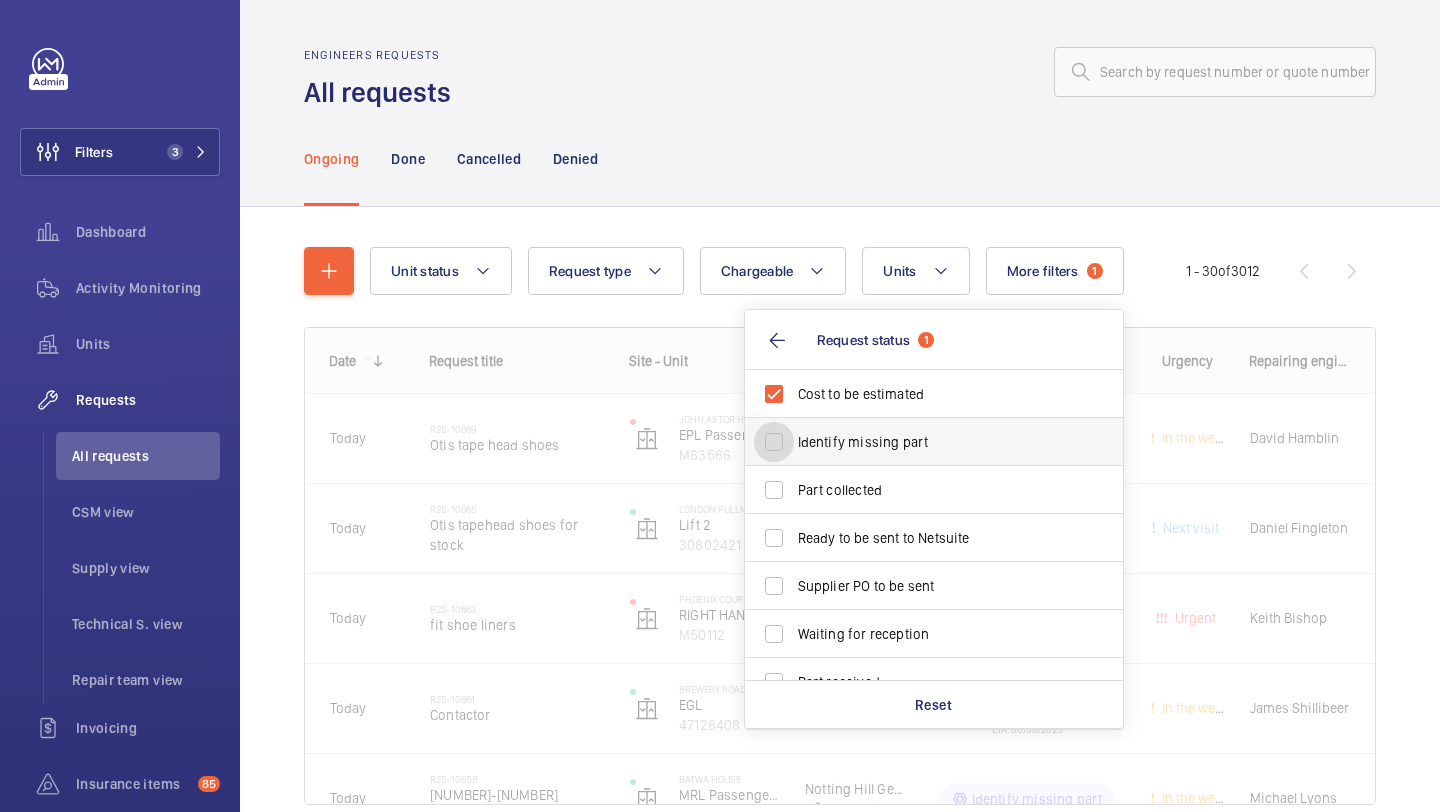 click on "Identify missing part" at bounding box center (774, 442) 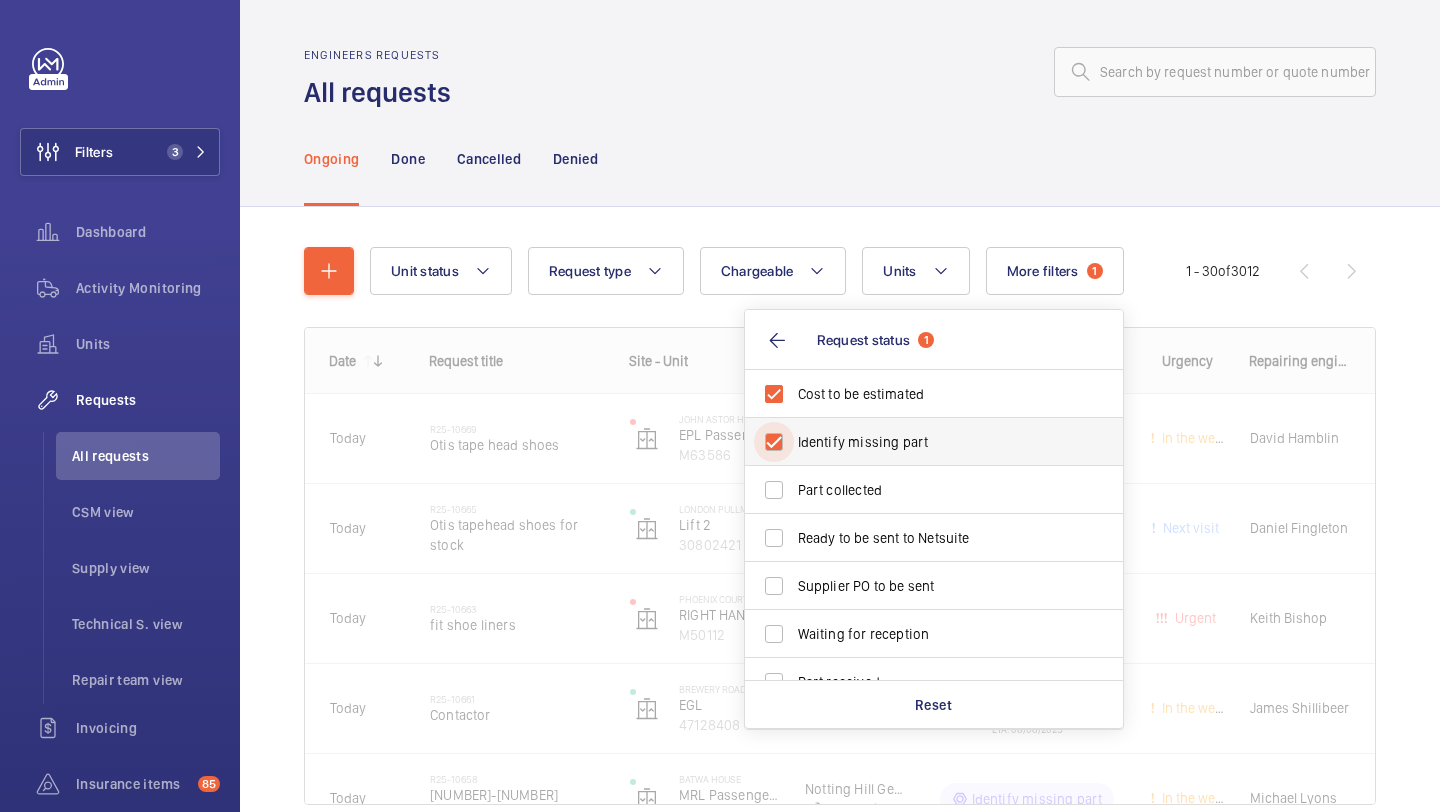 checkbox on "true" 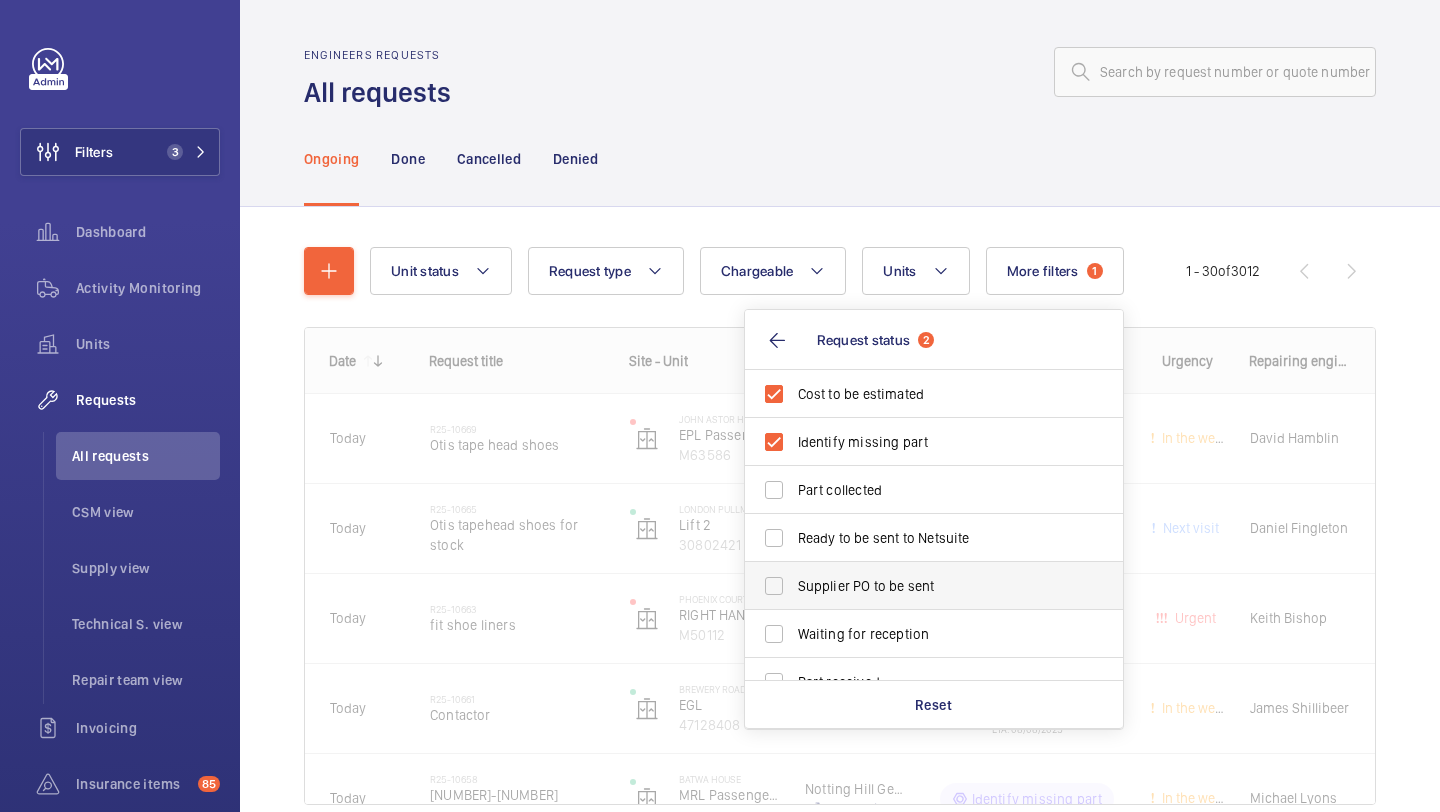 click on "Supplier PO to be sent" at bounding box center [919, 586] 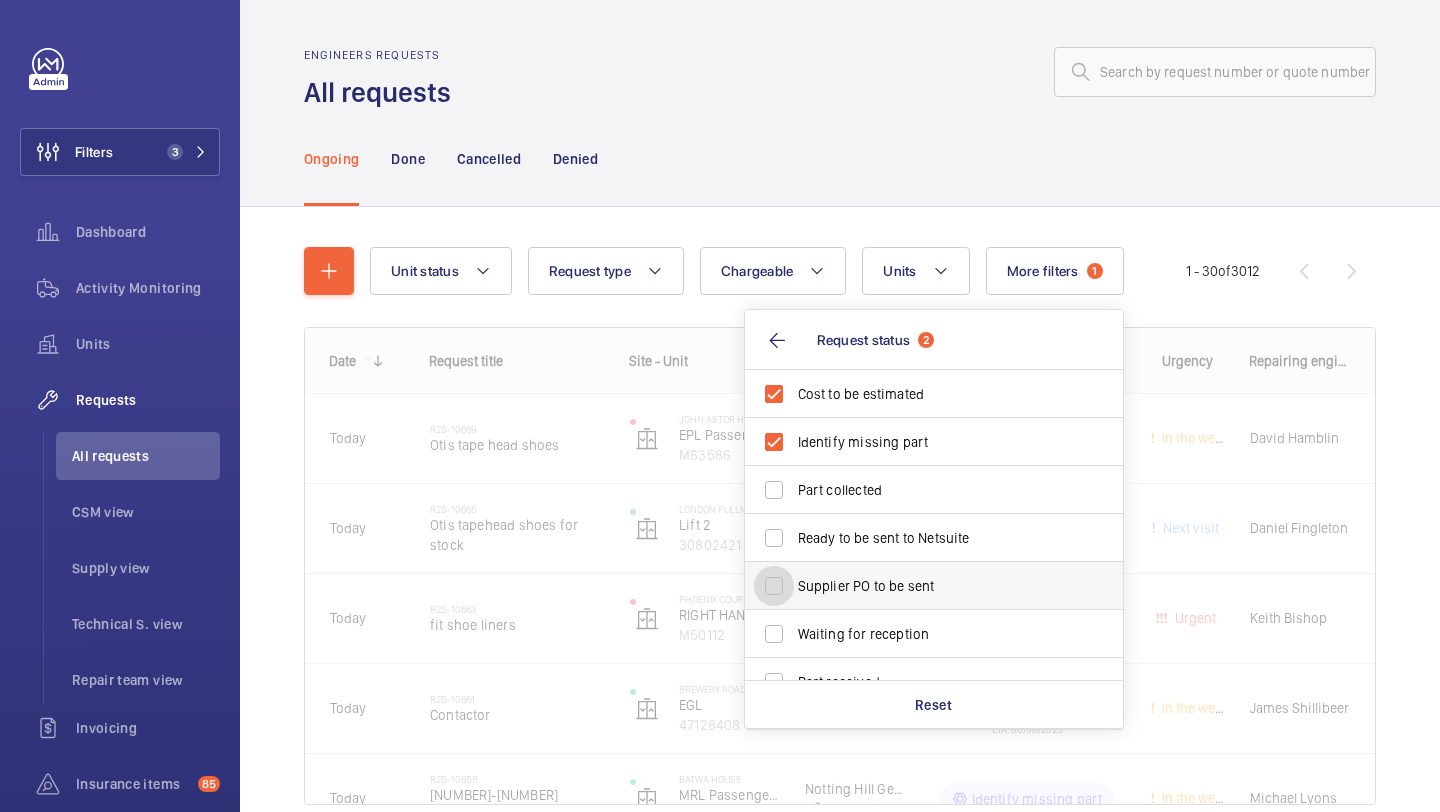 click on "Supplier PO to be sent" at bounding box center (774, 586) 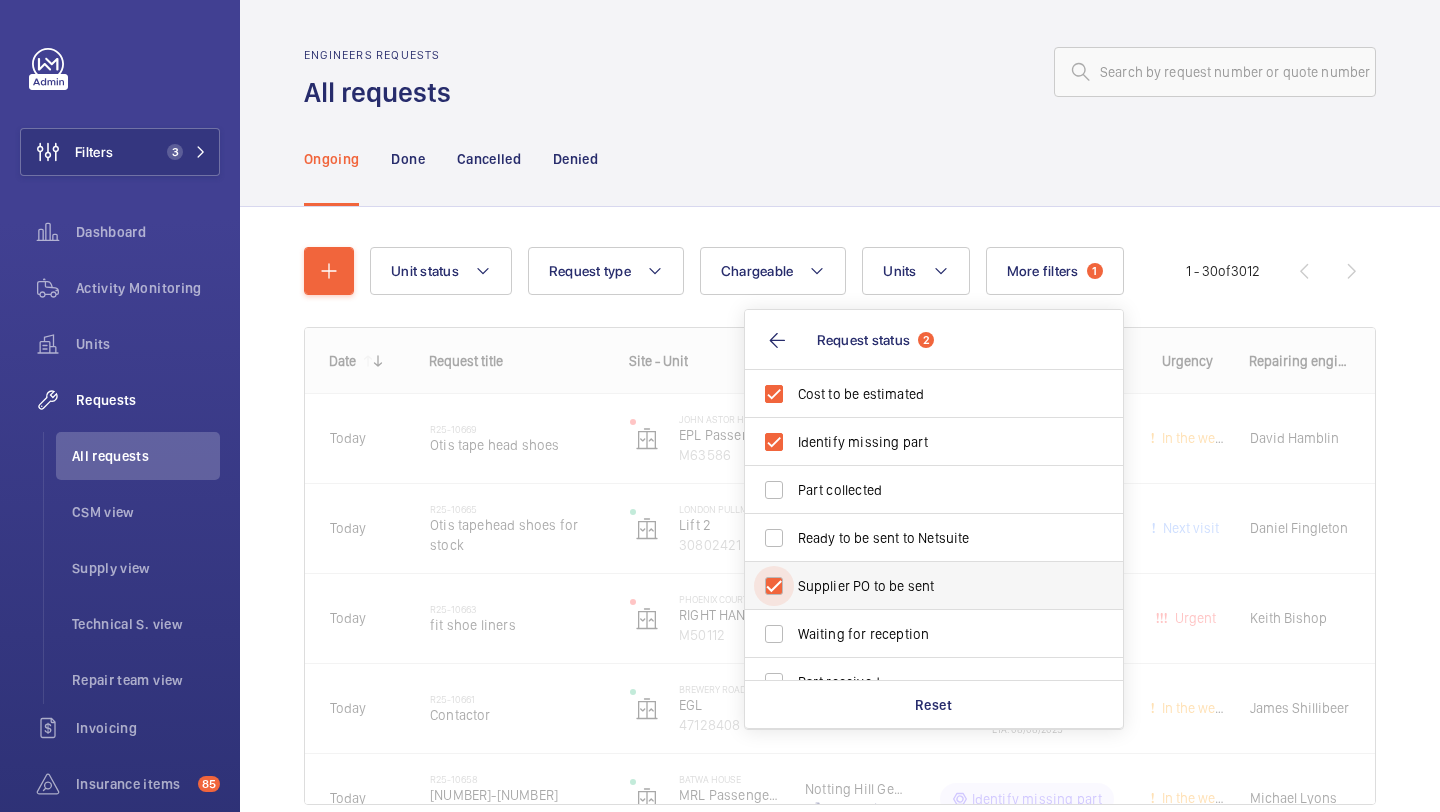 checkbox on "true" 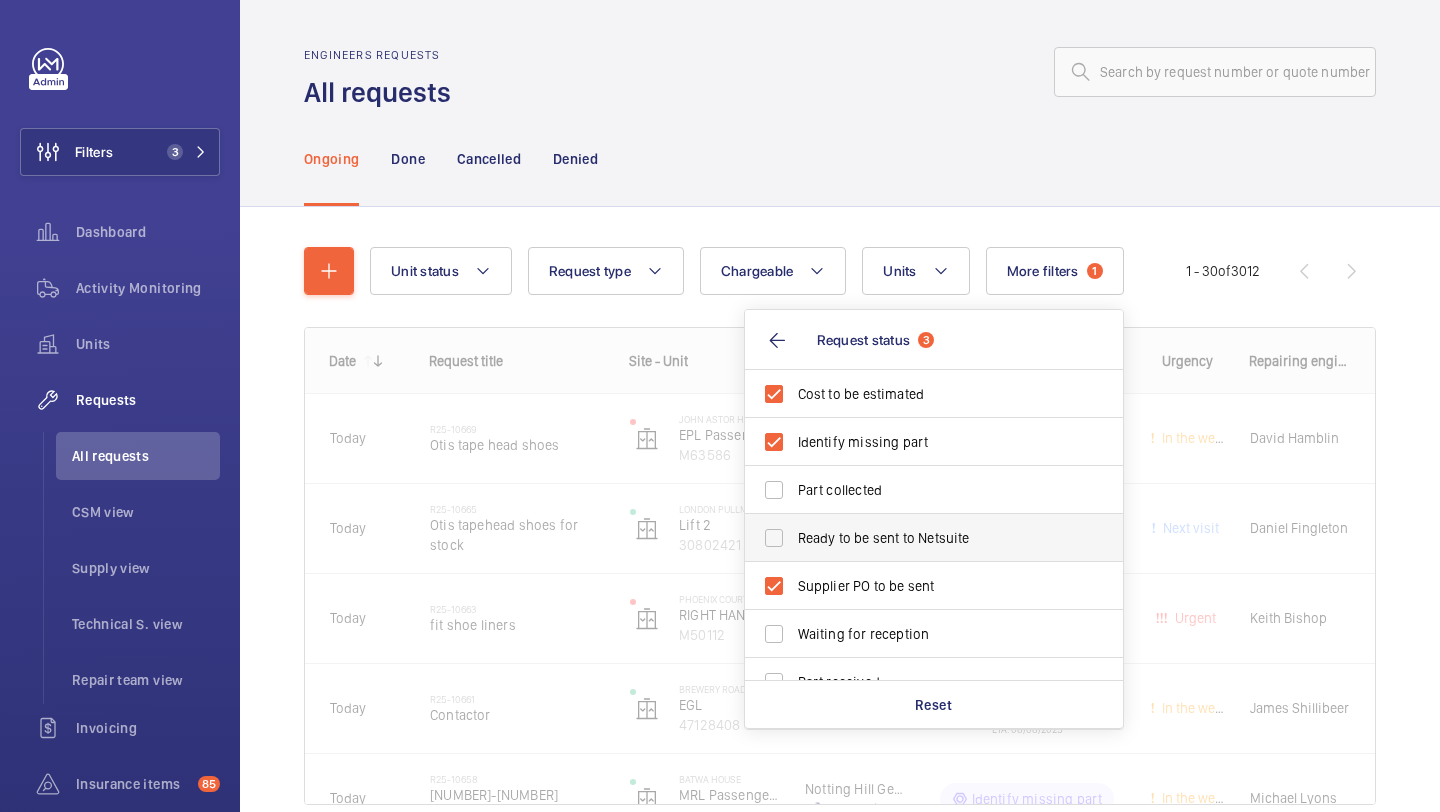 click on "Ready to be sent to Netsuite" at bounding box center (919, 538) 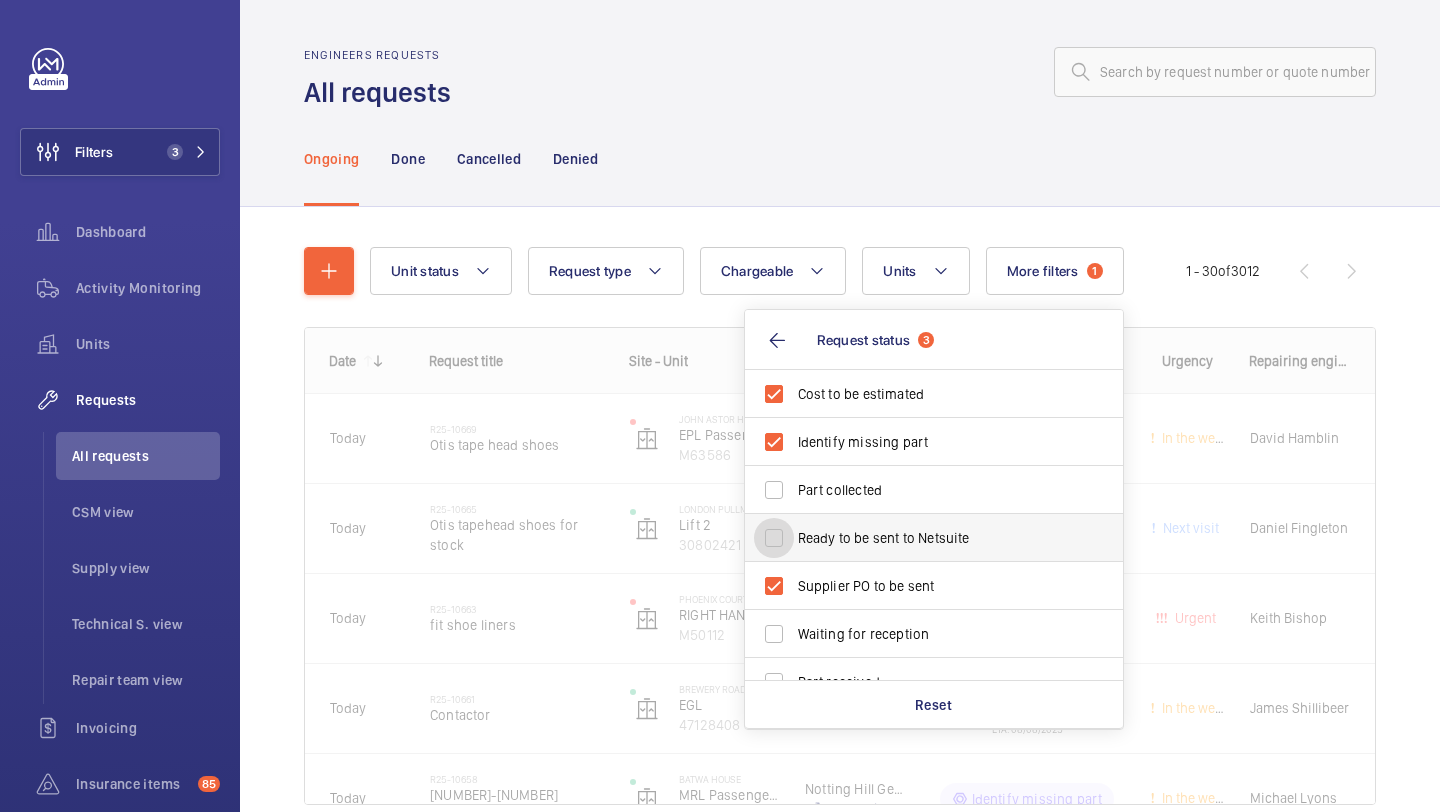 click on "Ready to be sent to Netsuite" at bounding box center (774, 538) 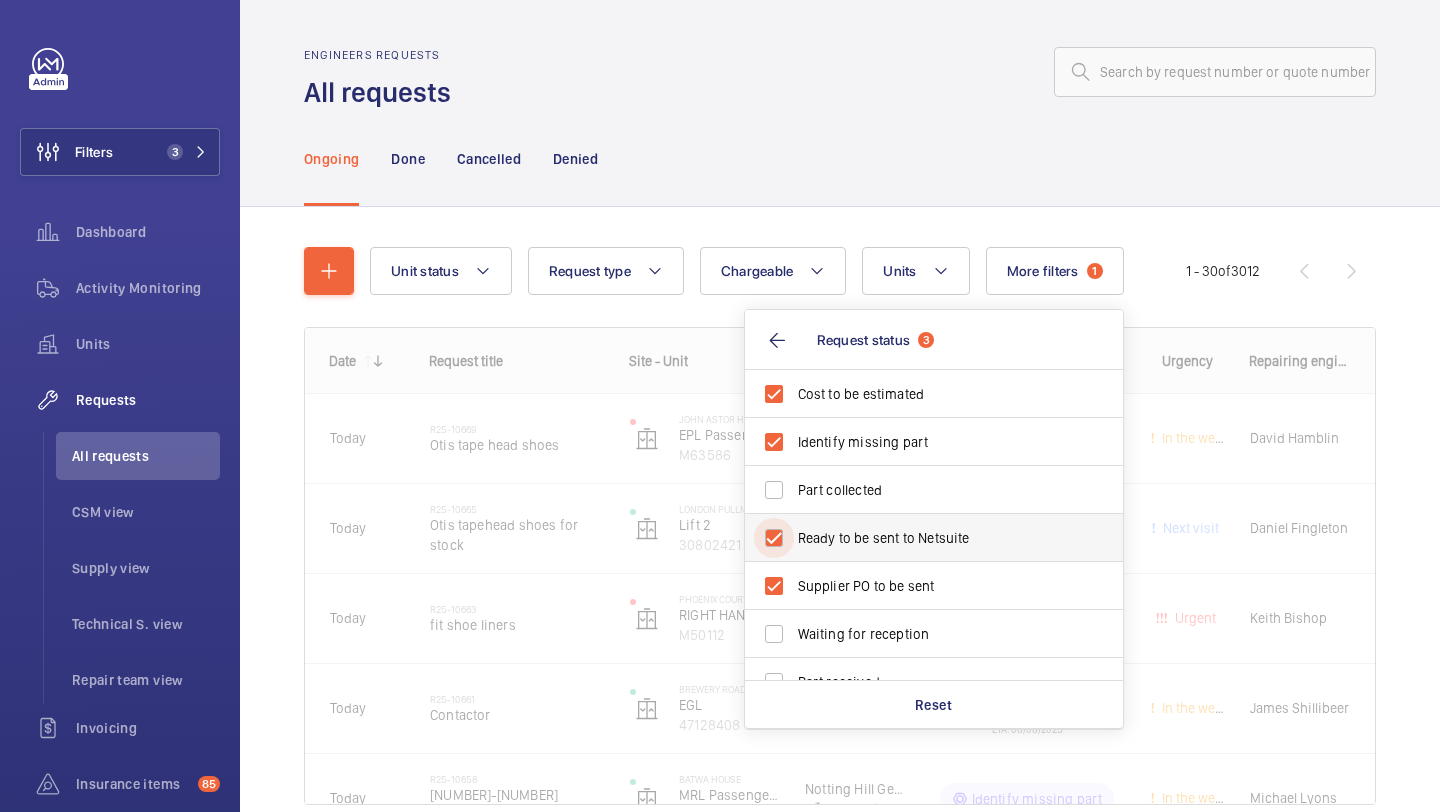 checkbox on "true" 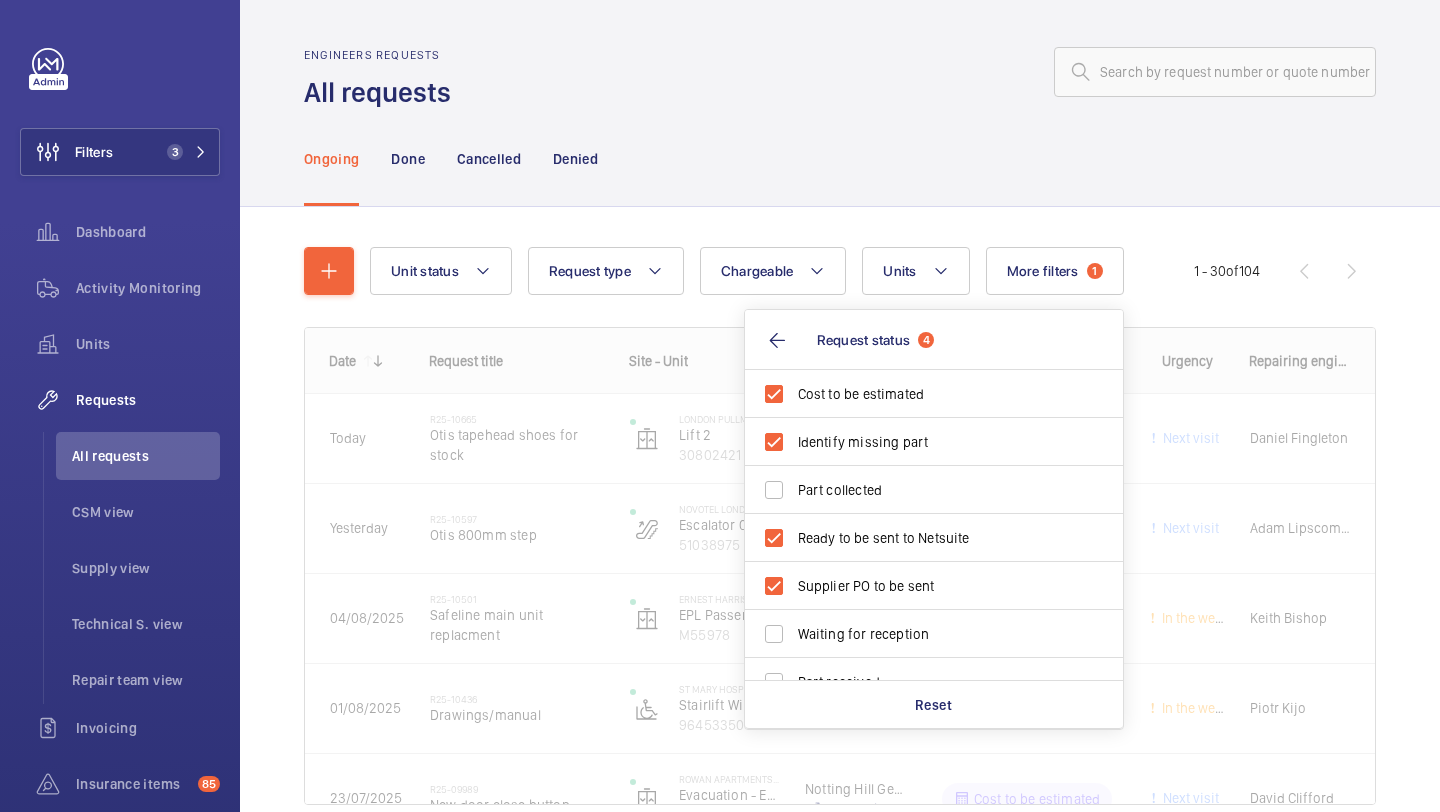 click 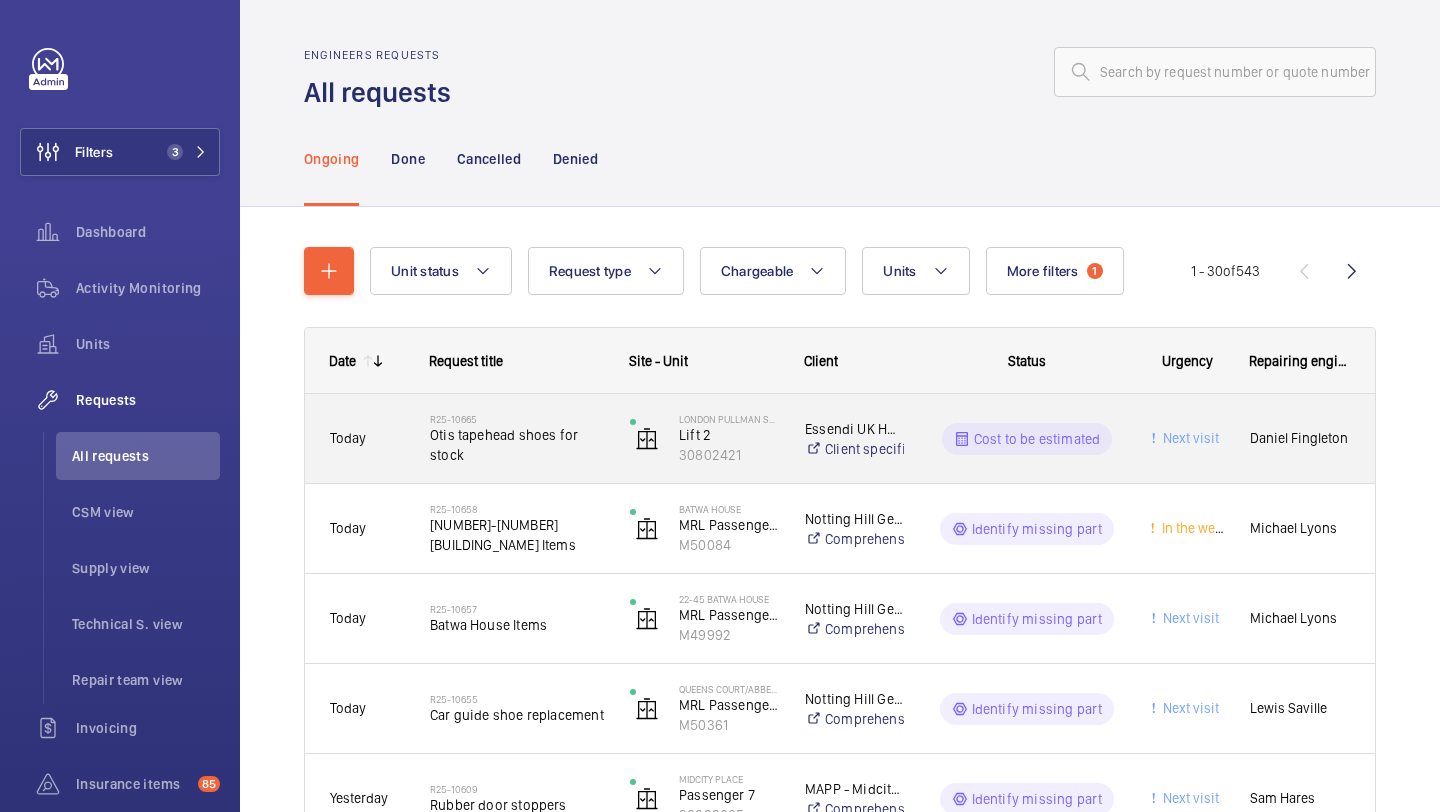 click on "Otis tapehead shoes for stock" 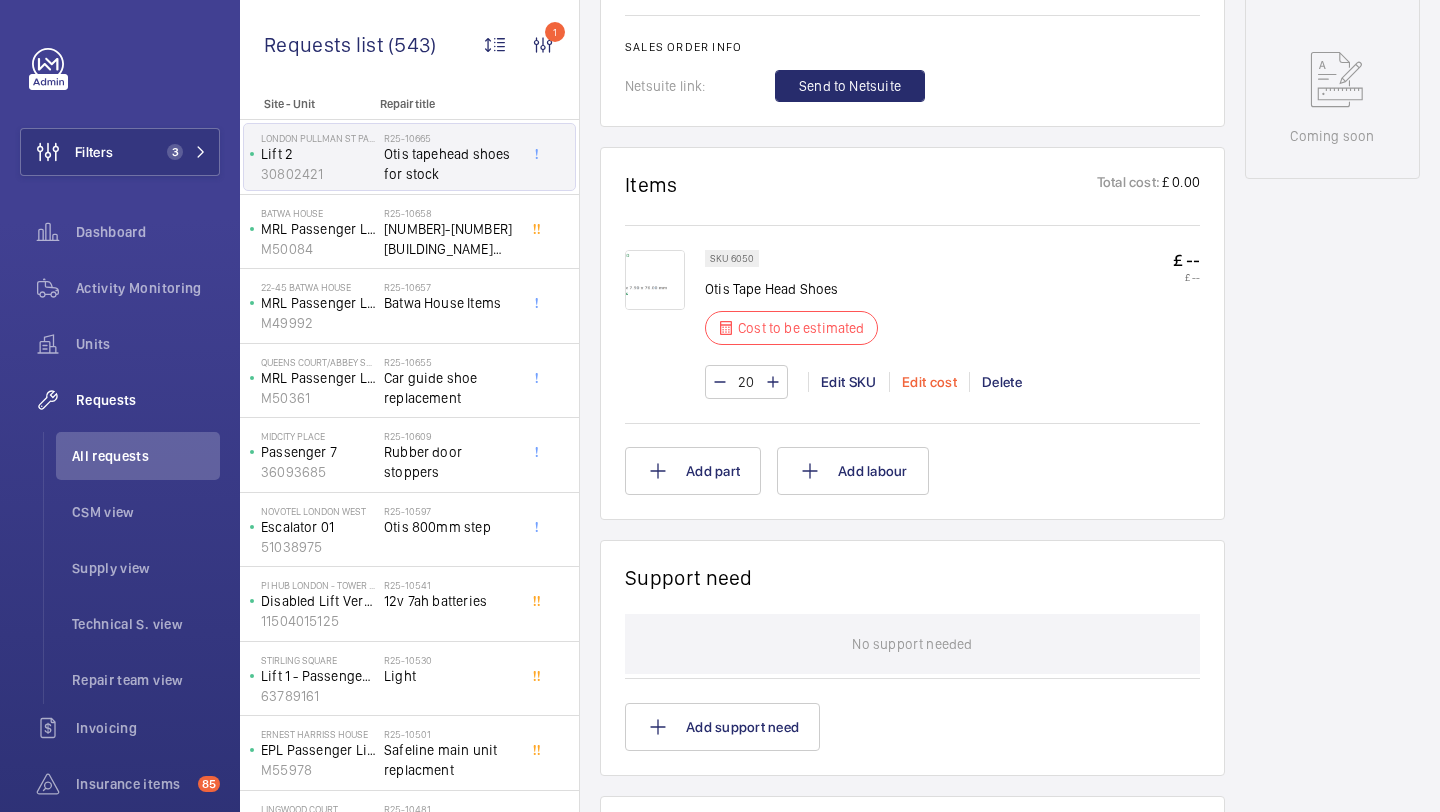 scroll, scrollTop: 1063, scrollLeft: 0, axis: vertical 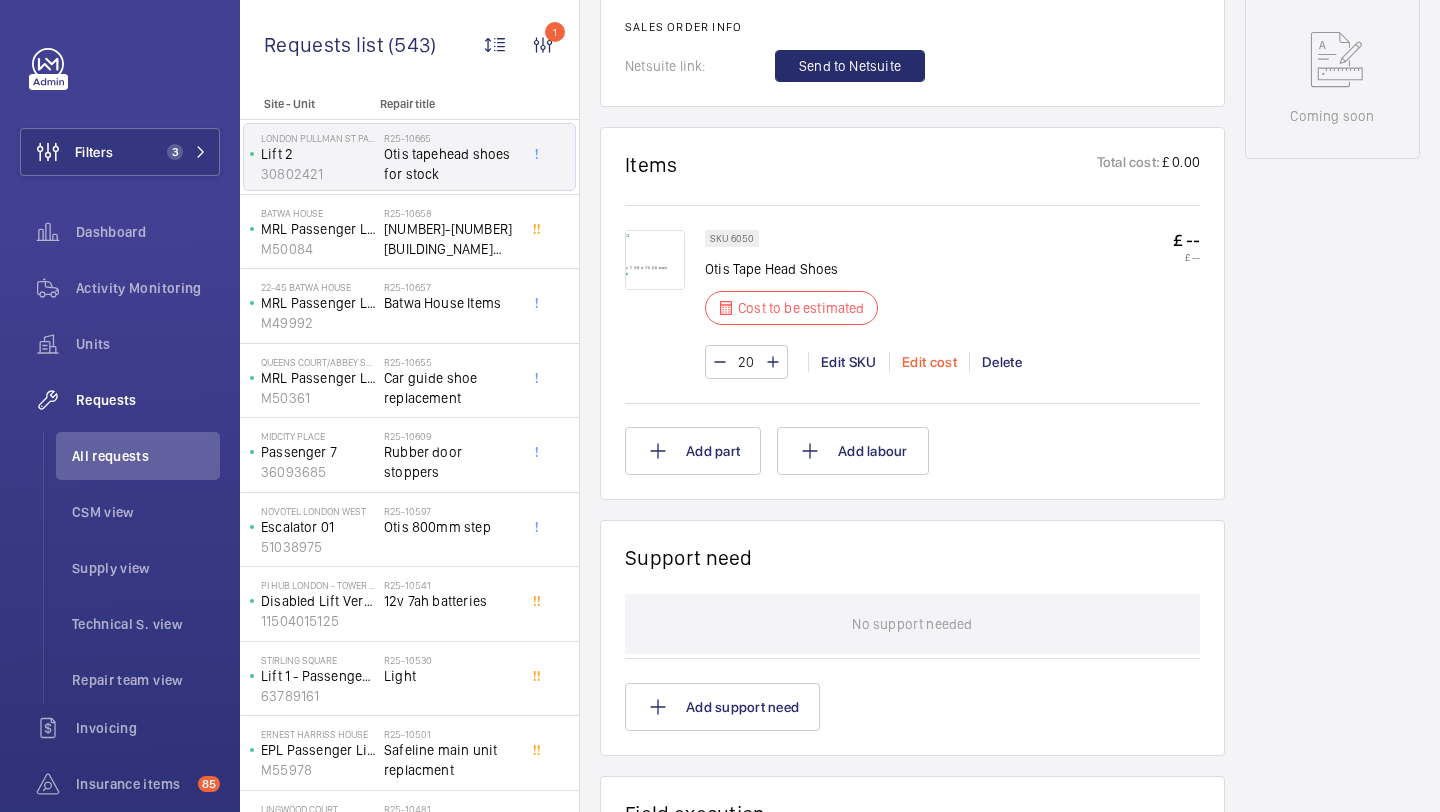click on "Edit cost" 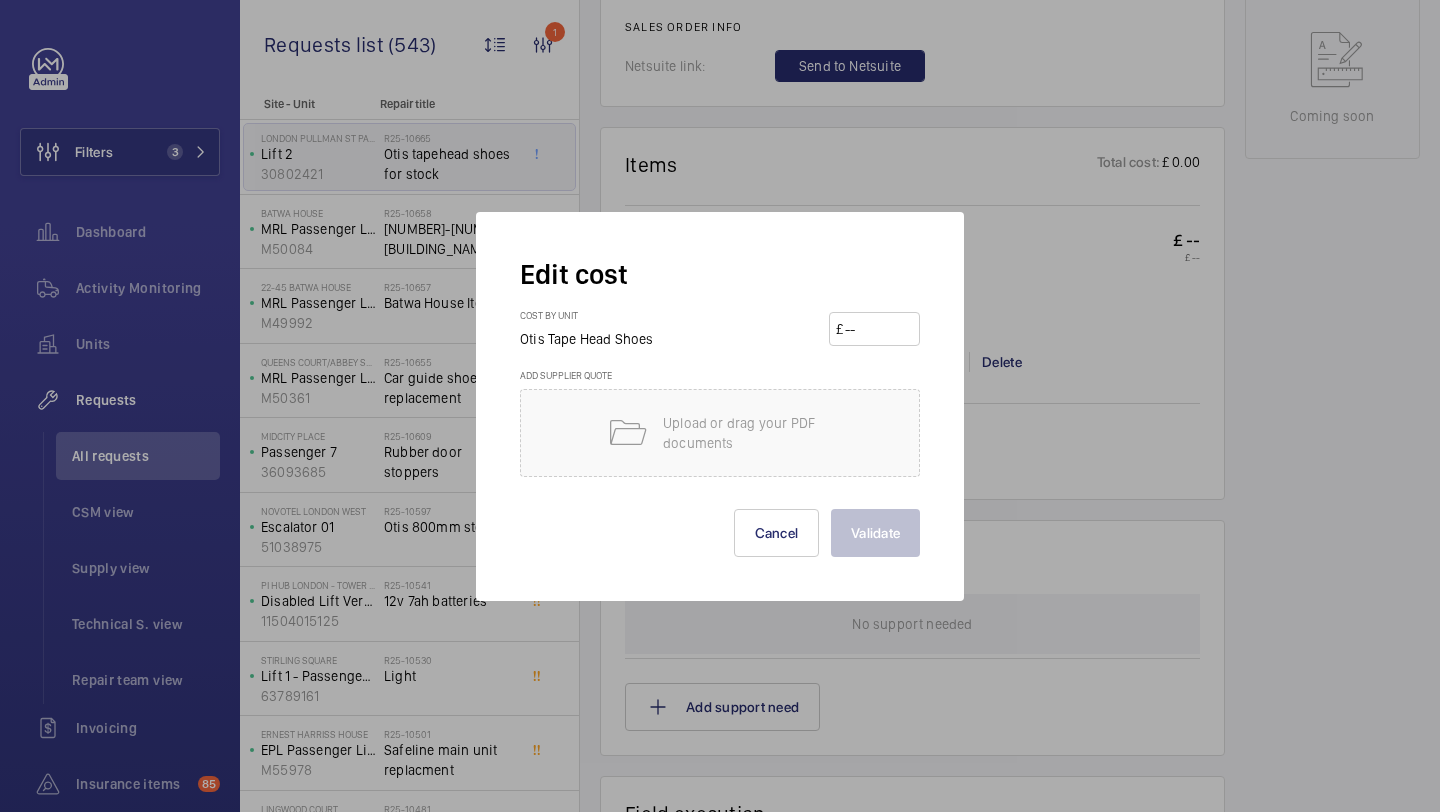 click at bounding box center [878, 329] 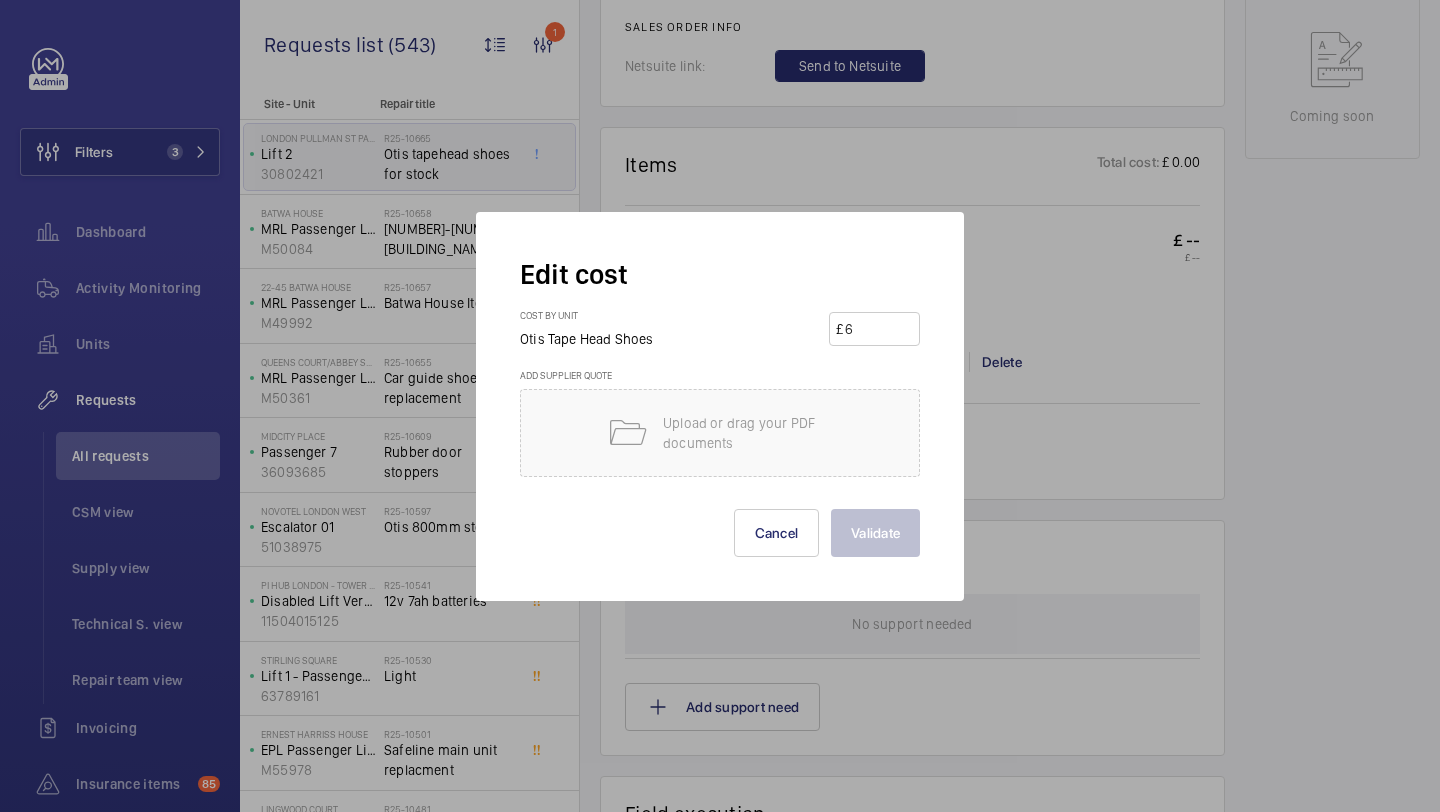click on "Validate" at bounding box center (875, 533) 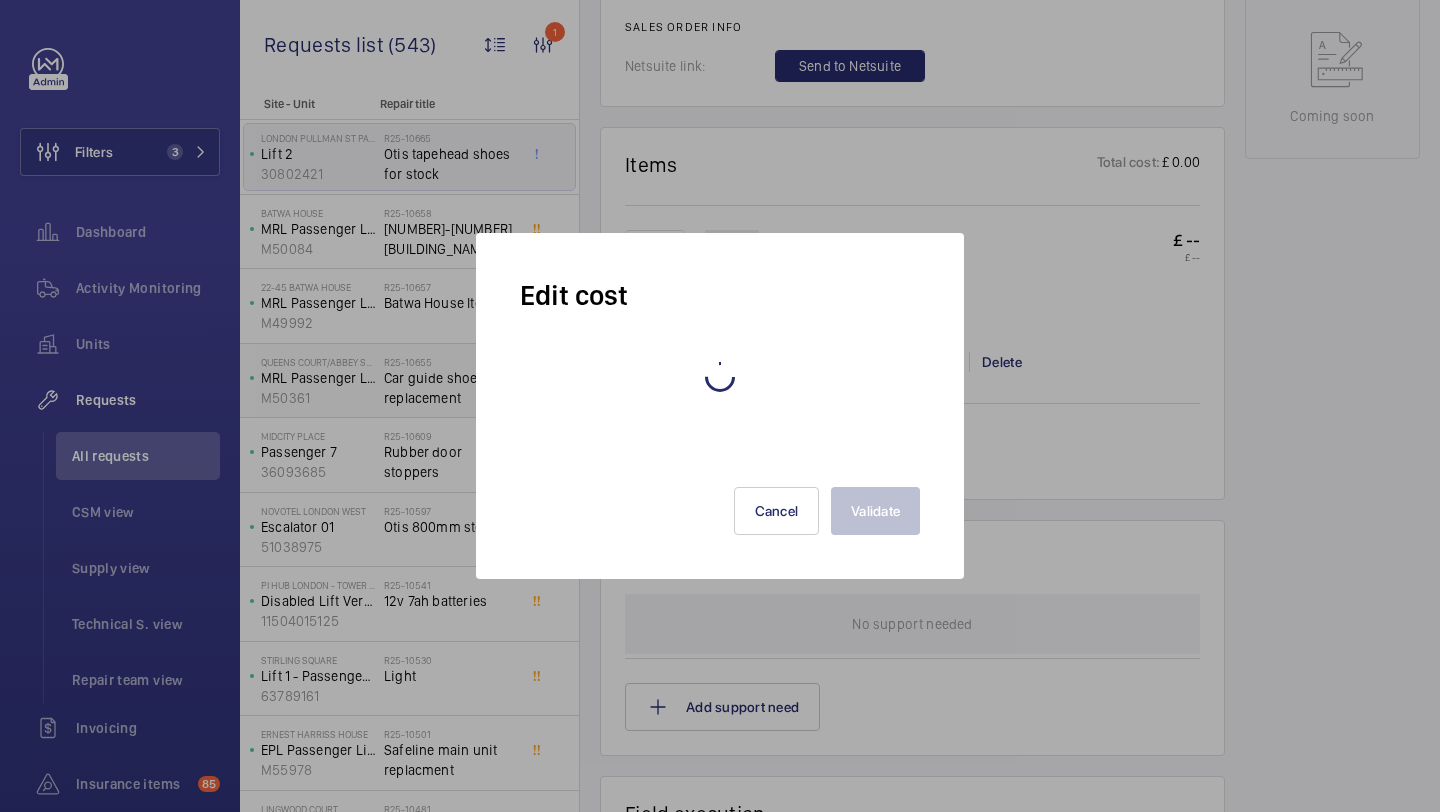 click on "22-45 Batwa House Items" 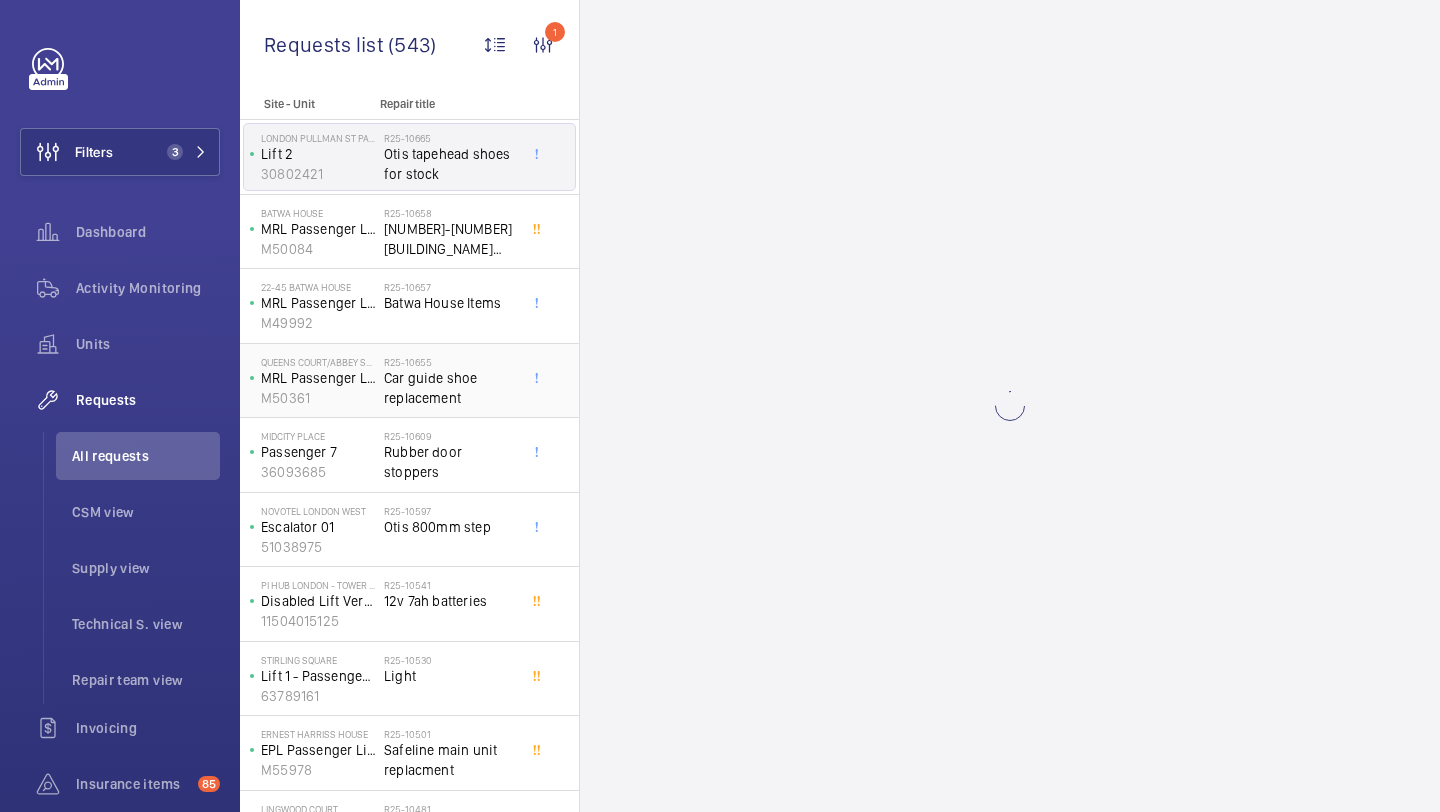 click on "R25-10655" 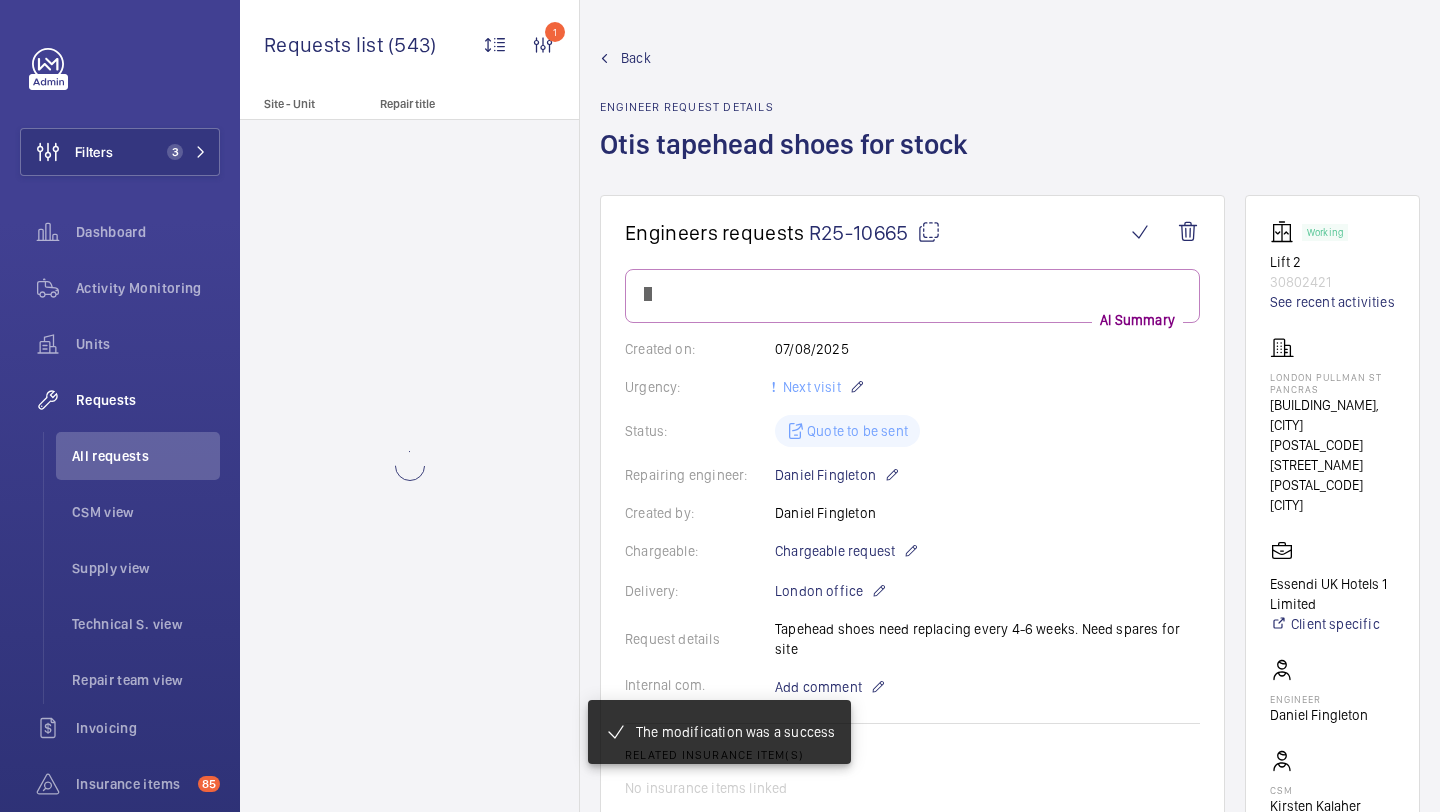click 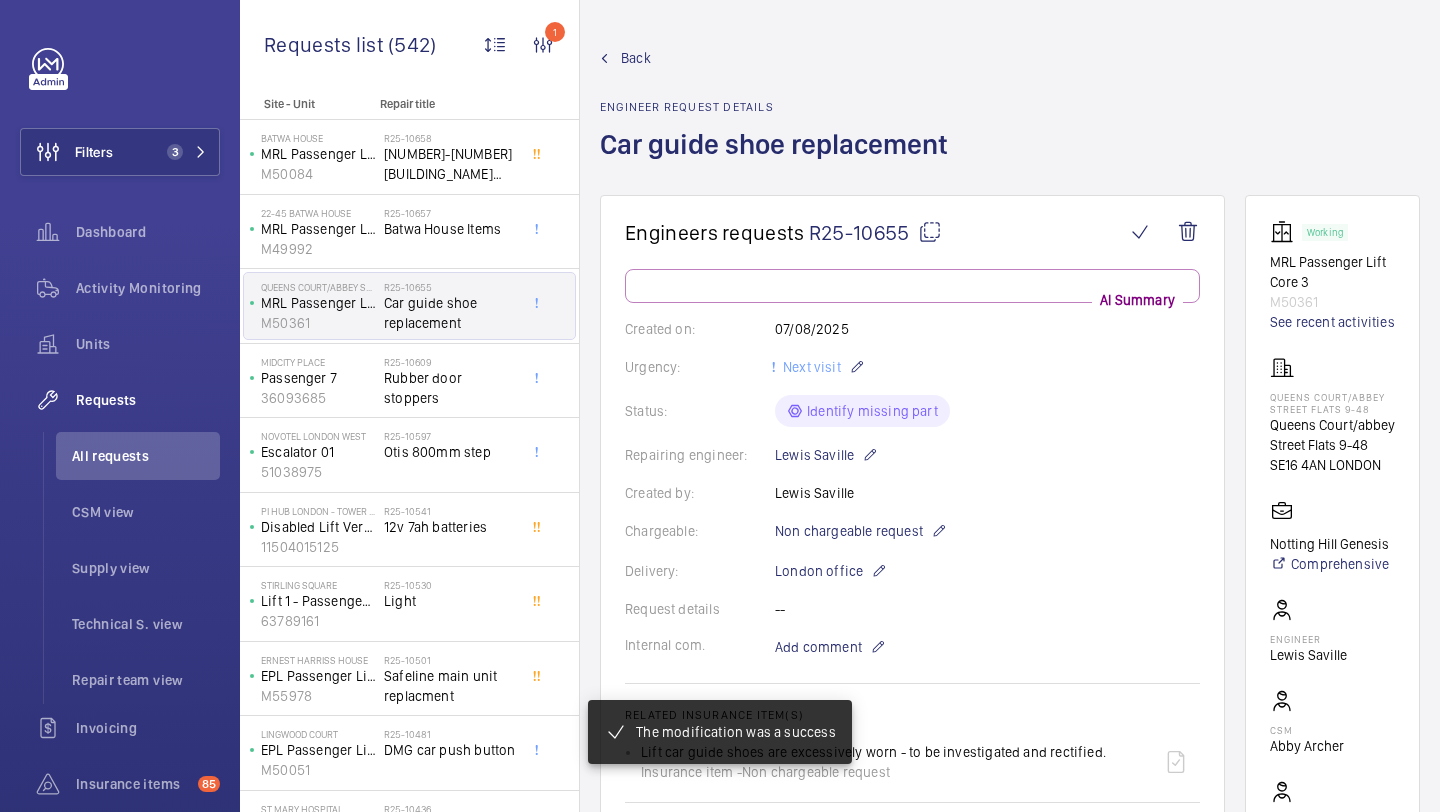 scroll, scrollTop: 645, scrollLeft: 0, axis: vertical 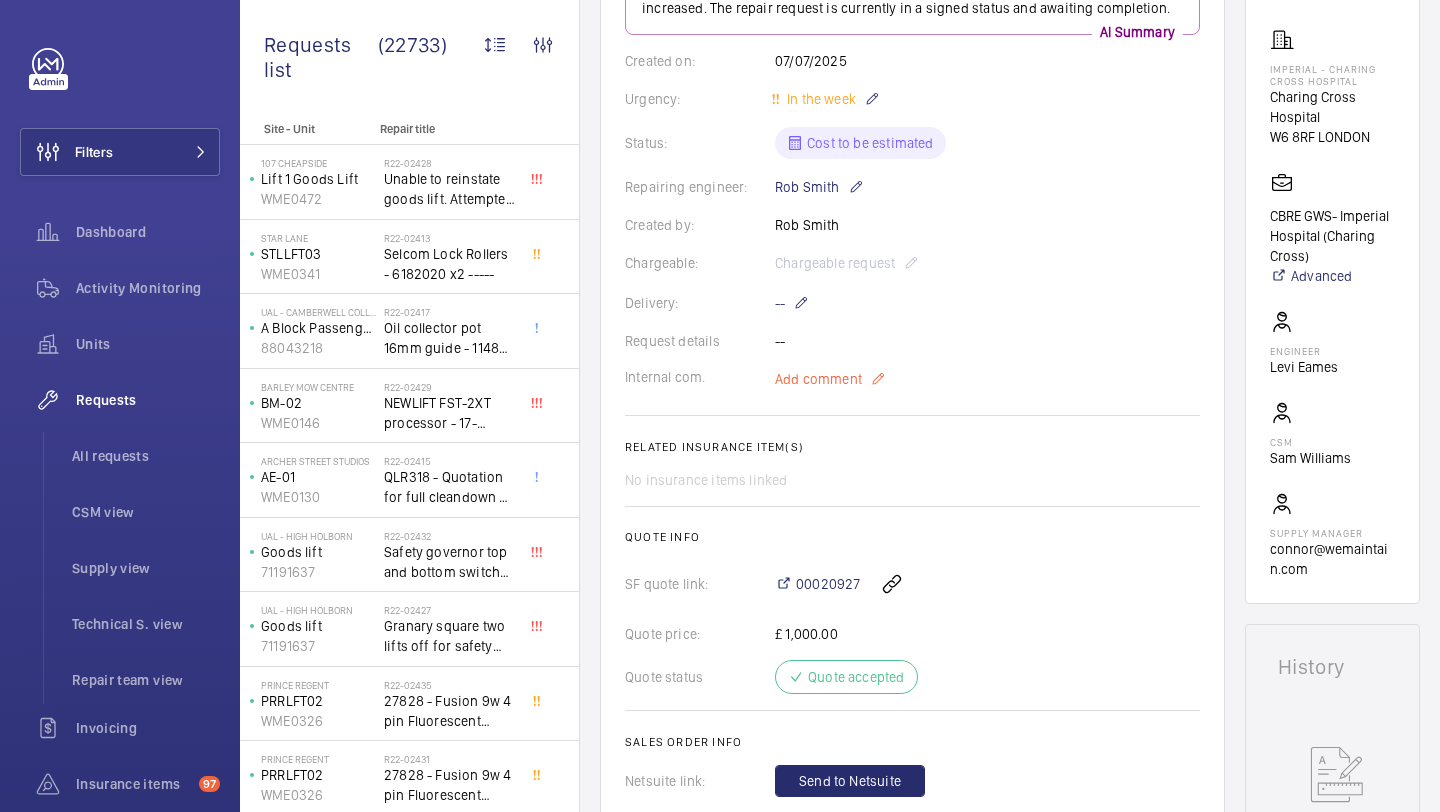 click on "Add comment" 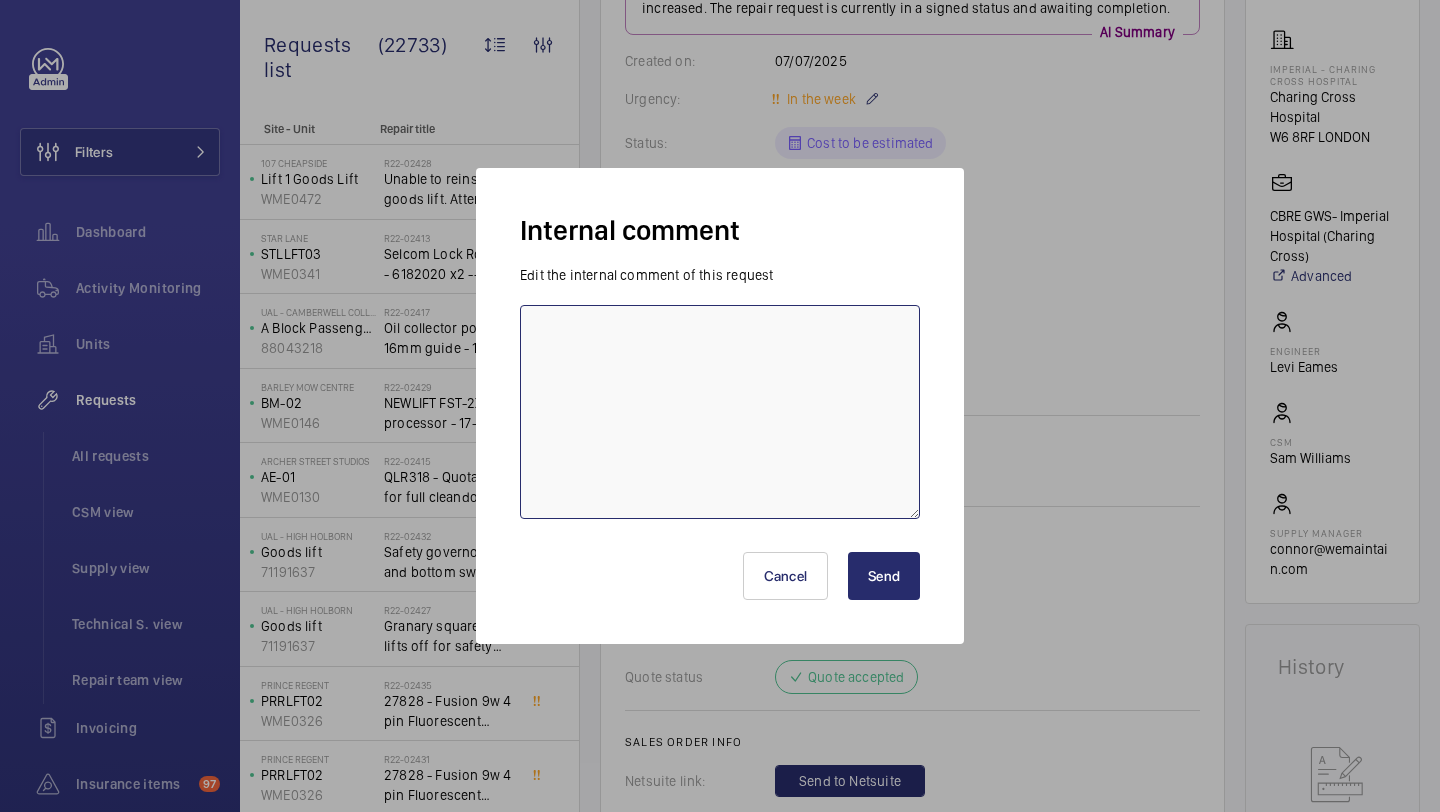 click at bounding box center [720, 412] 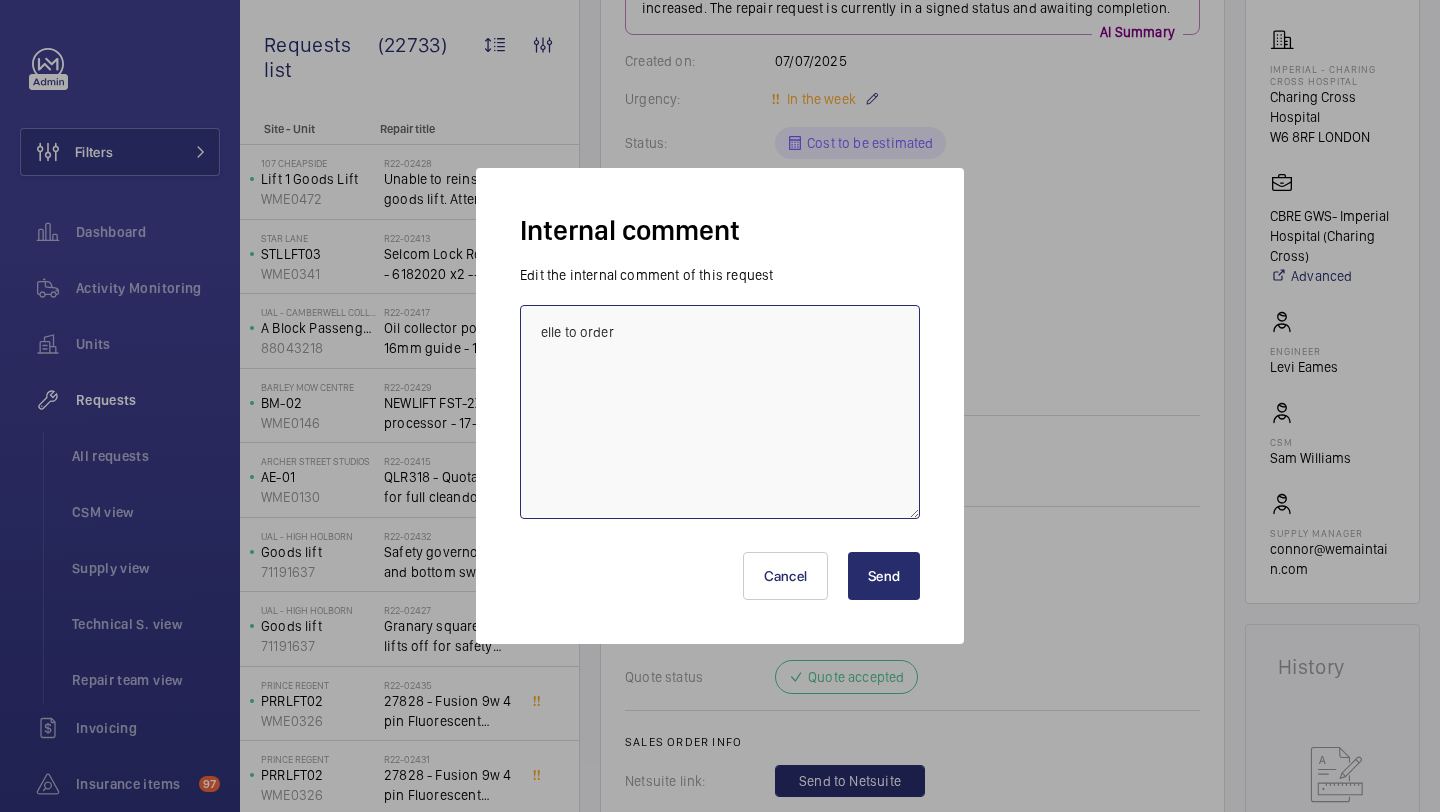 type on "elle to order" 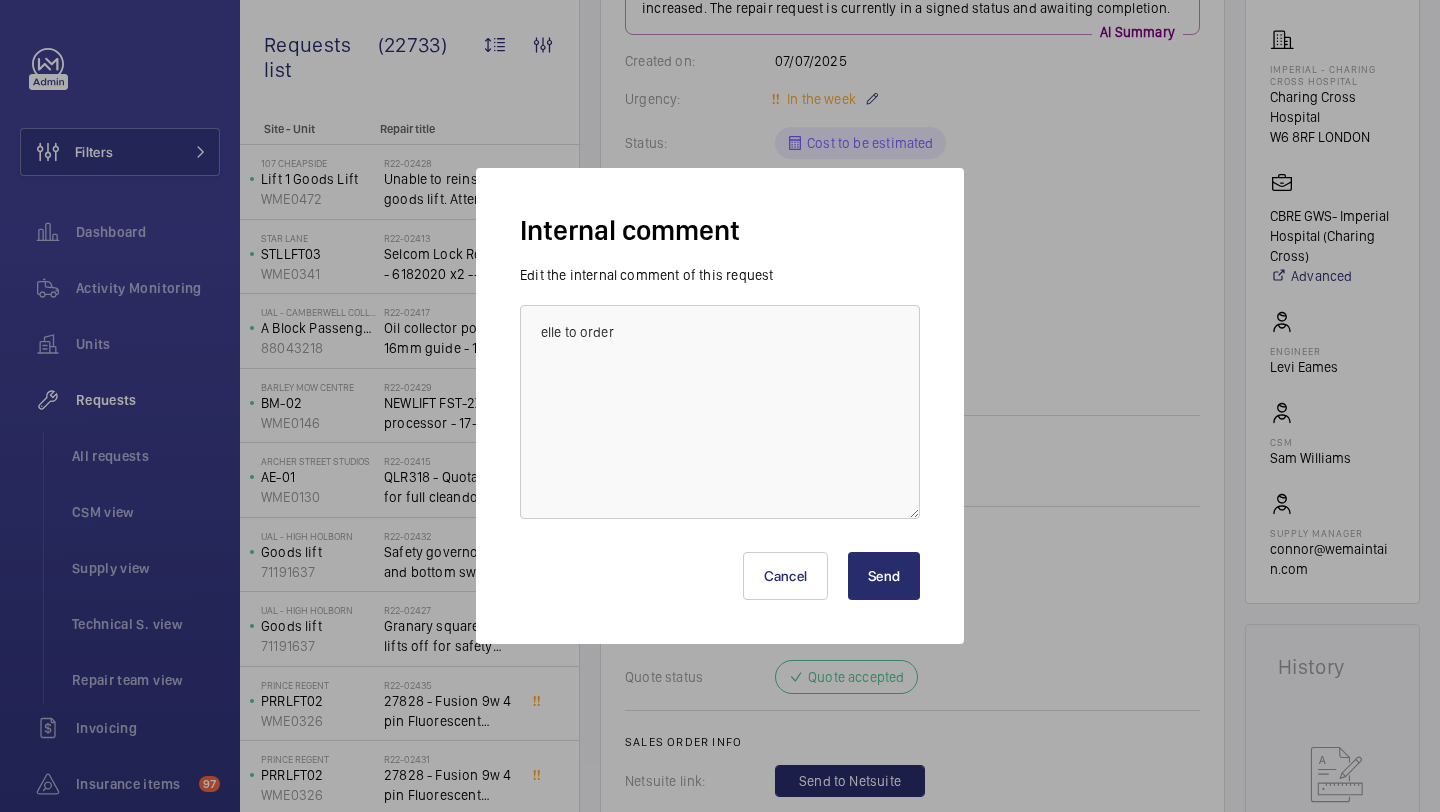 click on "Send" at bounding box center (884, 576) 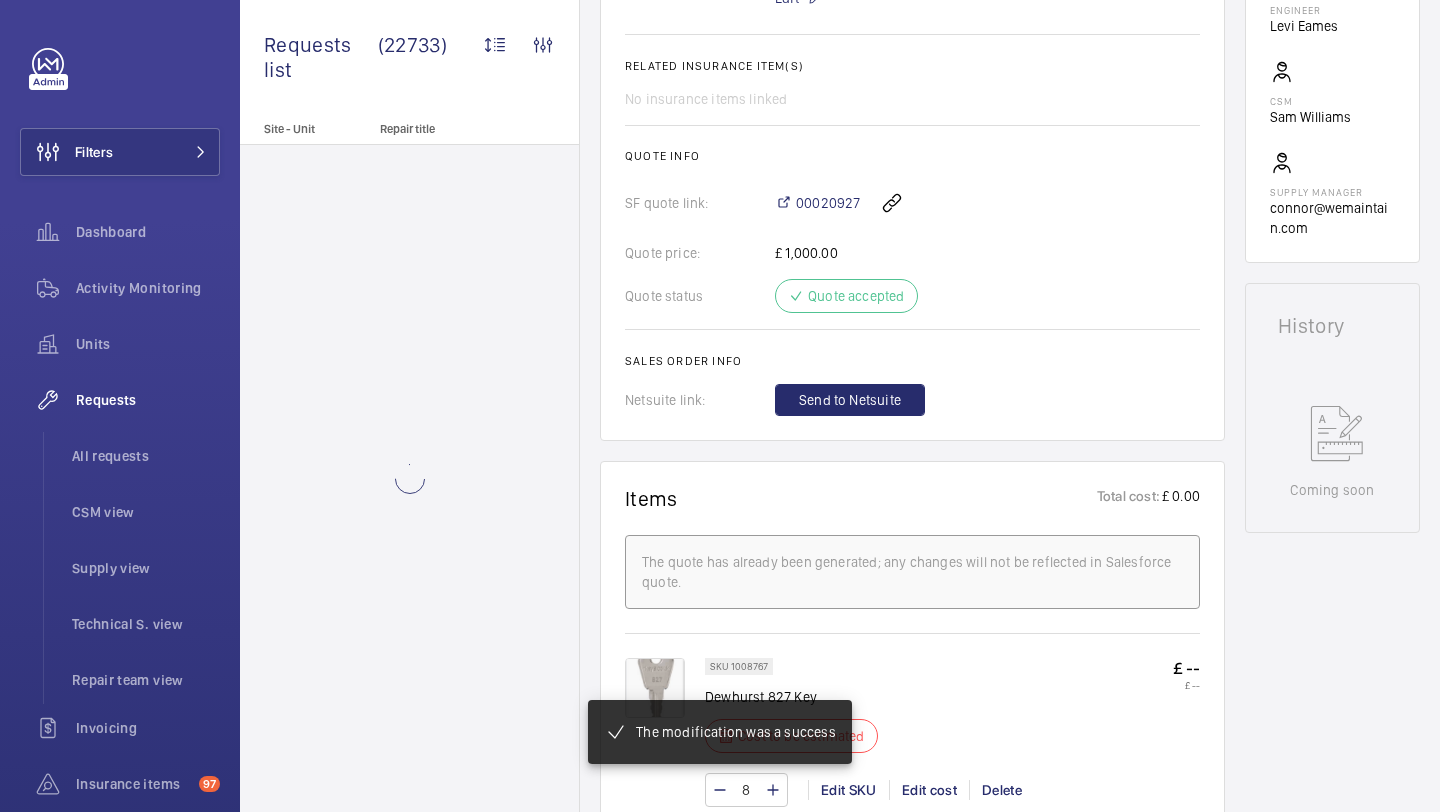 scroll, scrollTop: 1118, scrollLeft: 0, axis: vertical 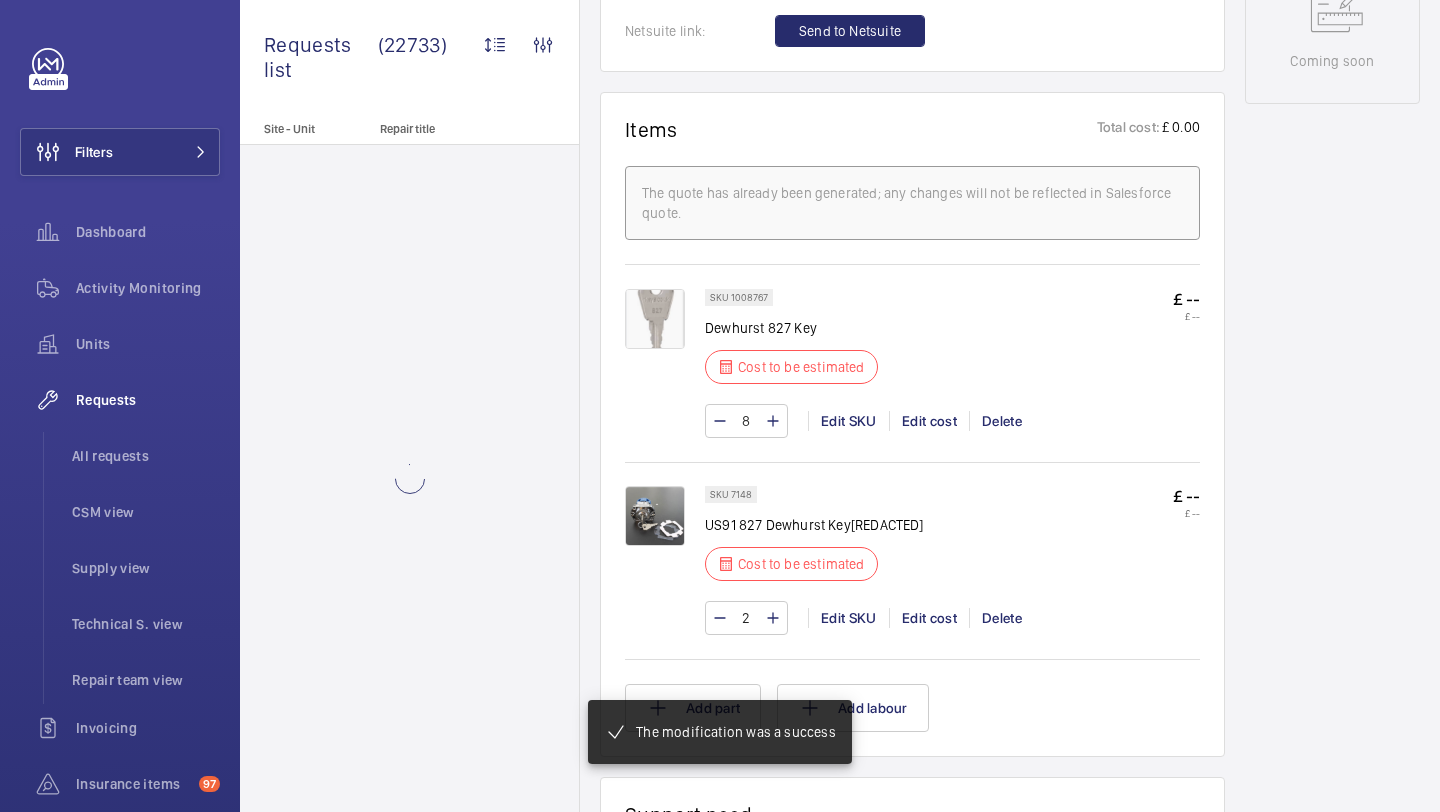 click on "SKU 1008767 Dewhurst 827 Key Cost to be estimated" 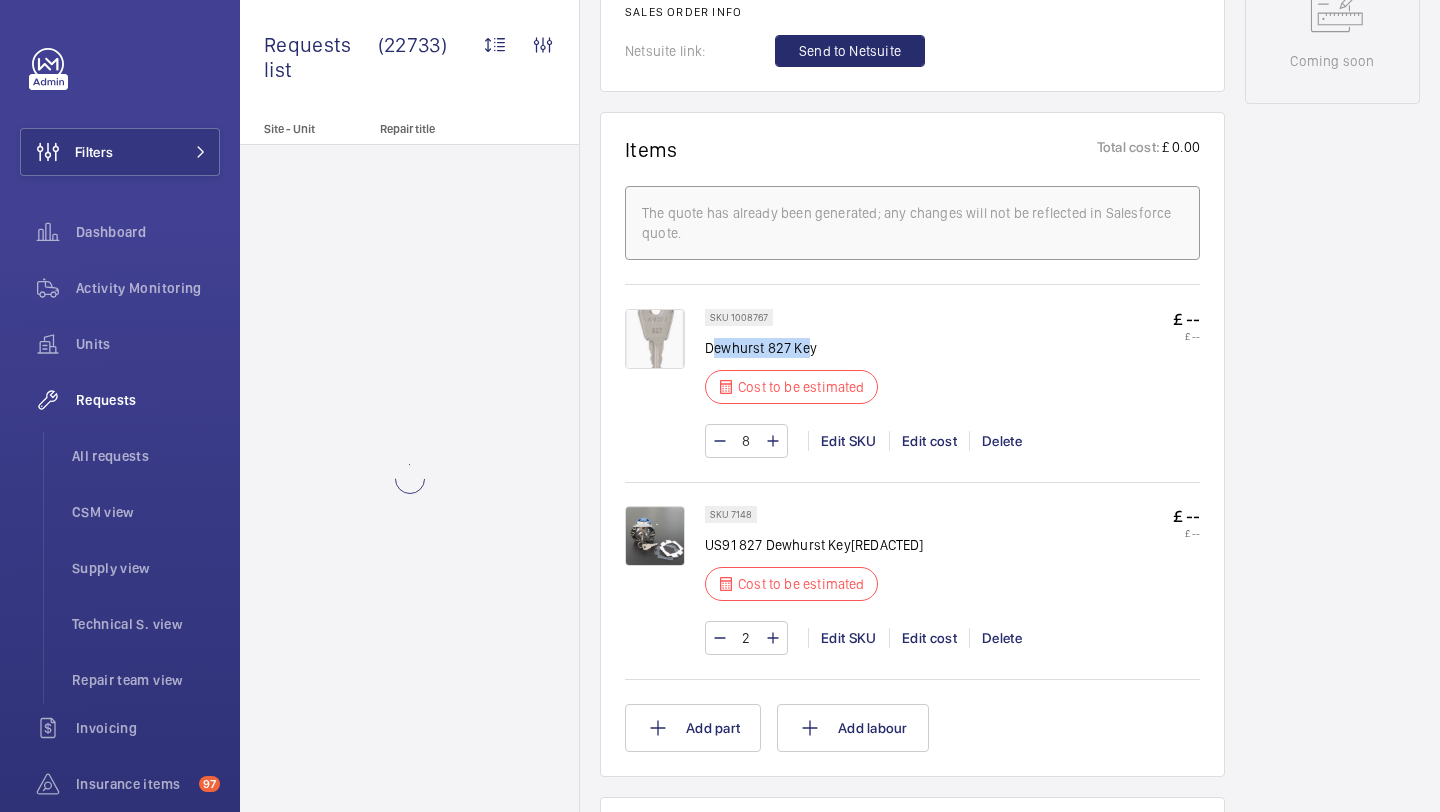drag, startPoint x: 811, startPoint y: 357, endPoint x: 717, endPoint y: 356, distance: 94.00532 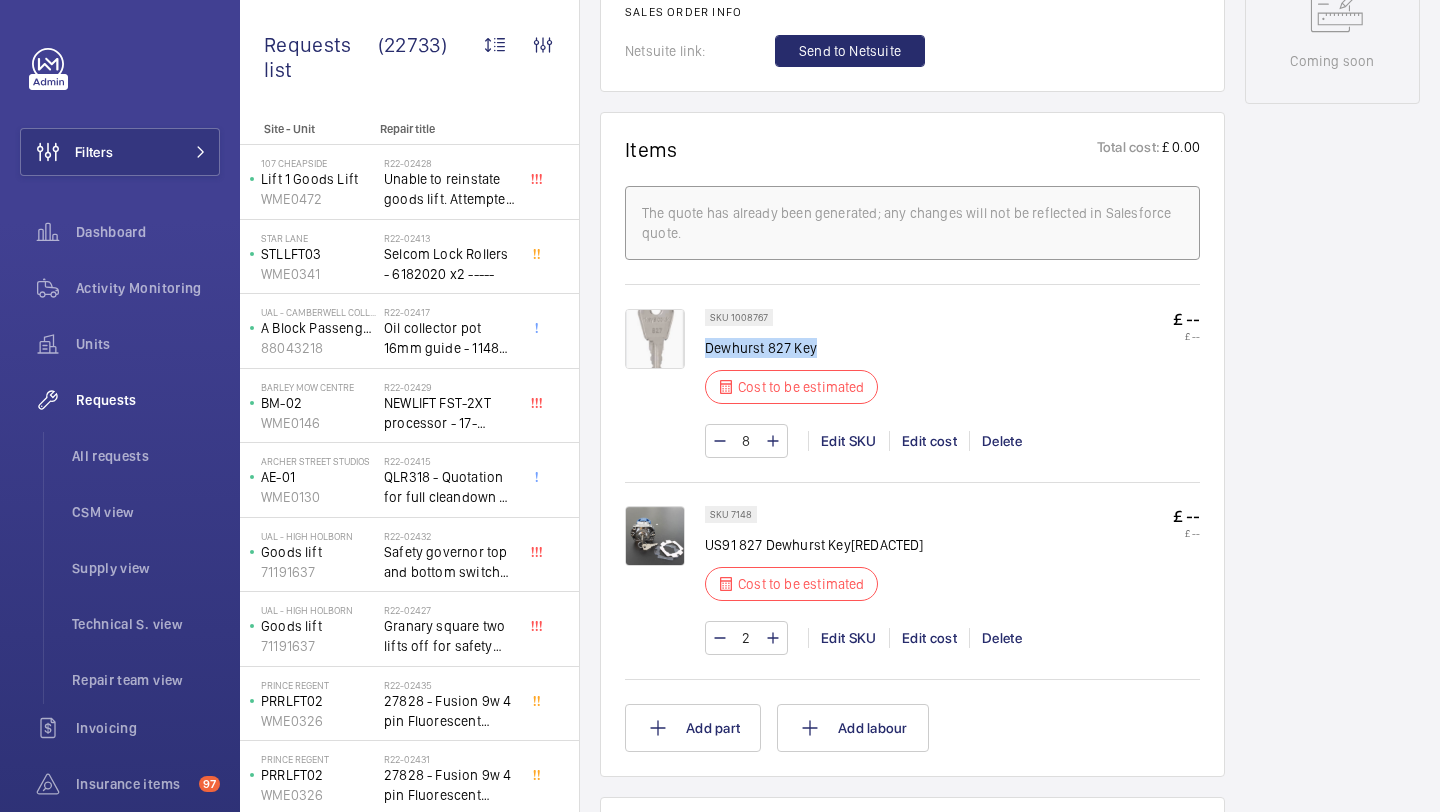 drag, startPoint x: 821, startPoint y: 355, endPoint x: 709, endPoint y: 348, distance: 112.21854 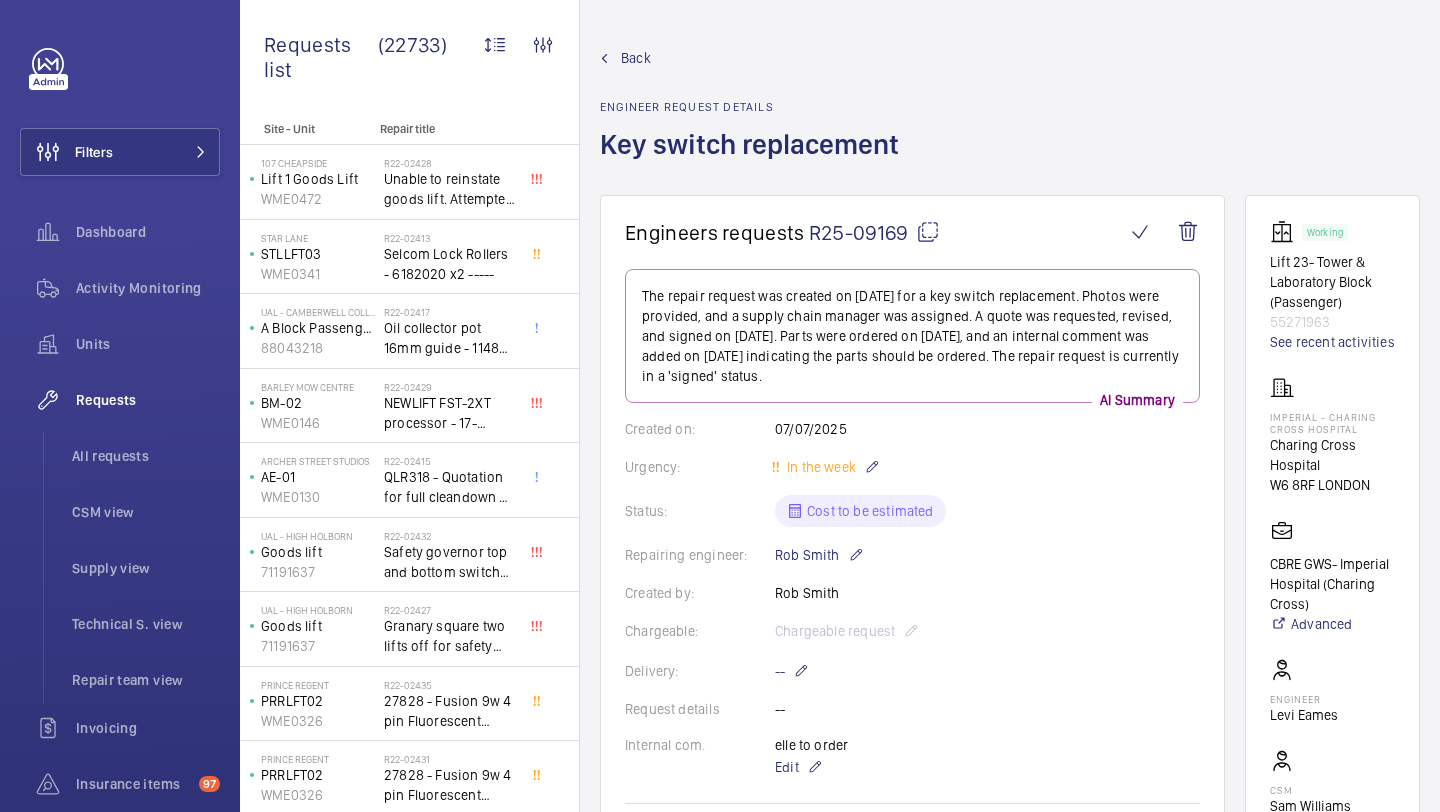 drag, startPoint x: 905, startPoint y: 234, endPoint x: 811, endPoint y: 235, distance: 94.00532 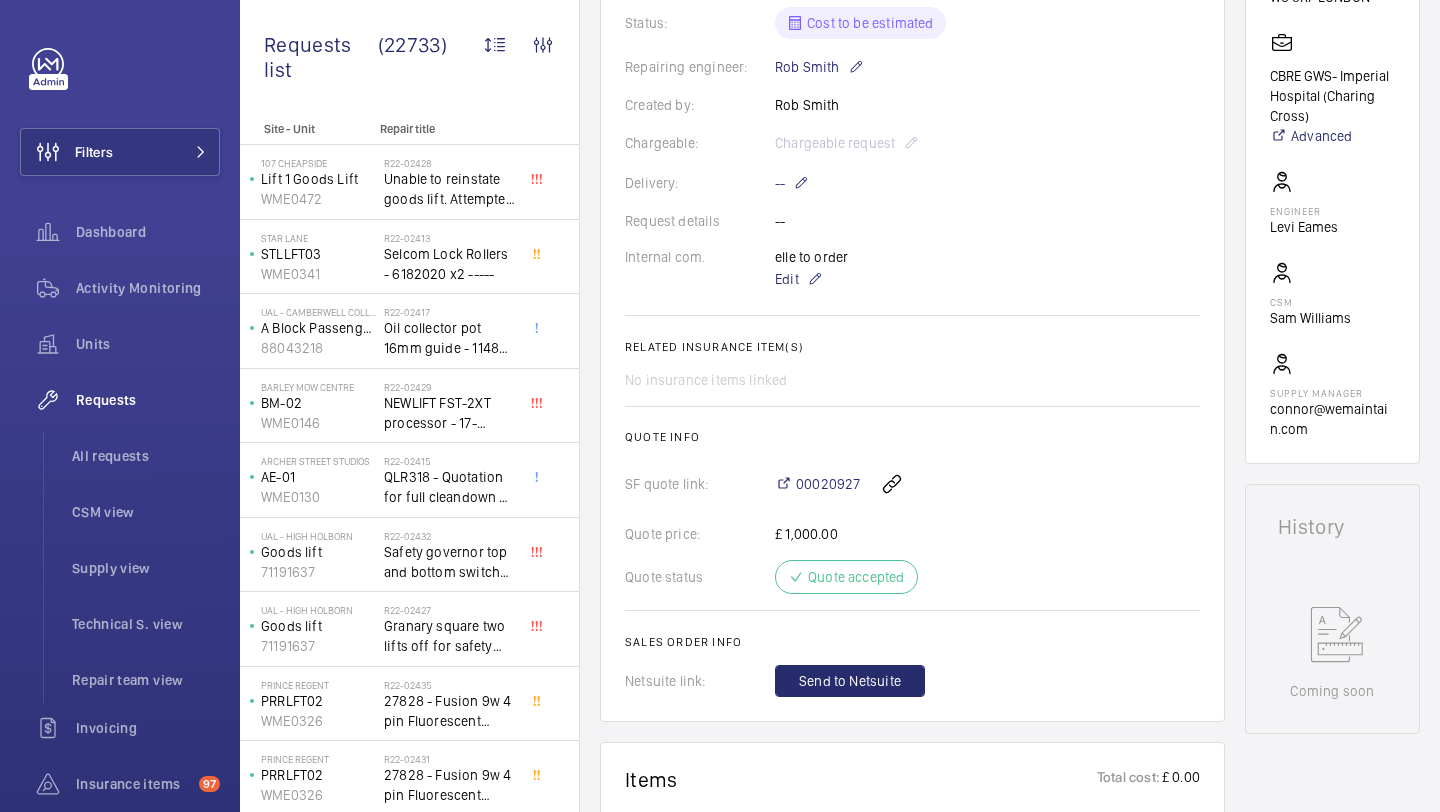 scroll, scrollTop: 926, scrollLeft: 0, axis: vertical 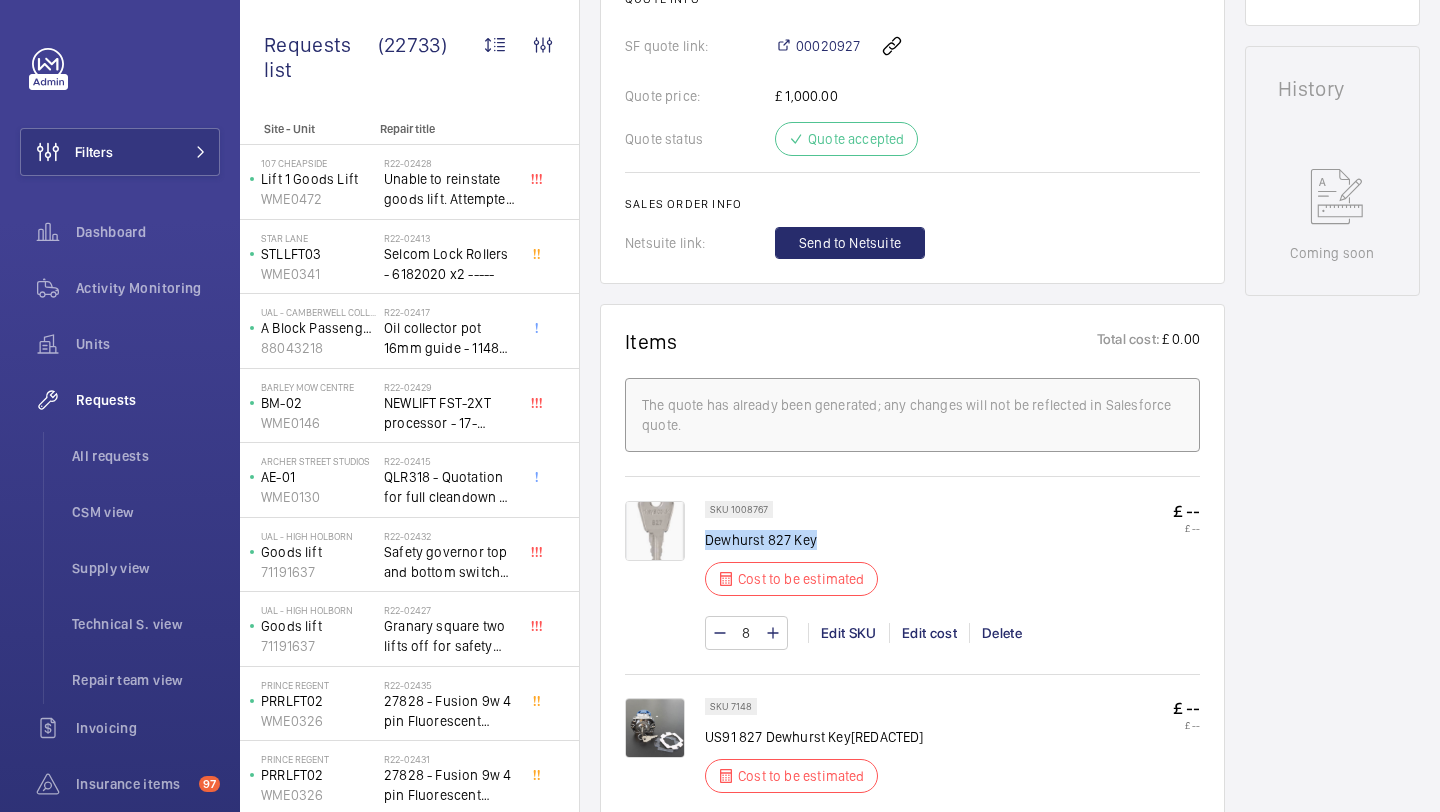 drag, startPoint x: 829, startPoint y: 541, endPoint x: 708, endPoint y: 540, distance: 121.004135 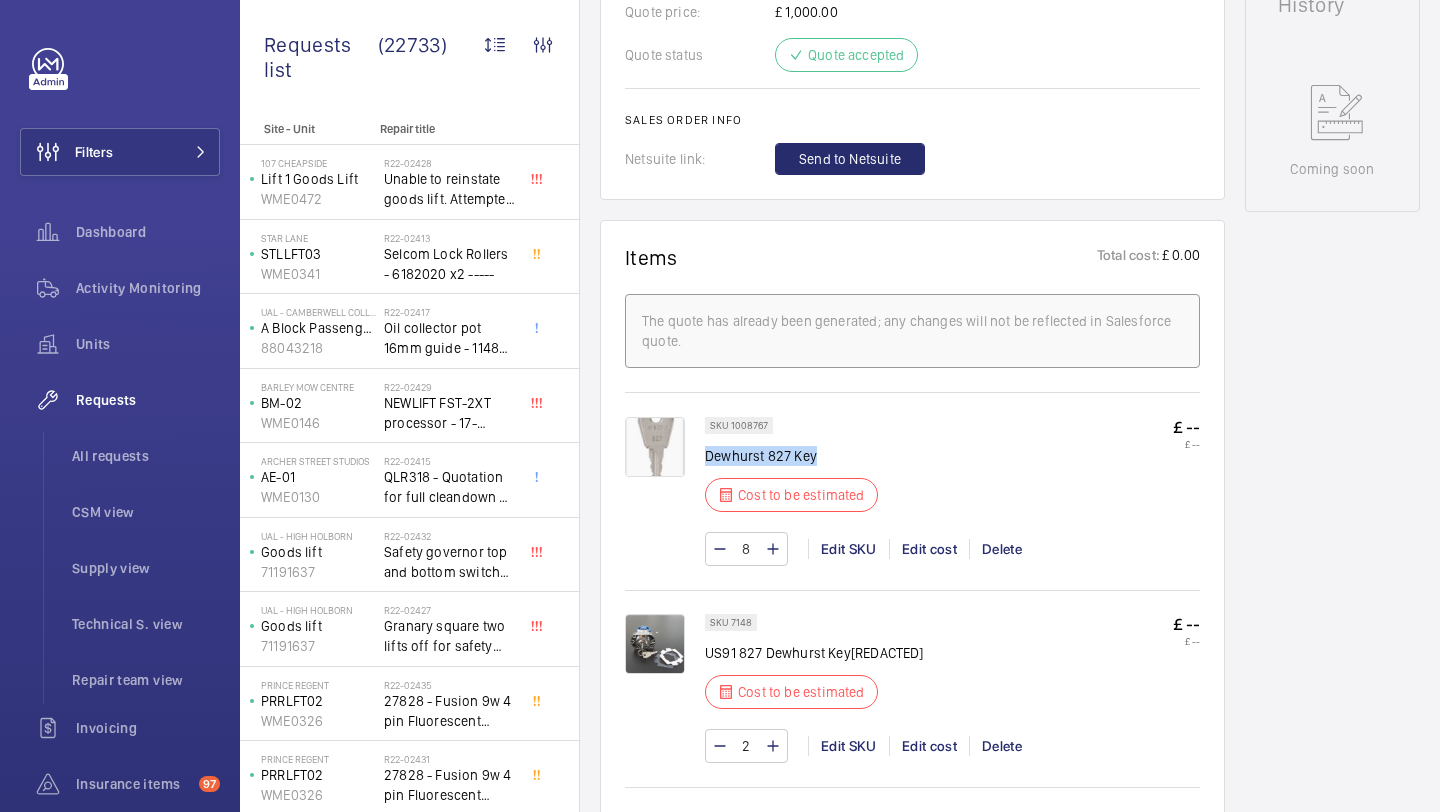 scroll, scrollTop: 1024, scrollLeft: 0, axis: vertical 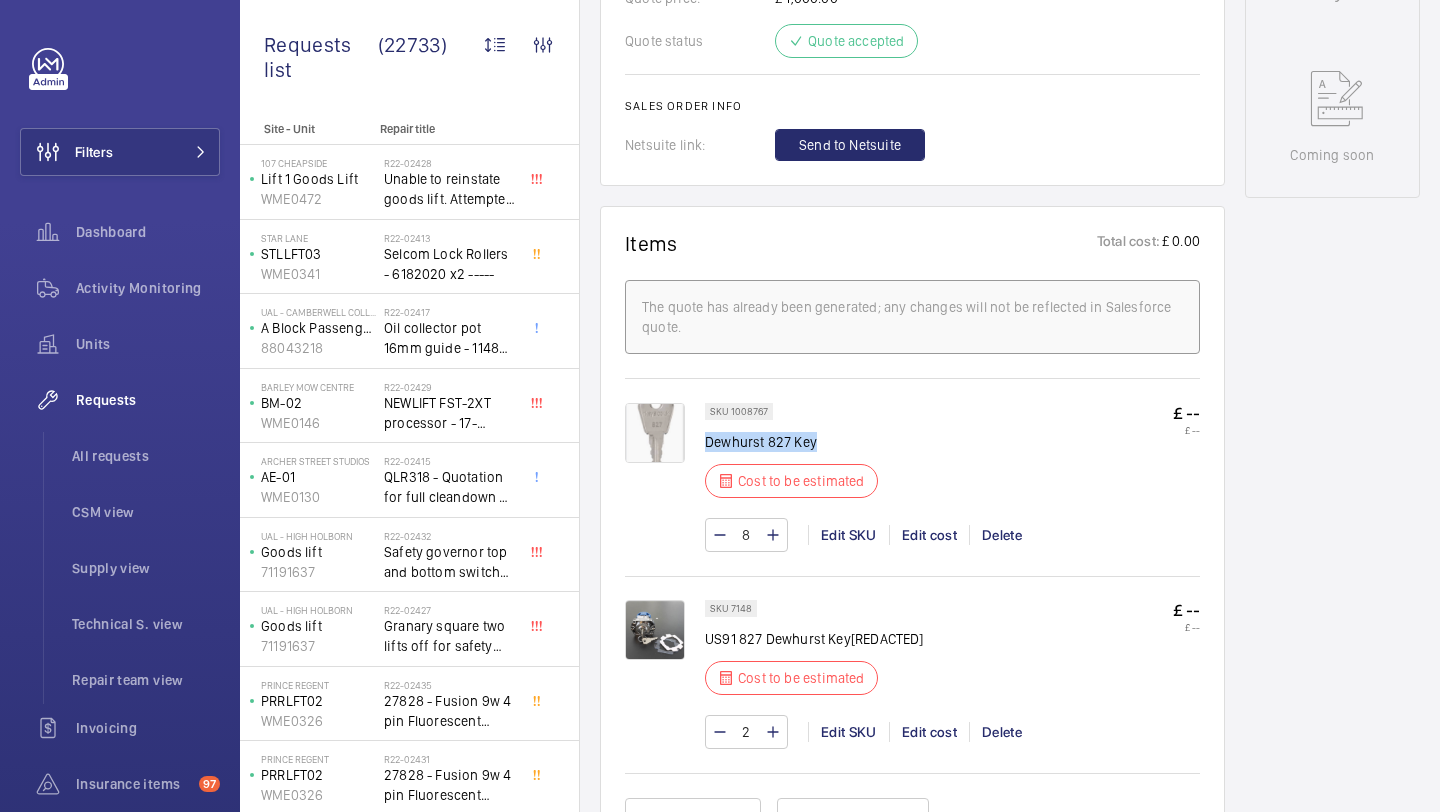 drag, startPoint x: 1028, startPoint y: 646, endPoint x: 708, endPoint y: 646, distance: 320 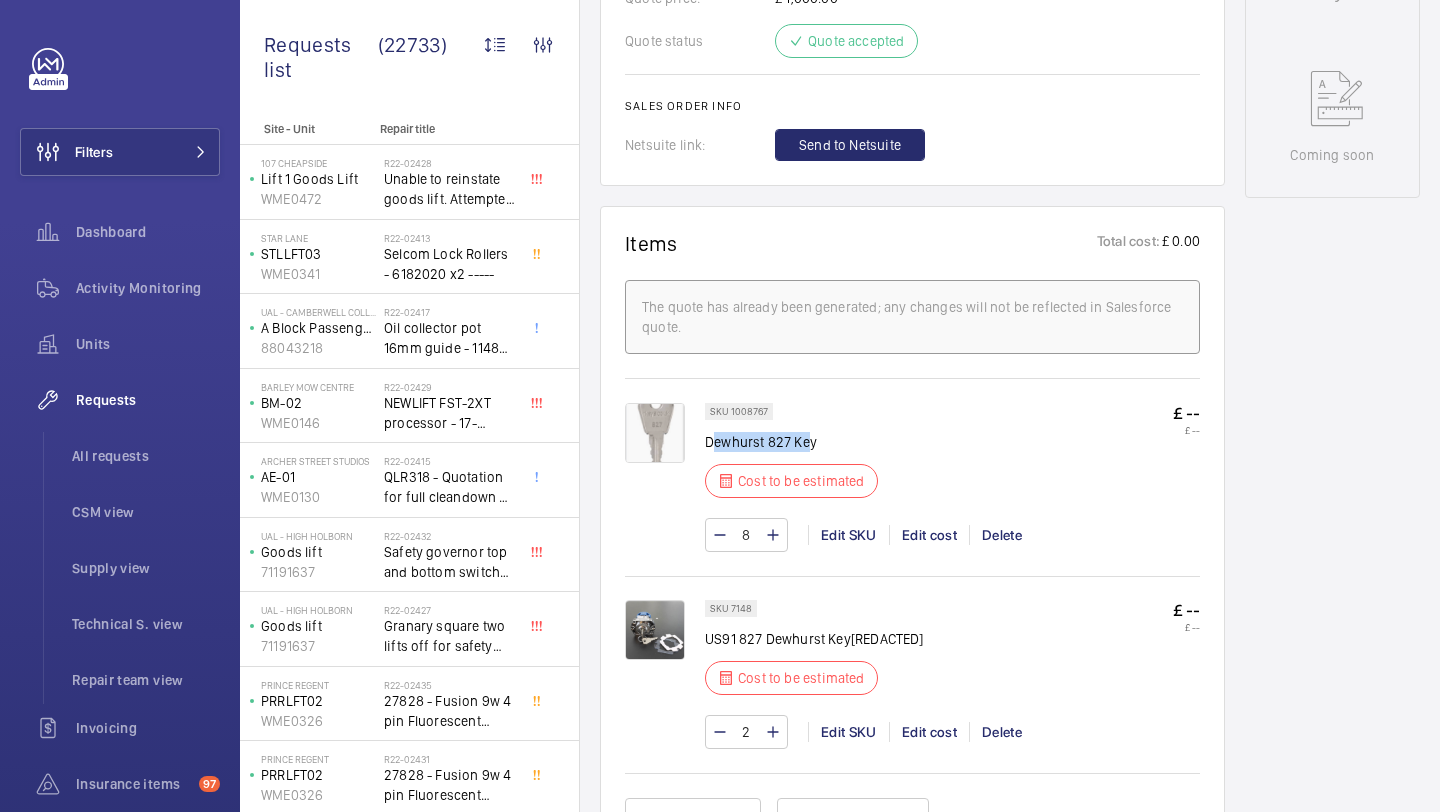drag, startPoint x: 807, startPoint y: 450, endPoint x: 711, endPoint y: 449, distance: 96.00521 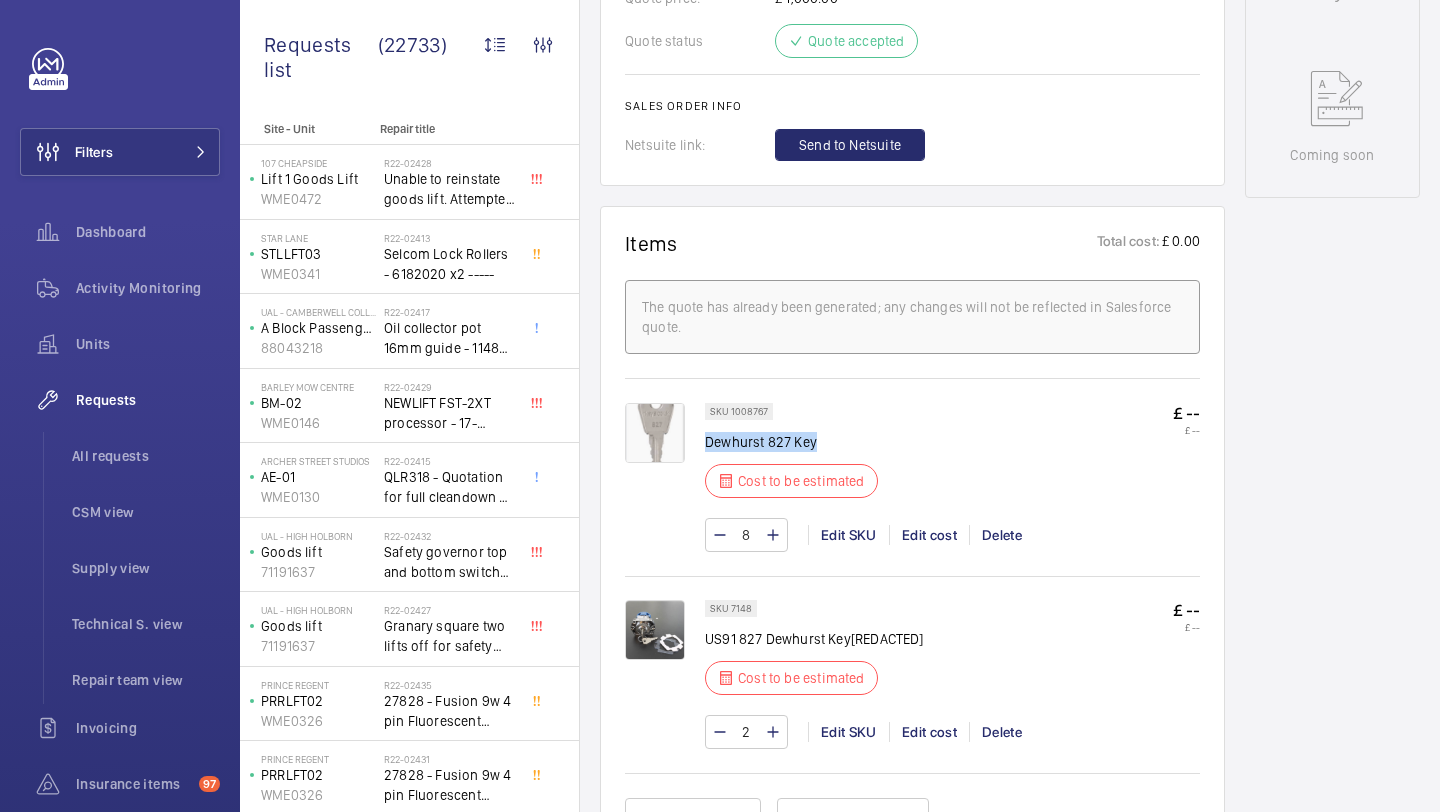 drag, startPoint x: 819, startPoint y: 444, endPoint x: 709, endPoint y: 443, distance: 110.00455 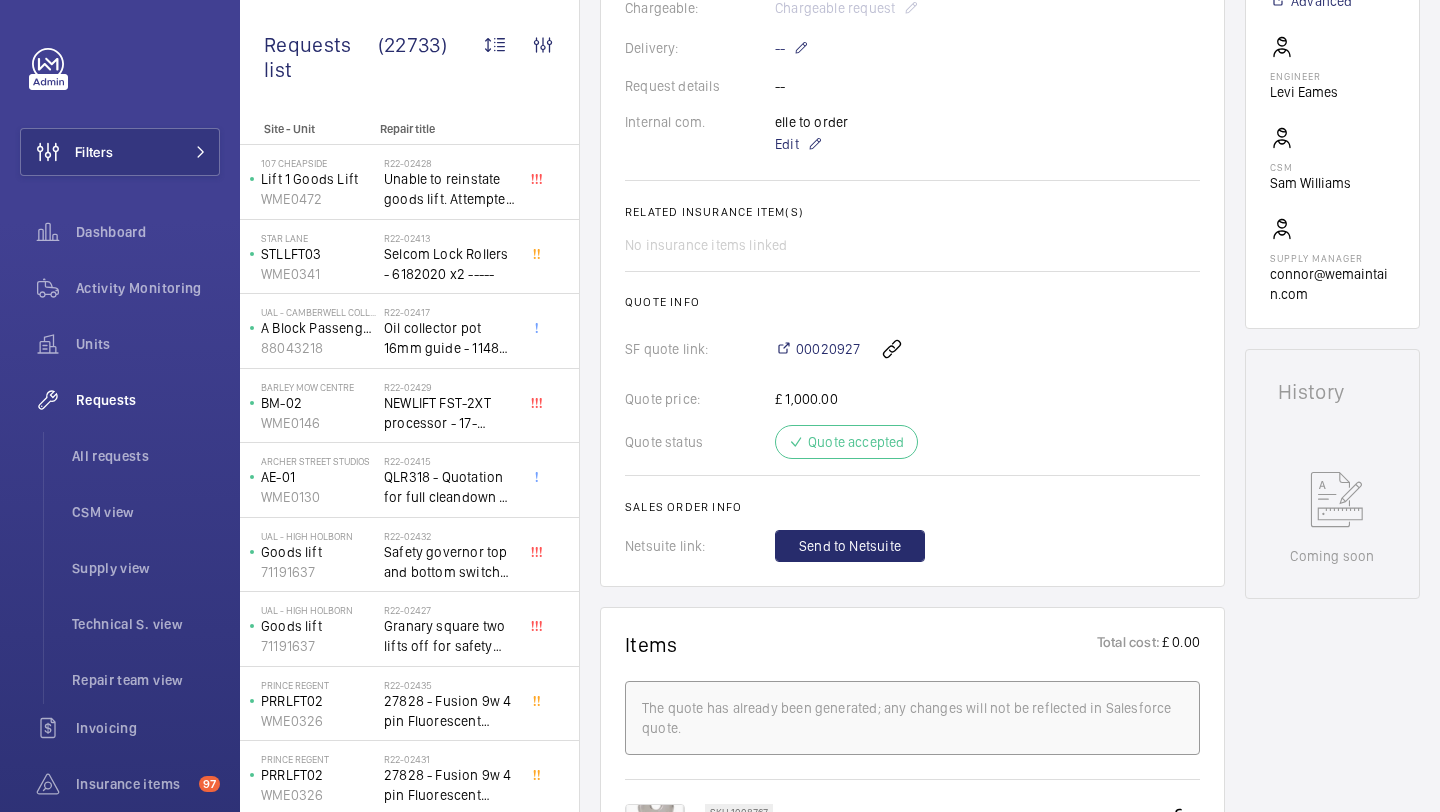scroll, scrollTop: 743, scrollLeft: 0, axis: vertical 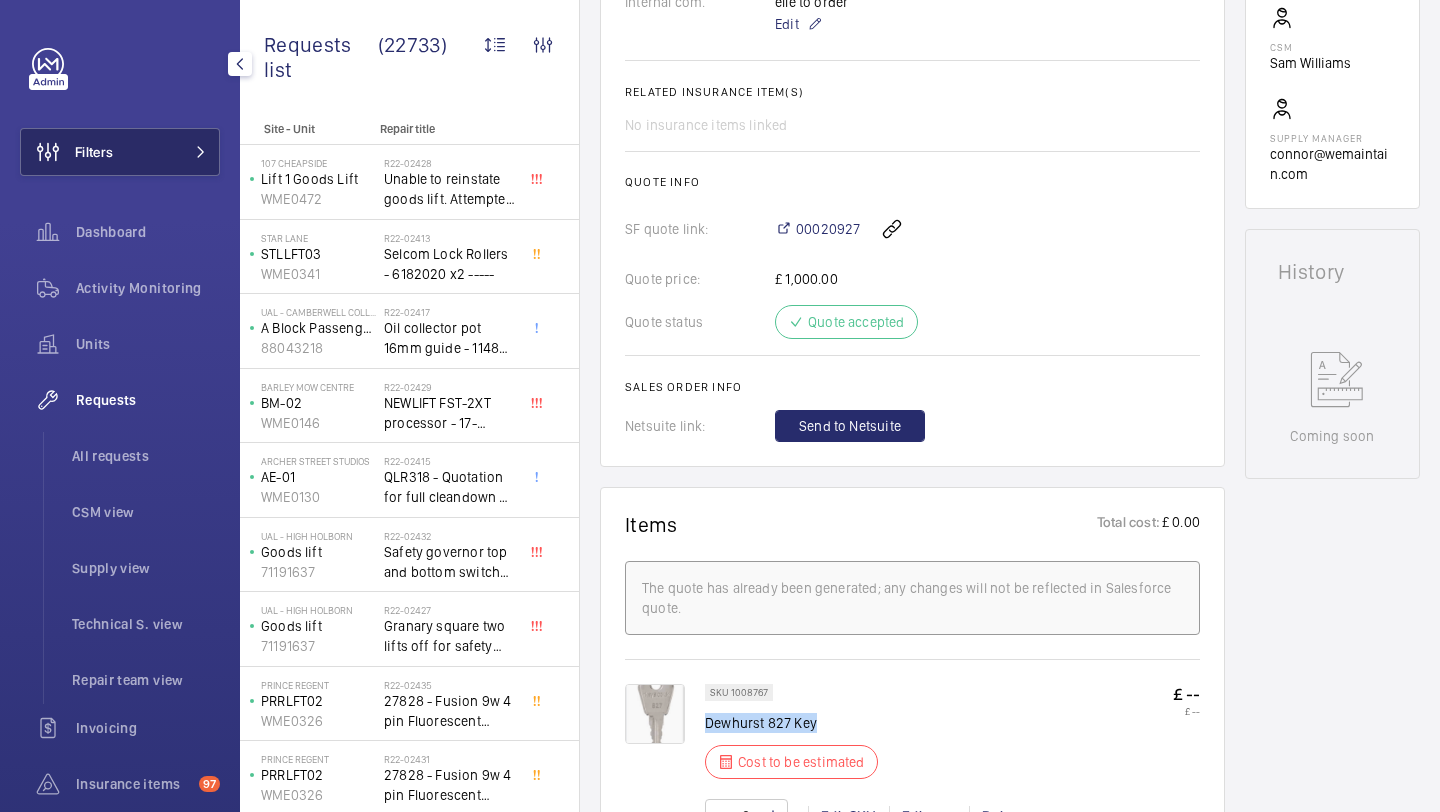 click on "Filters" 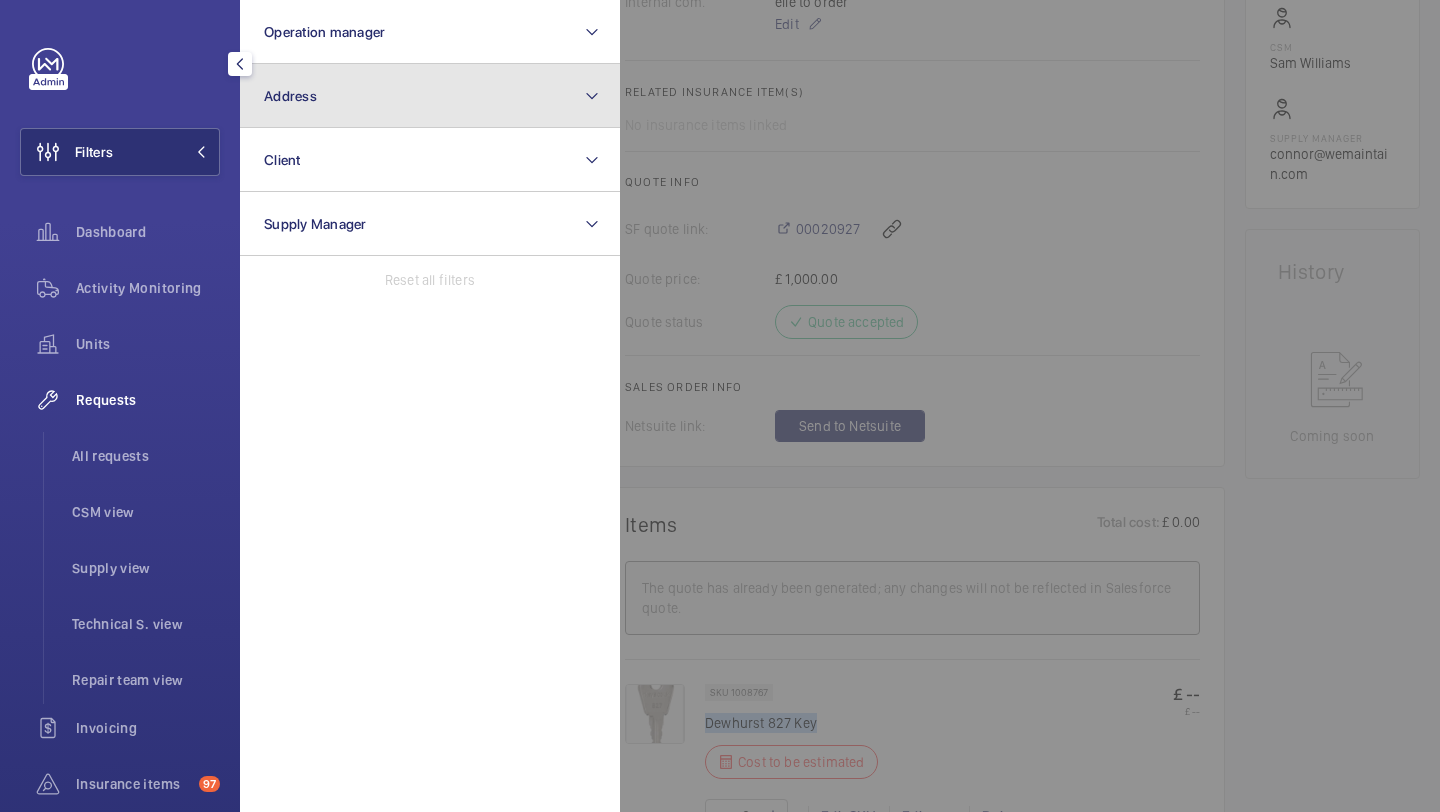 click on "Address" 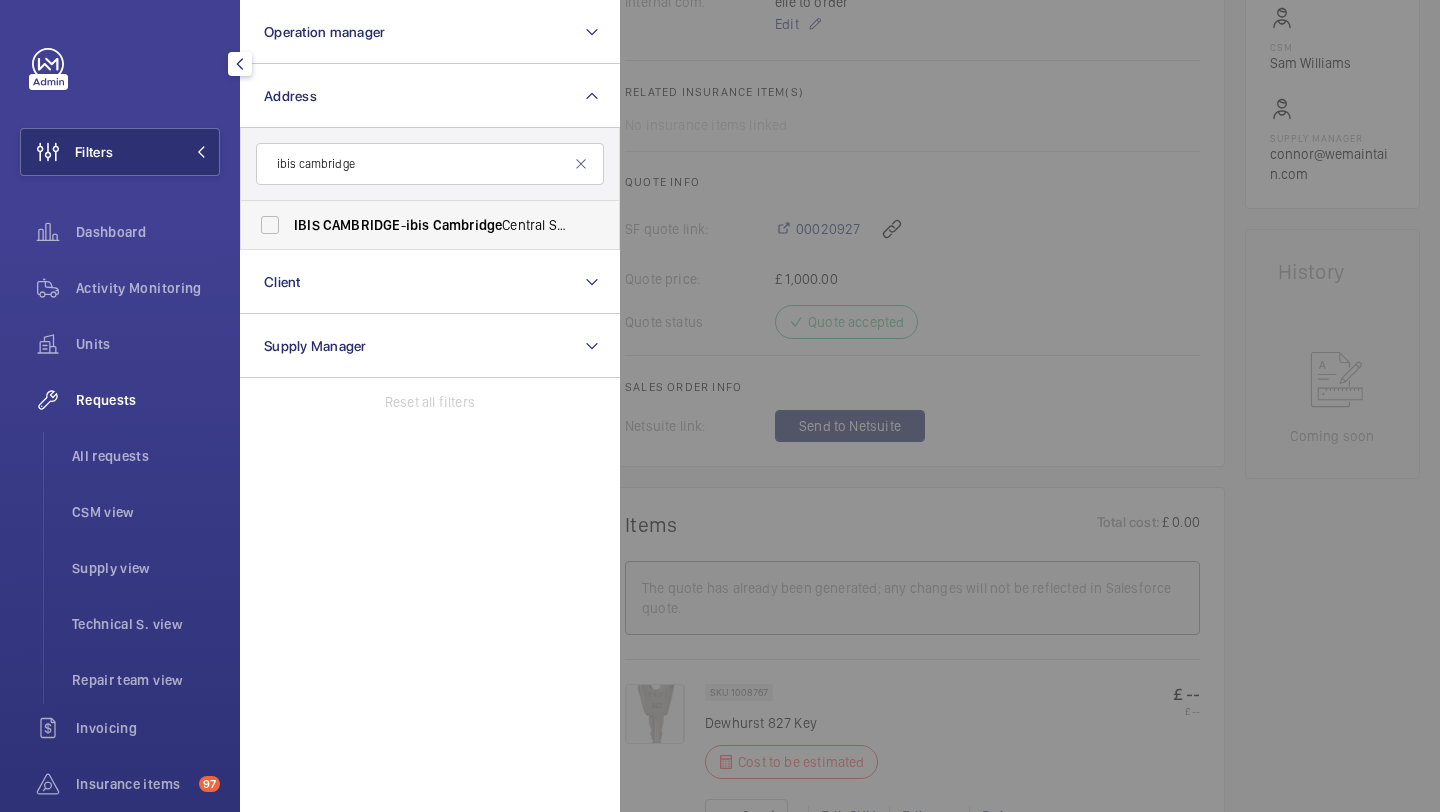 type on "ibis cambridge" 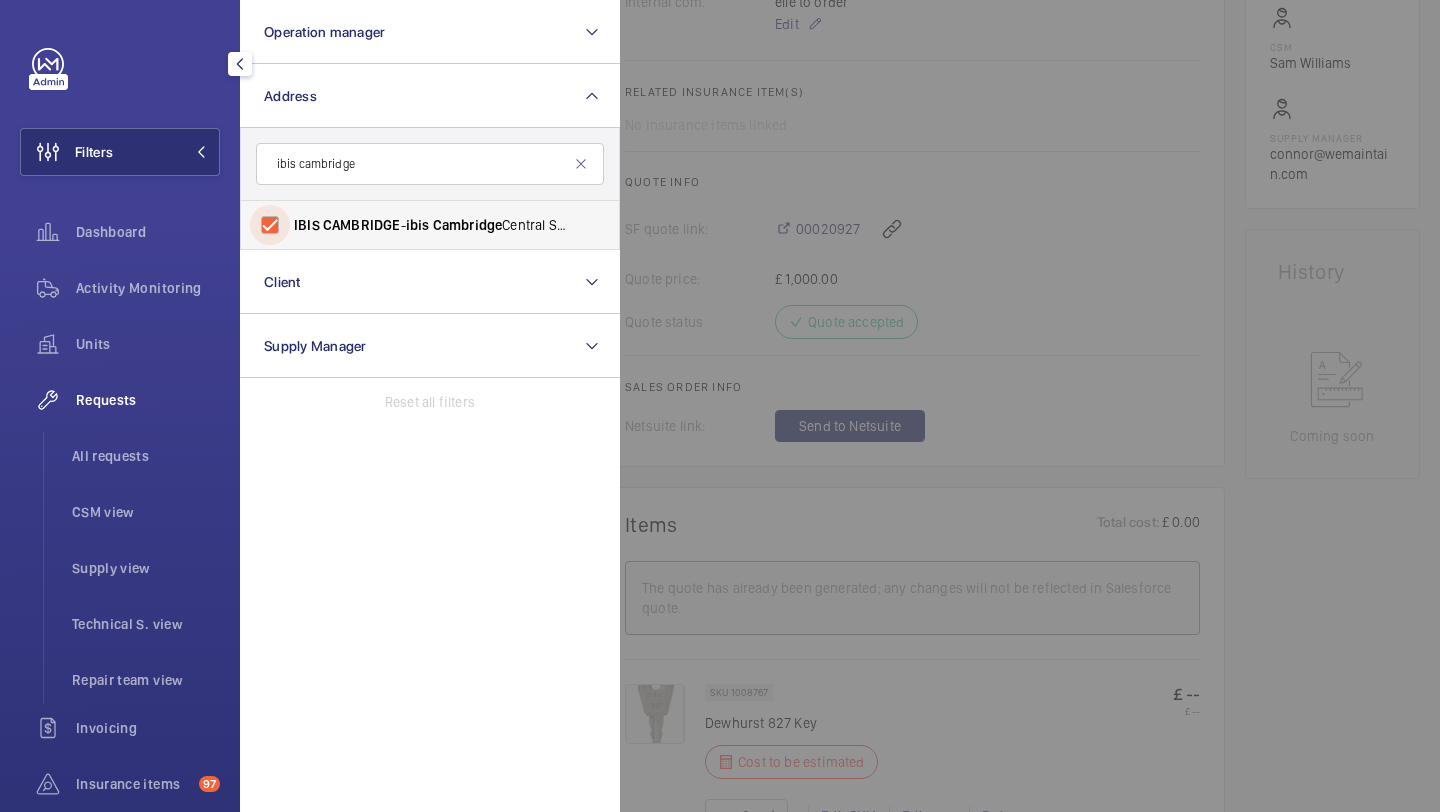 checkbox on "true" 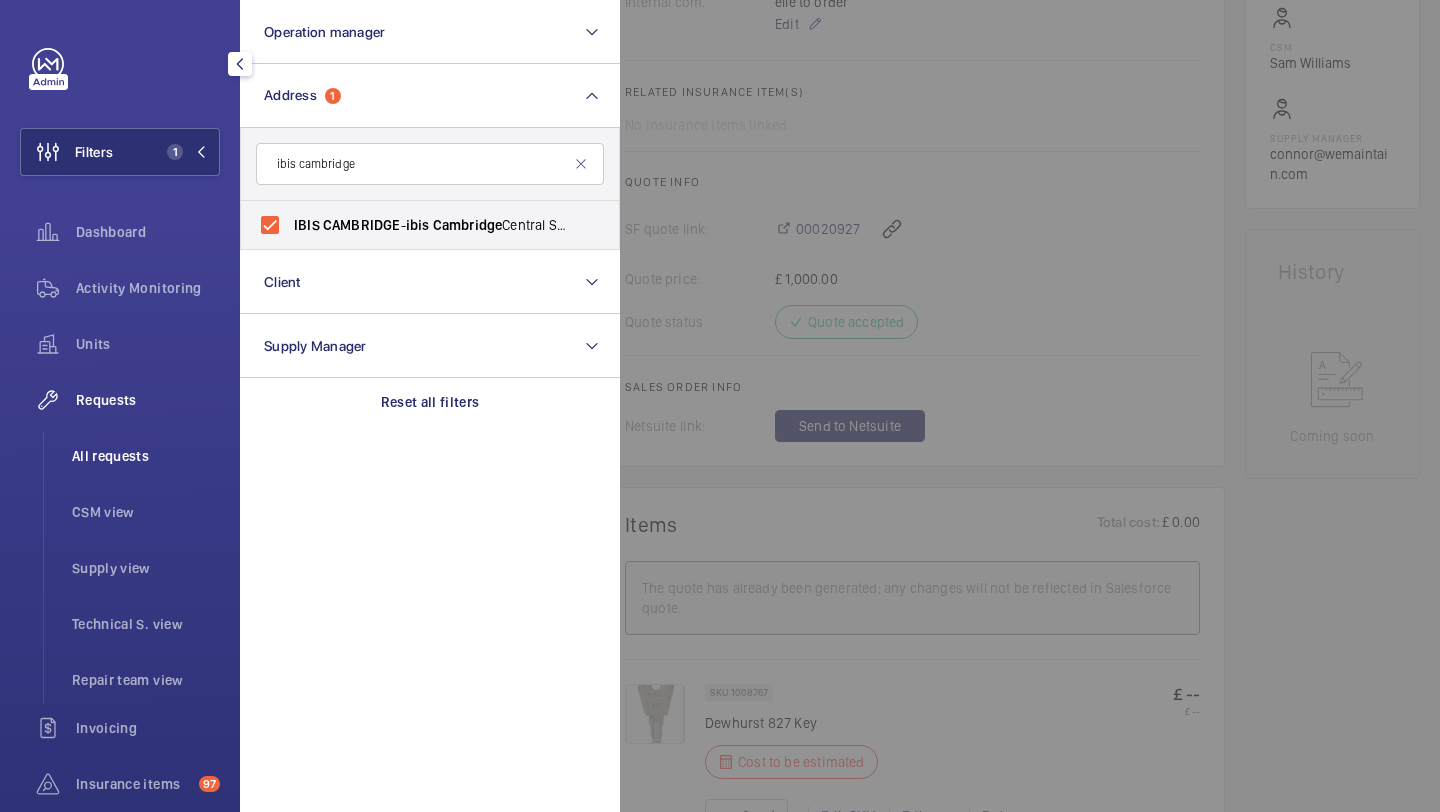 click on "All requests" 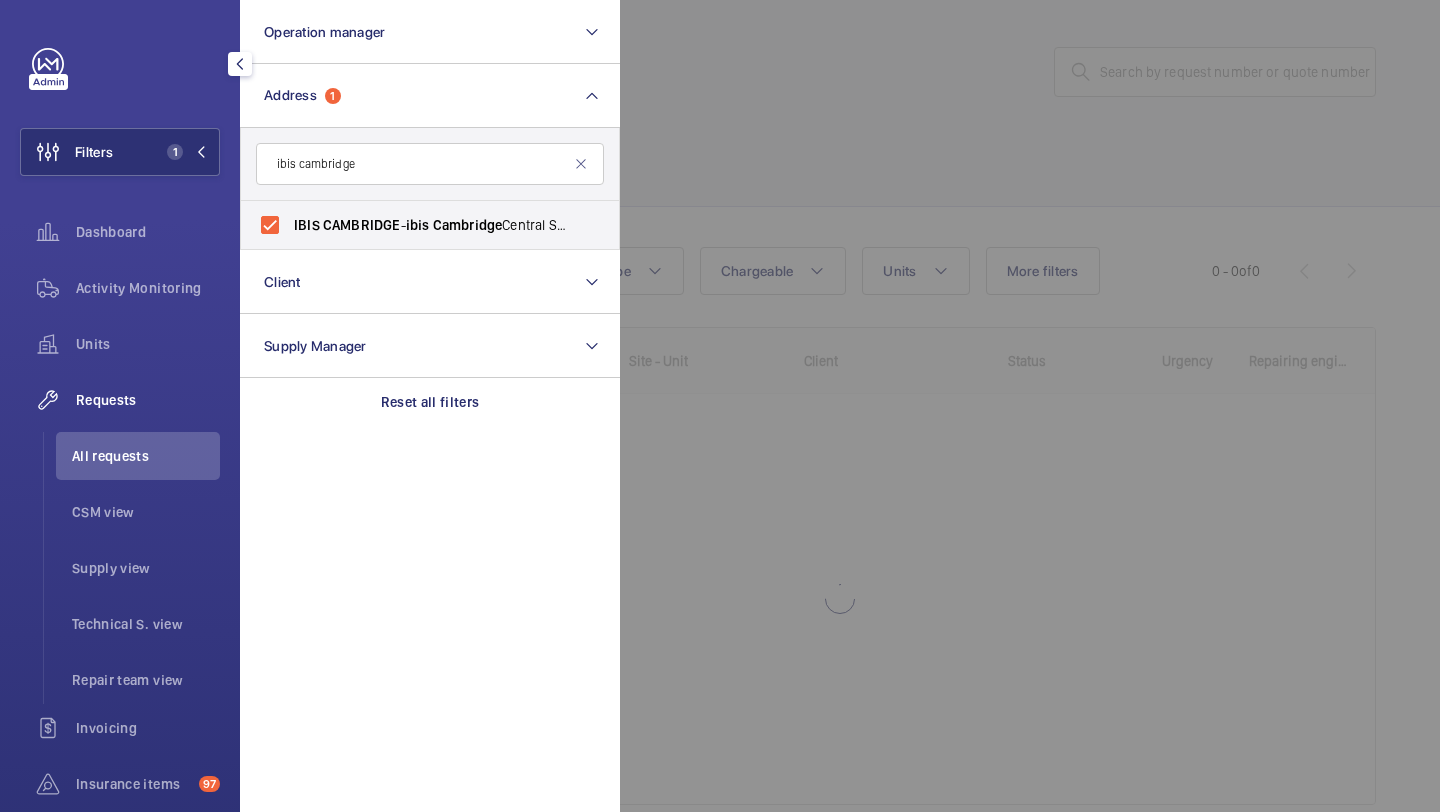 click 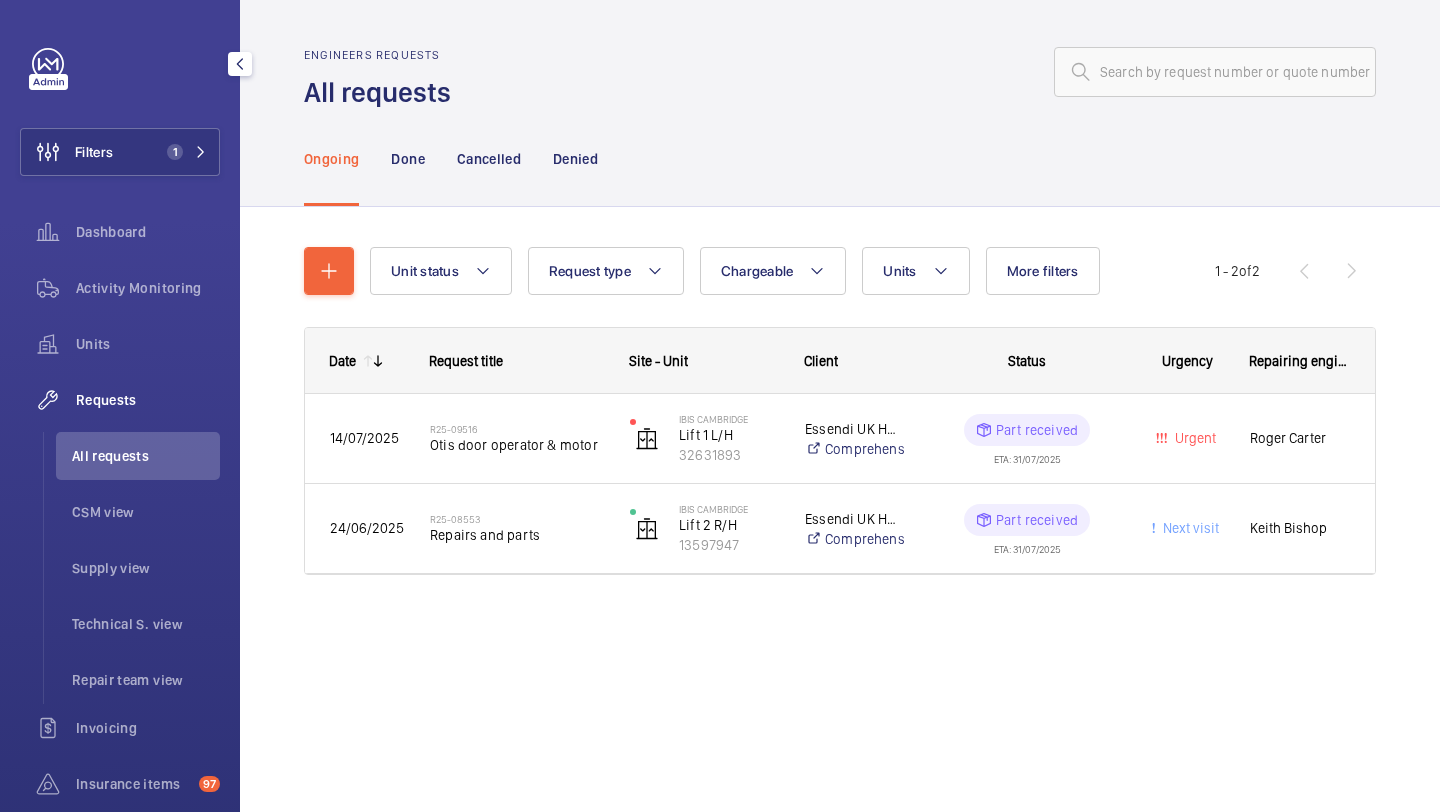 click on "All requests" 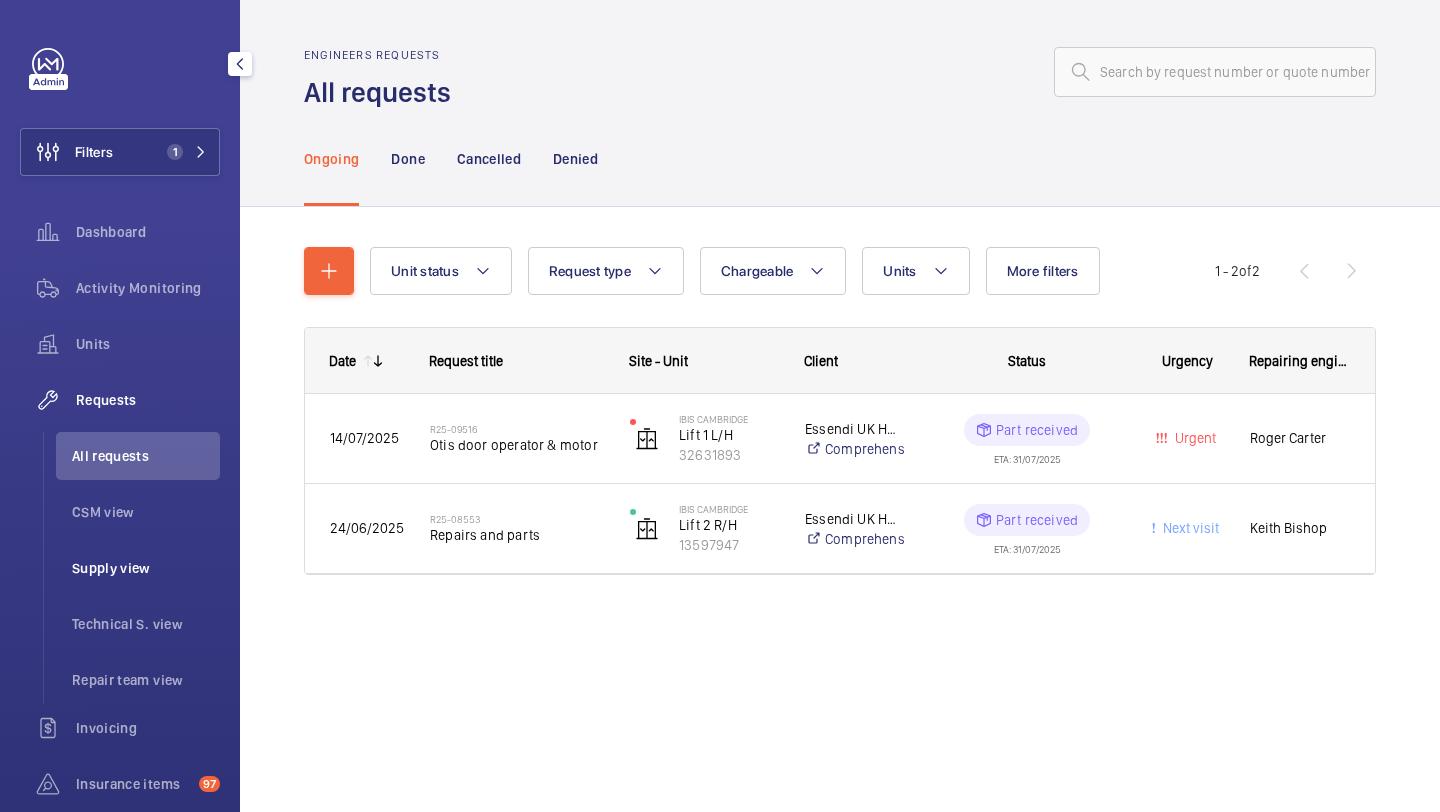 click on "Supply view" 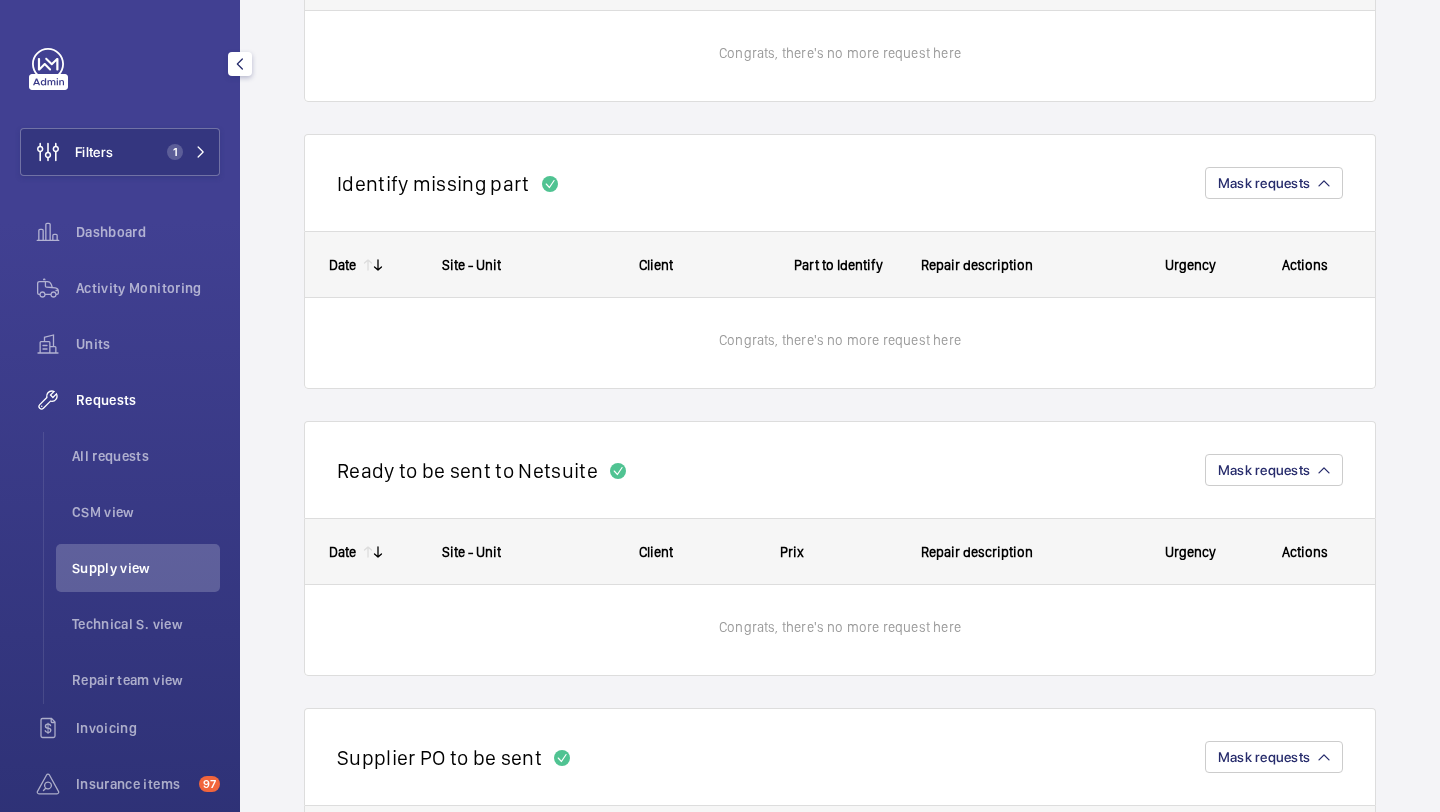 scroll, scrollTop: 0, scrollLeft: 0, axis: both 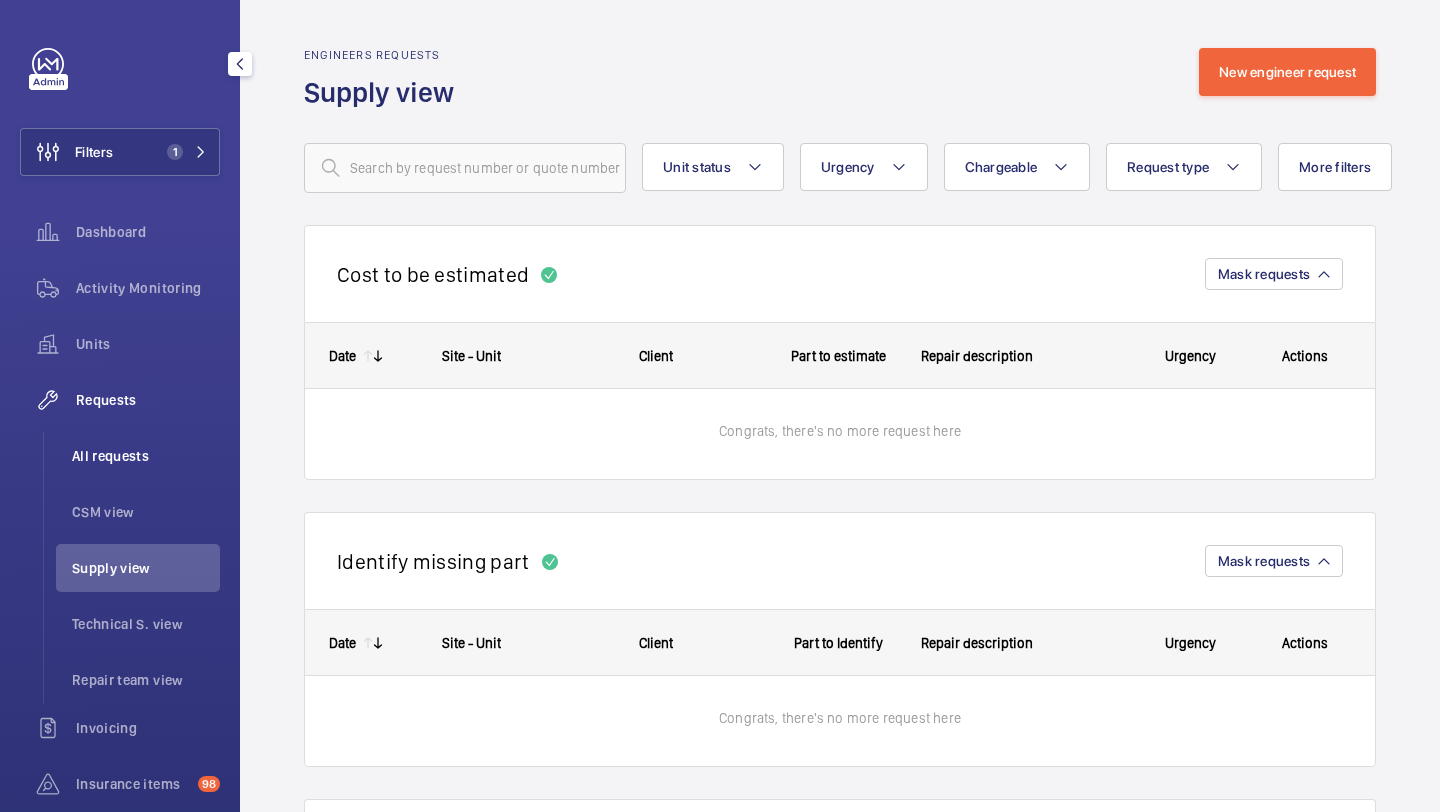 click on "All requests" 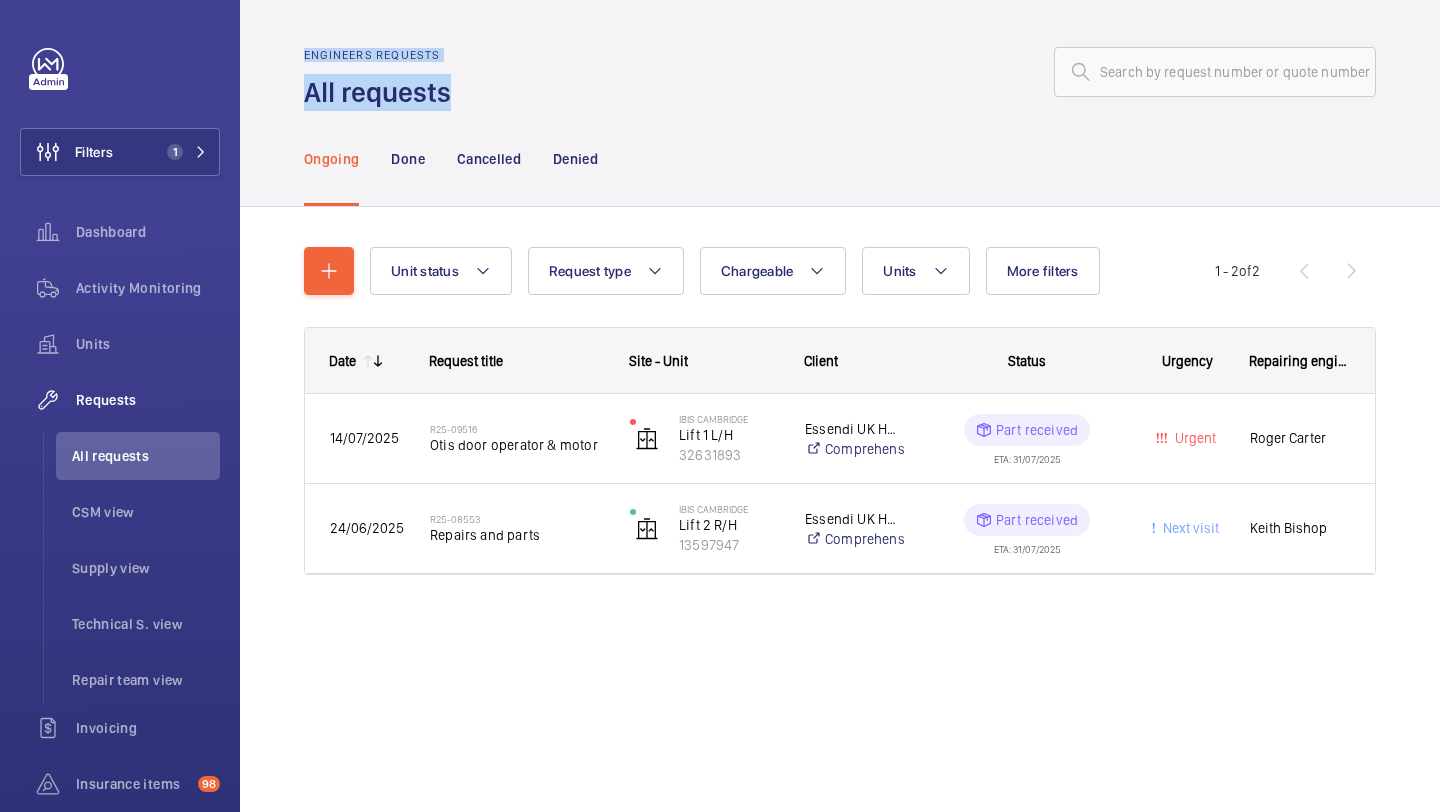 drag, startPoint x: 461, startPoint y: 108, endPoint x: 305, endPoint y: 63, distance: 162.3607 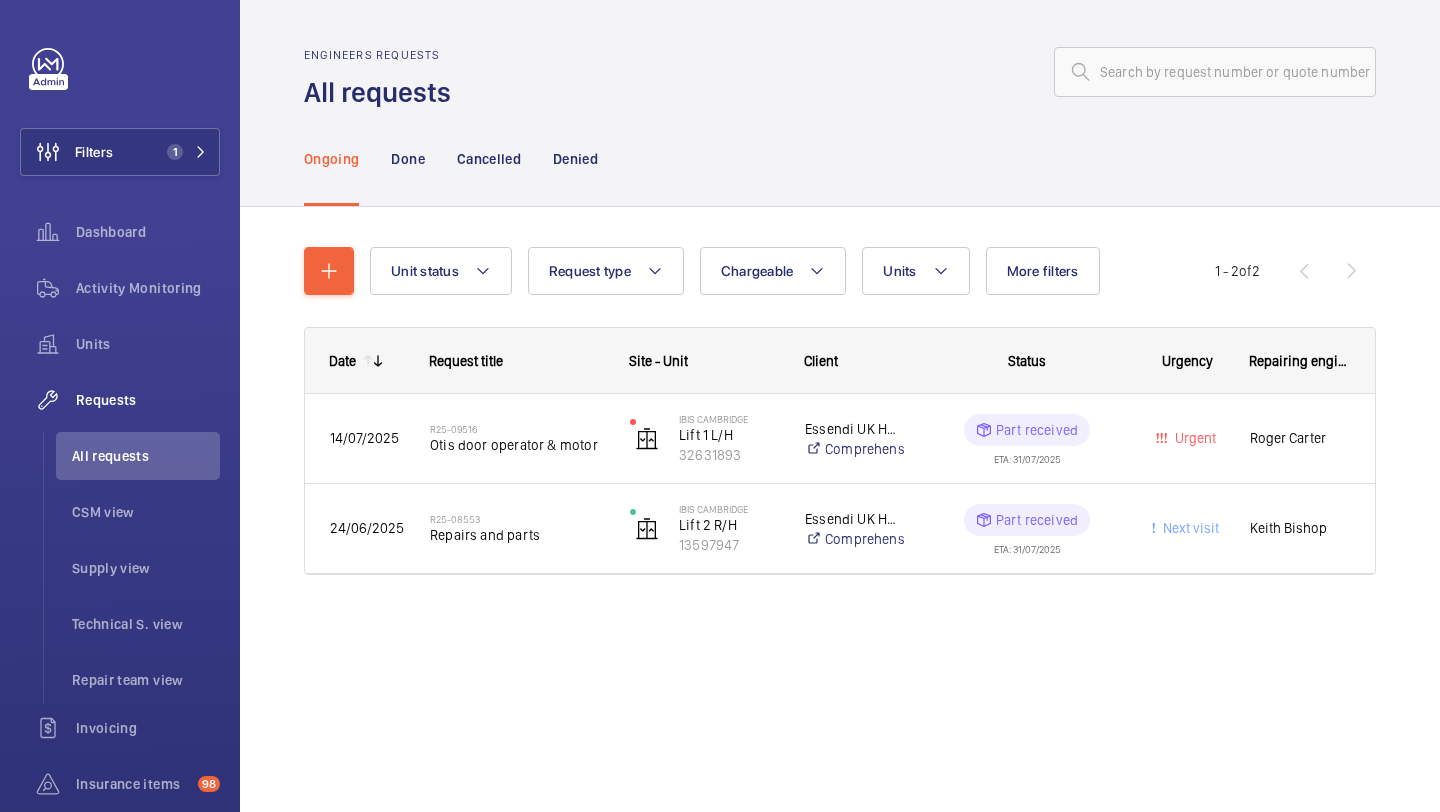 click on "Engineers requests All requests" 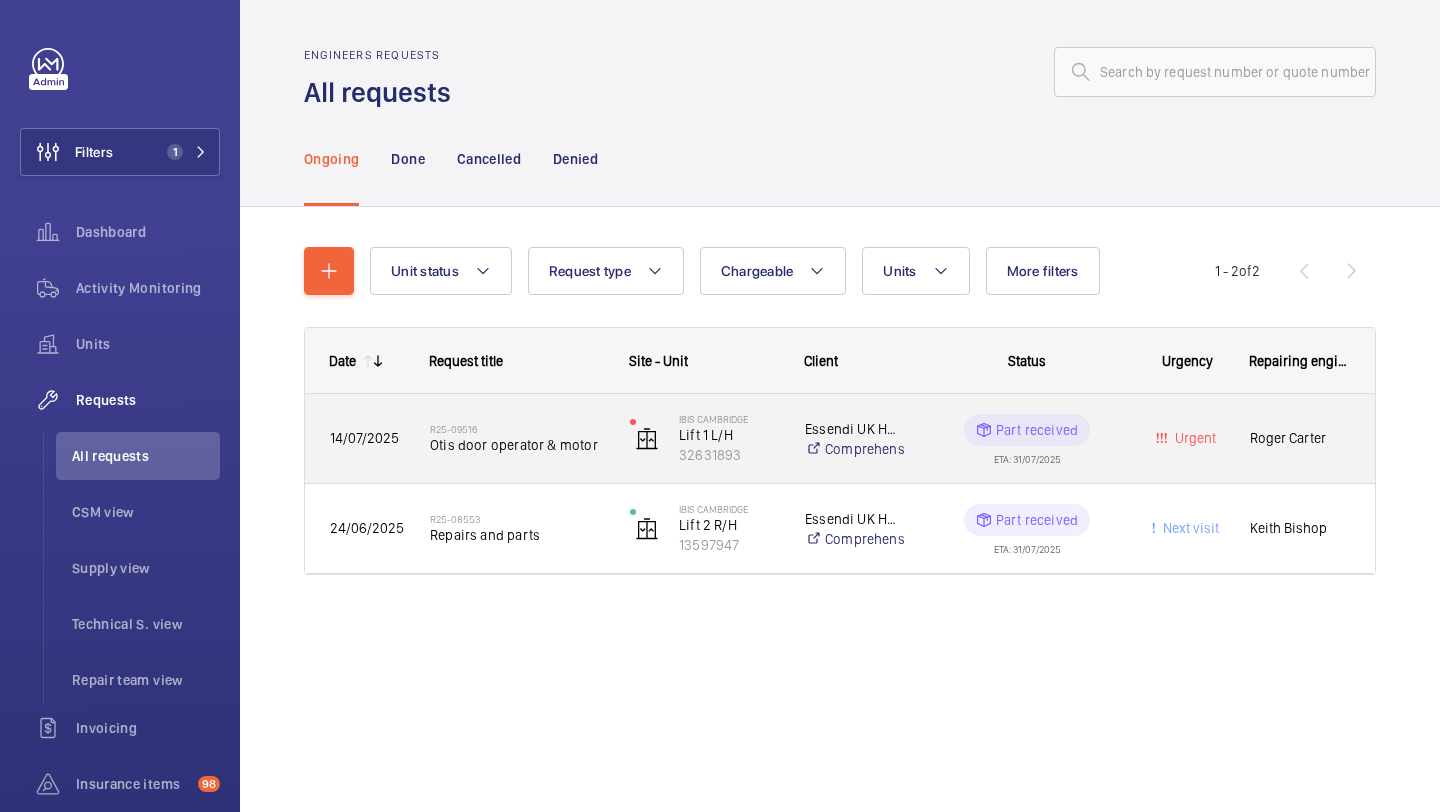 click on "R25-09516" 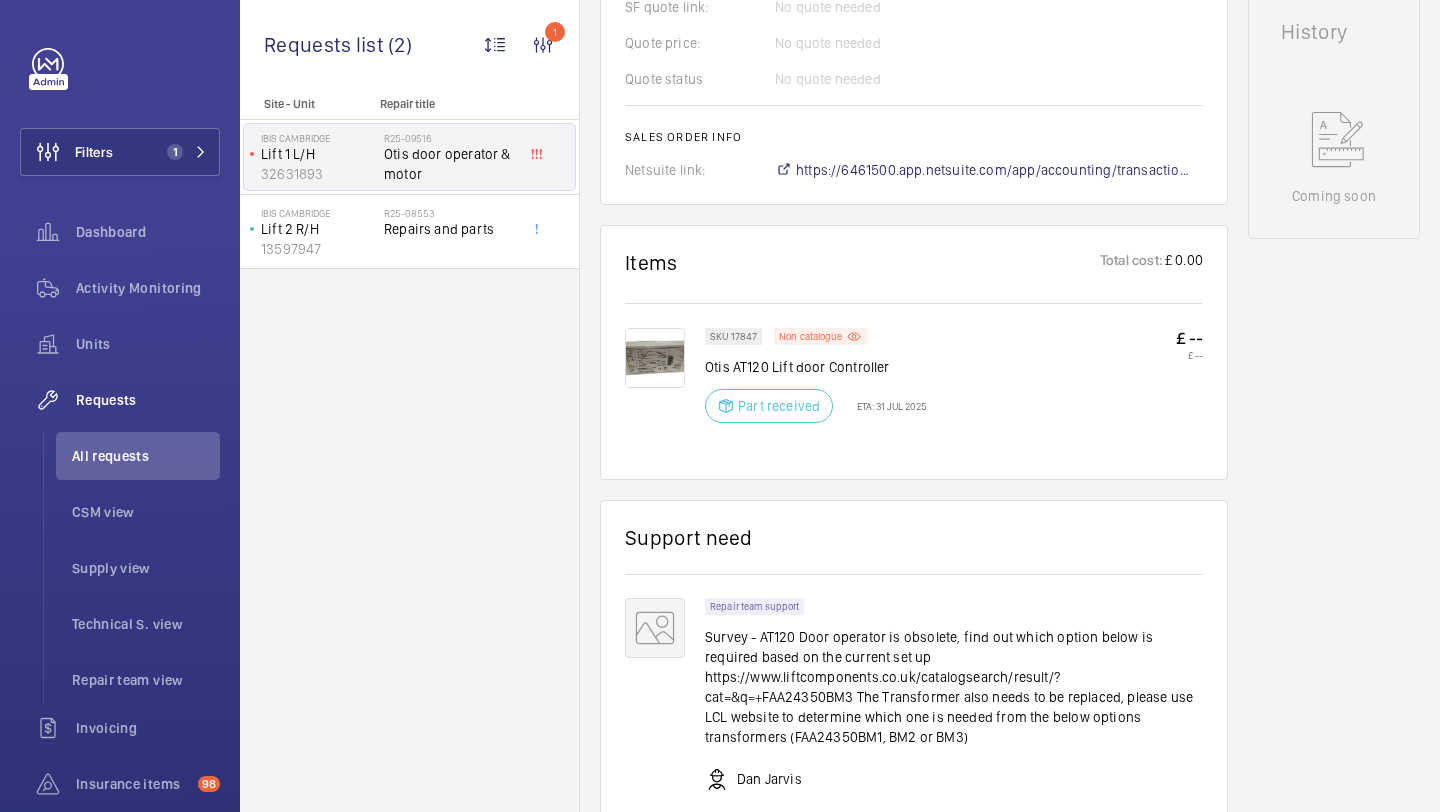scroll, scrollTop: 956, scrollLeft: 0, axis: vertical 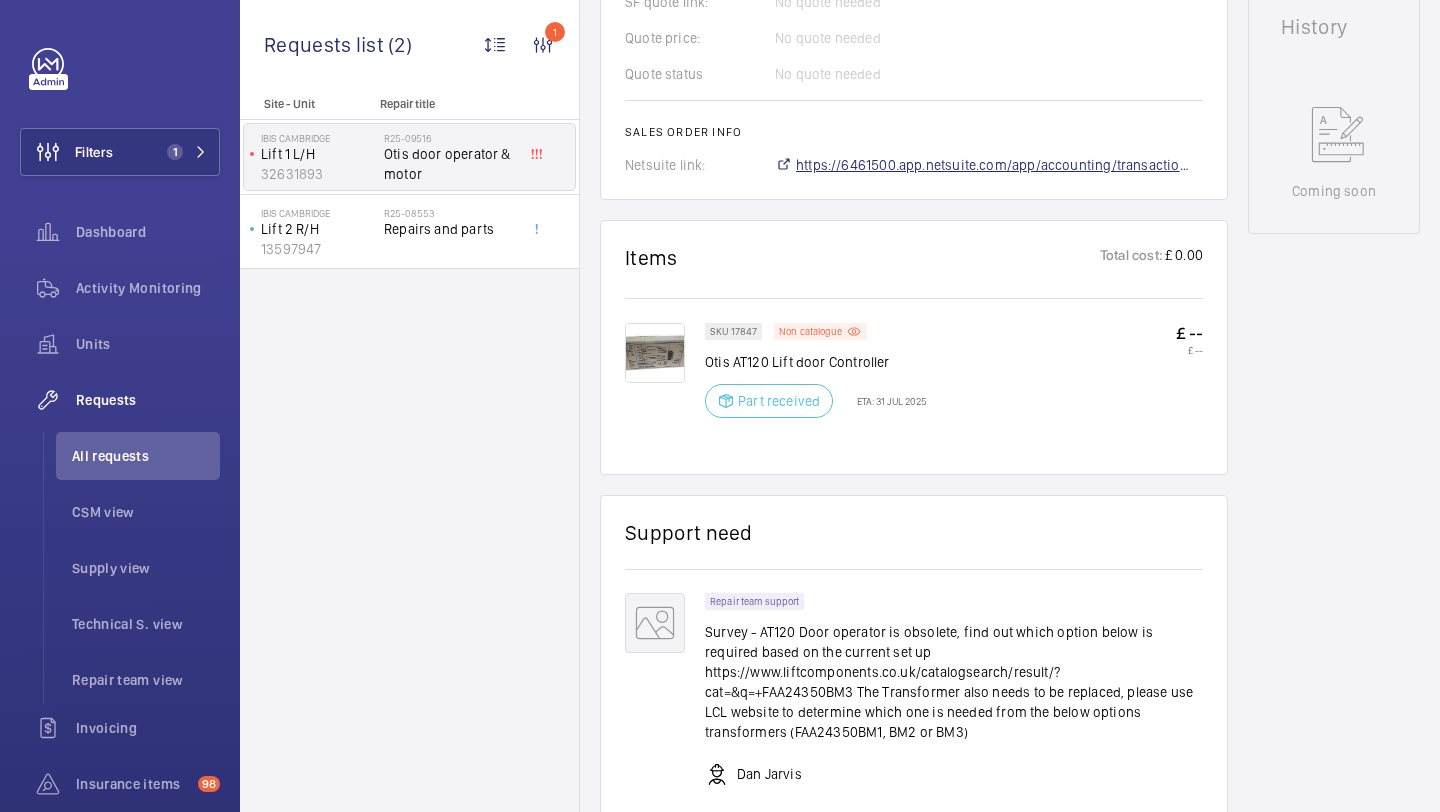 click on "https://6461500.app.netsuite.com/app/accounting/transactions/salesord.nl?id=2860449" 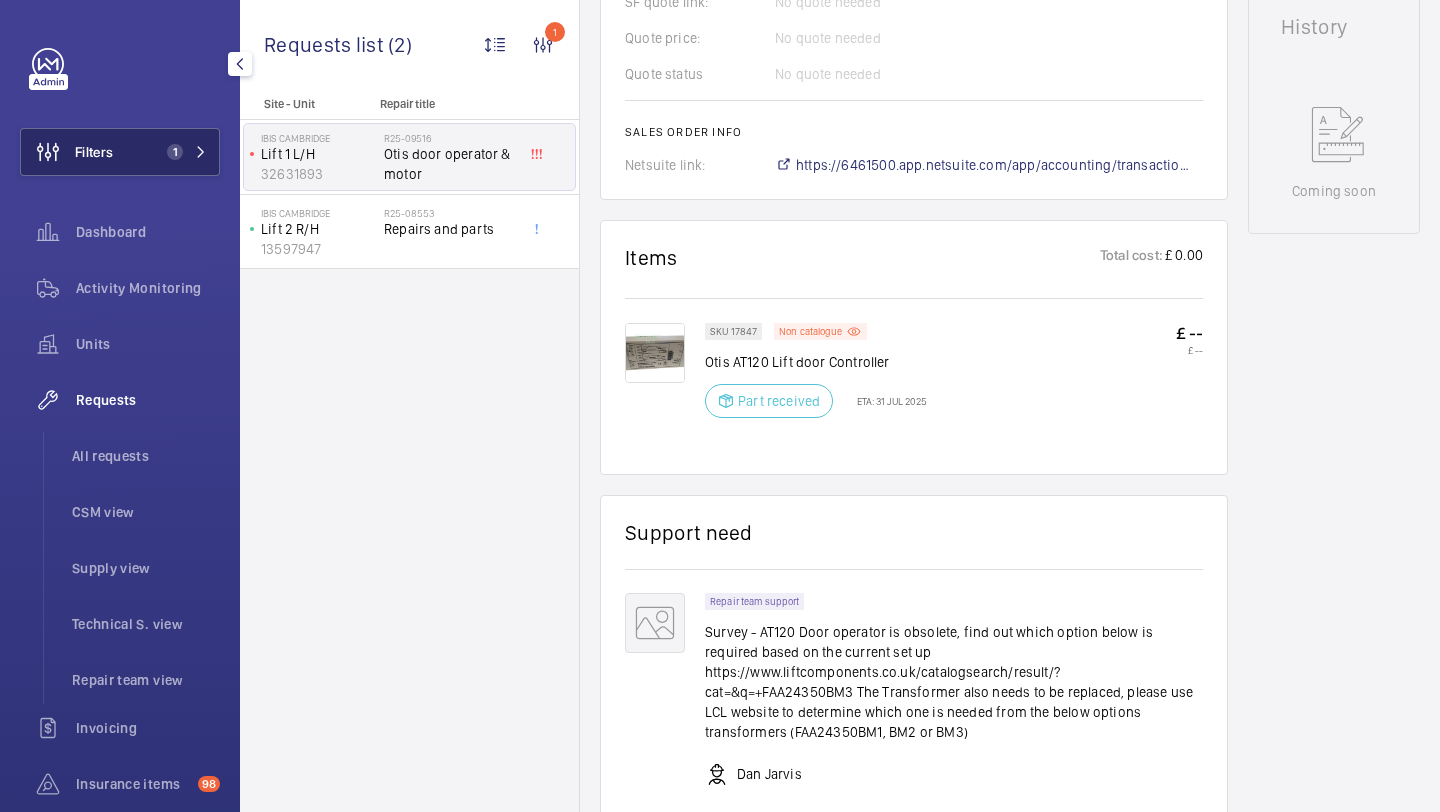 click on "Filters 1" 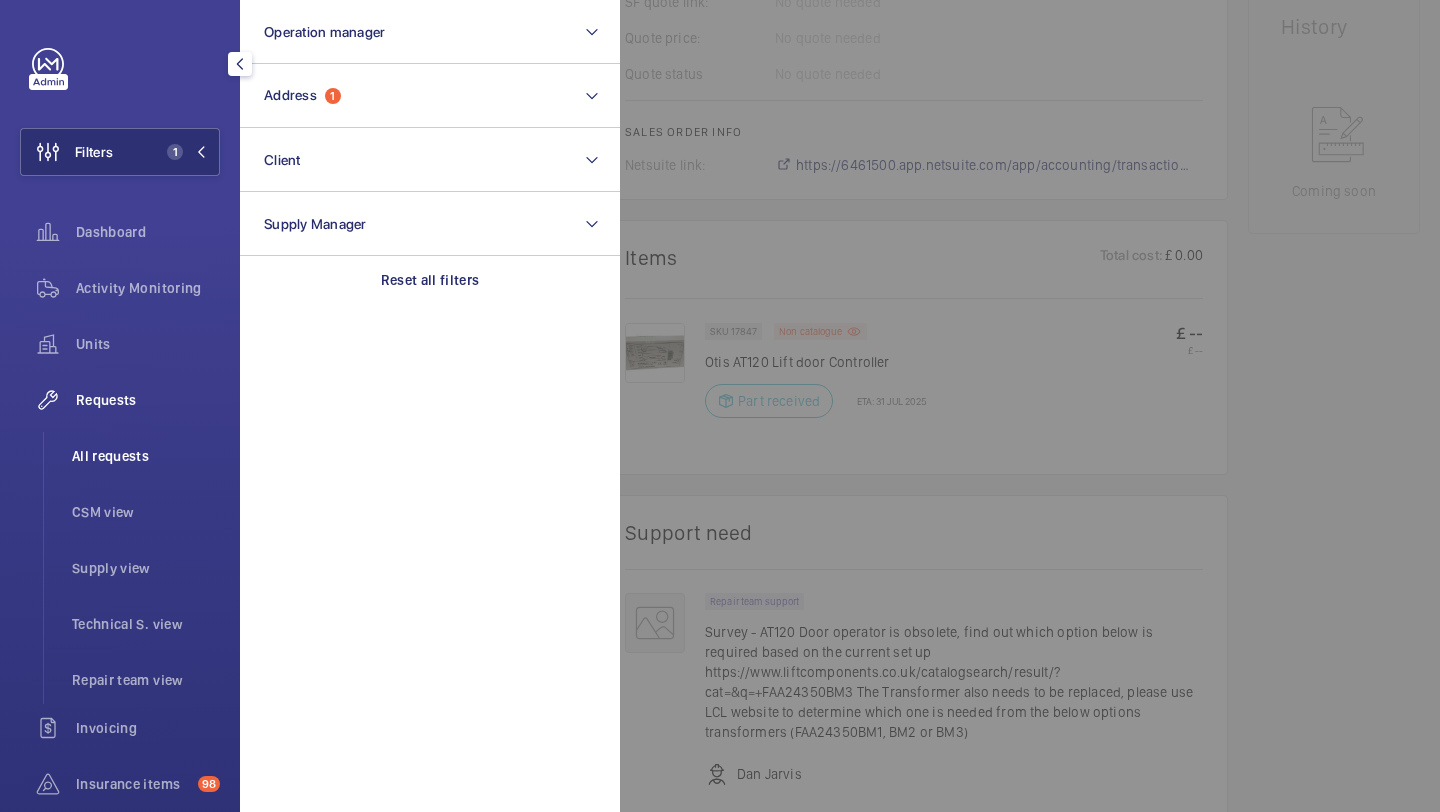 click on "All requests" 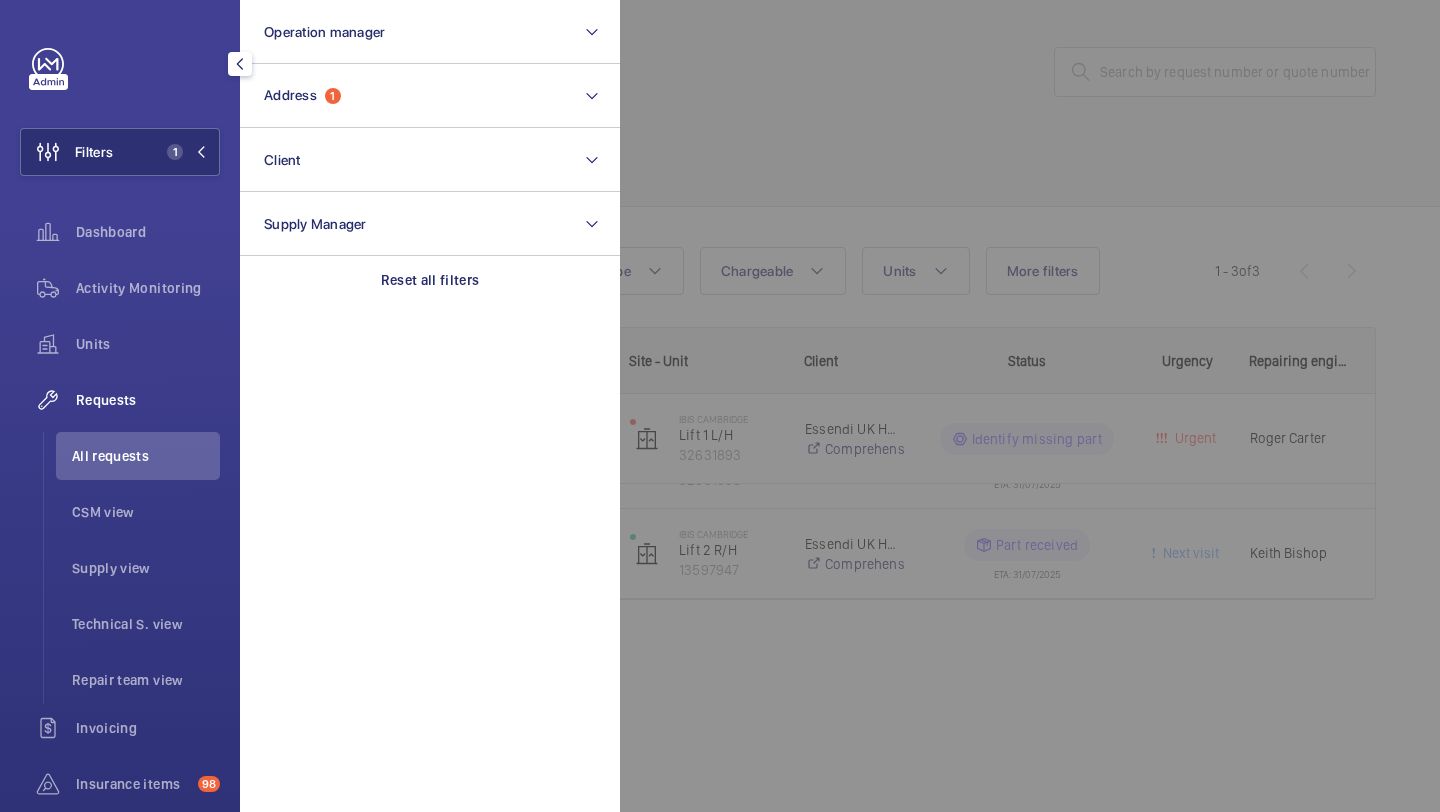 click 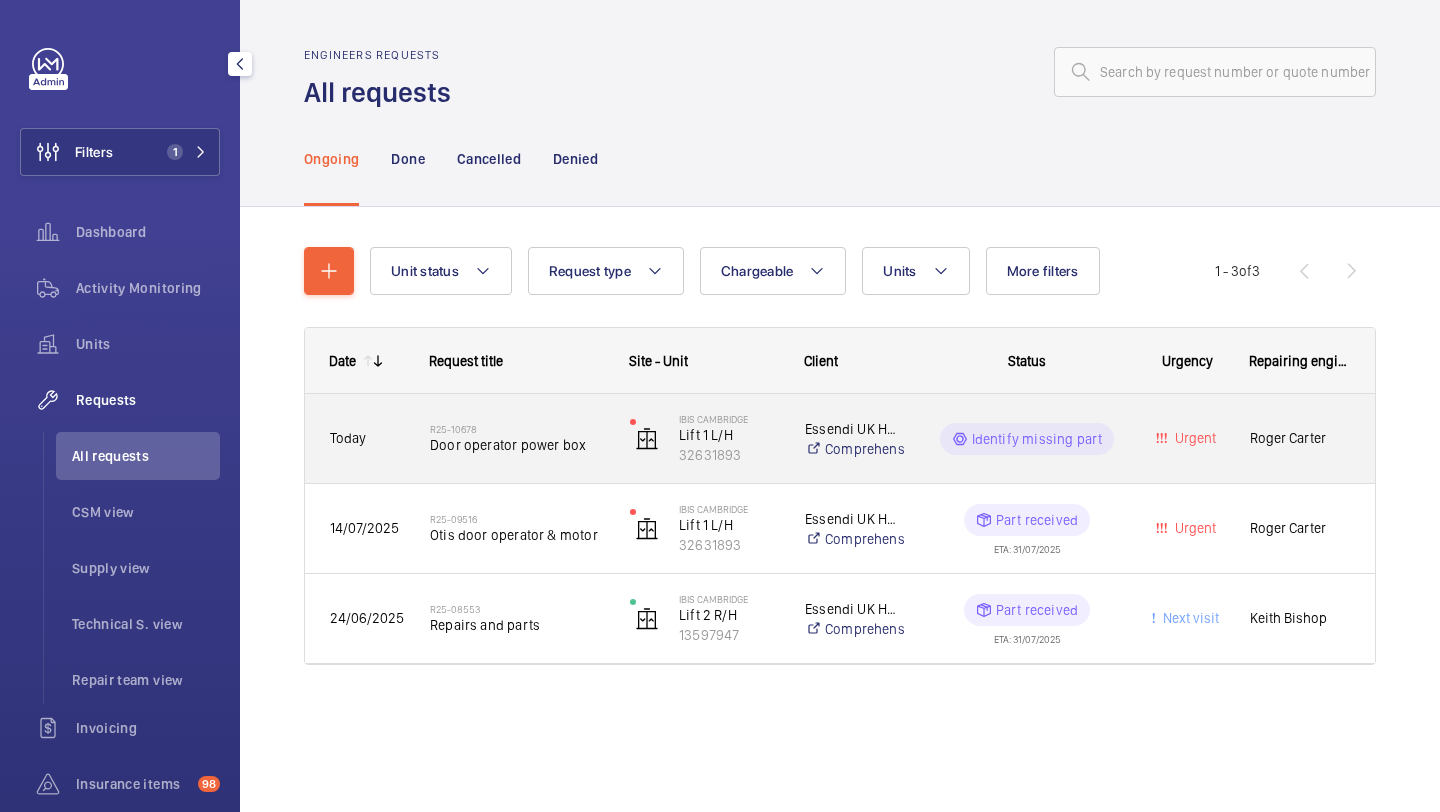 click on "Door operator power box" 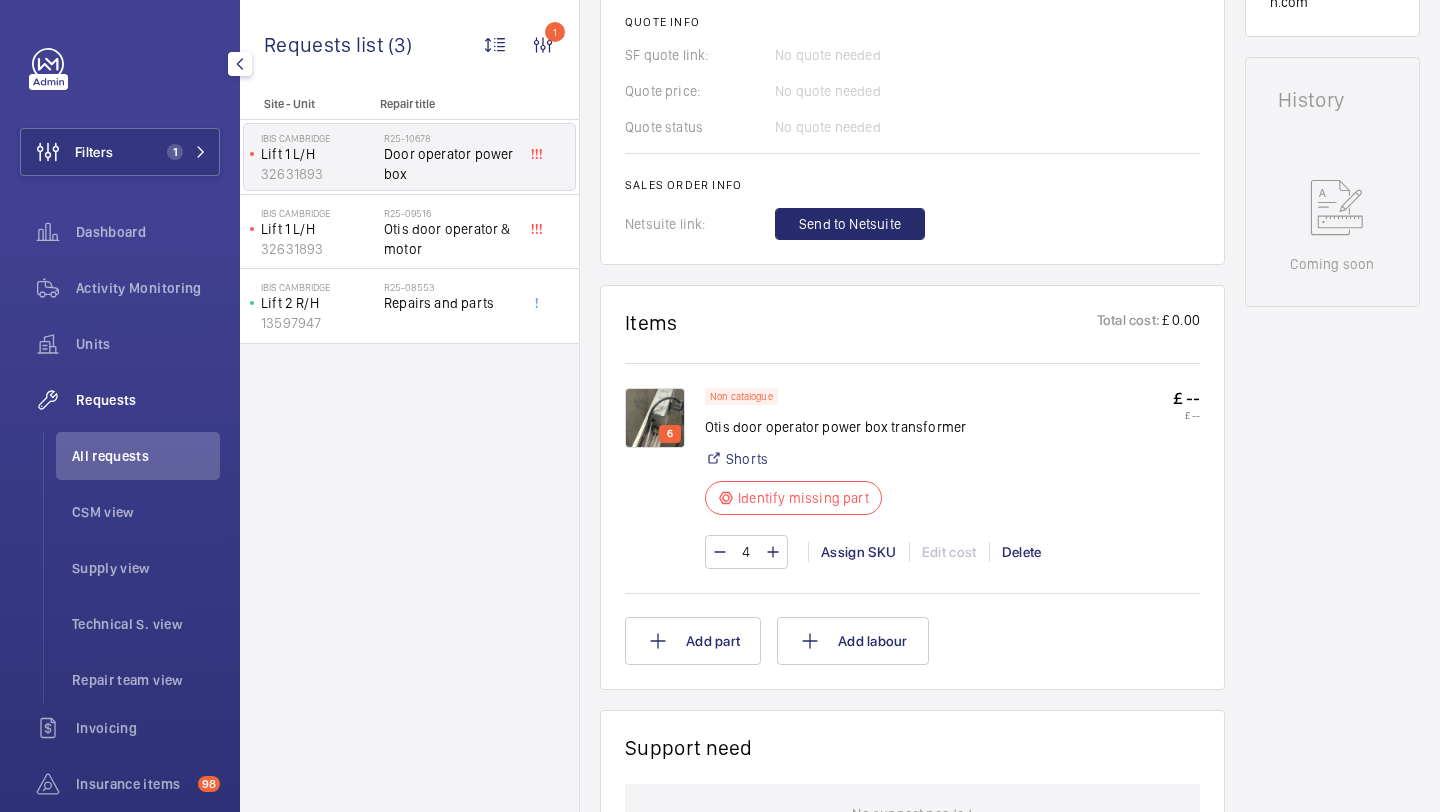 scroll, scrollTop: 863, scrollLeft: 0, axis: vertical 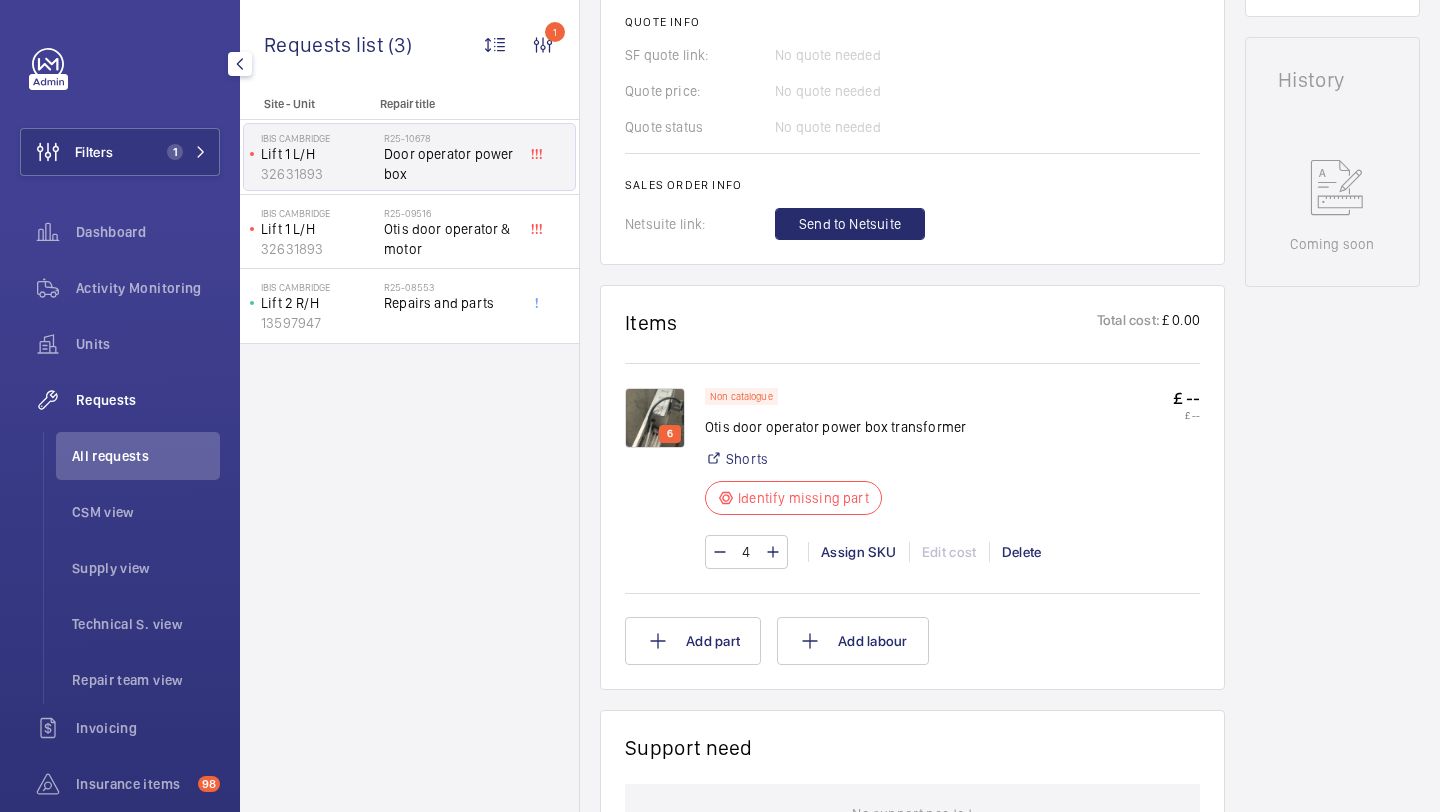 click 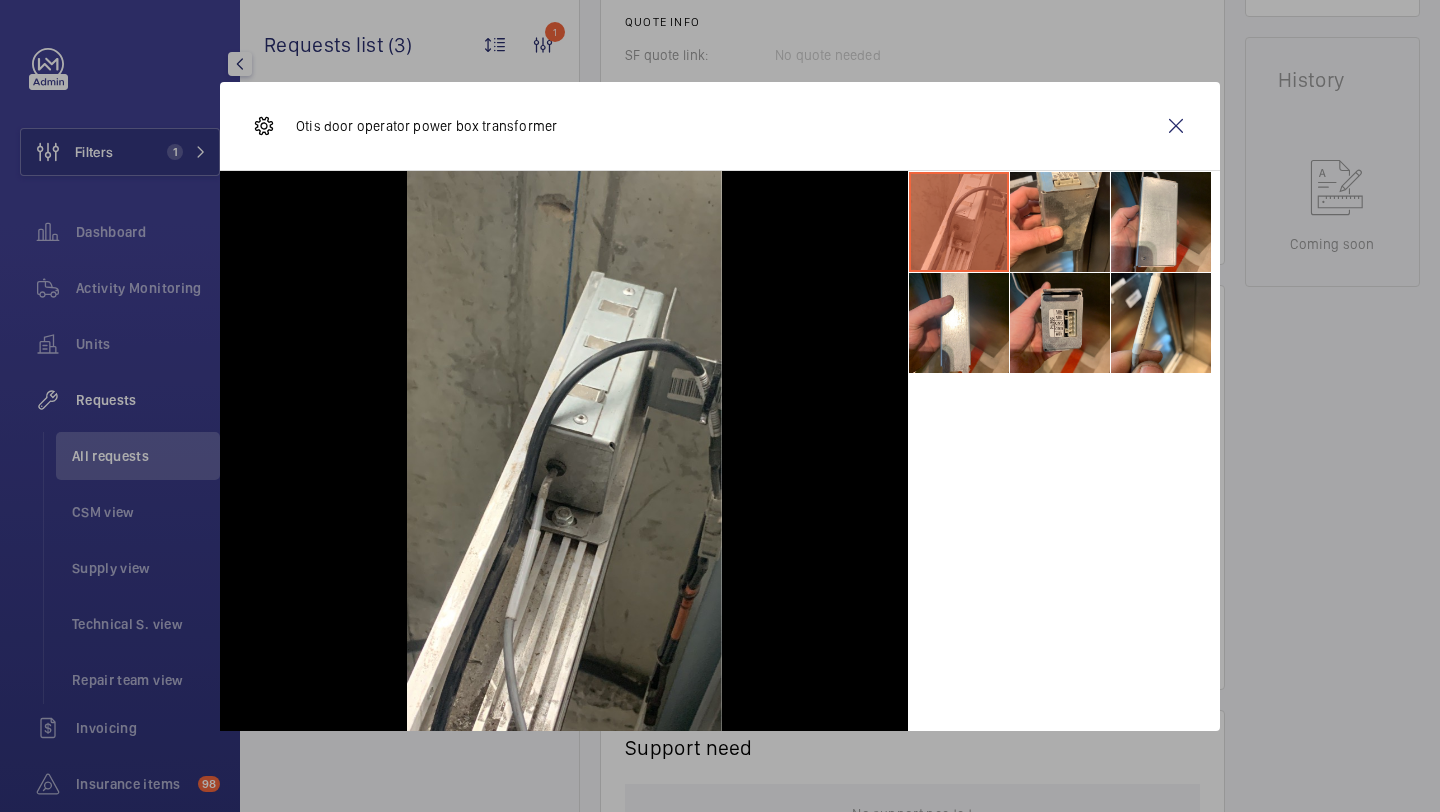 click at bounding box center [1060, 323] 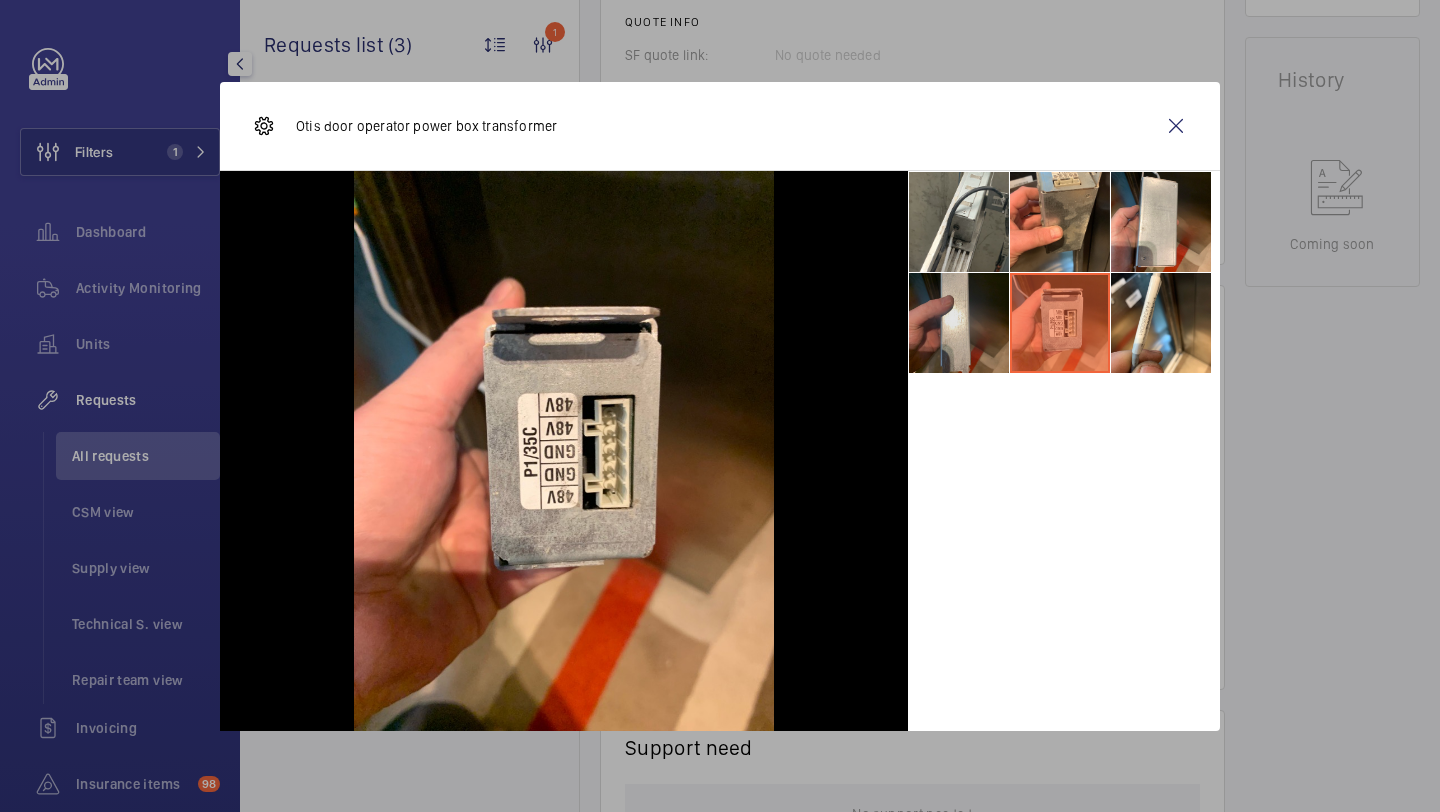 click at bounding box center (959, 323) 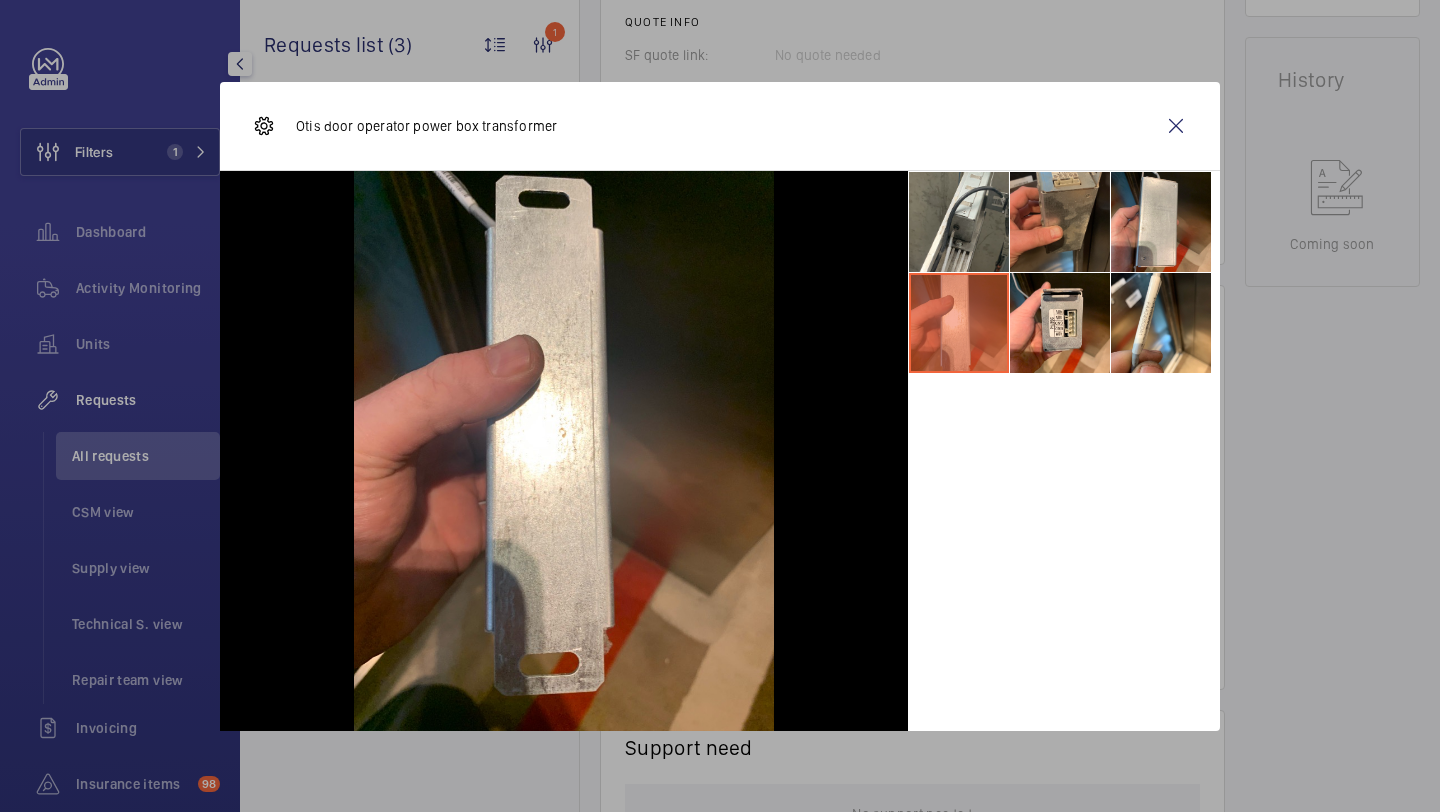 click at bounding box center (1060, 222) 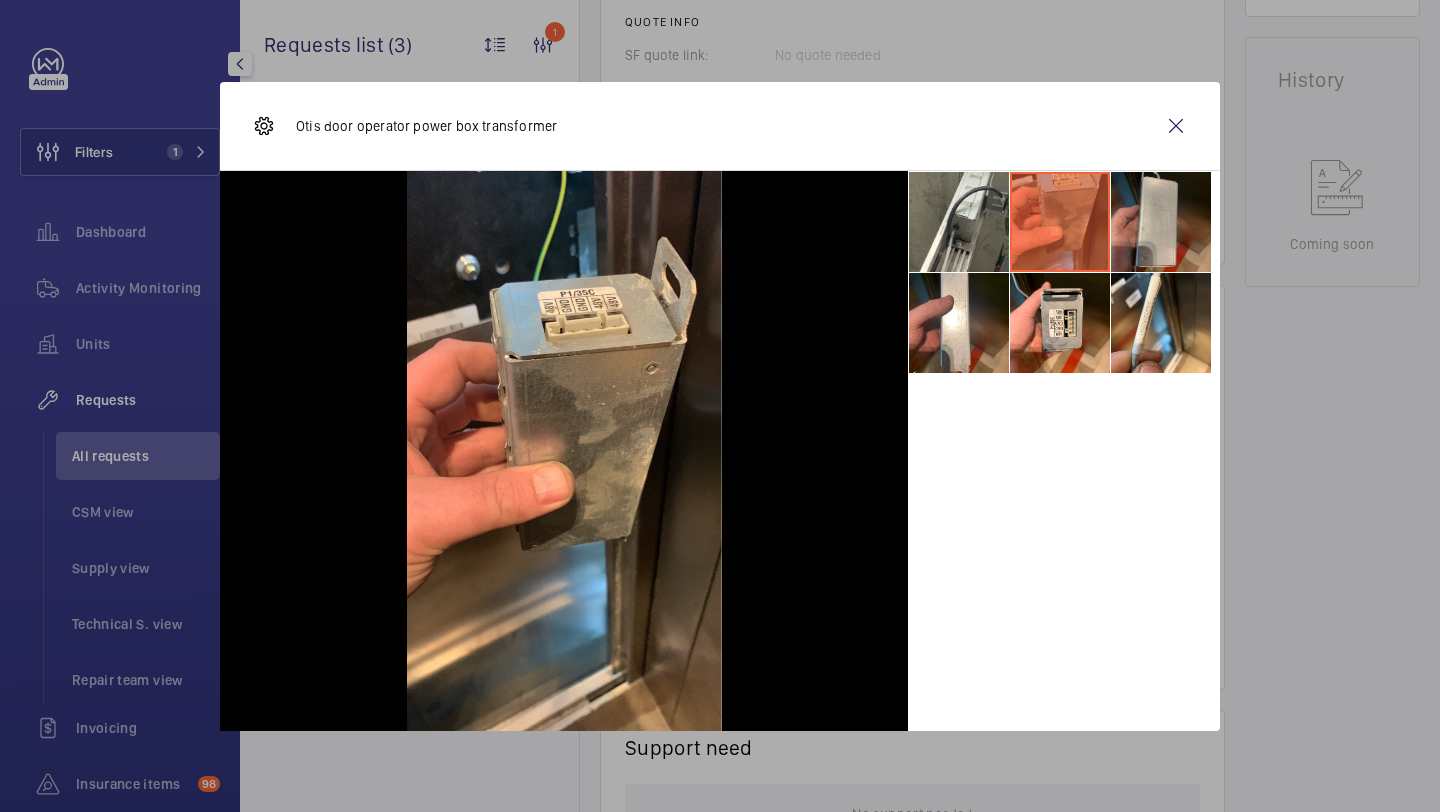 click at bounding box center (1161, 222) 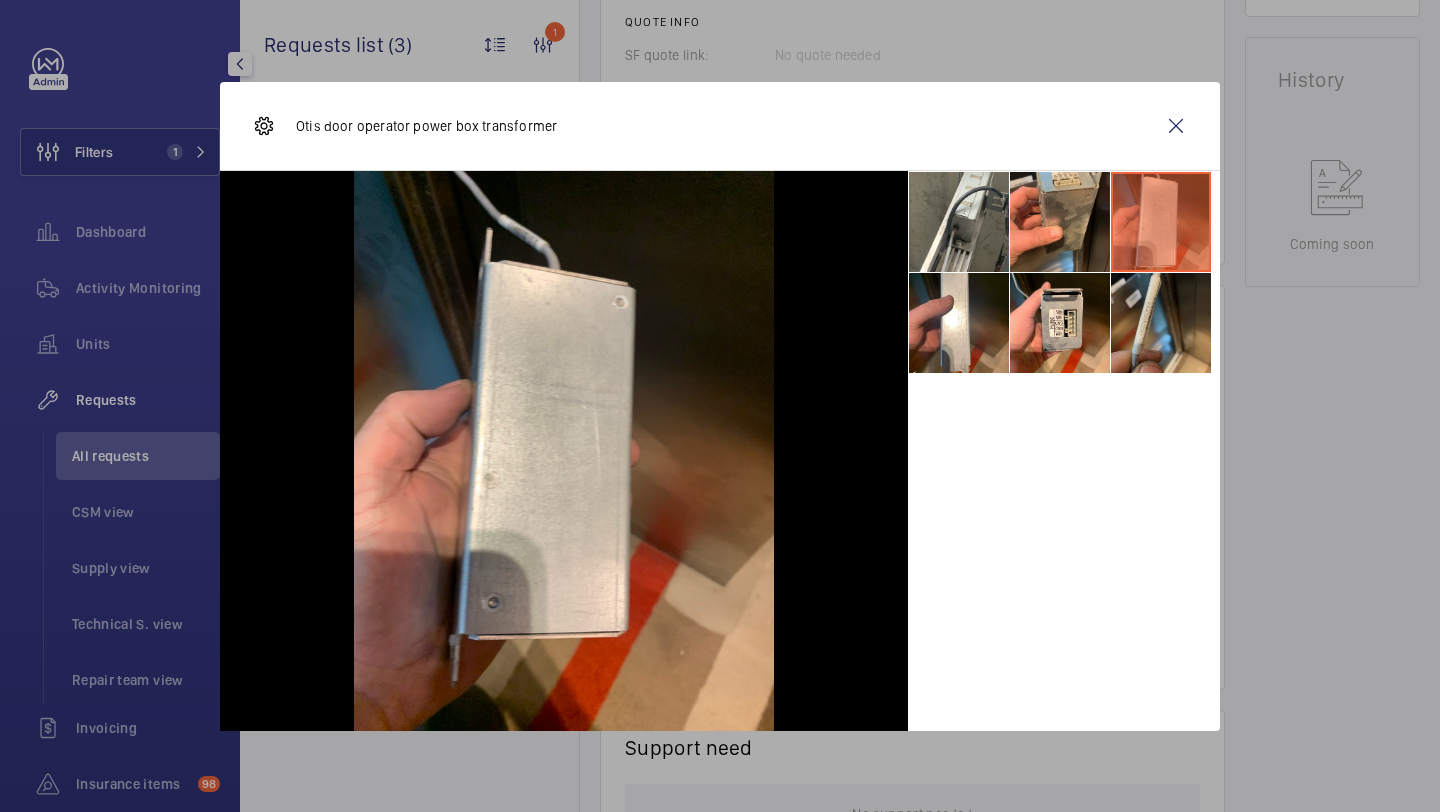 click at bounding box center (1161, 323) 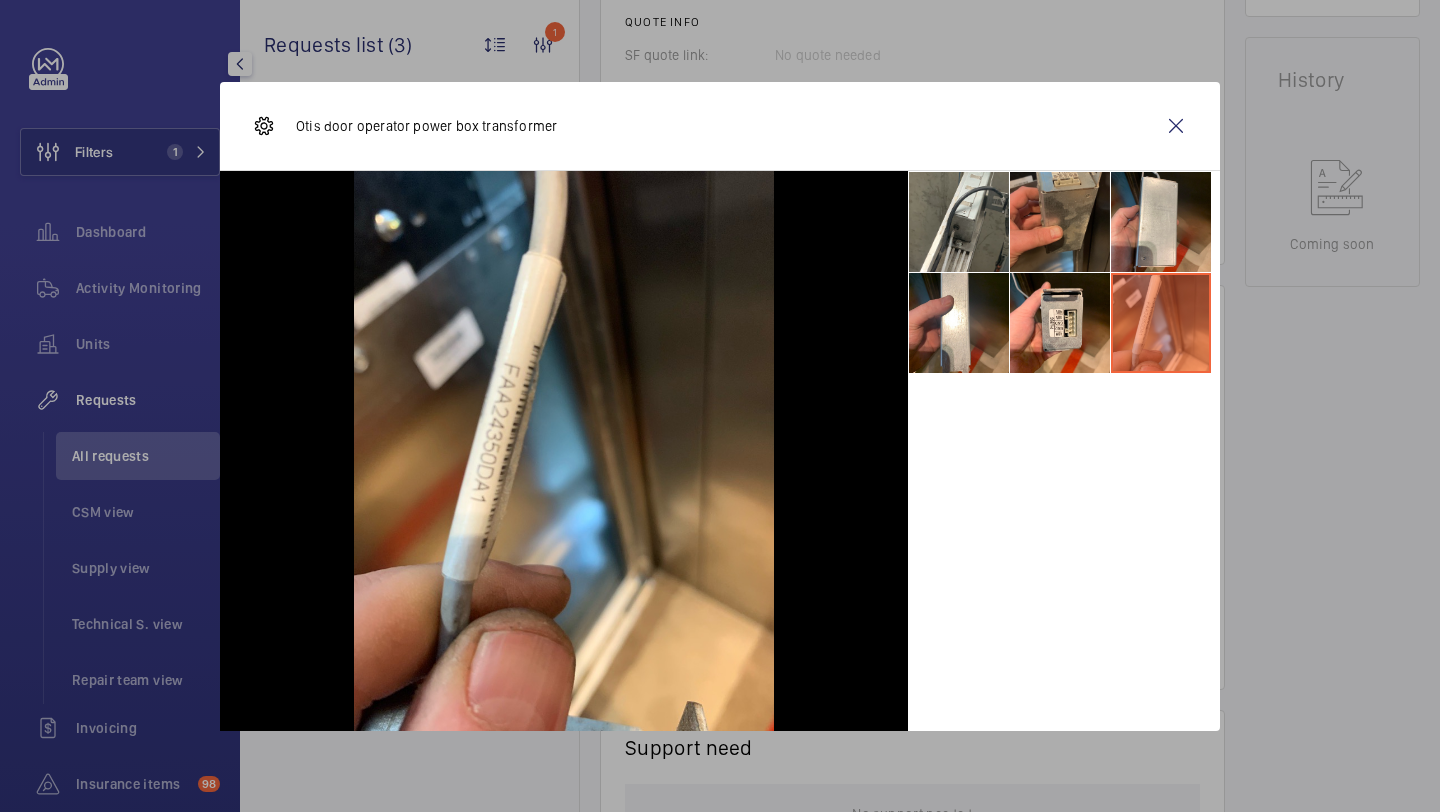 click at bounding box center [1060, 222] 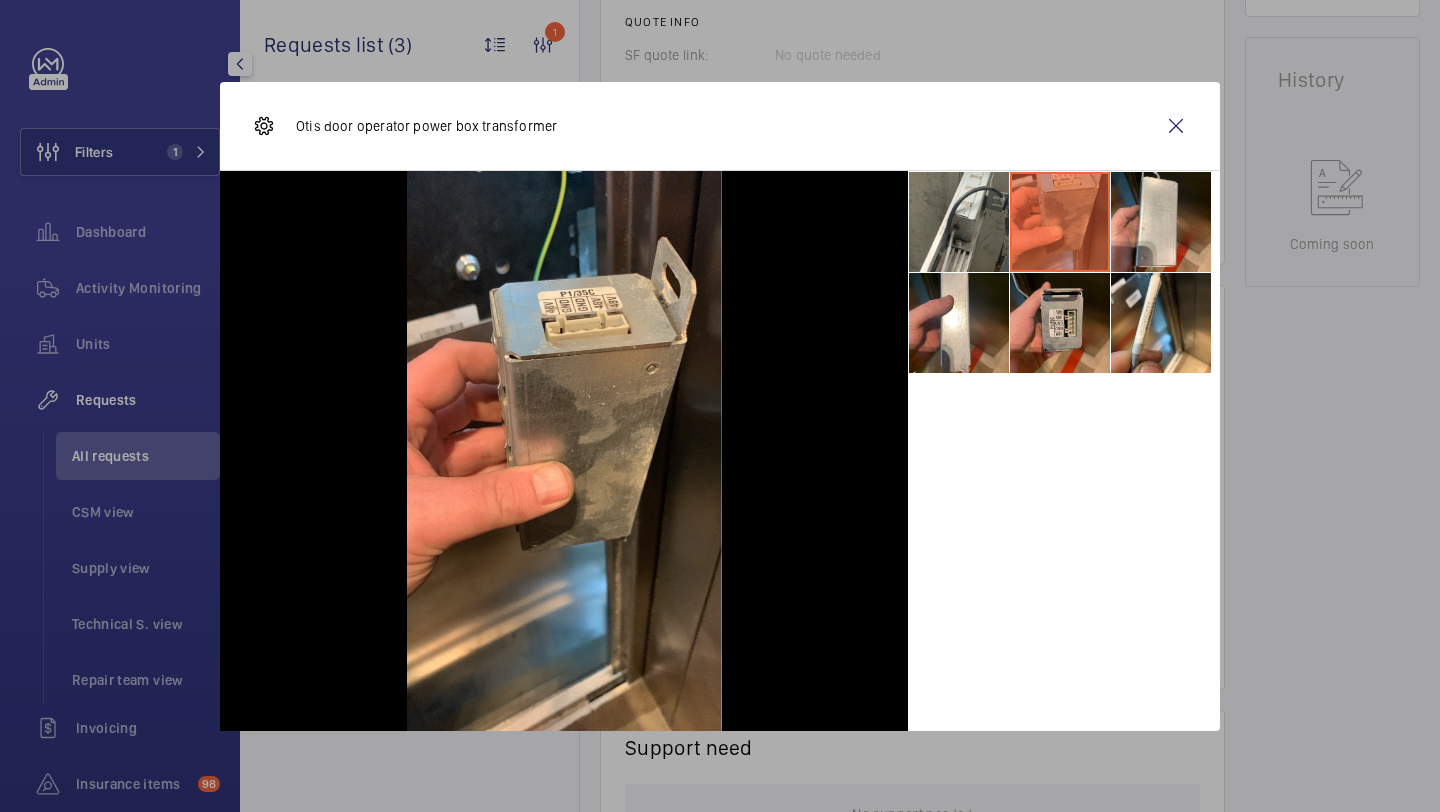 click at bounding box center (1060, 323) 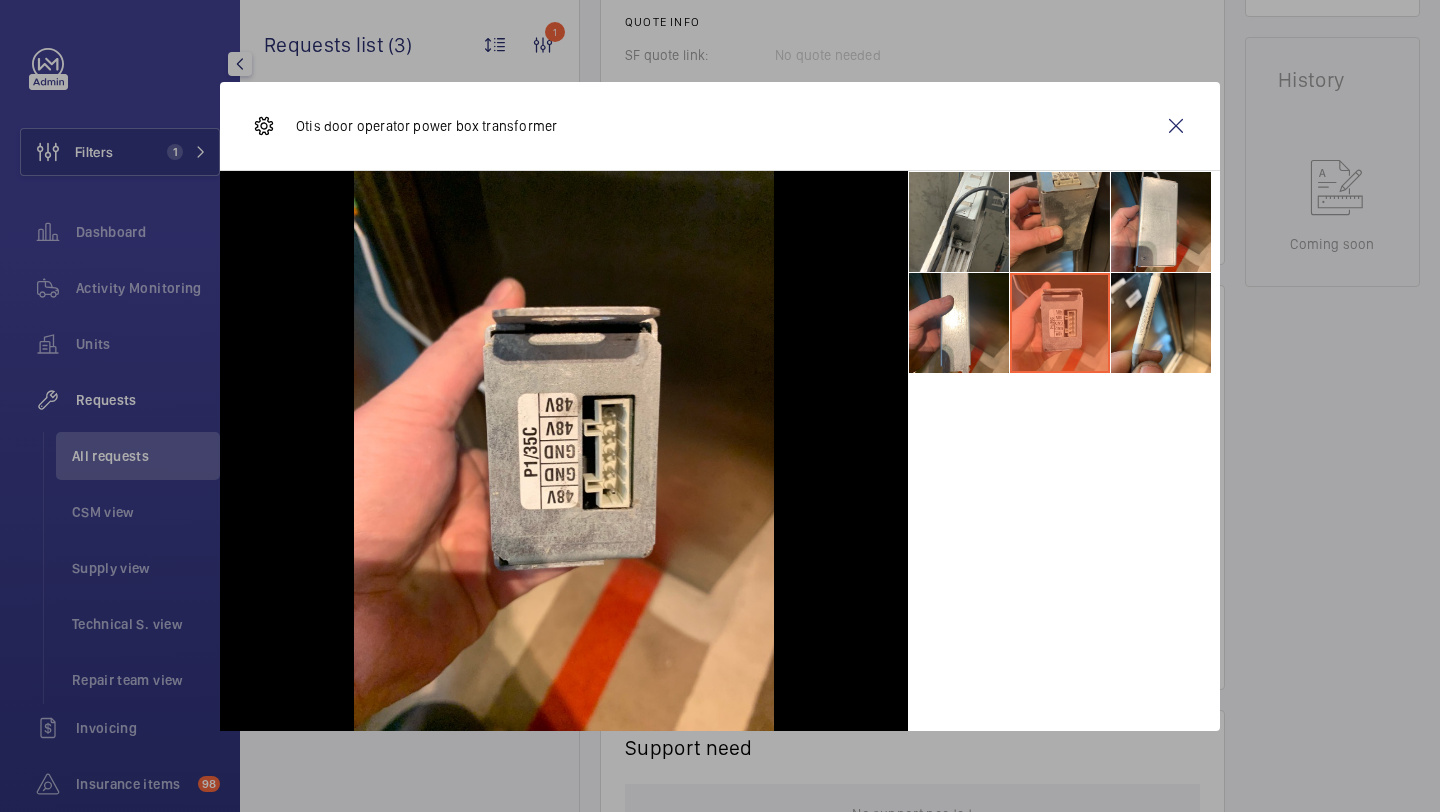 click at bounding box center (1060, 222) 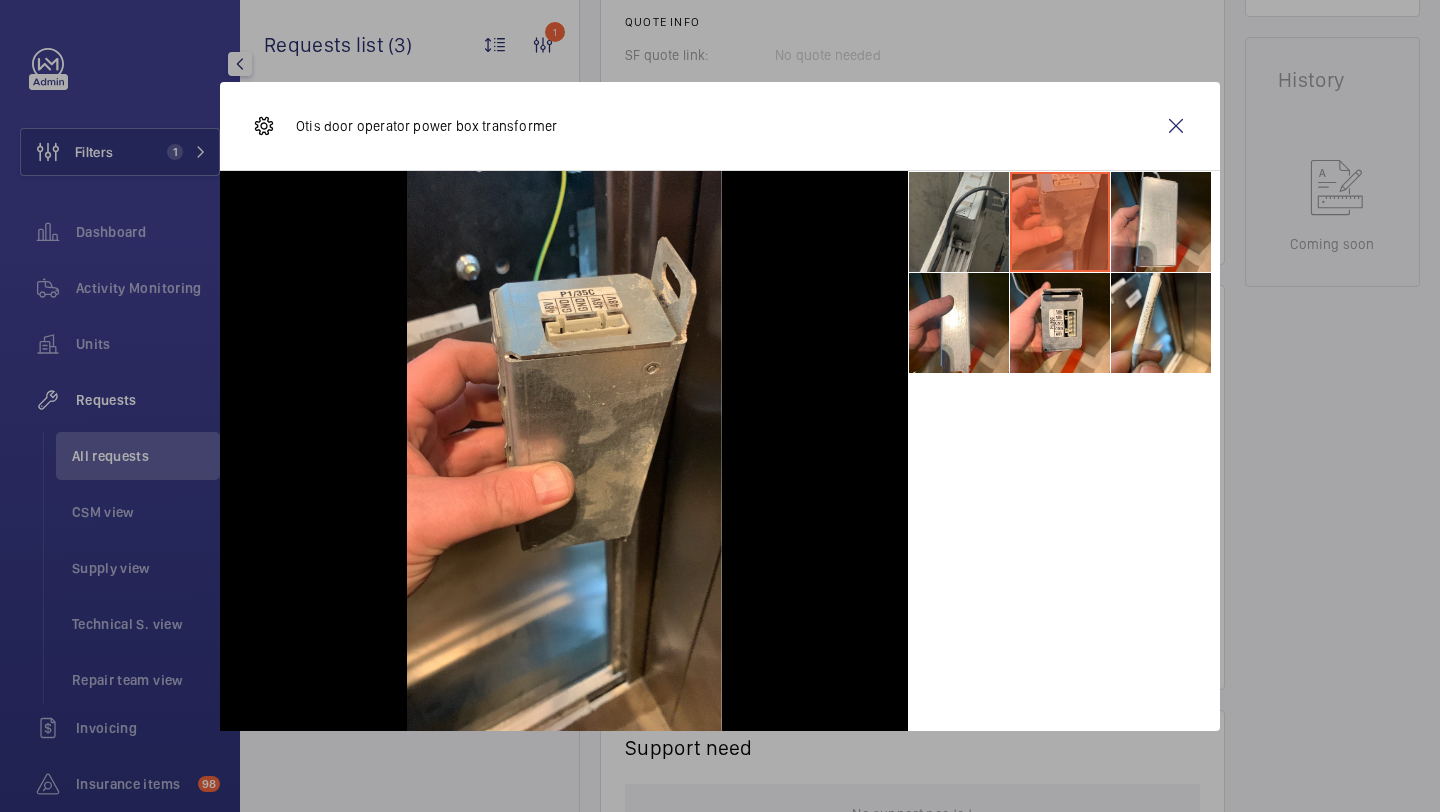 click at bounding box center (959, 222) 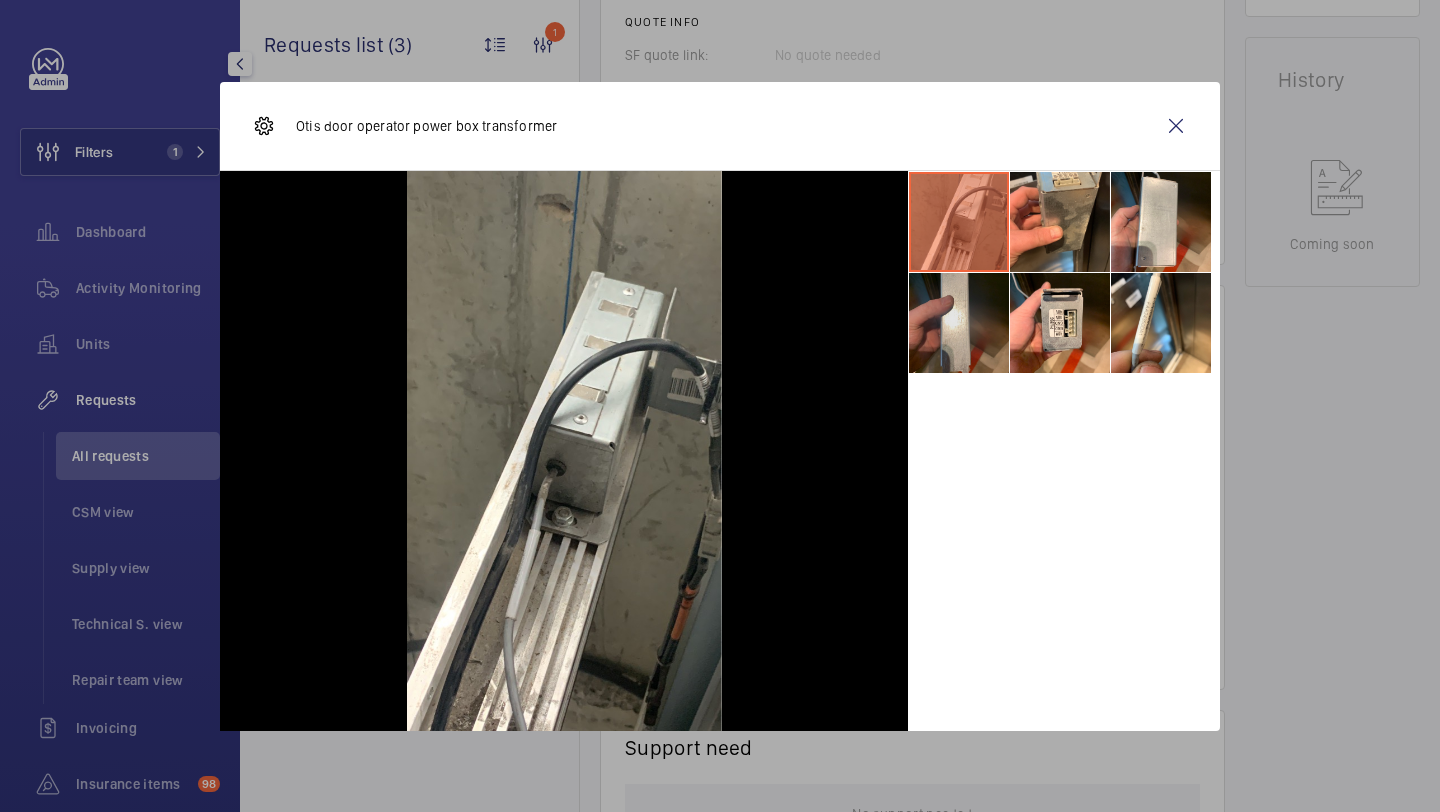 click at bounding box center (959, 323) 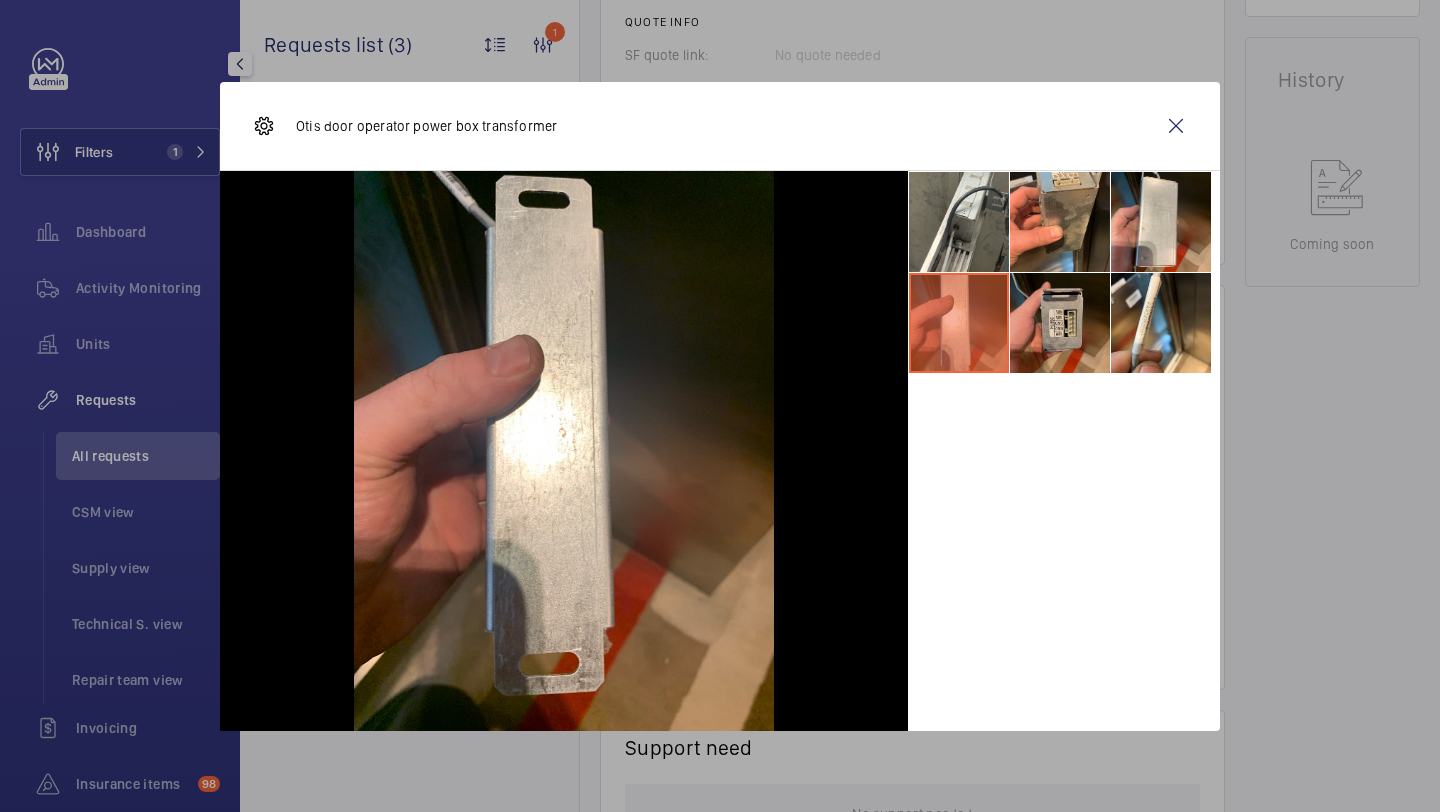 click at bounding box center (1060, 323) 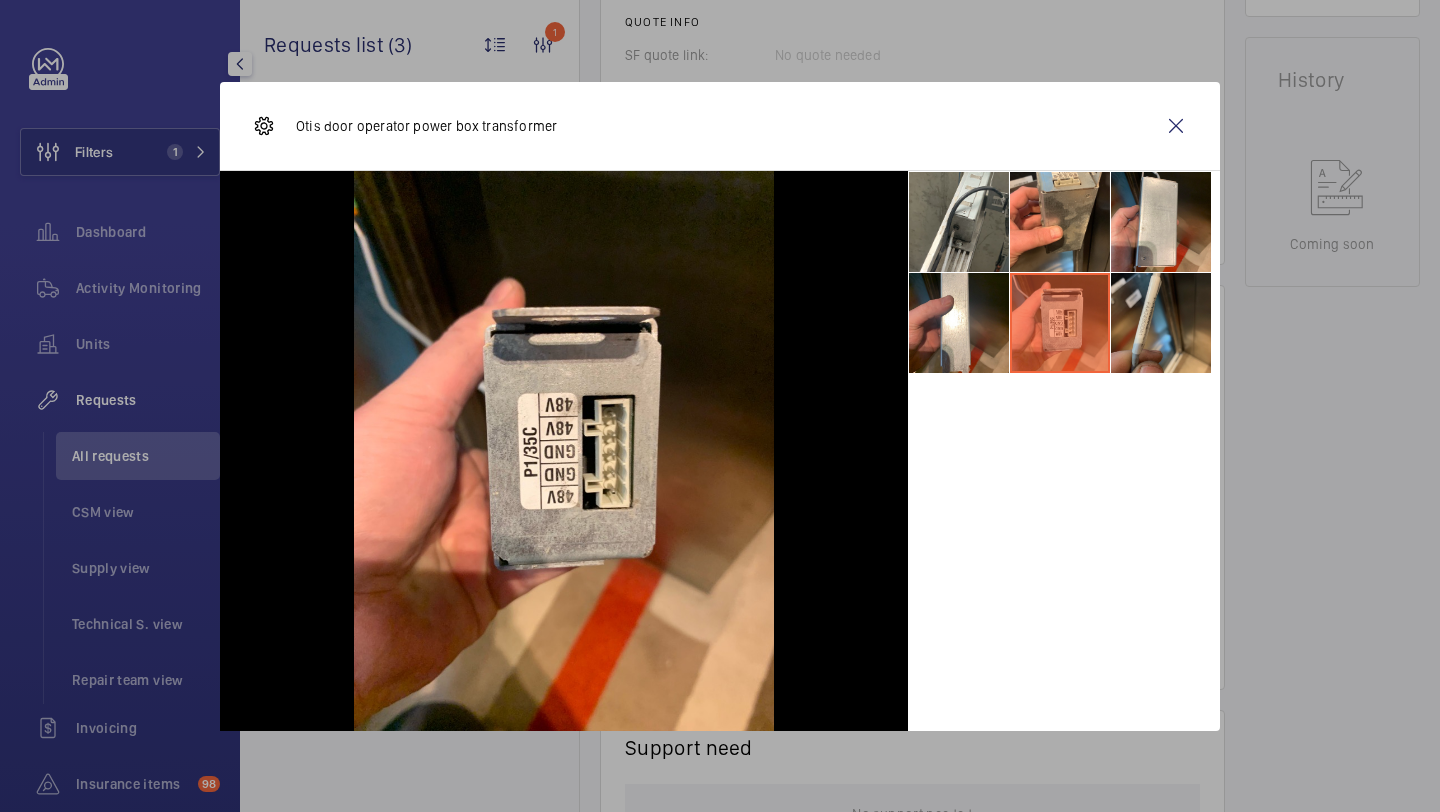 click at bounding box center [1161, 323] 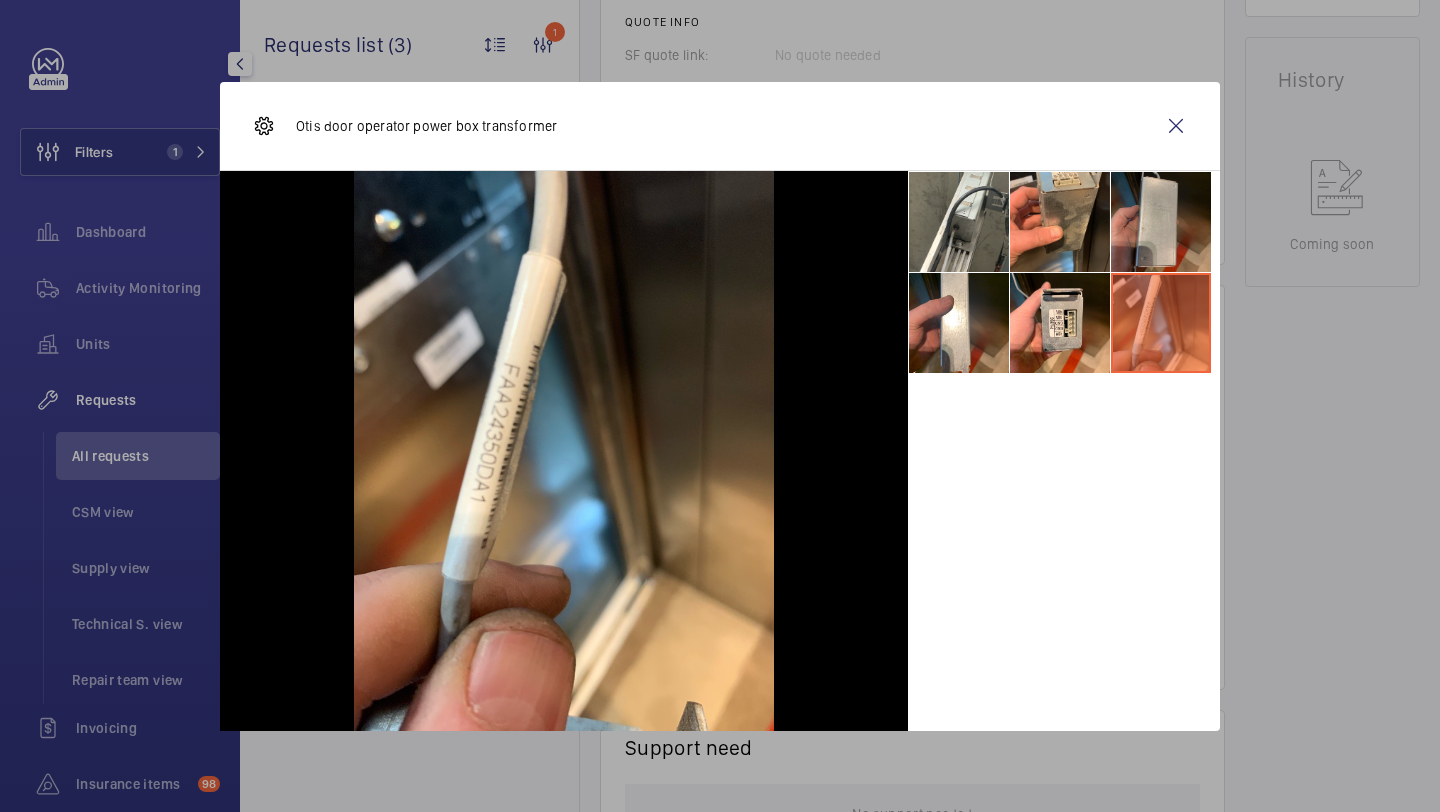 click at bounding box center (1161, 222) 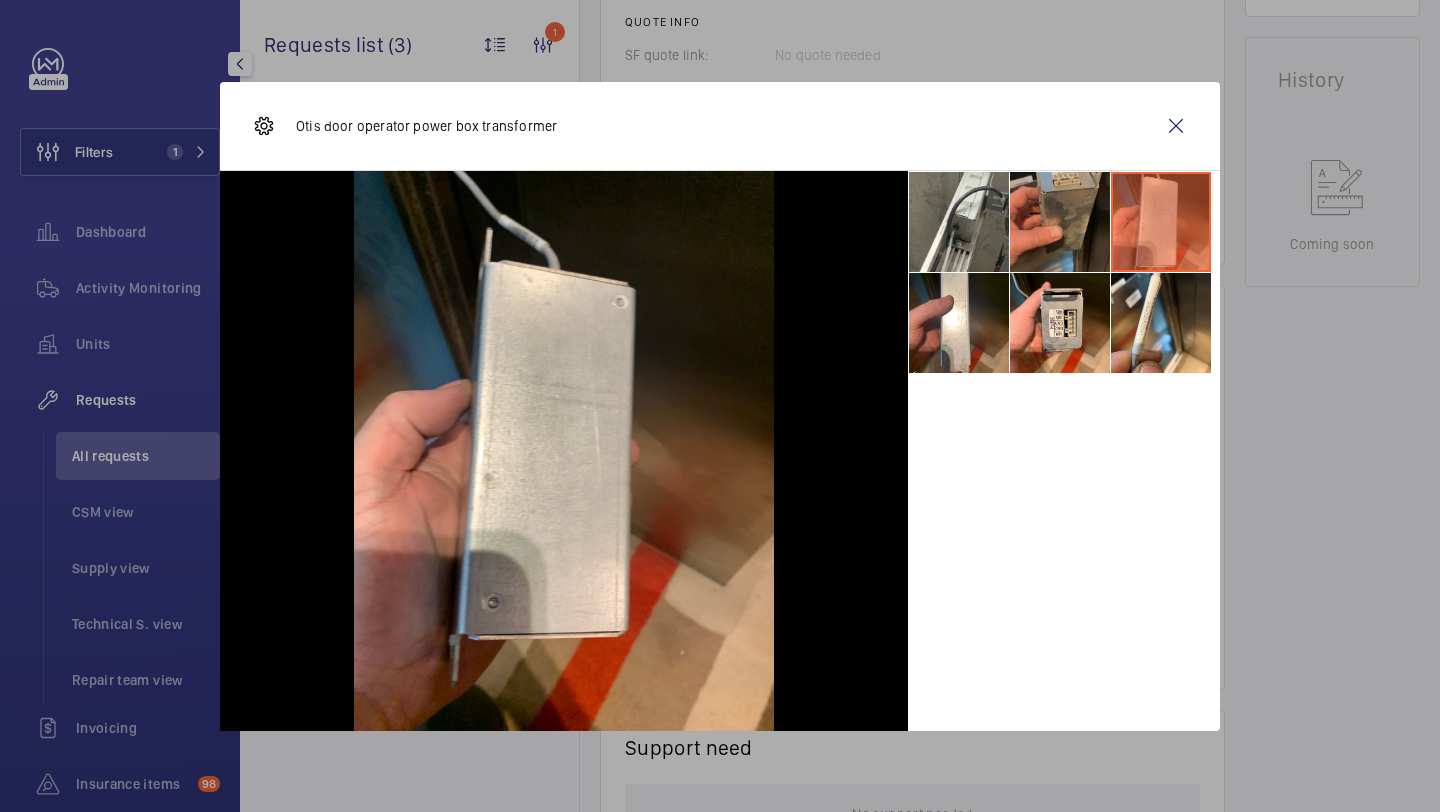 click at bounding box center (1060, 222) 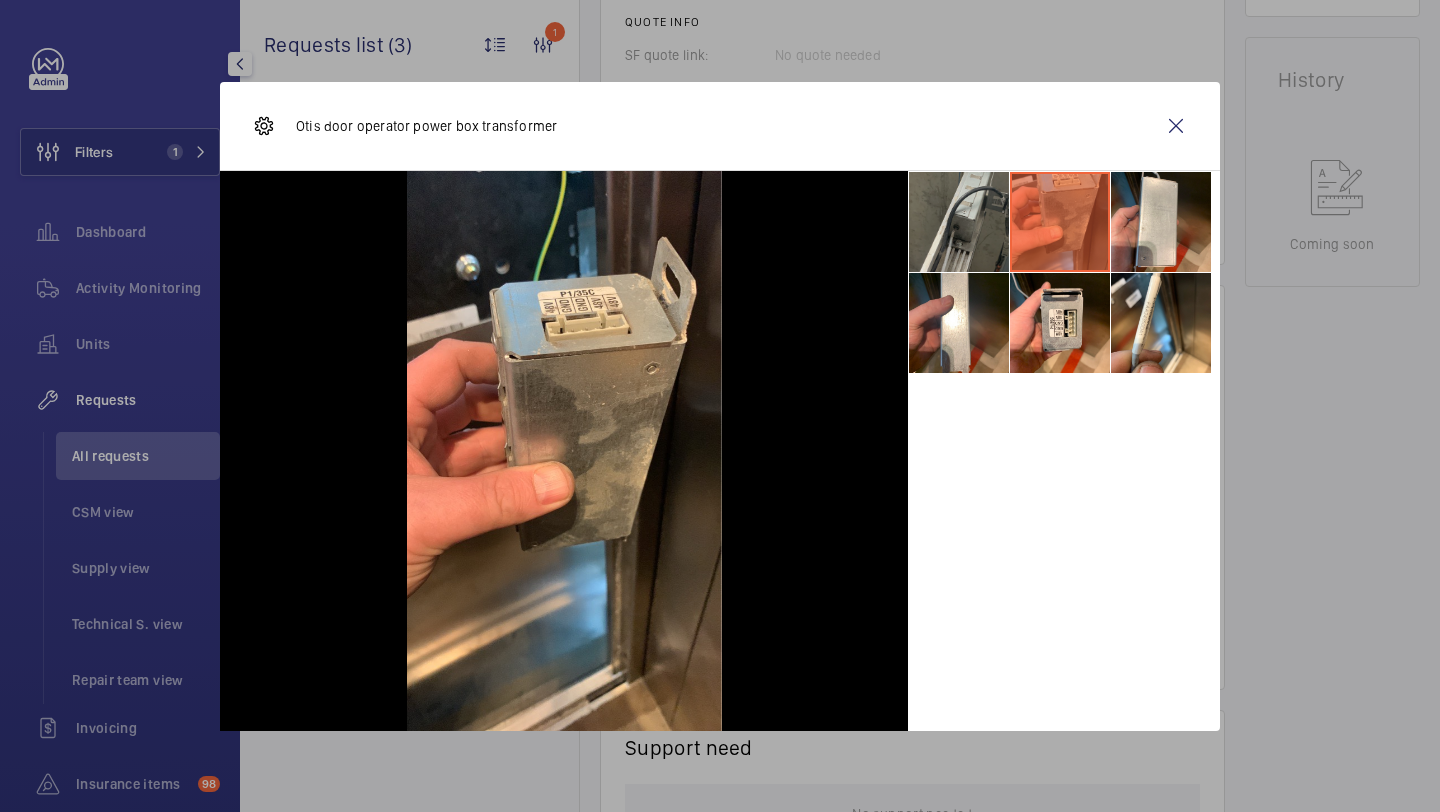 click at bounding box center [959, 222] 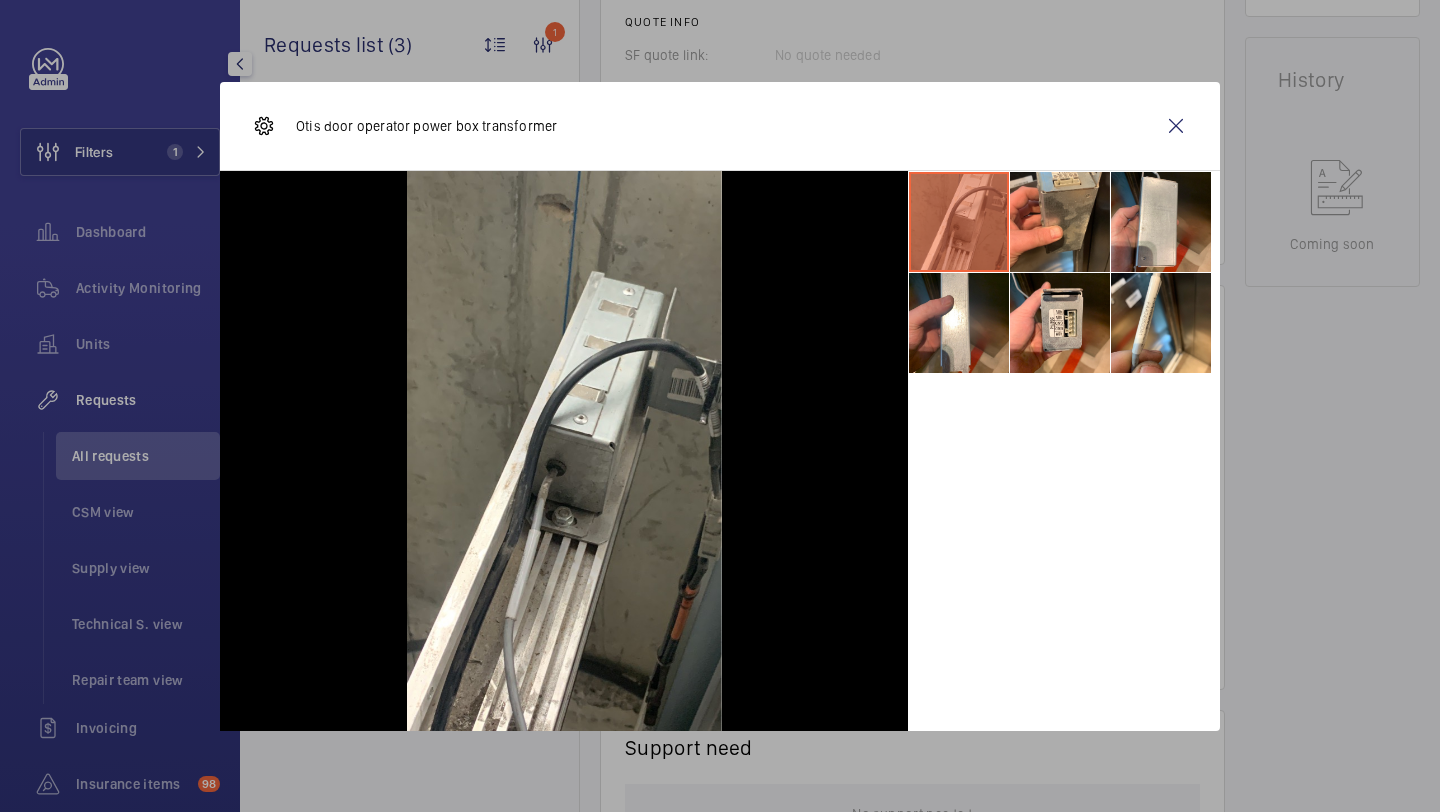 click at bounding box center (1064, 451) 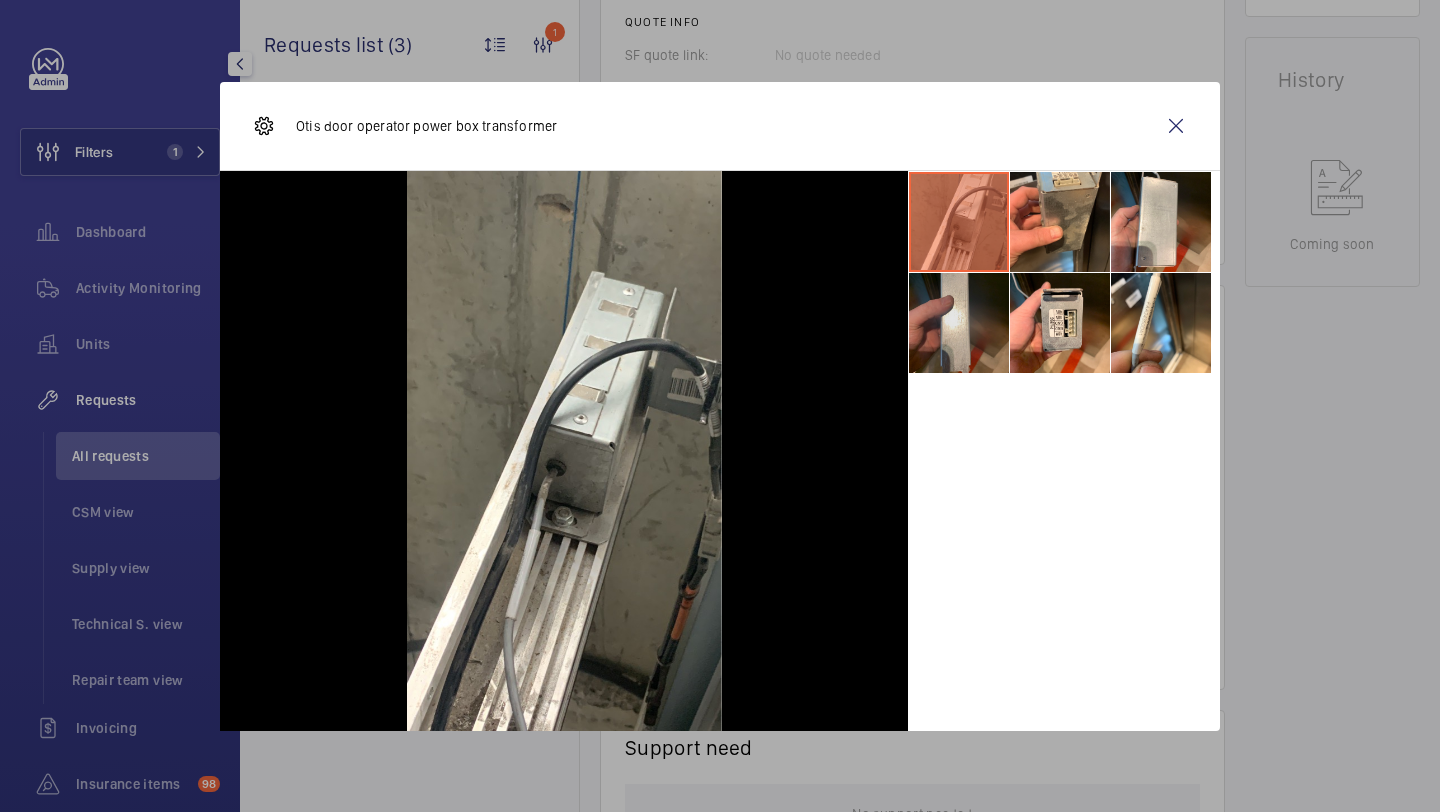 click at bounding box center [959, 323] 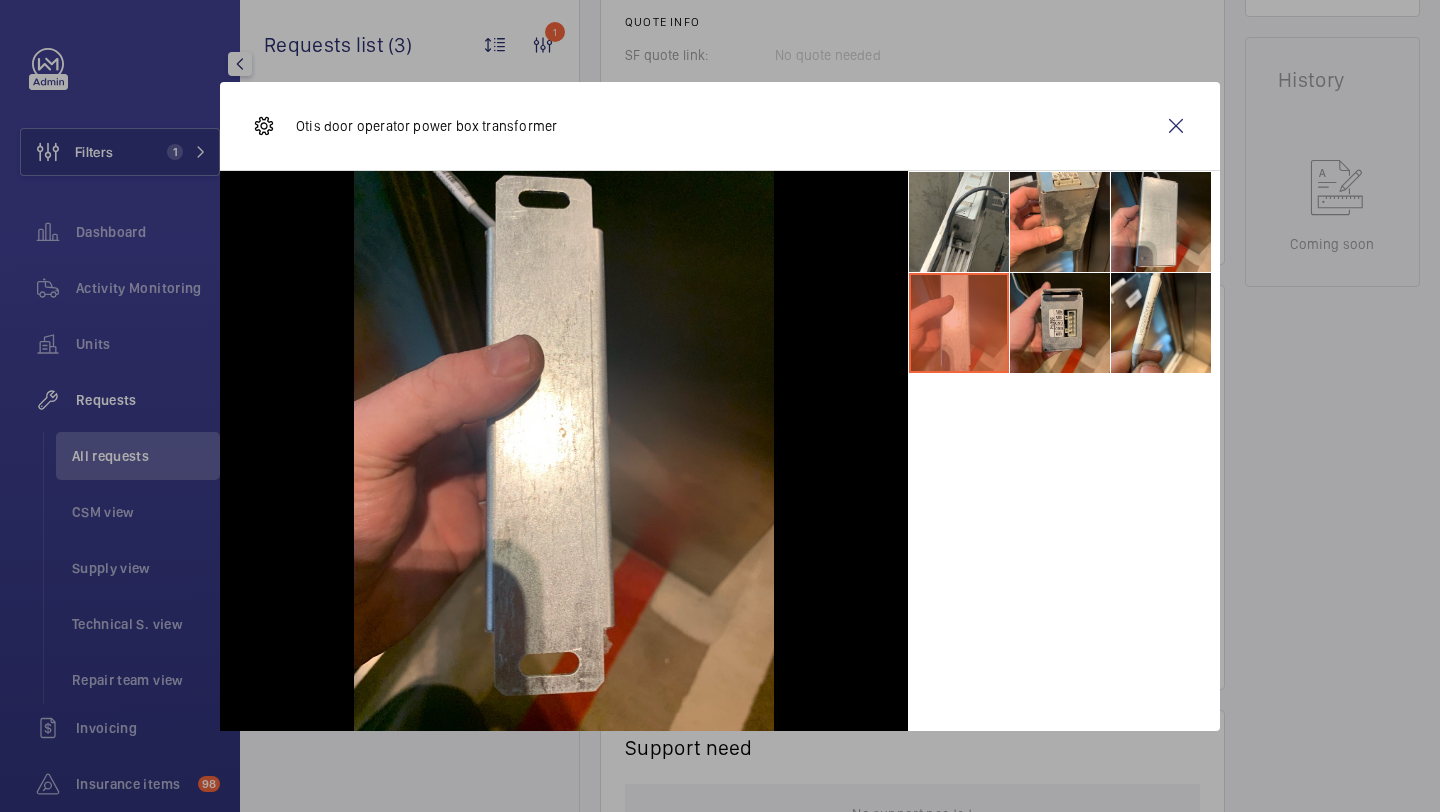click at bounding box center (1060, 323) 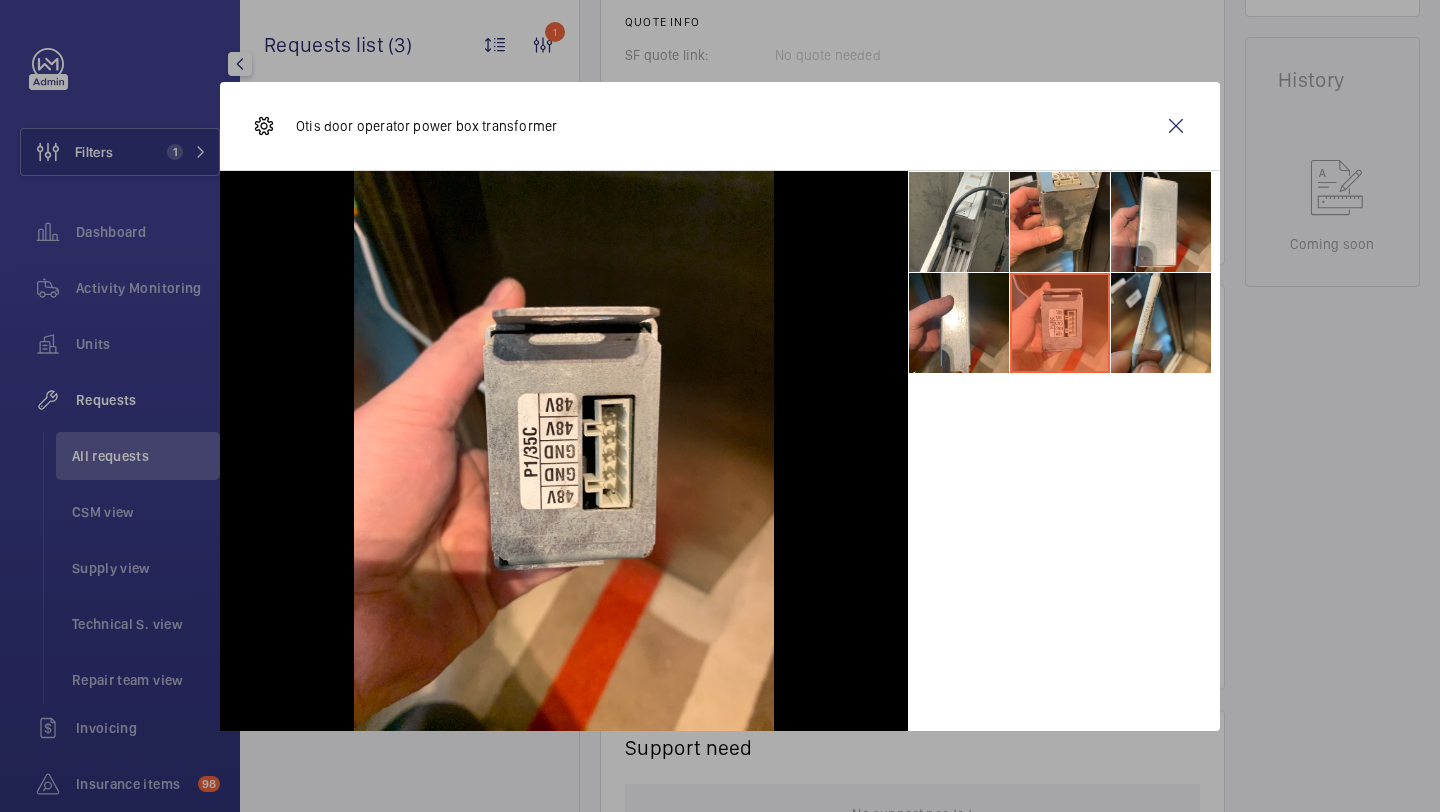 click at bounding box center (1161, 323) 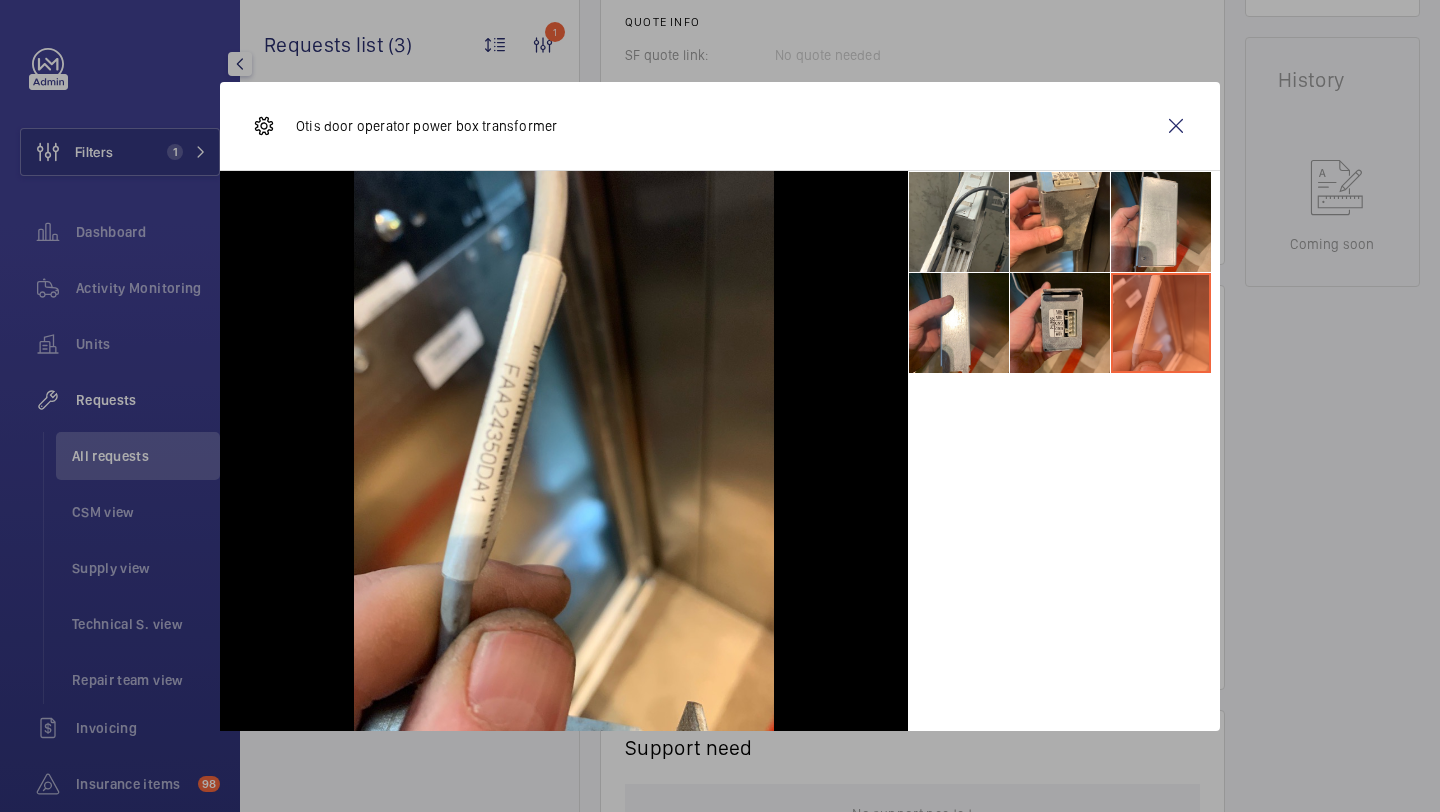 click at bounding box center (1060, 323) 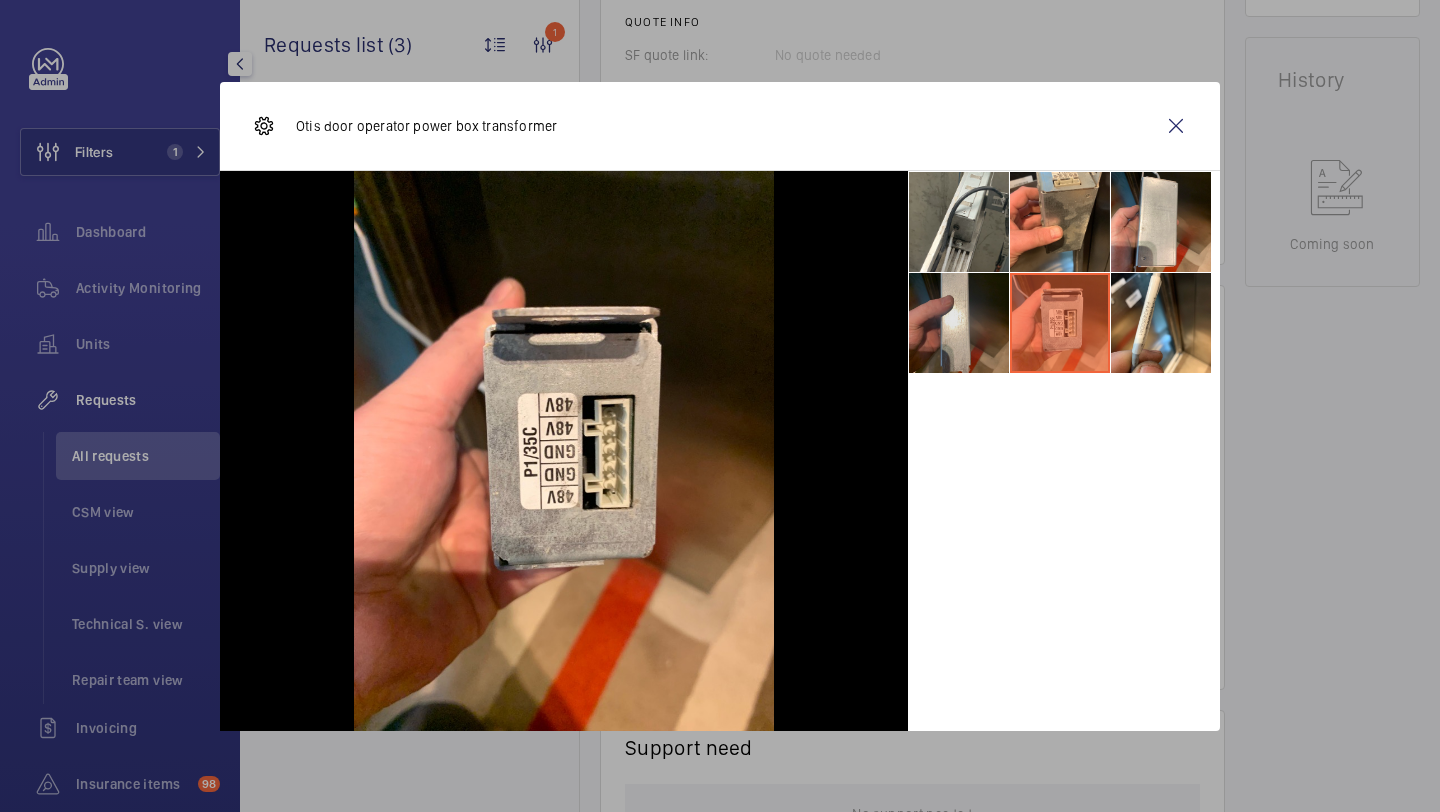 click at bounding box center (959, 323) 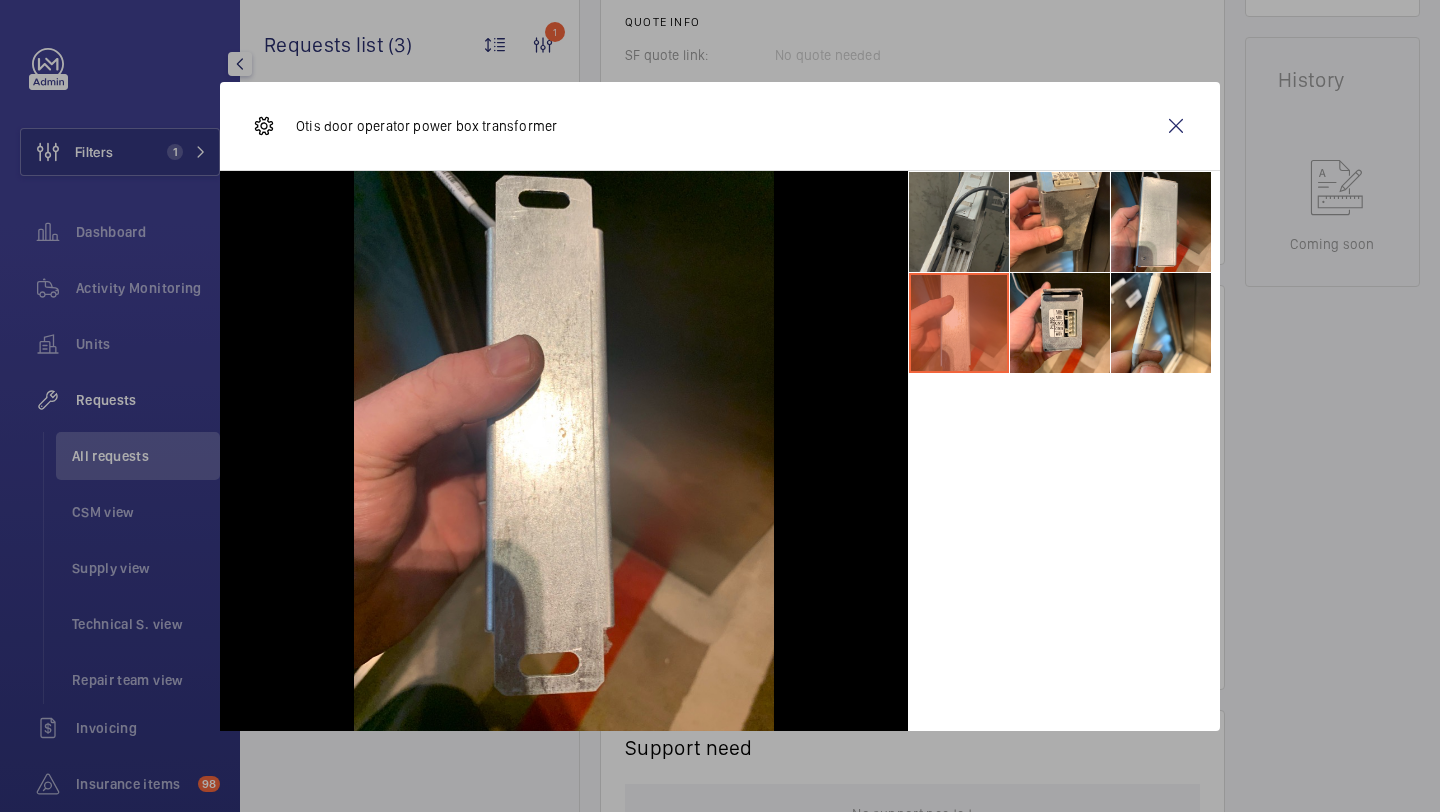 click at bounding box center [959, 222] 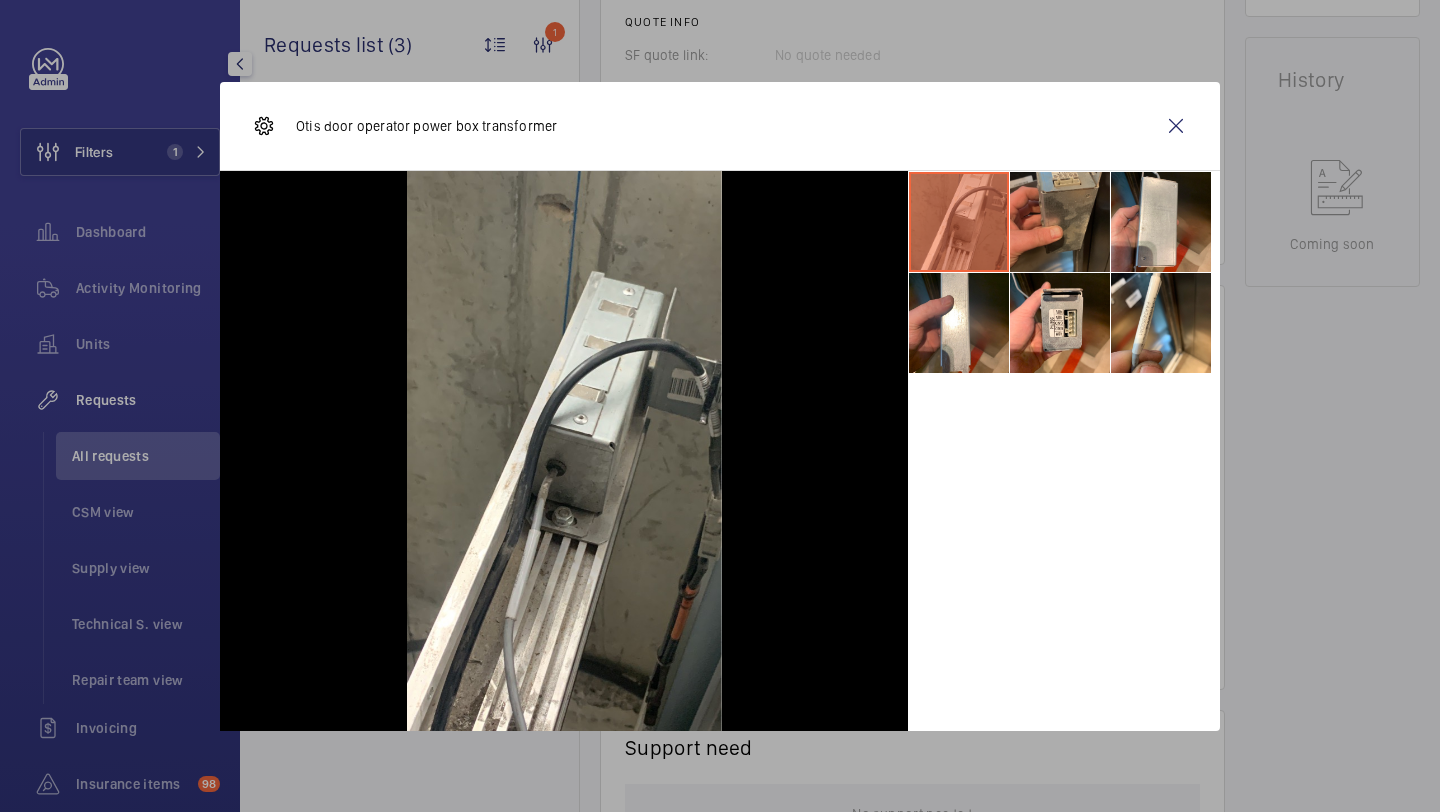 click at bounding box center [1060, 222] 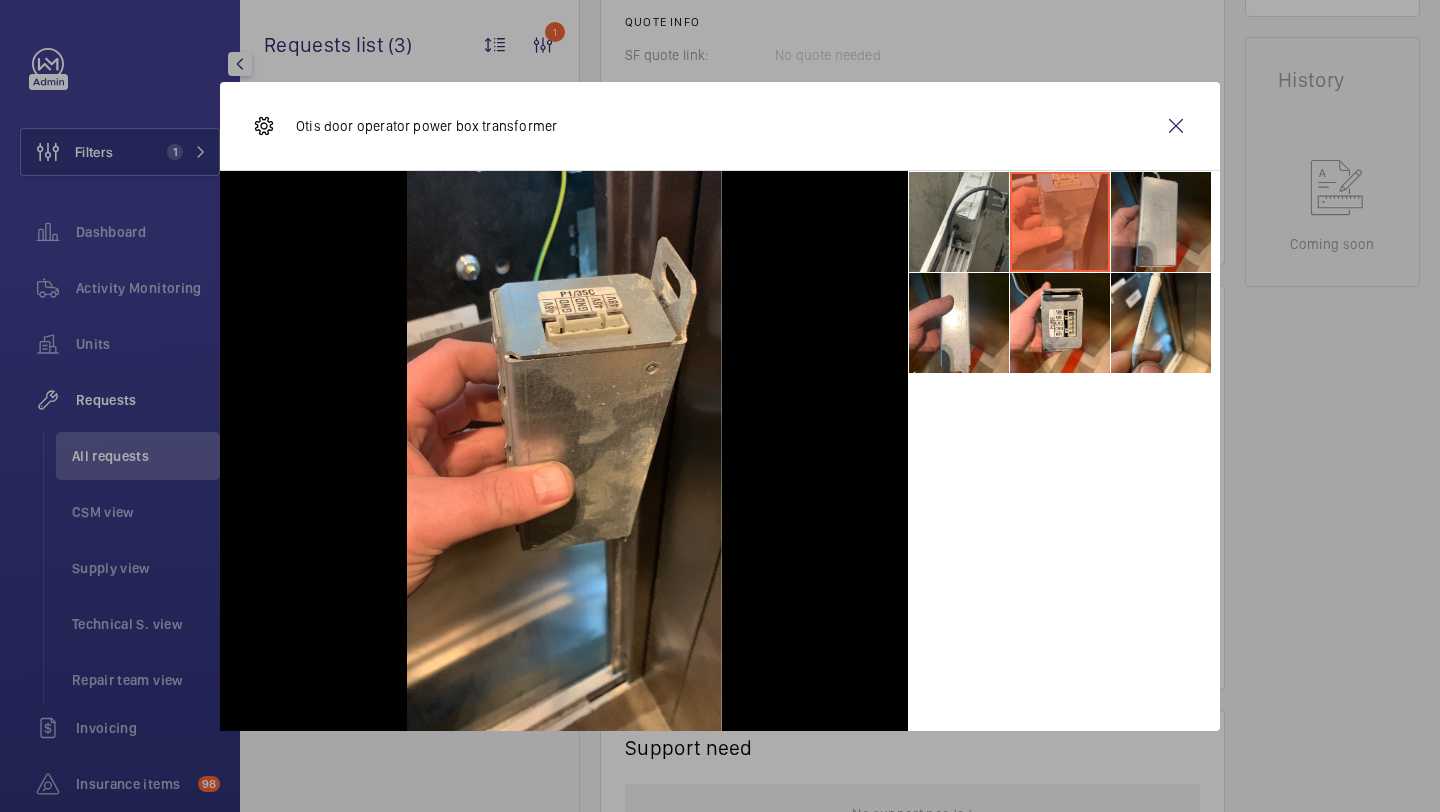 click at bounding box center [1161, 222] 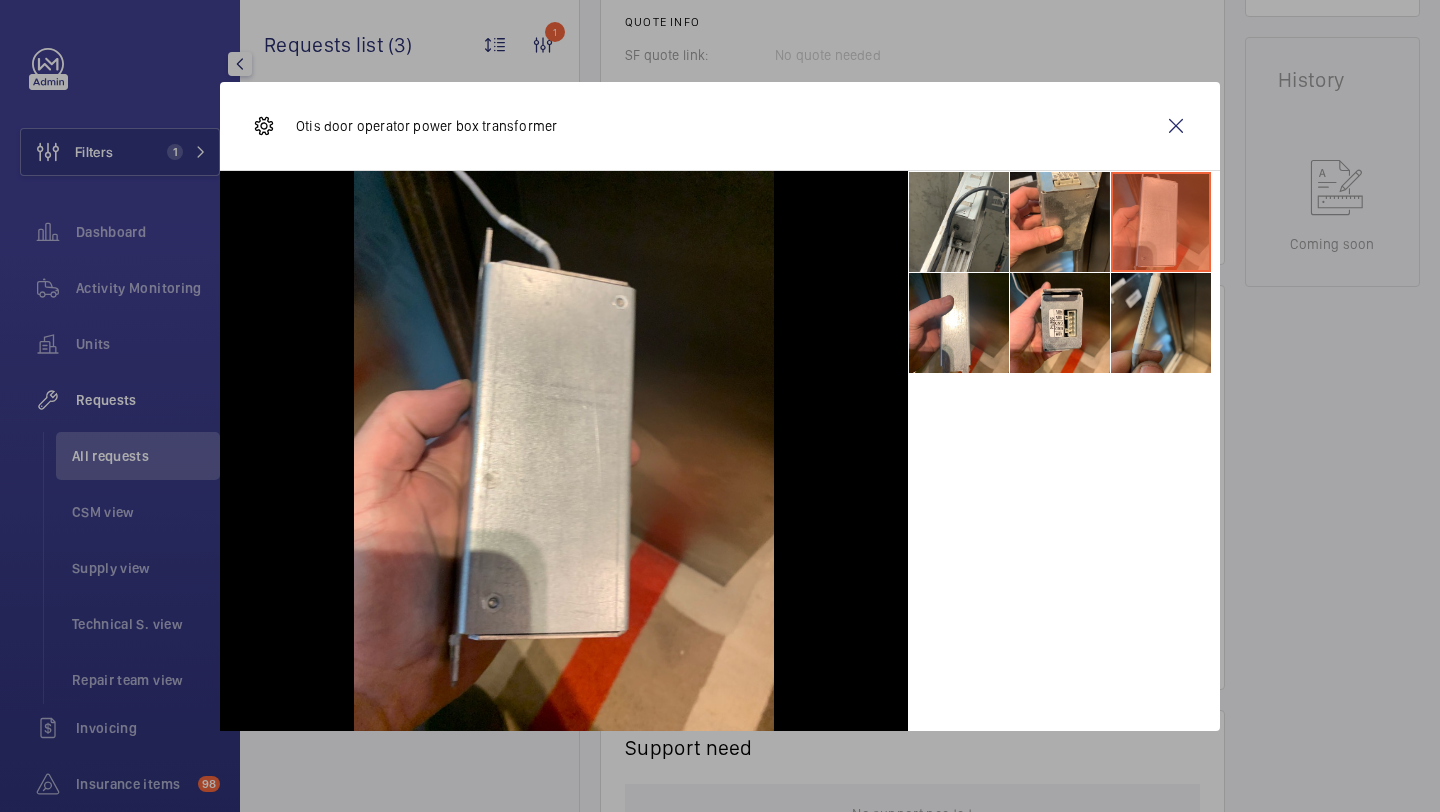 click at bounding box center [1161, 323] 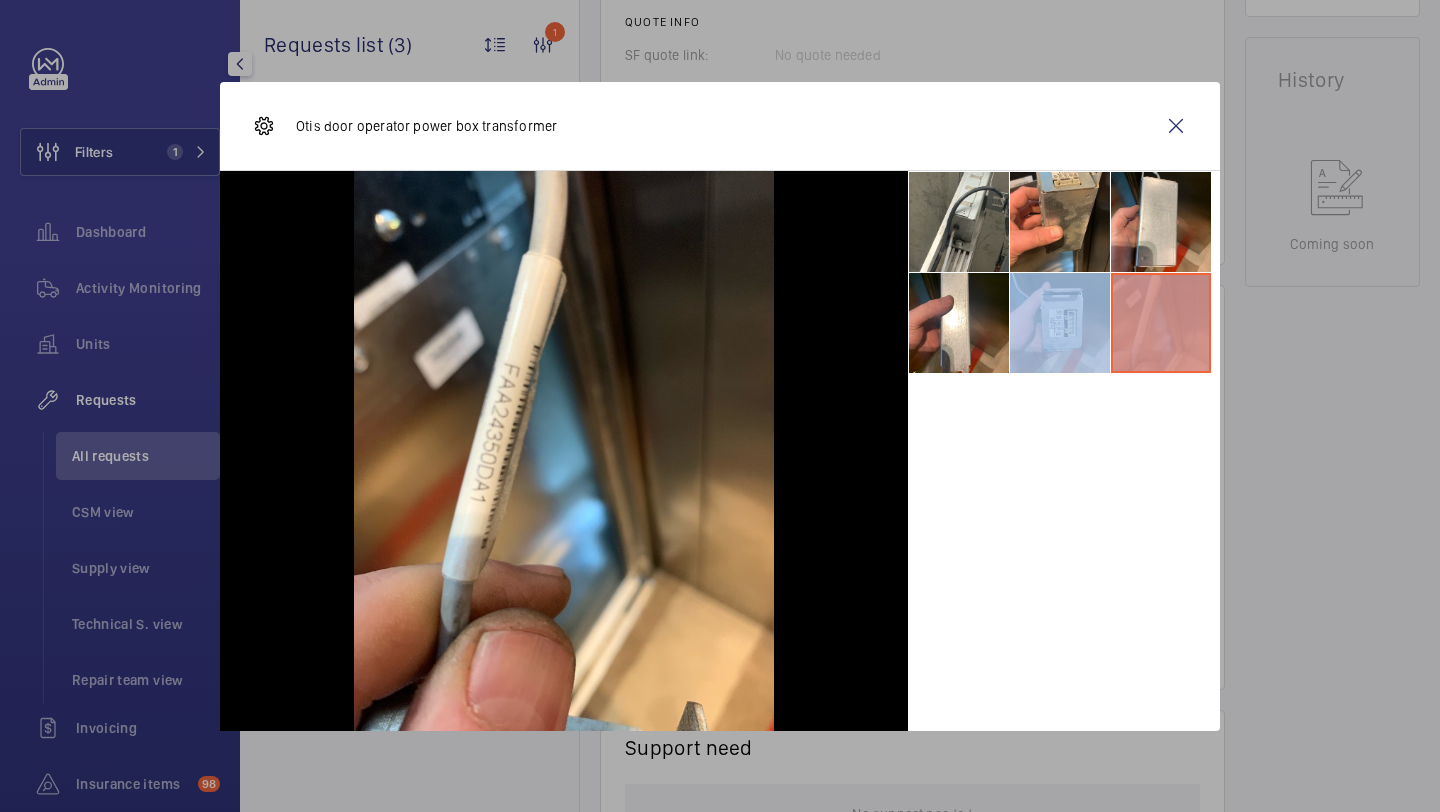 drag, startPoint x: 1056, startPoint y: 306, endPoint x: 1128, endPoint y: 379, distance: 102.53292 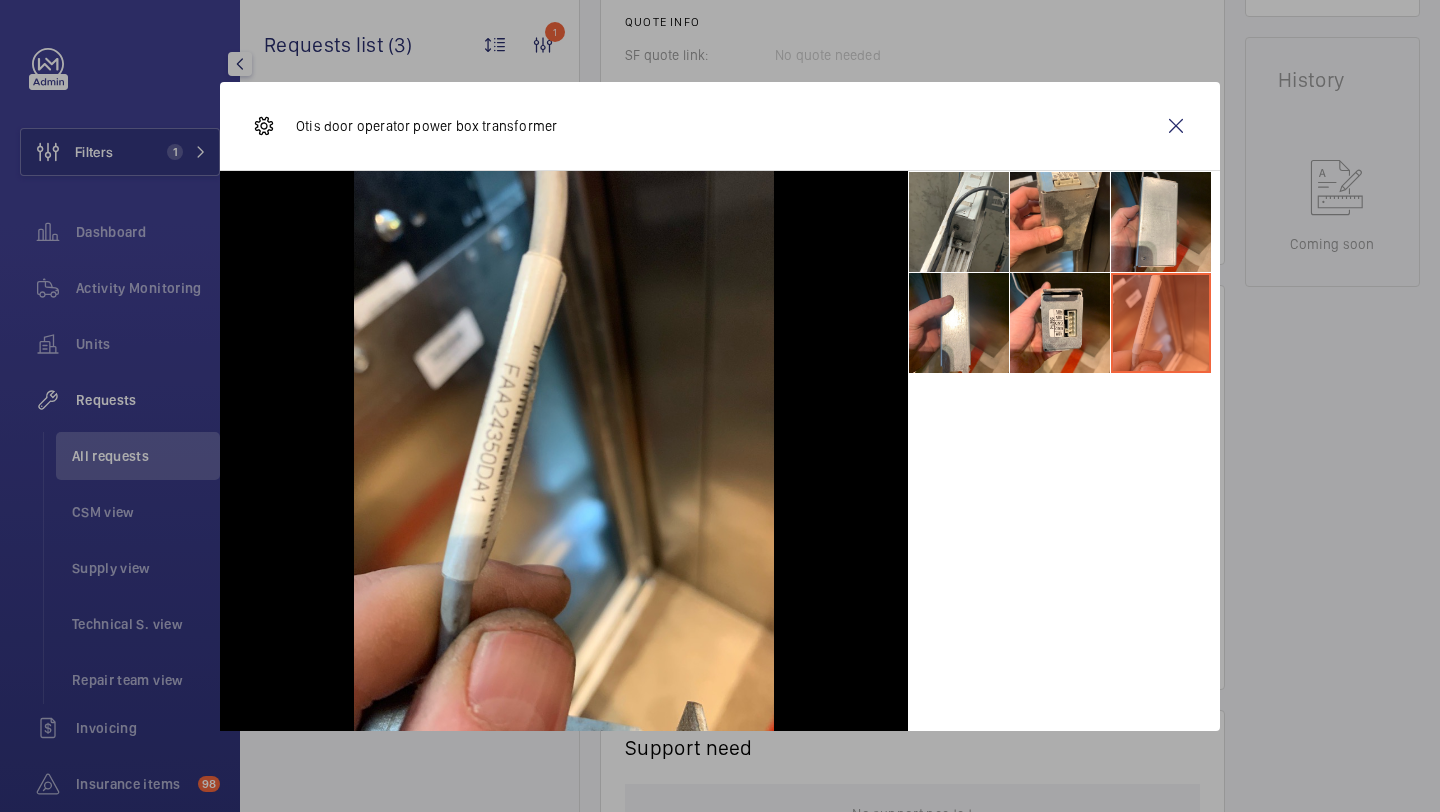 click at bounding box center (1161, 323) 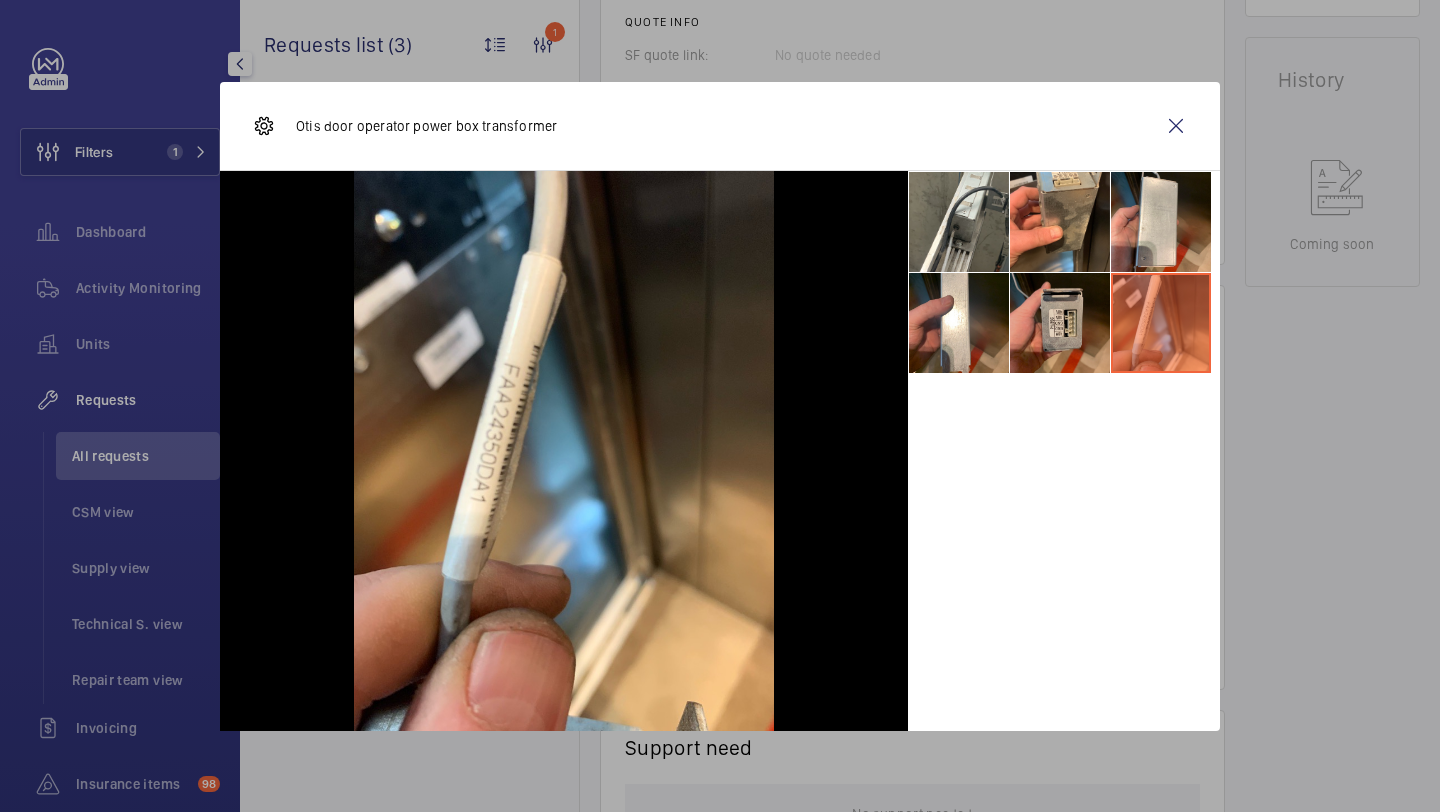 click at bounding box center [1060, 323] 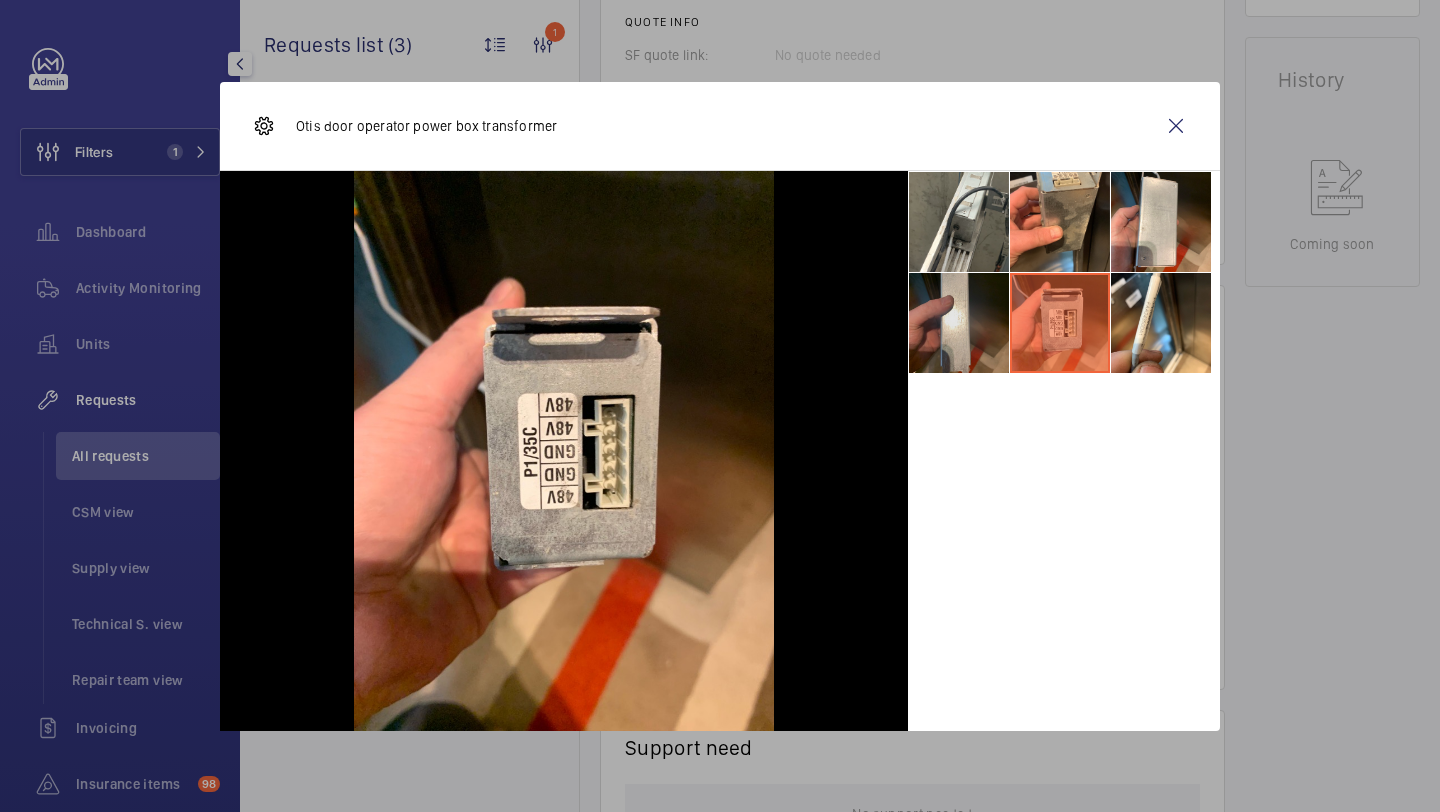 click at bounding box center [959, 323] 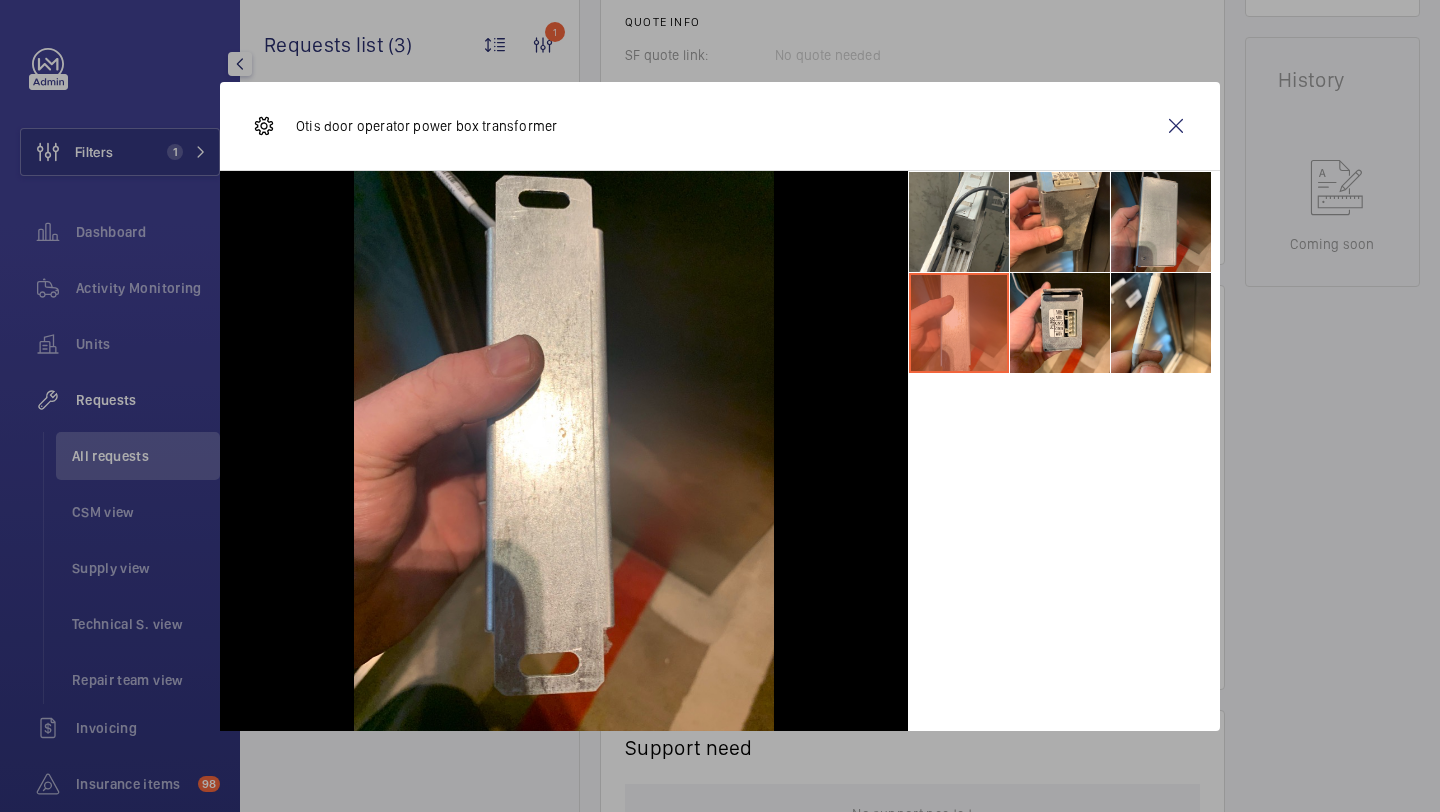click at bounding box center [1161, 222] 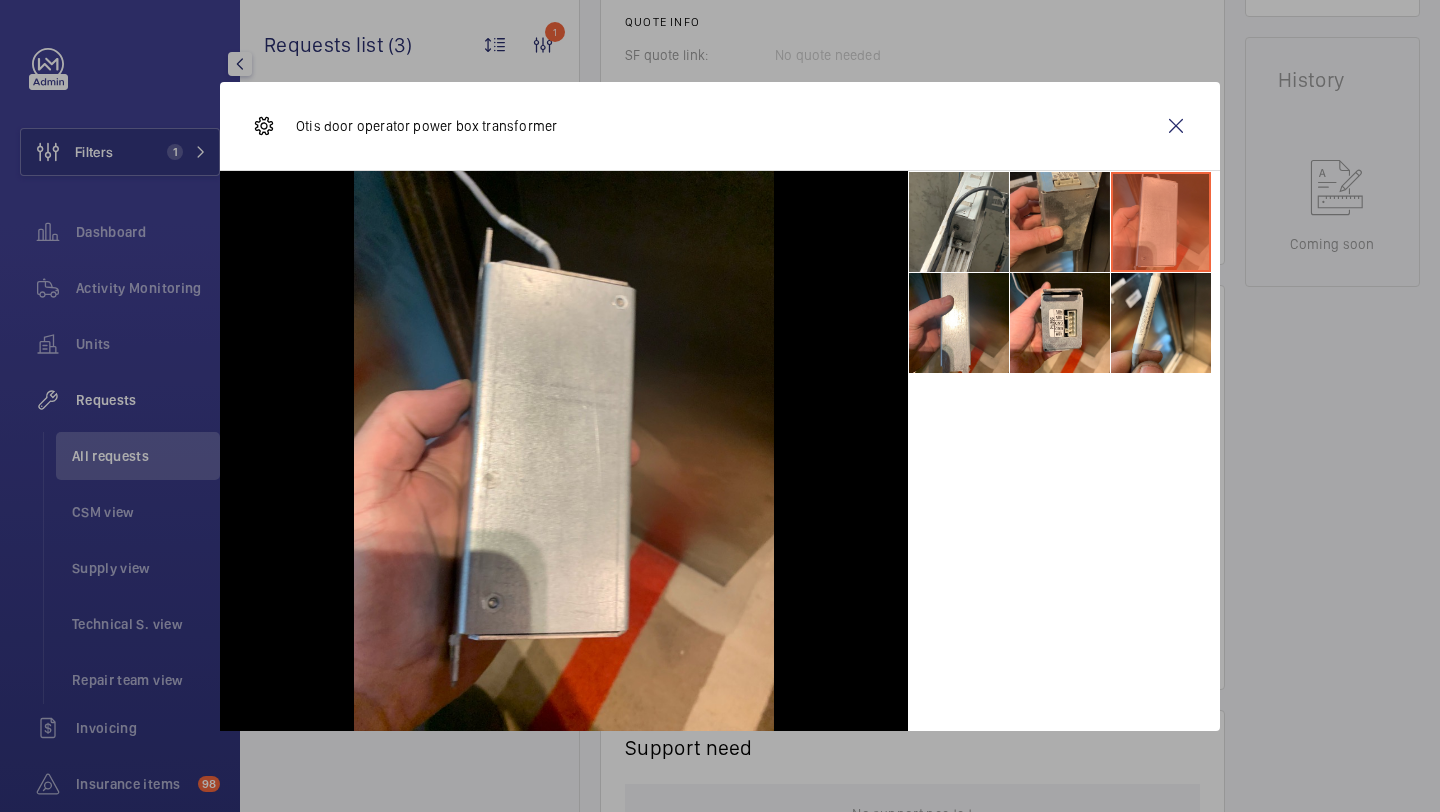 click at bounding box center [1060, 222] 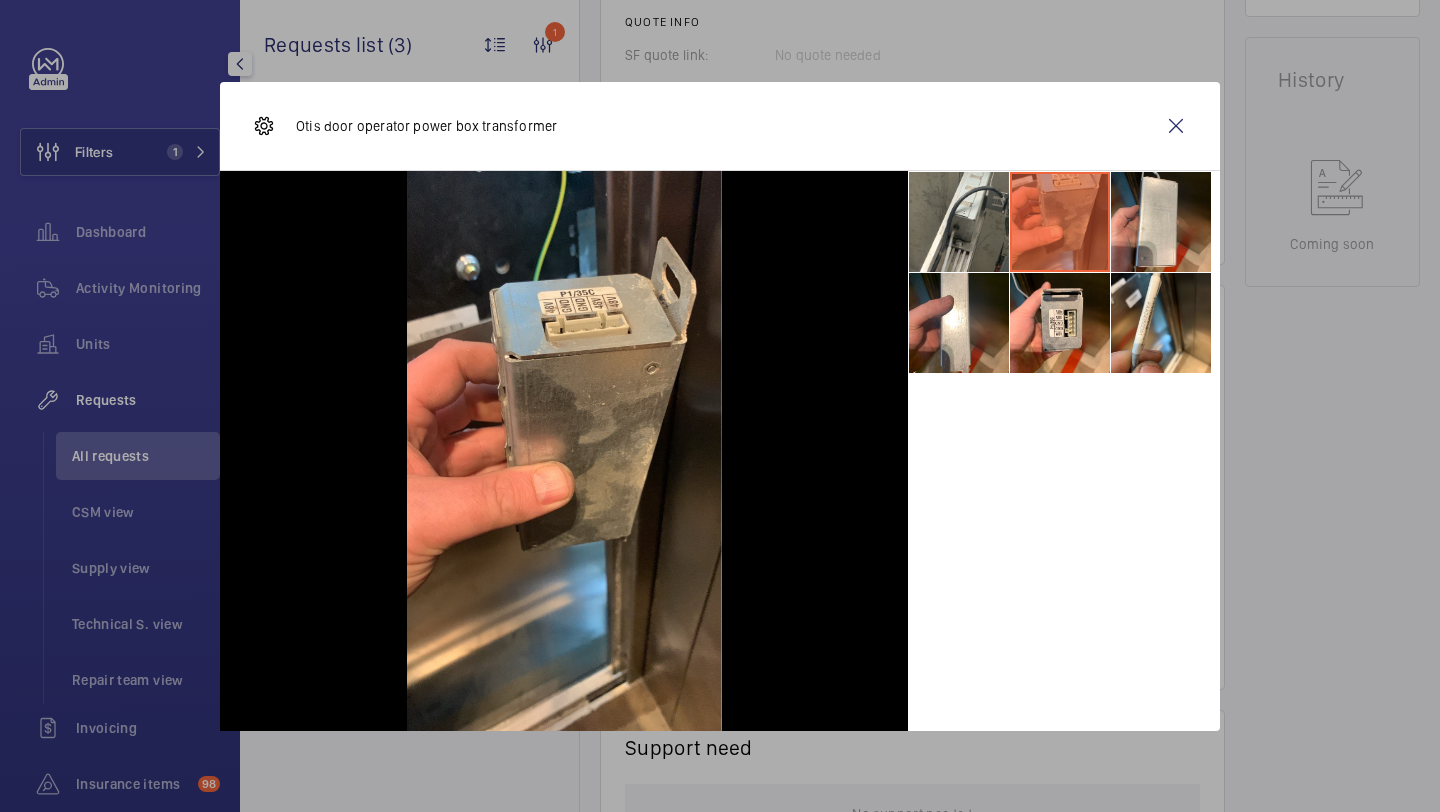 click at bounding box center (1064, 272) 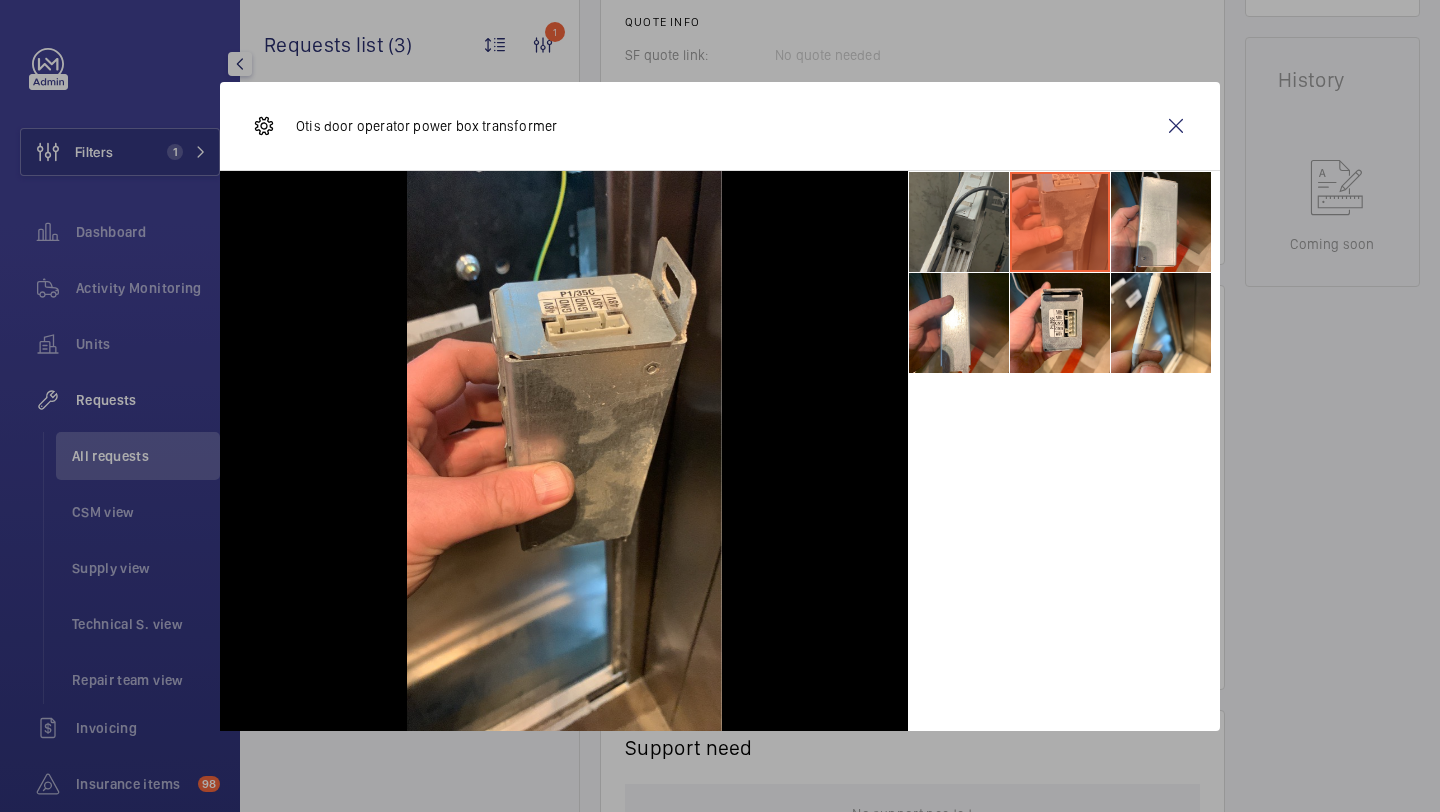 click at bounding box center [959, 222] 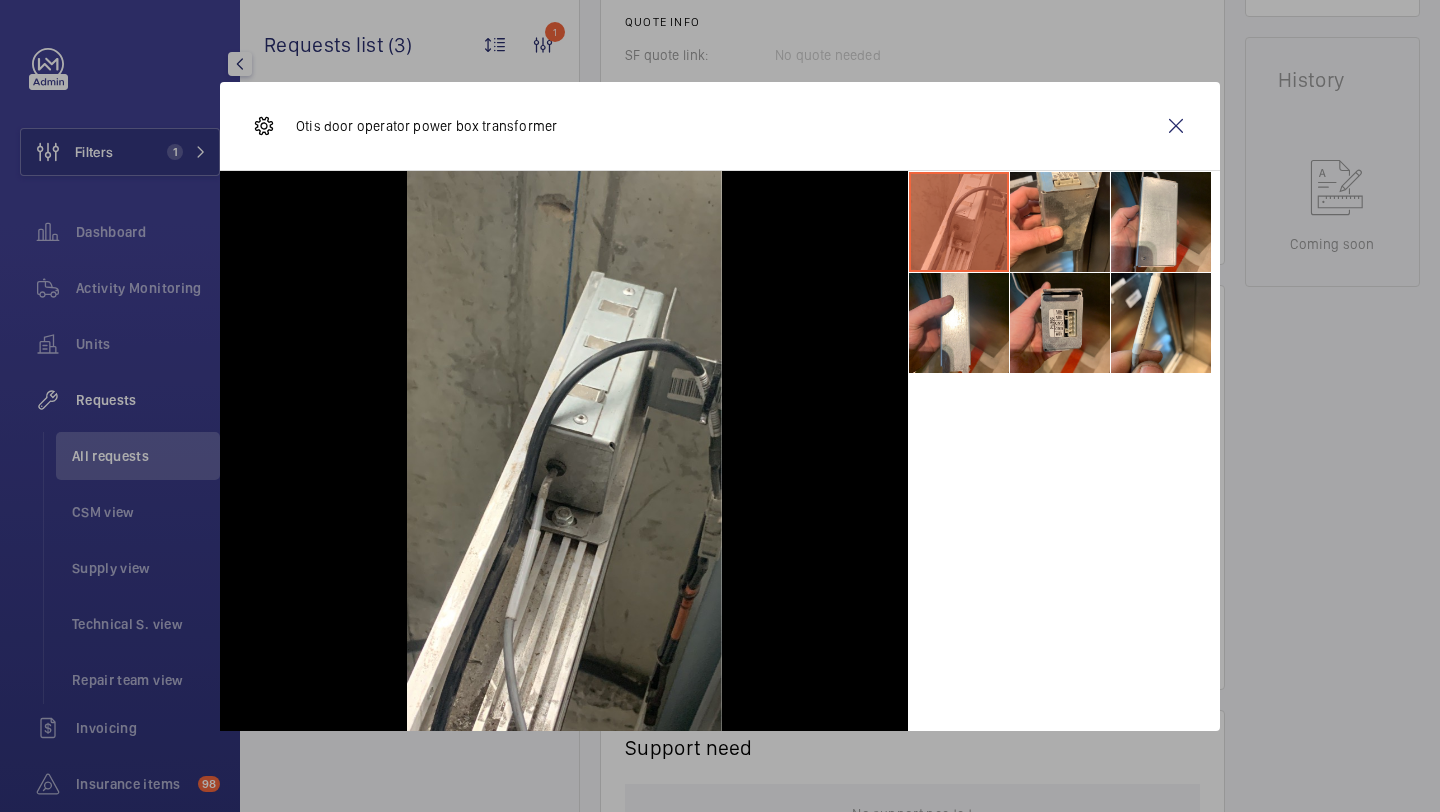 click at bounding box center (1060, 323) 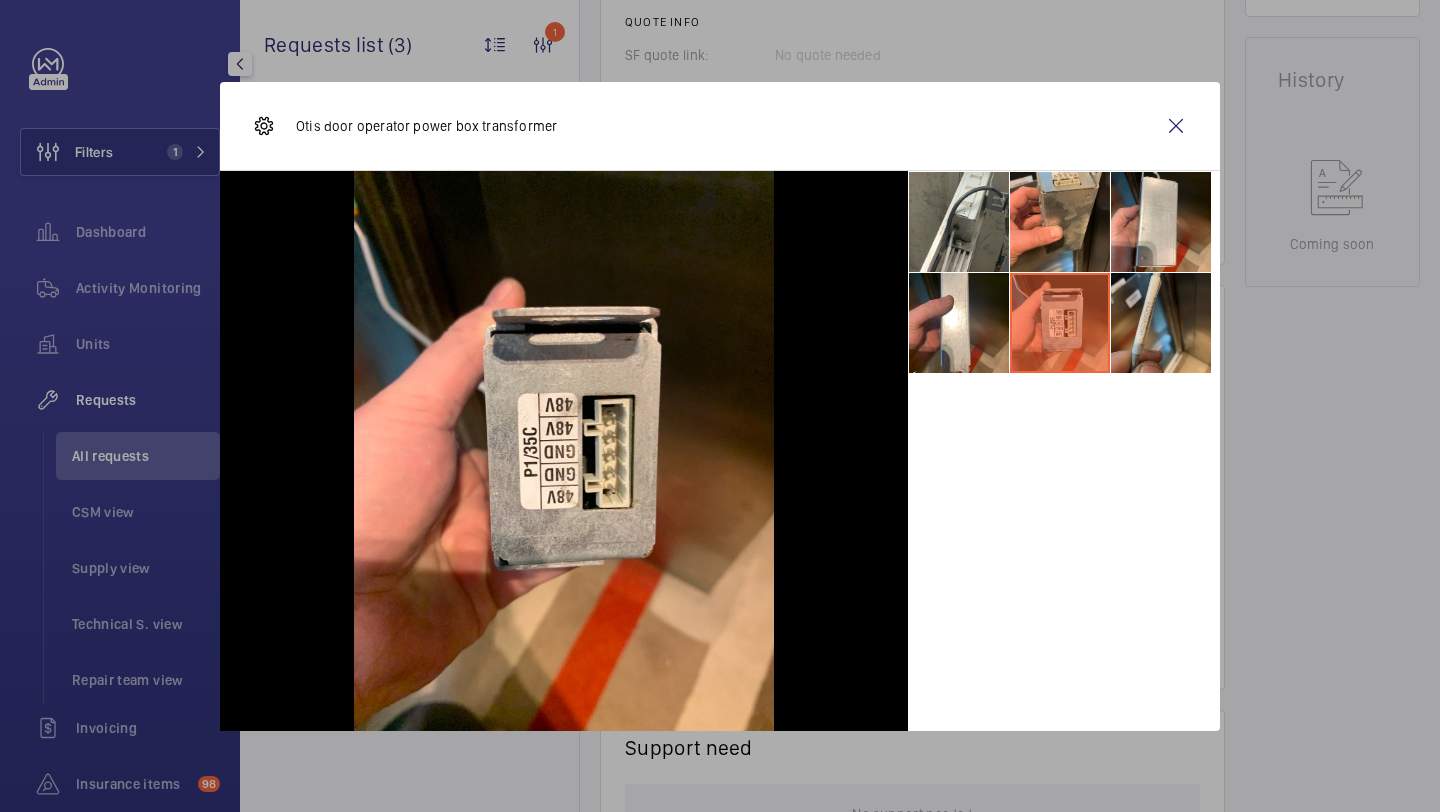 click at bounding box center (1161, 323) 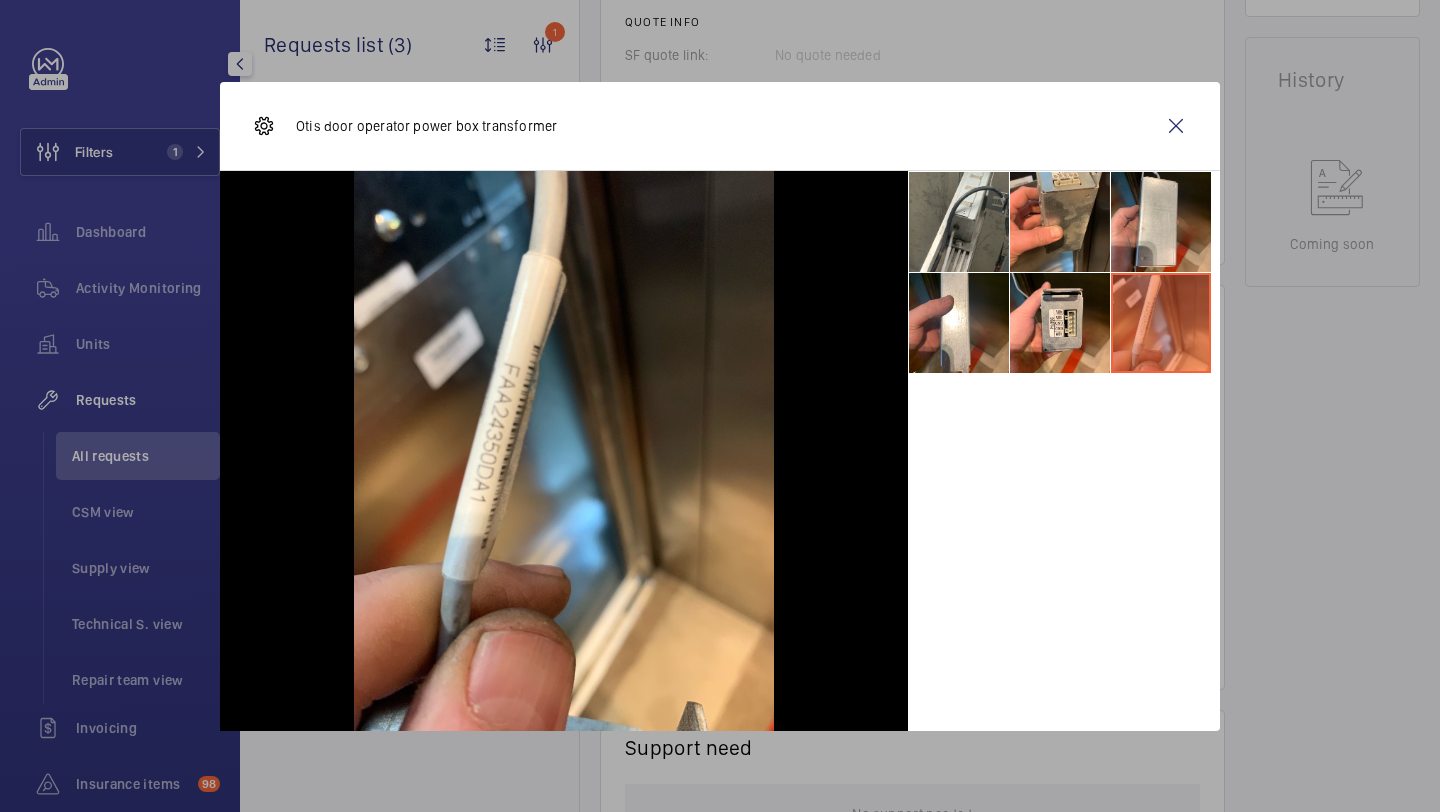 click on "Otis door operator power box transformer" at bounding box center [720, 126] 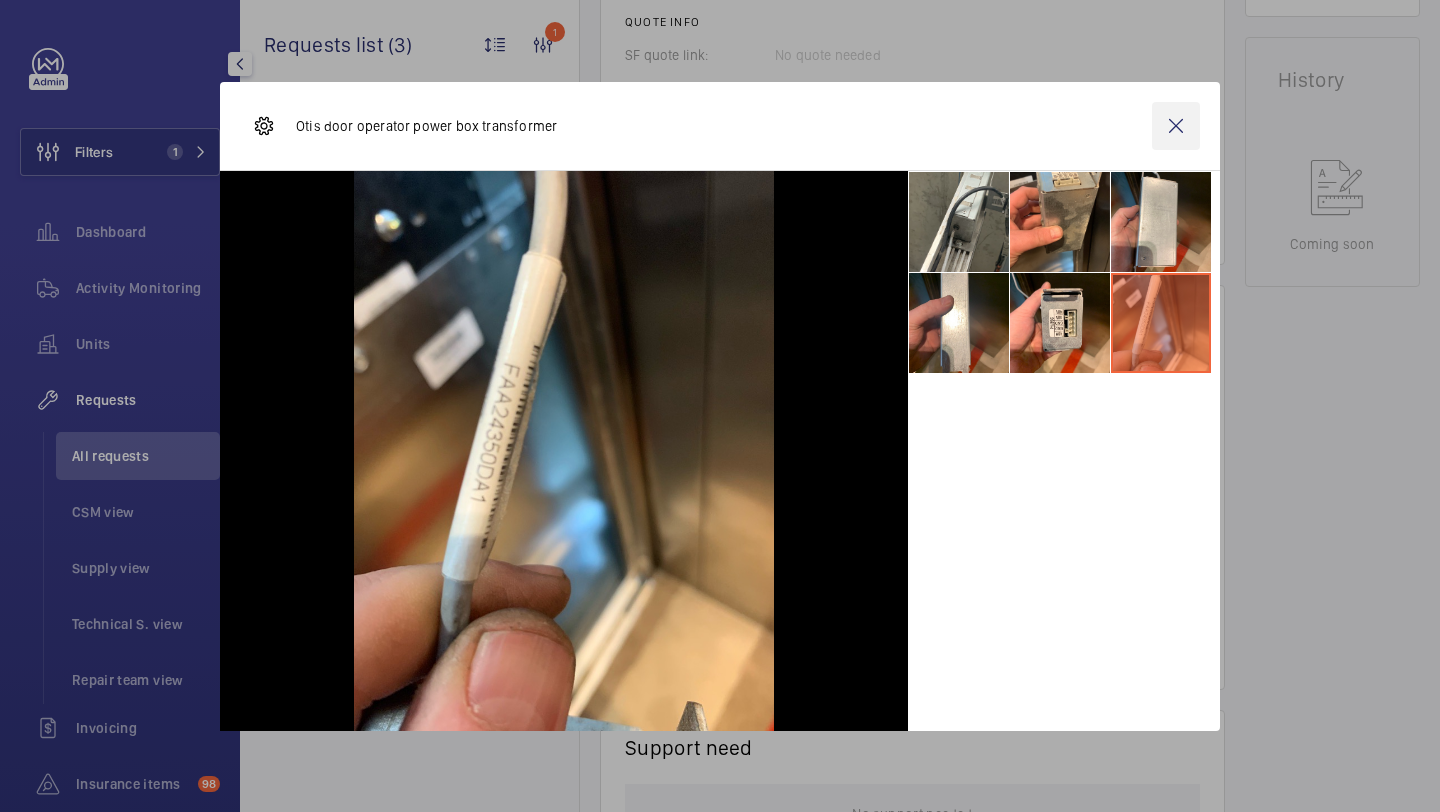 click at bounding box center [1176, 126] 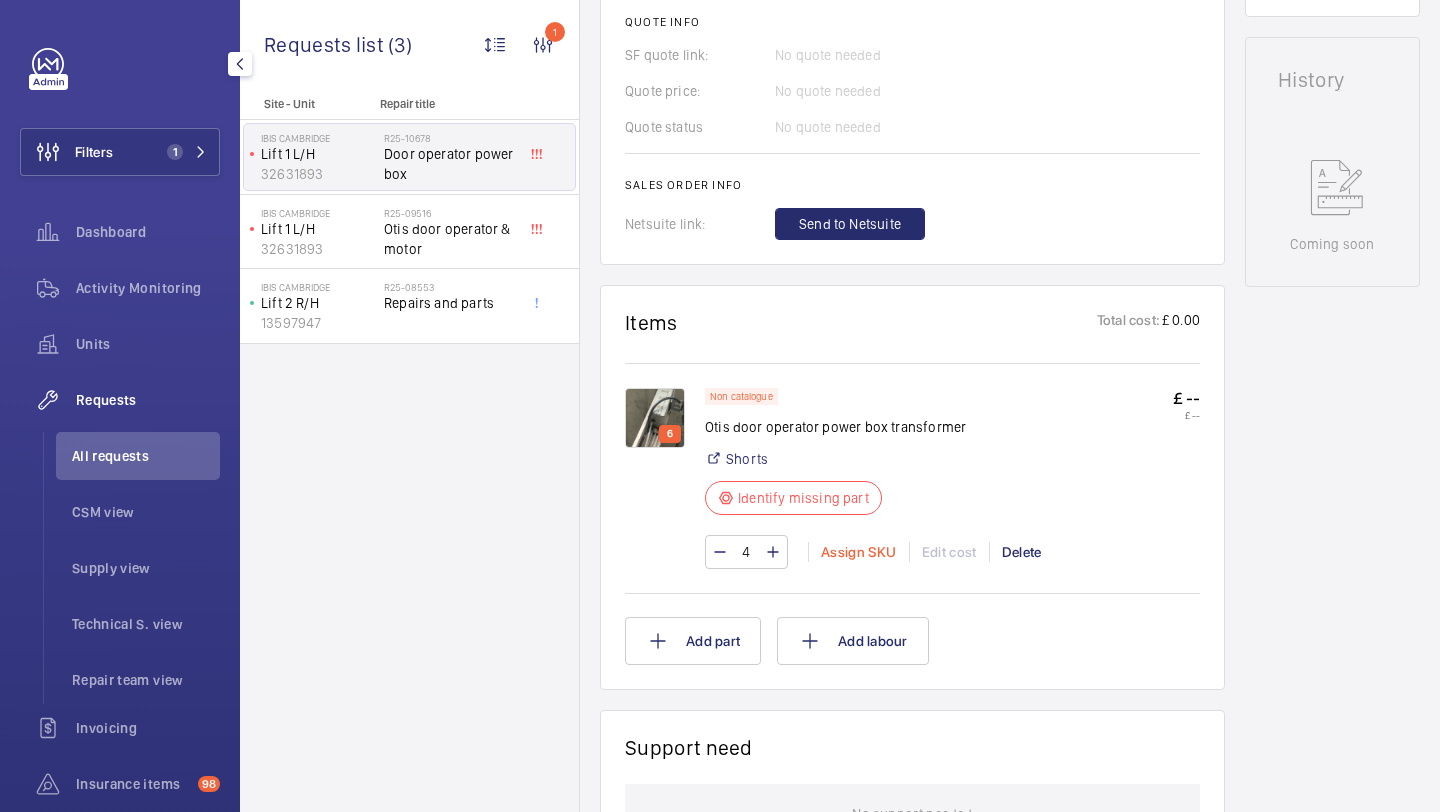 click on "Assign SKU" 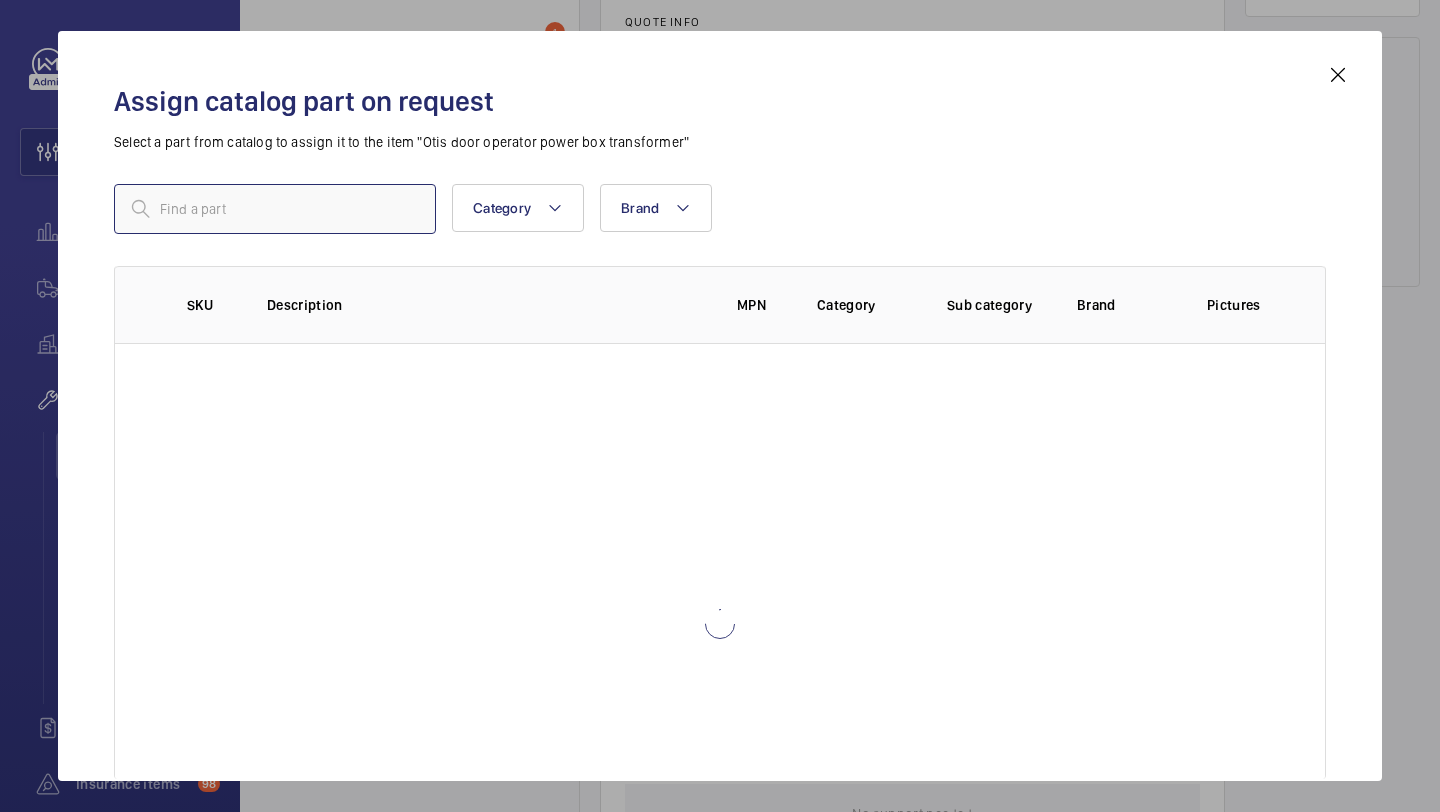 click at bounding box center (275, 209) 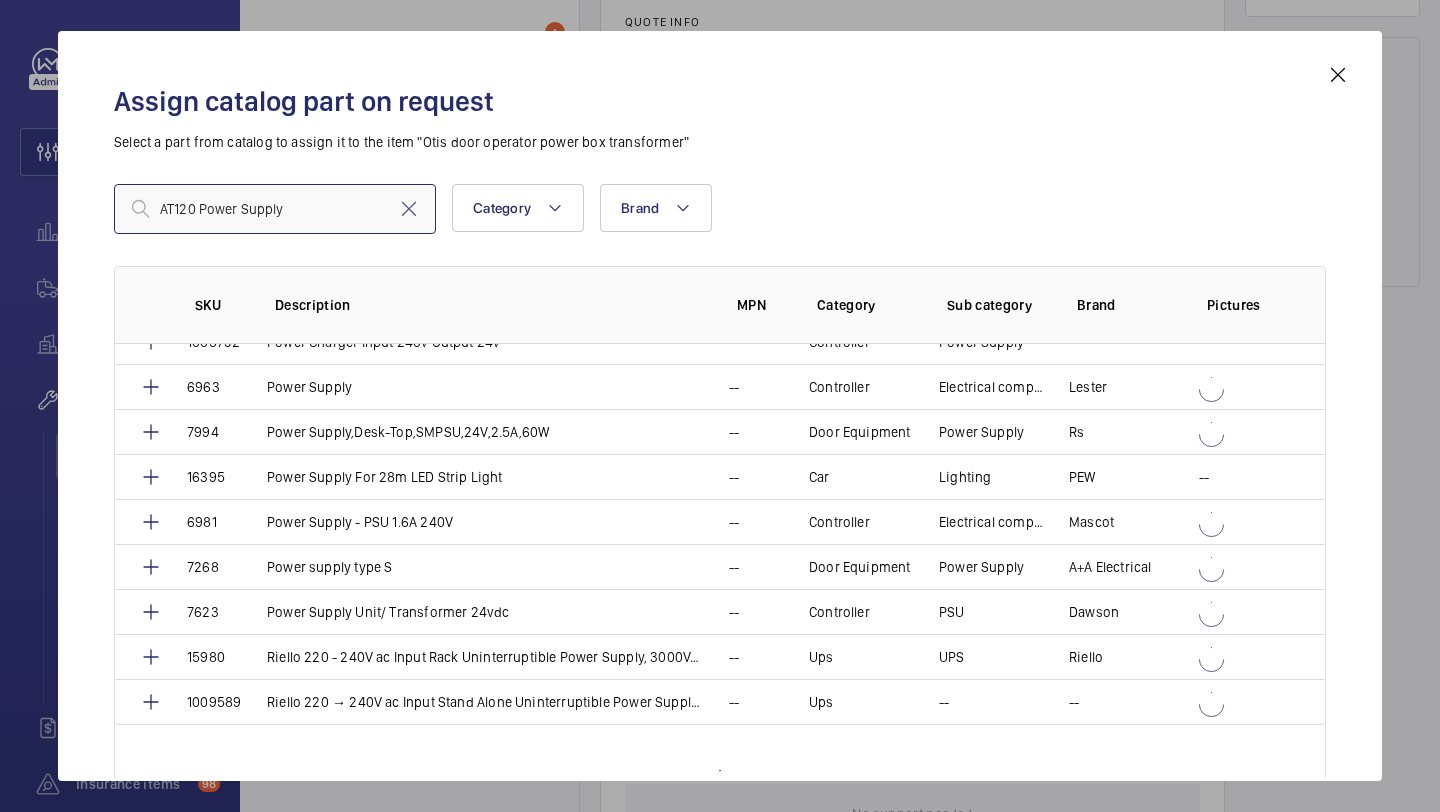 scroll, scrollTop: 1935, scrollLeft: 0, axis: vertical 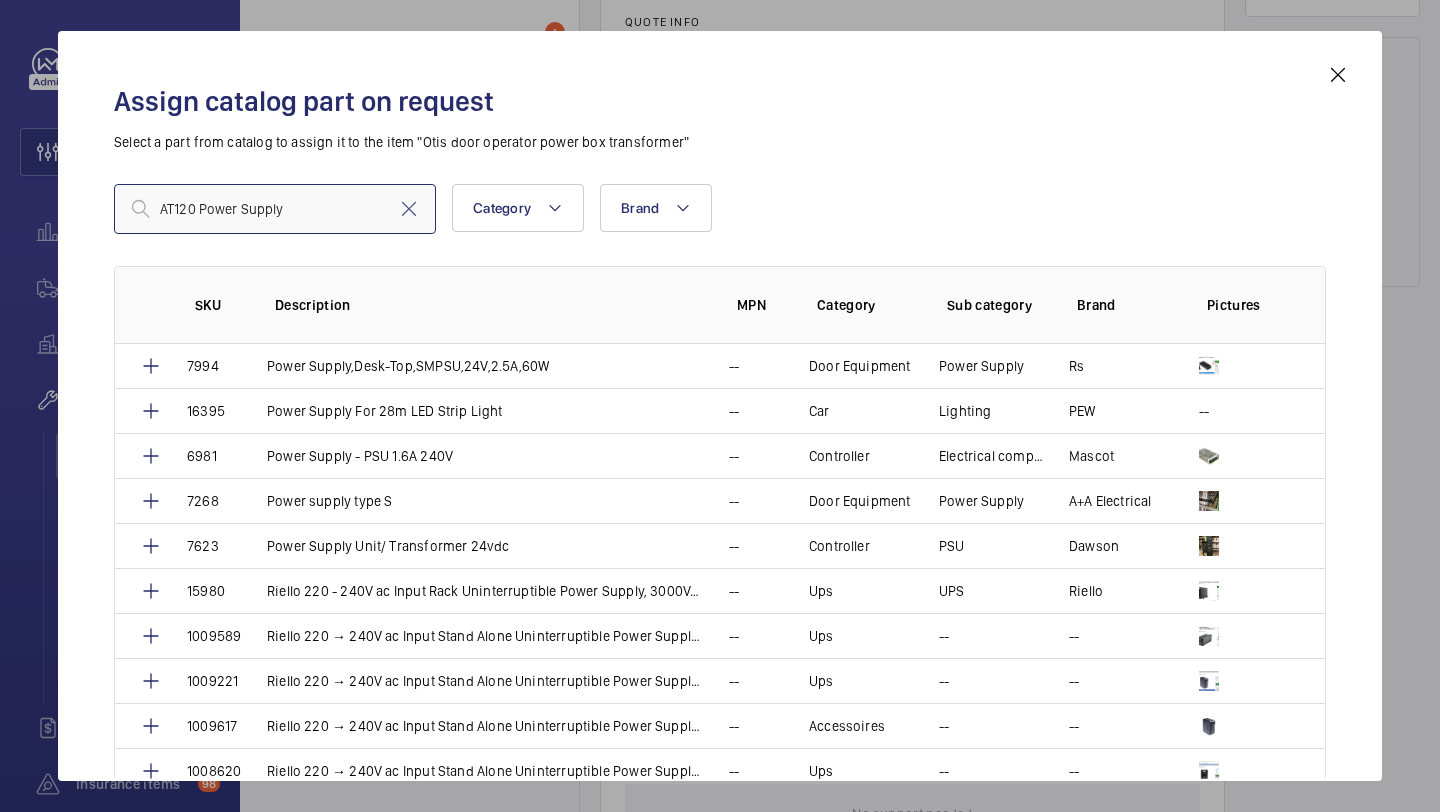drag, startPoint x: 332, startPoint y: 216, endPoint x: 199, endPoint y: 216, distance: 133 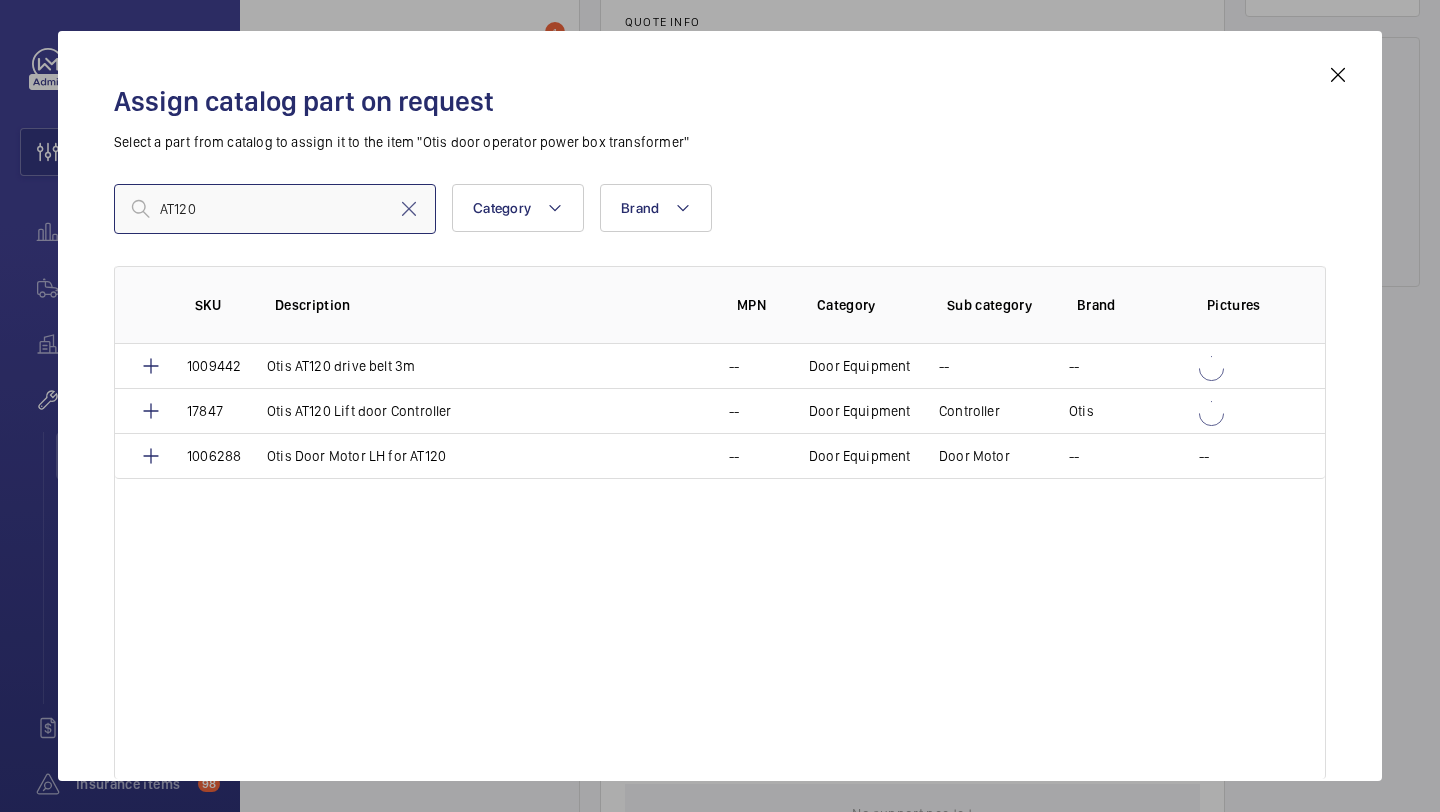 scroll, scrollTop: 0, scrollLeft: 0, axis: both 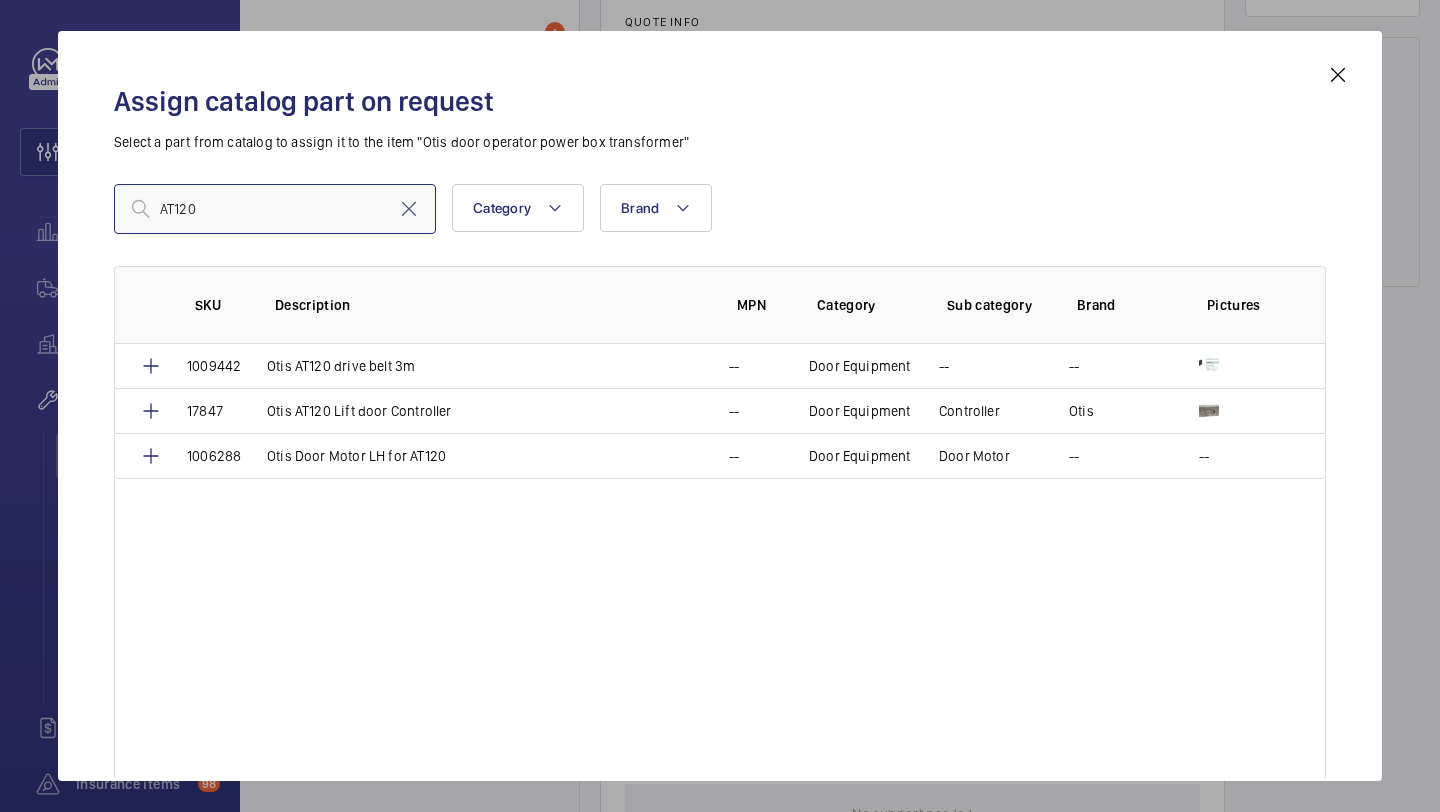 type on "AT120" 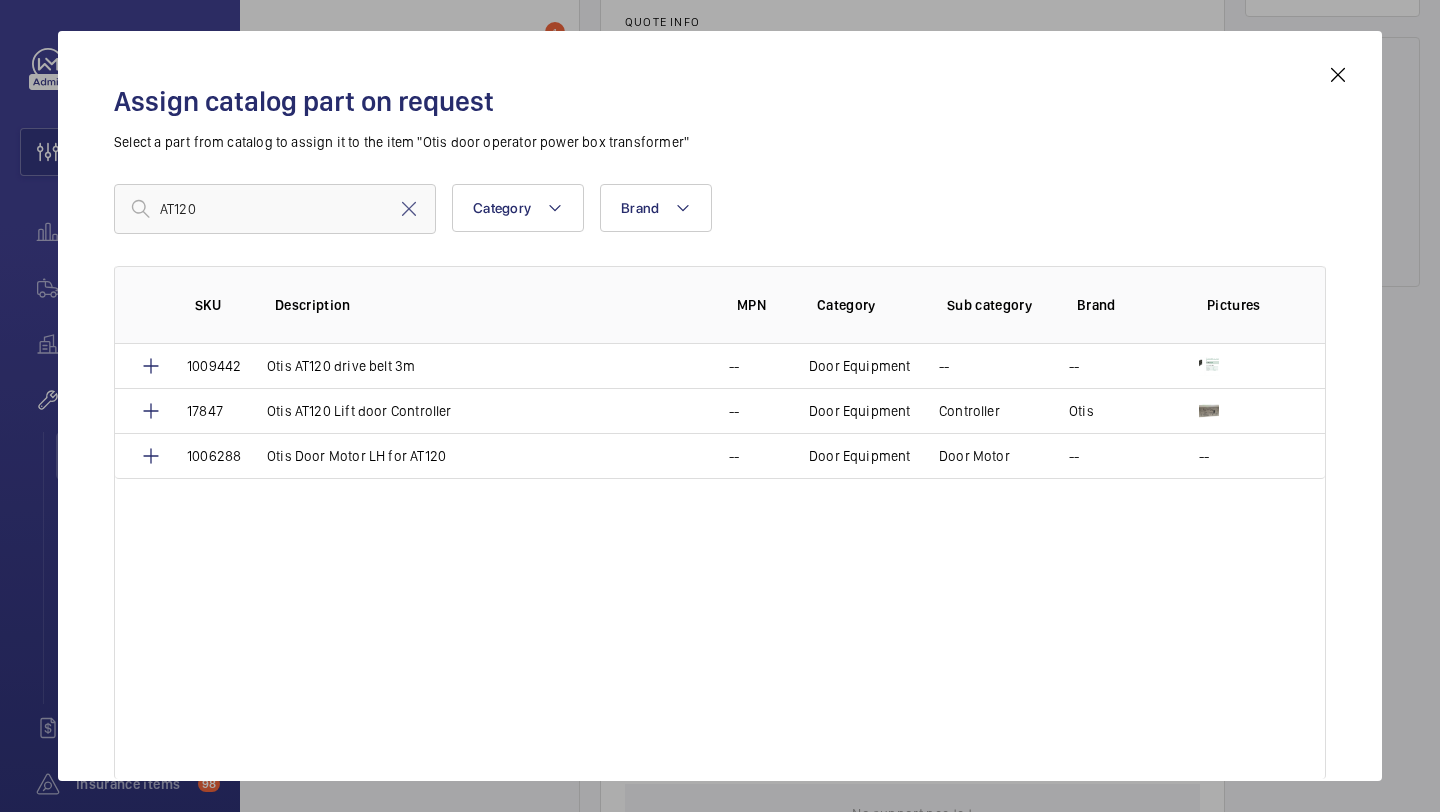 click at bounding box center [409, 209] 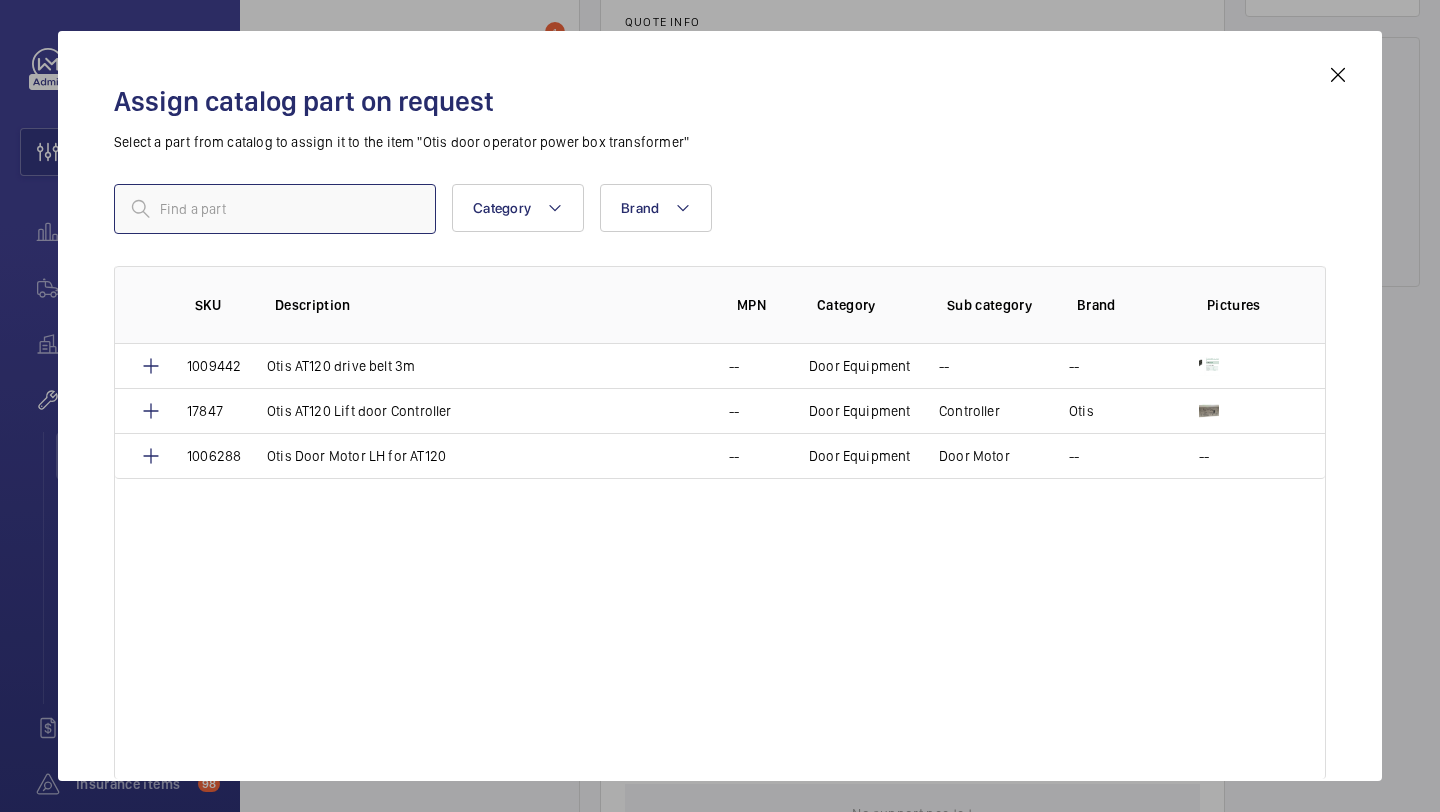 paste on "1009911" 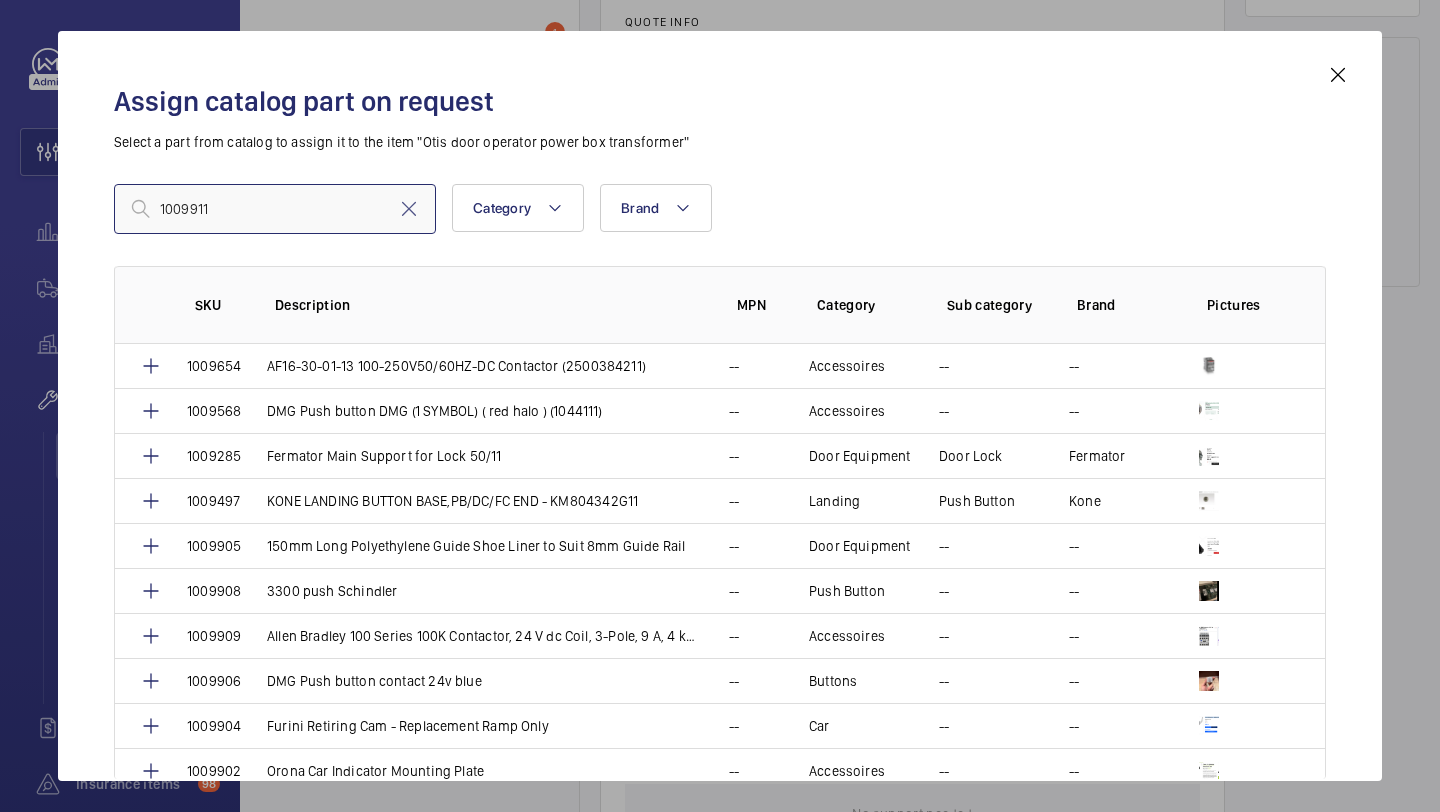 type on "1009911" 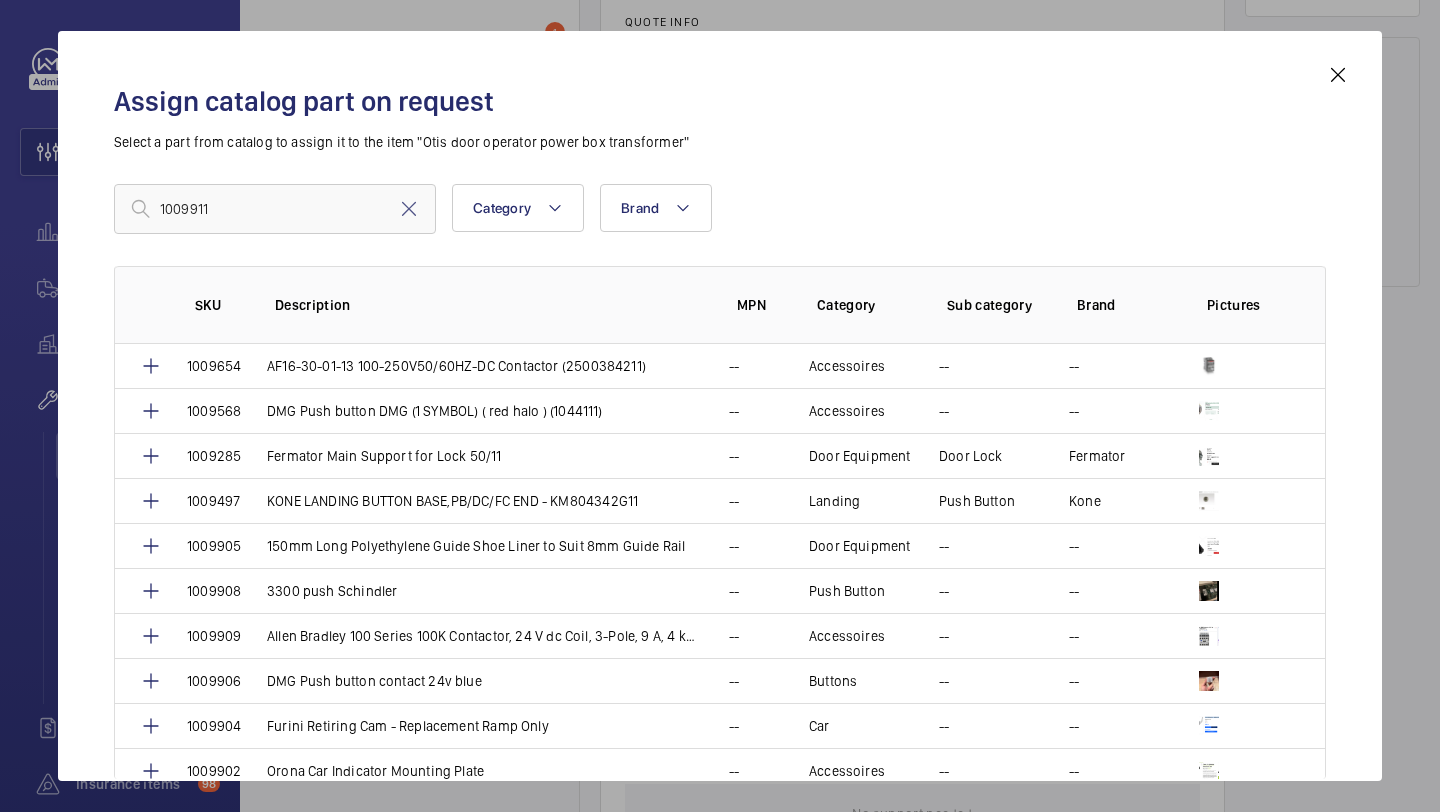 click at bounding box center [409, 209] 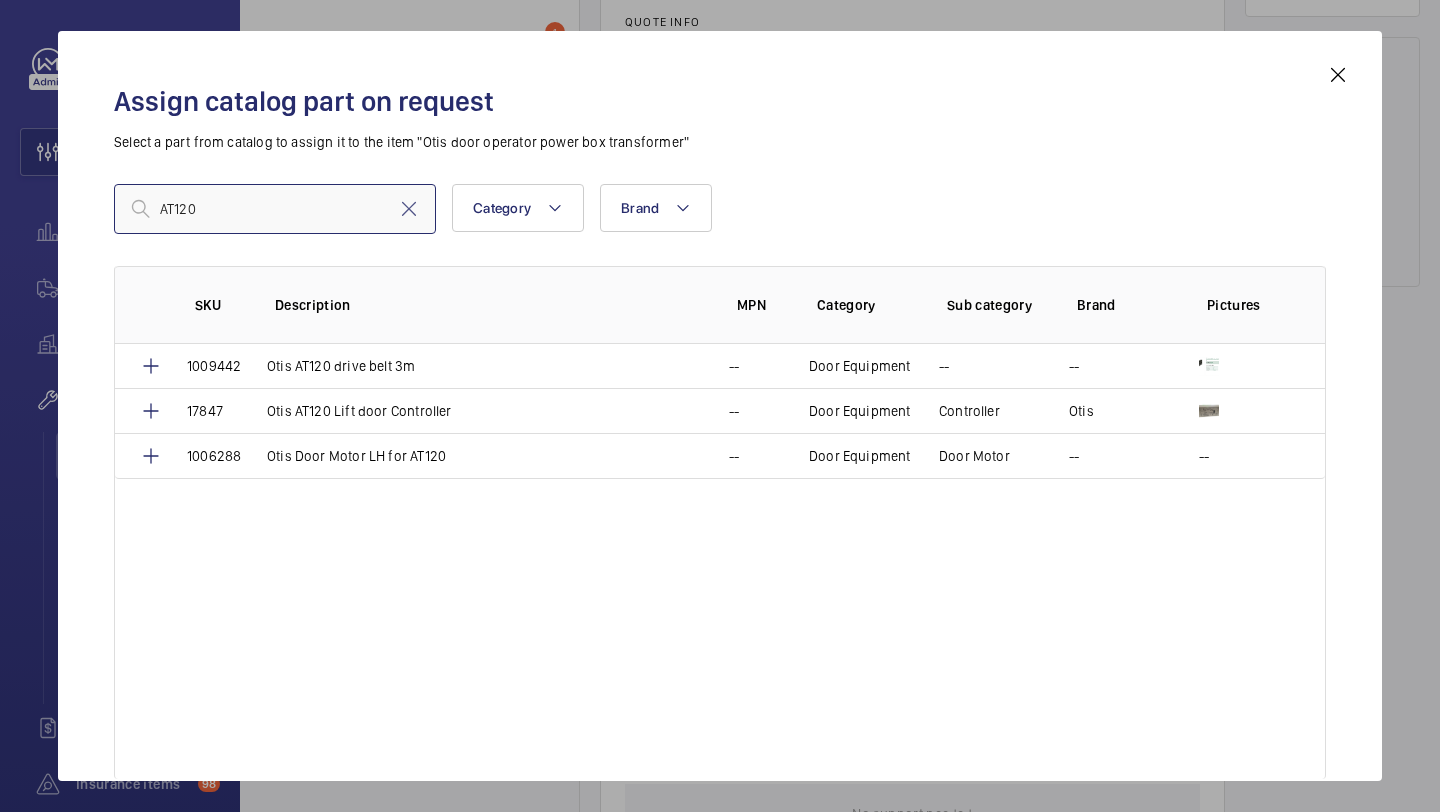 type on "AT120" 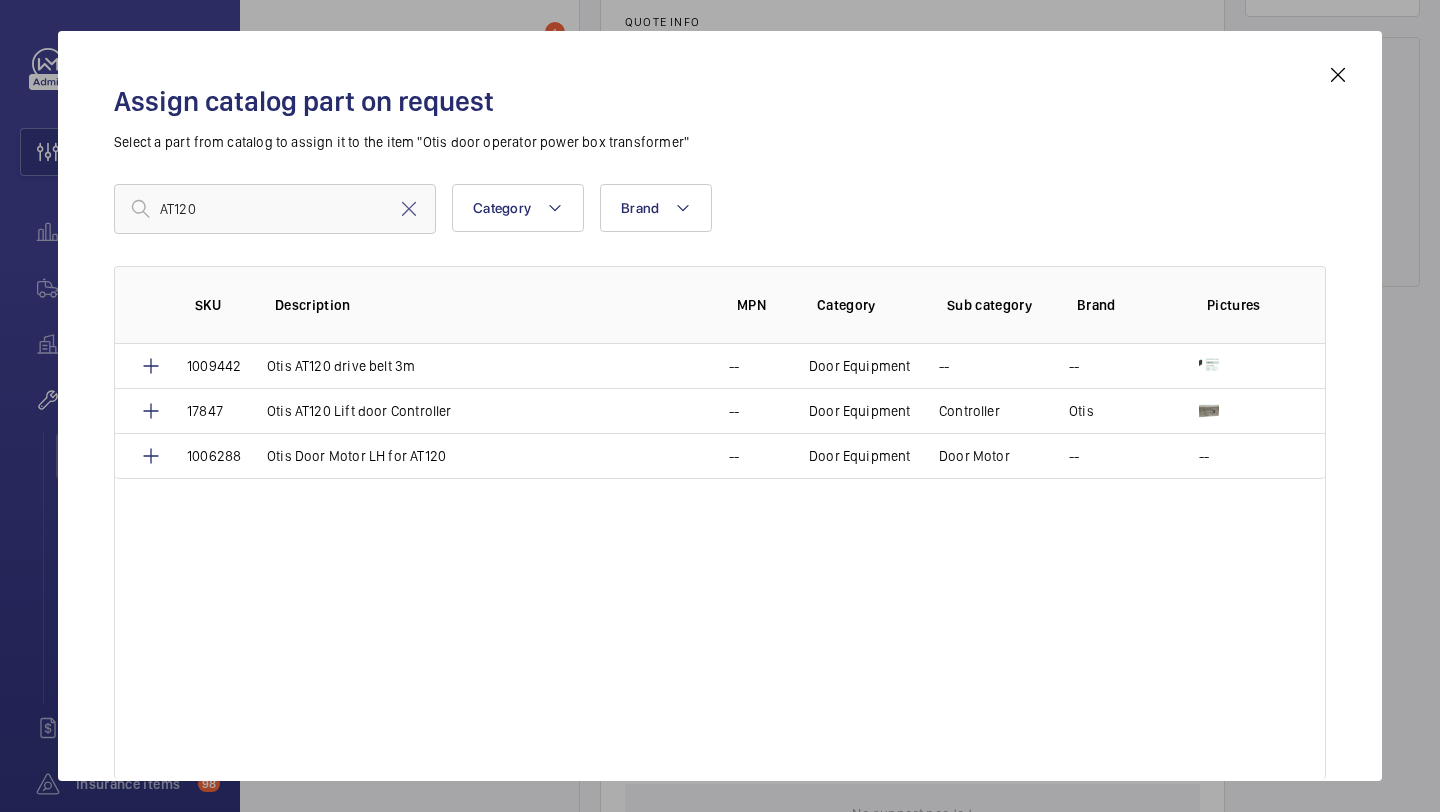 click on "Assign catalog part on request Select a part from catalog to assign it to the item "Otis door operator power box transformer"  AT120 Category Brand More filters Reset all filters SKU Description  MPN   Category Sub category Brand Pictures  1009442   Otis AT120 drive belt 3m  --  Door Equipment  -- --  17847   Otis AT120 Lift door Controller  --  Door Equipment   Controller   Otis   1006288   Otis Door Motor LH for AT120  --  Door Equipment   Door Motor  -- --" at bounding box center [720, 422] 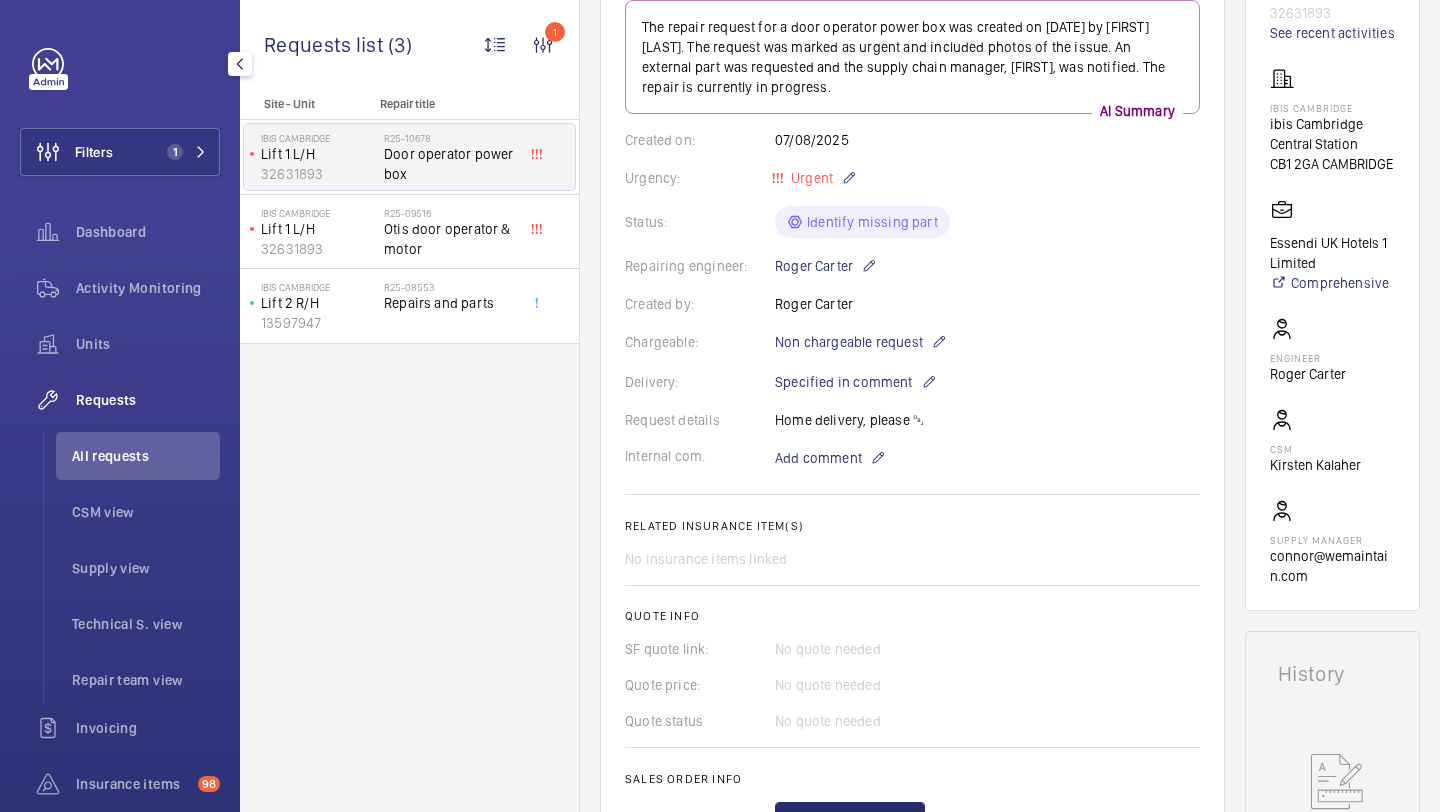 scroll, scrollTop: 0, scrollLeft: 0, axis: both 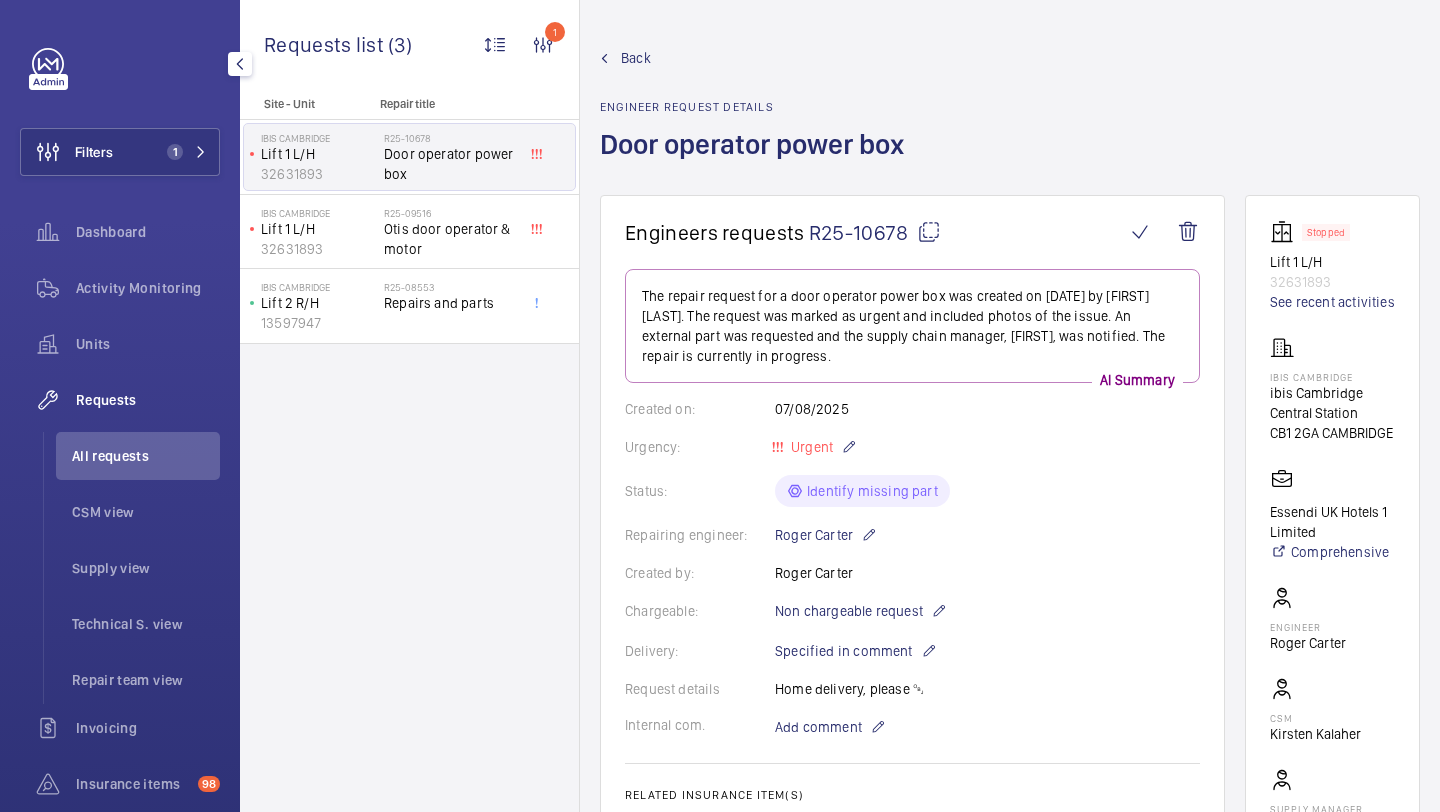 drag, startPoint x: 904, startPoint y: 235, endPoint x: 811, endPoint y: 235, distance: 93 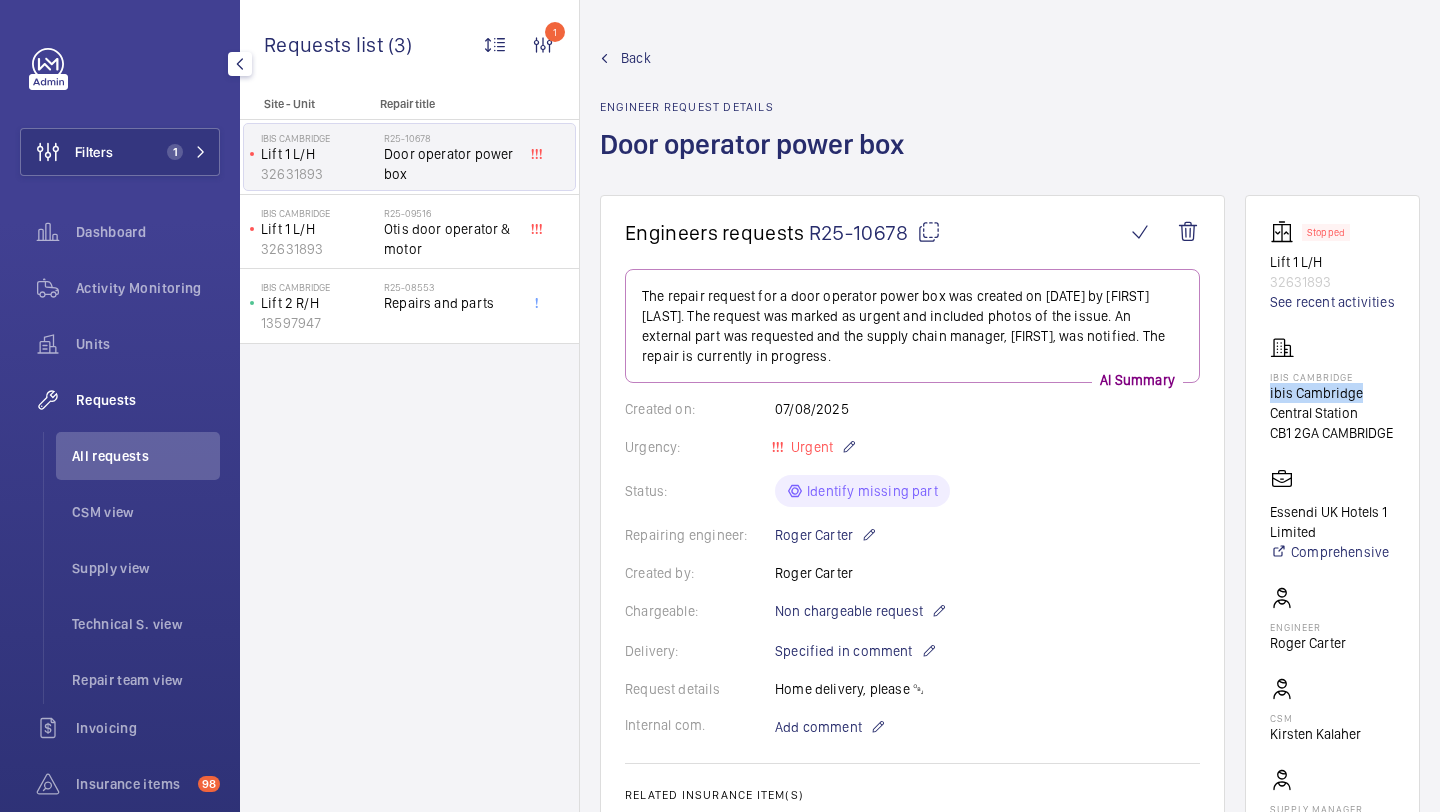 drag, startPoint x: 1362, startPoint y: 396, endPoint x: 1252, endPoint y: 396, distance: 110 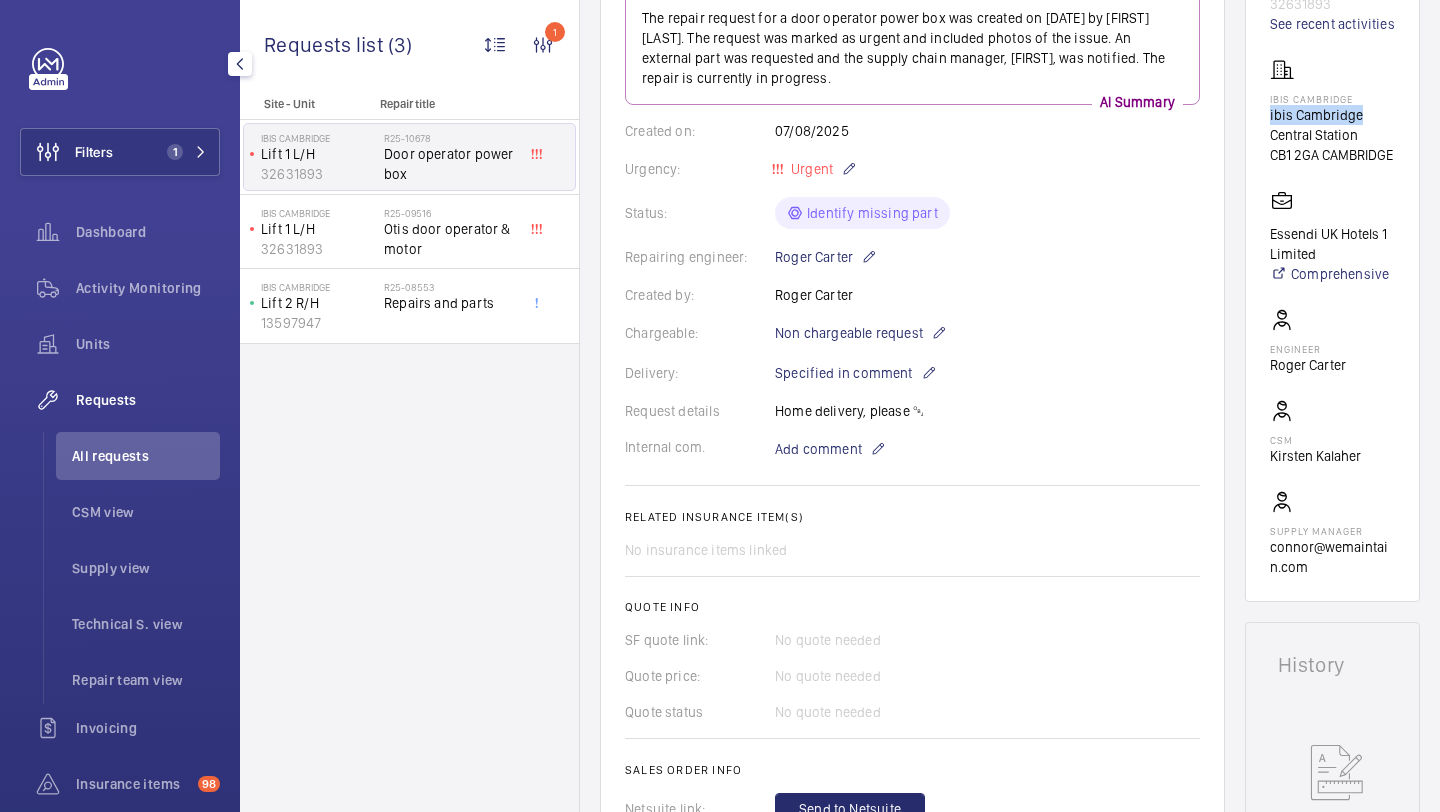 scroll, scrollTop: 256, scrollLeft: 0, axis: vertical 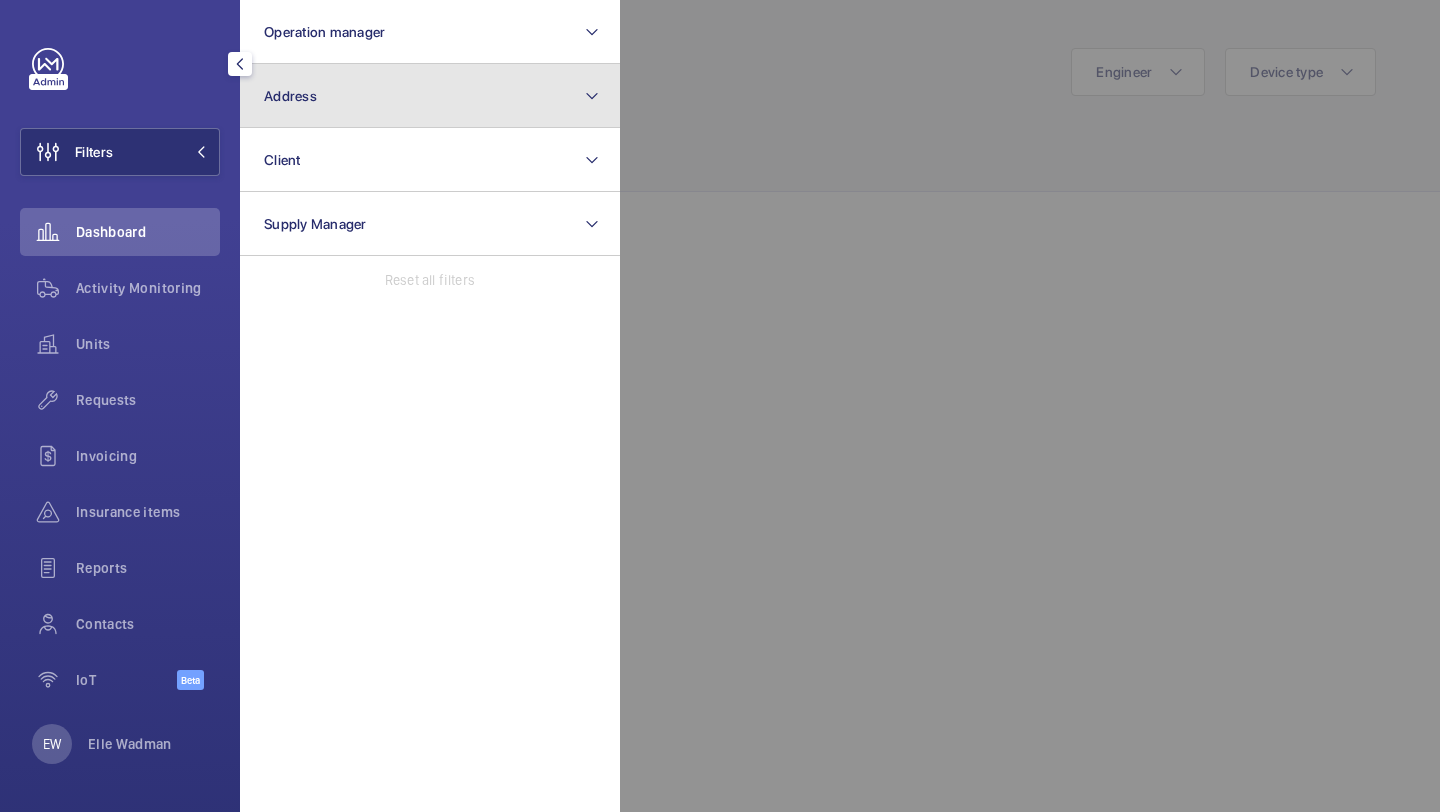 click on "Address" 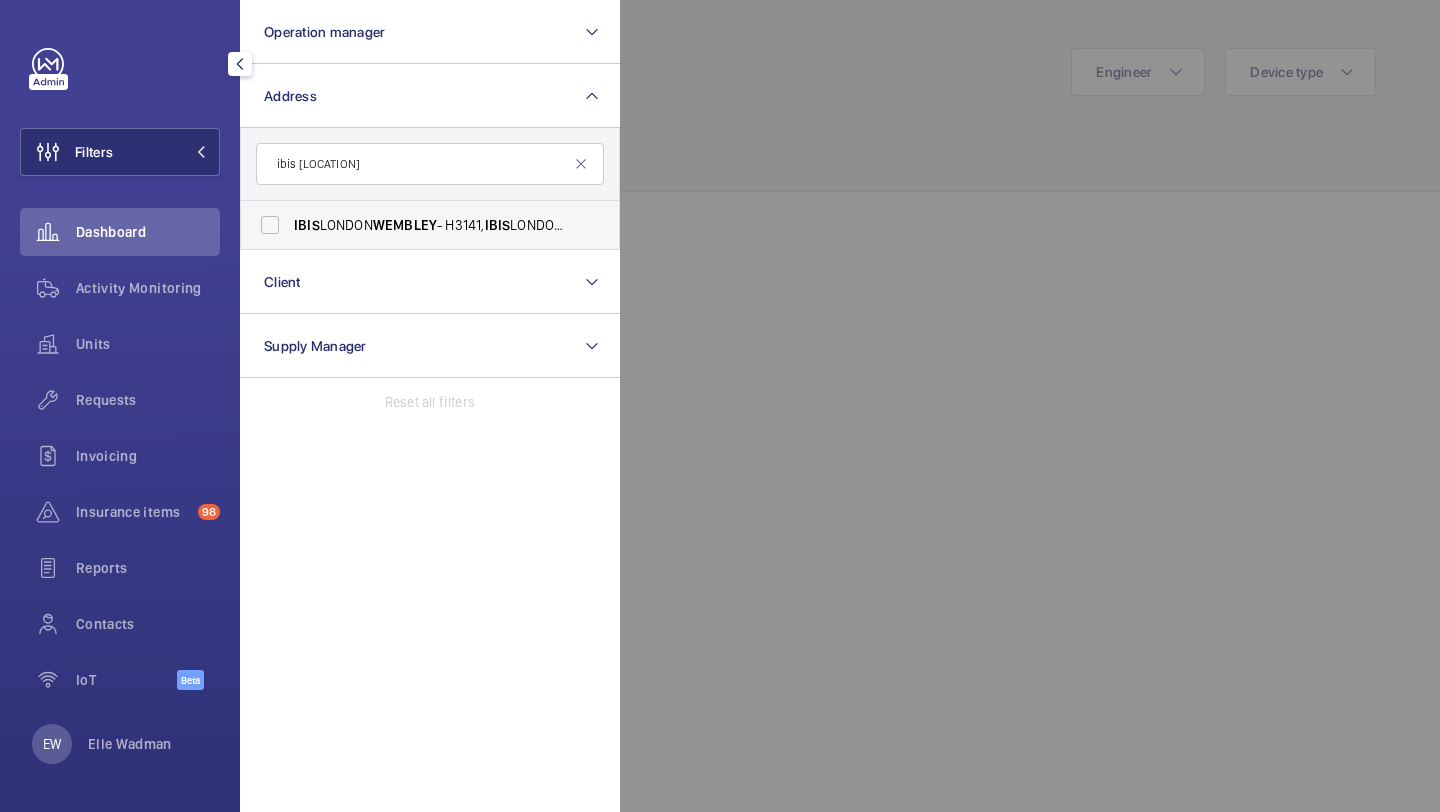 type on "ibis [LOCATION]" 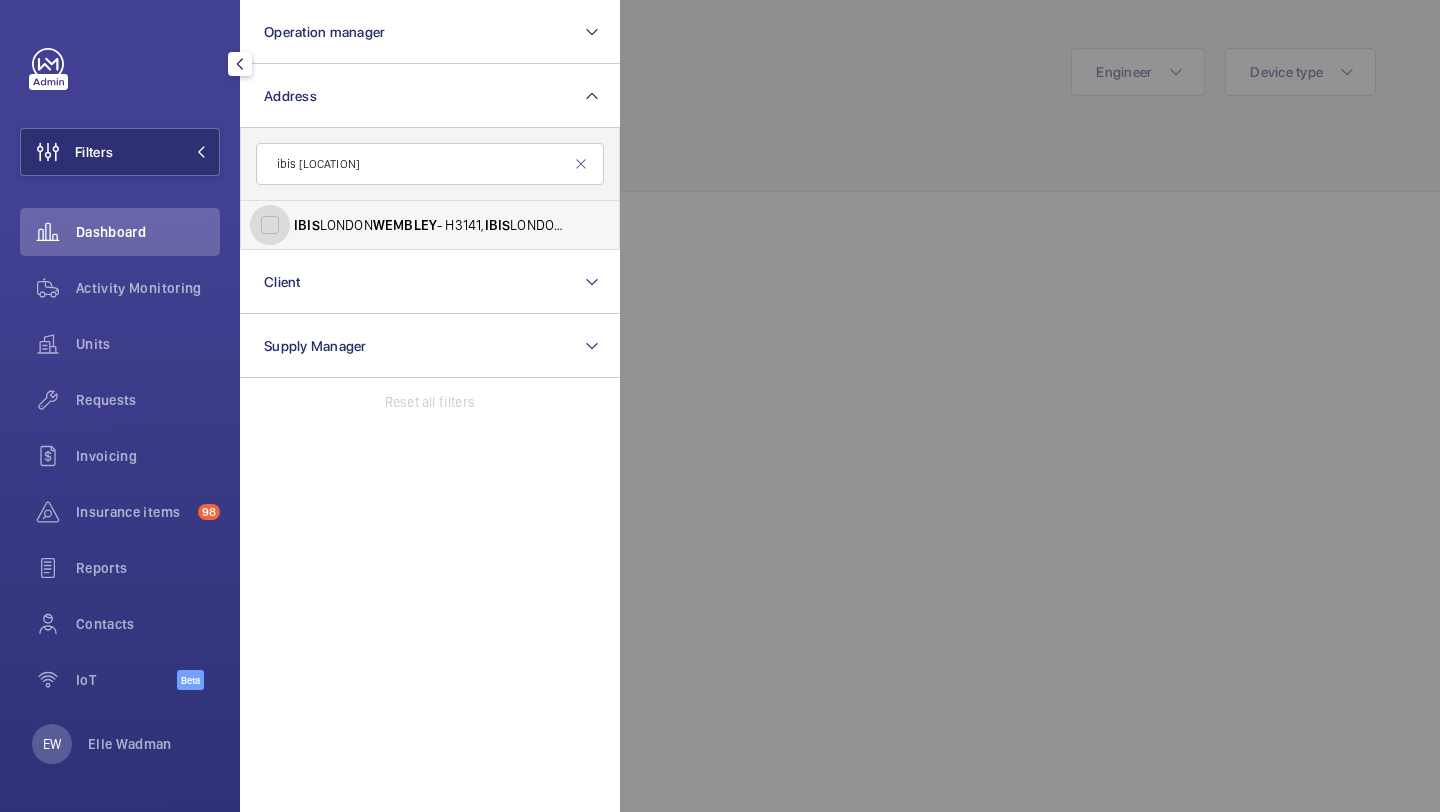checkbox on "true" 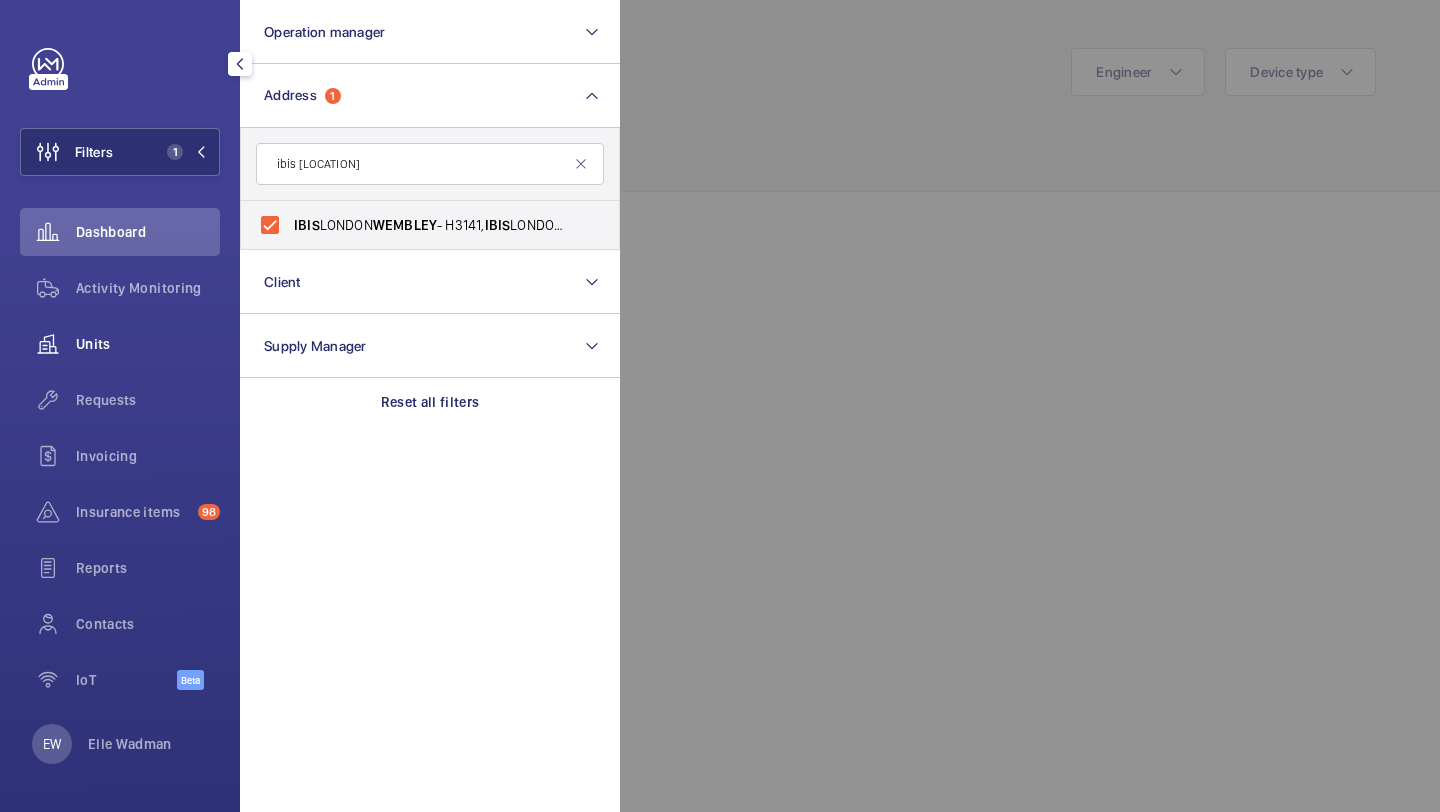 click on "Units" 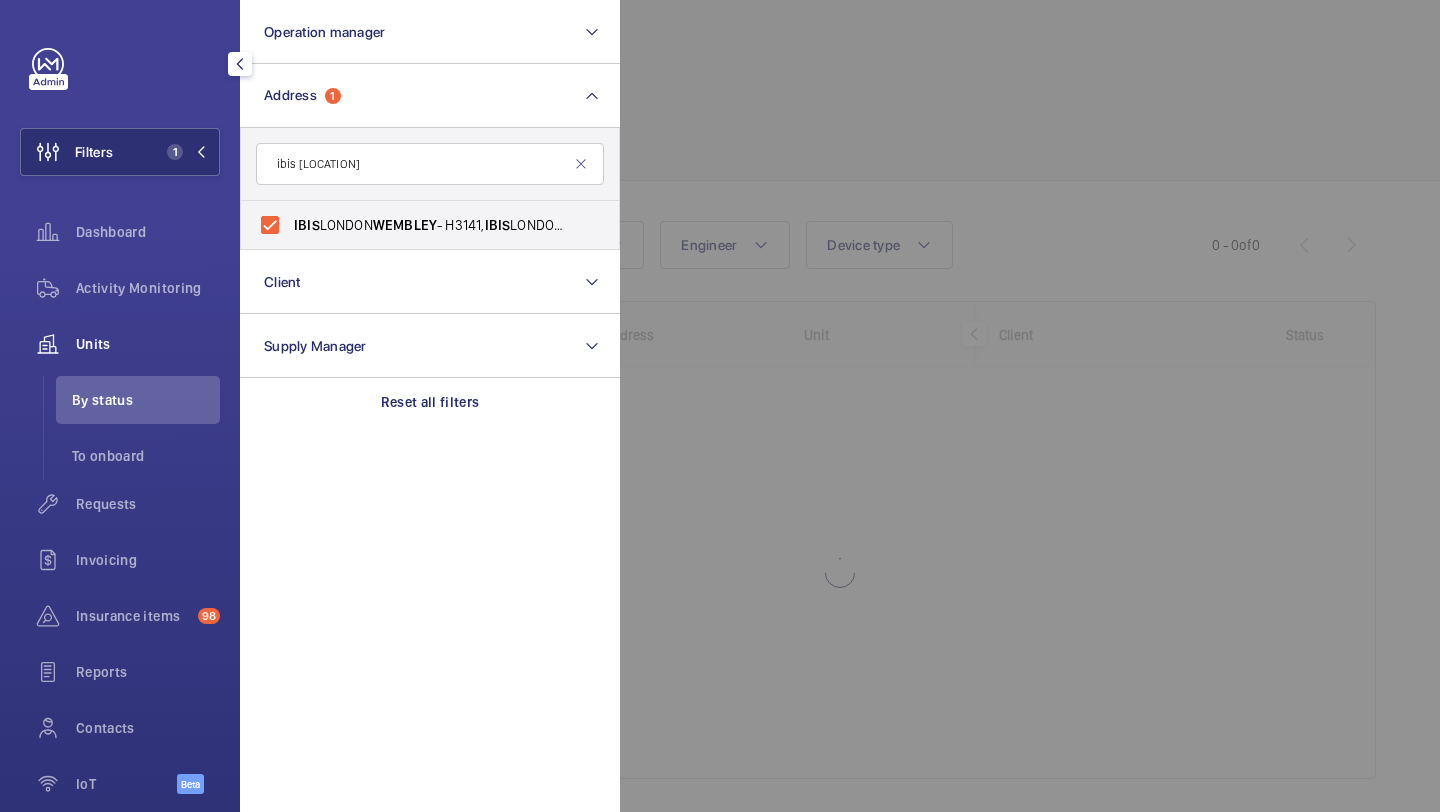 click 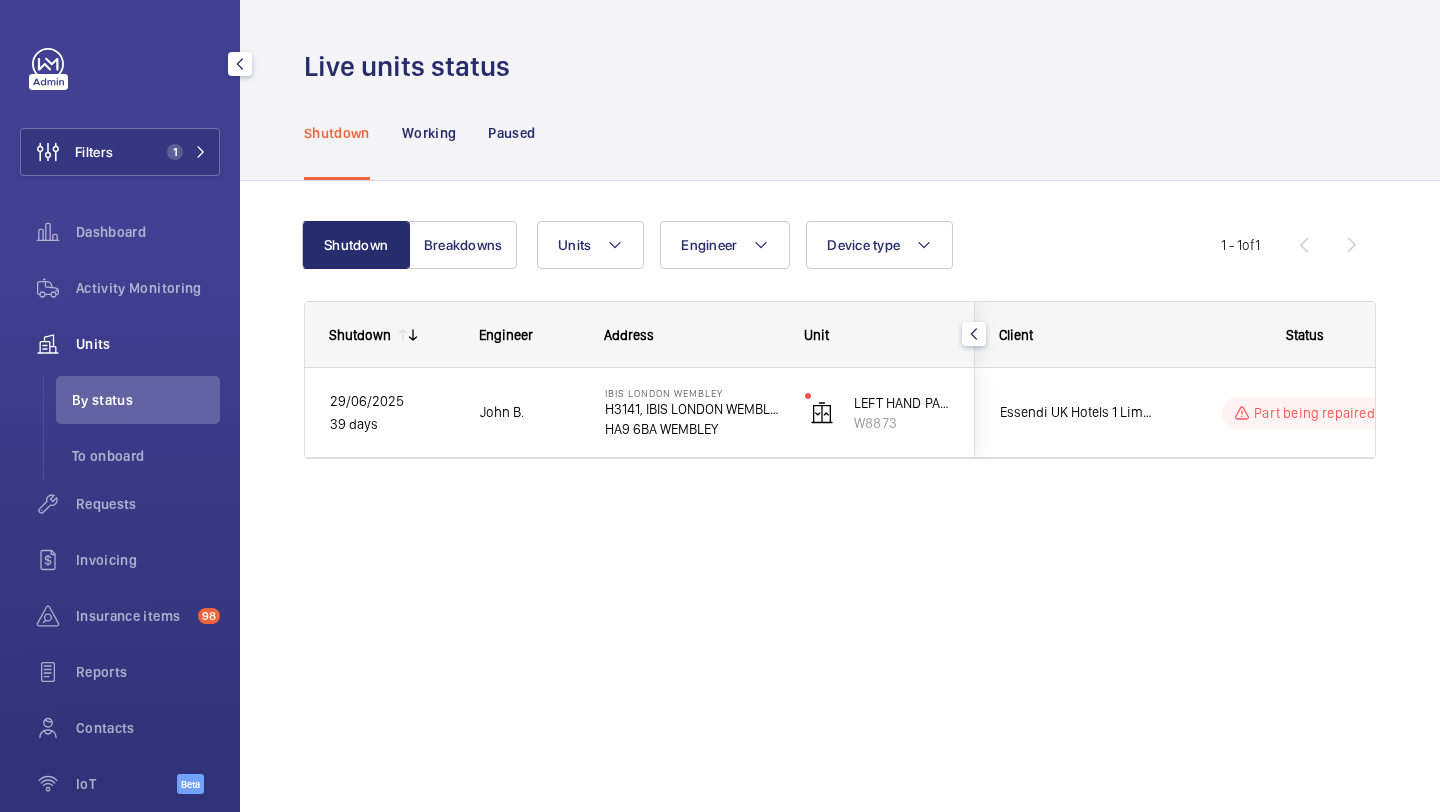 click on "Essendi UK Hotels 1 Limited" 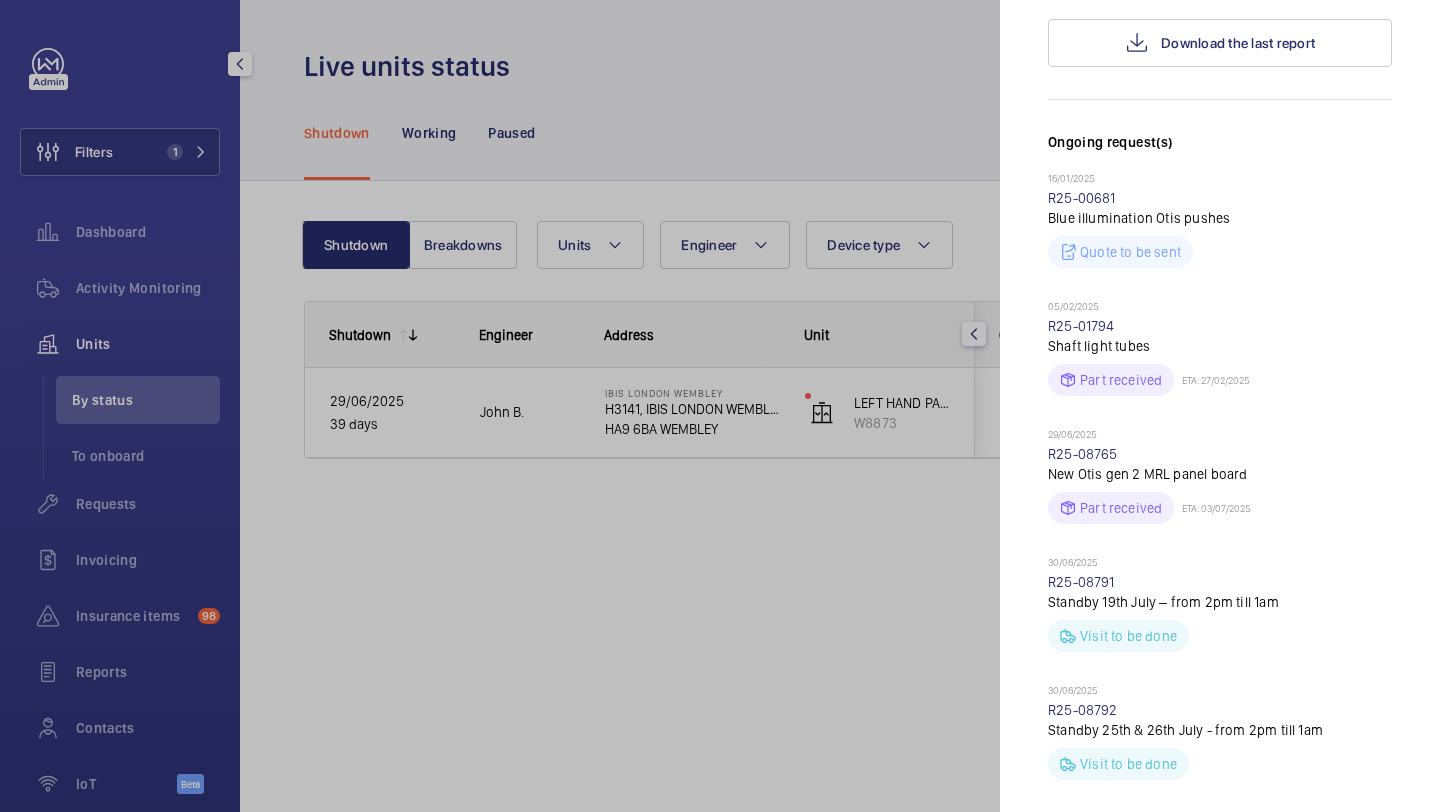 scroll, scrollTop: 782, scrollLeft: 0, axis: vertical 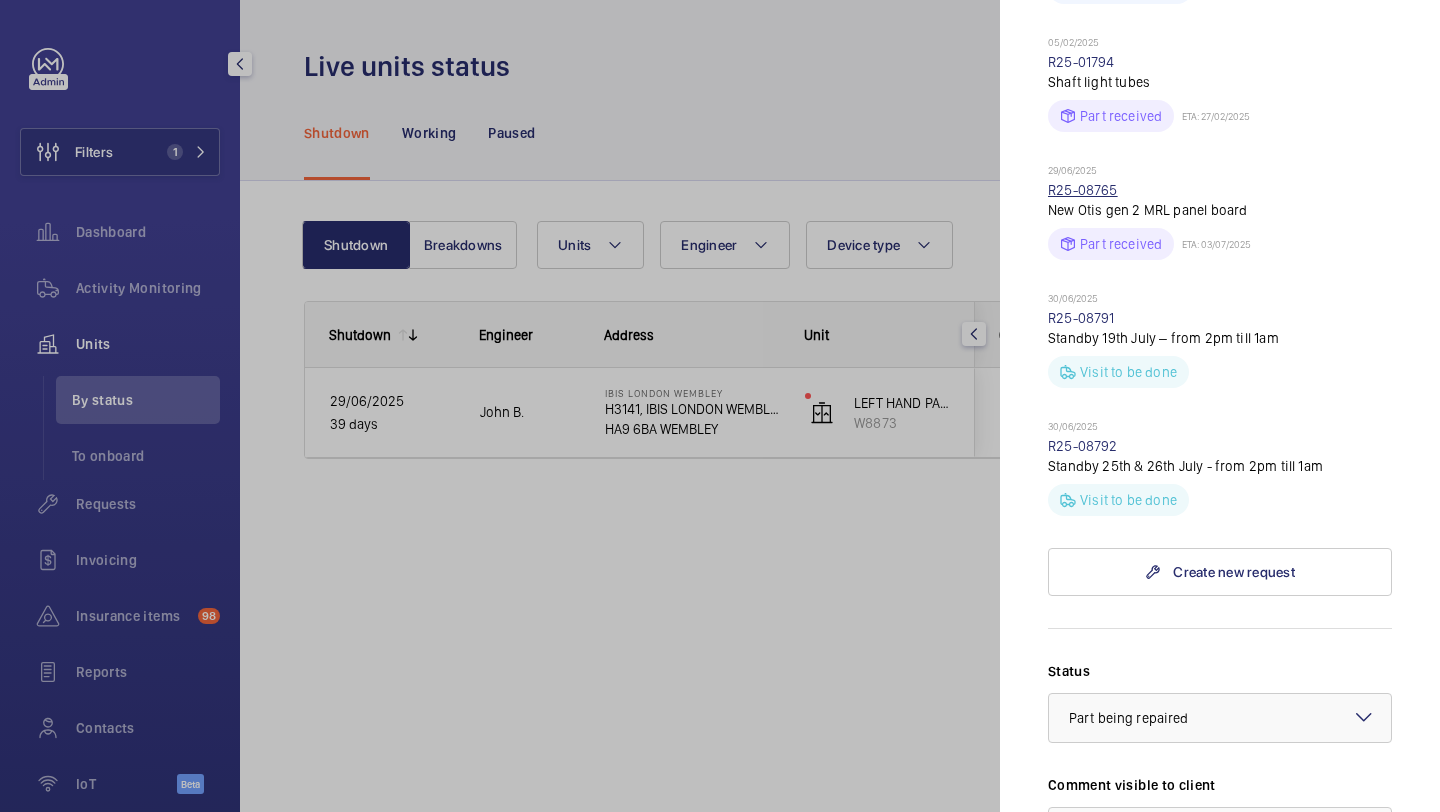click on "R25-08765" 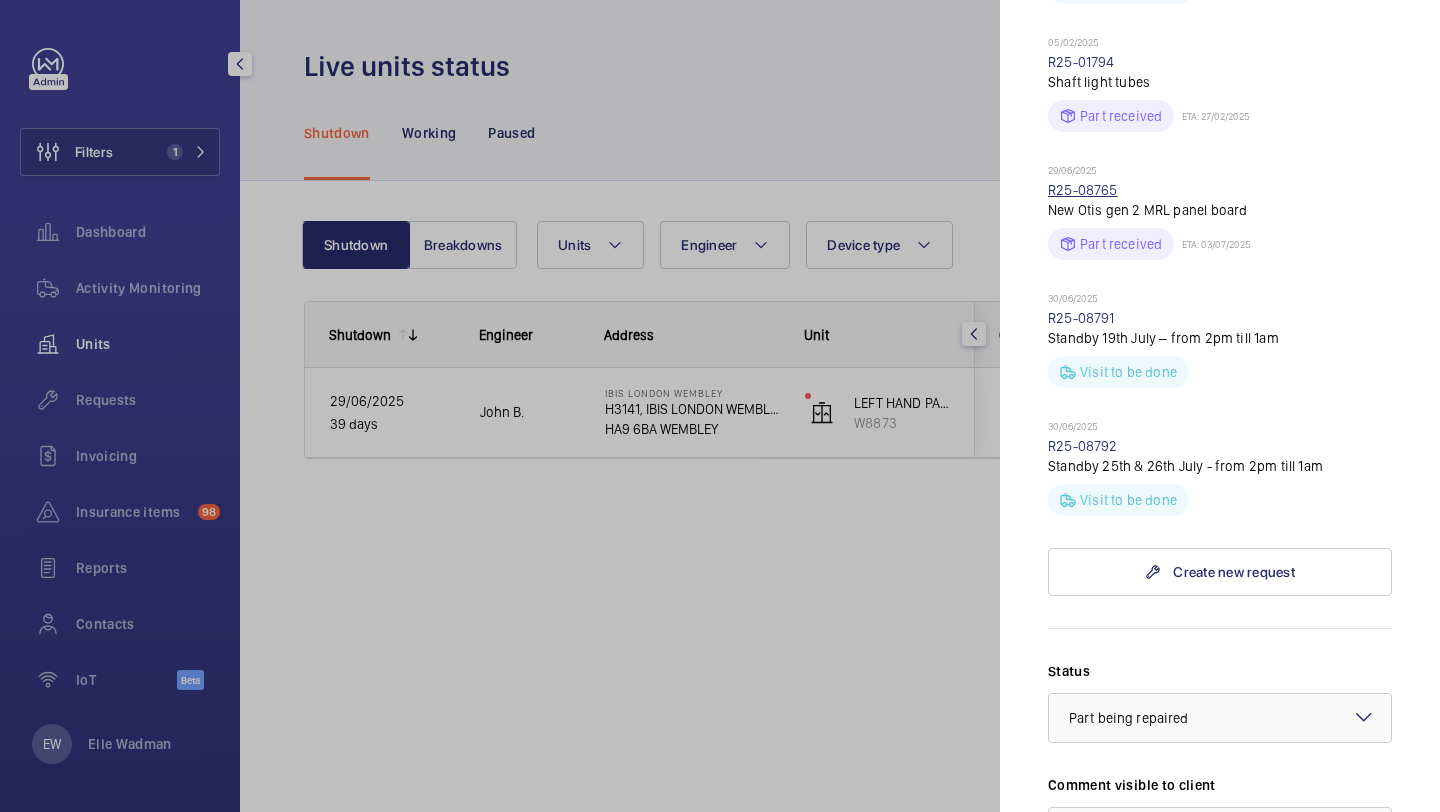 scroll, scrollTop: 0, scrollLeft: 0, axis: both 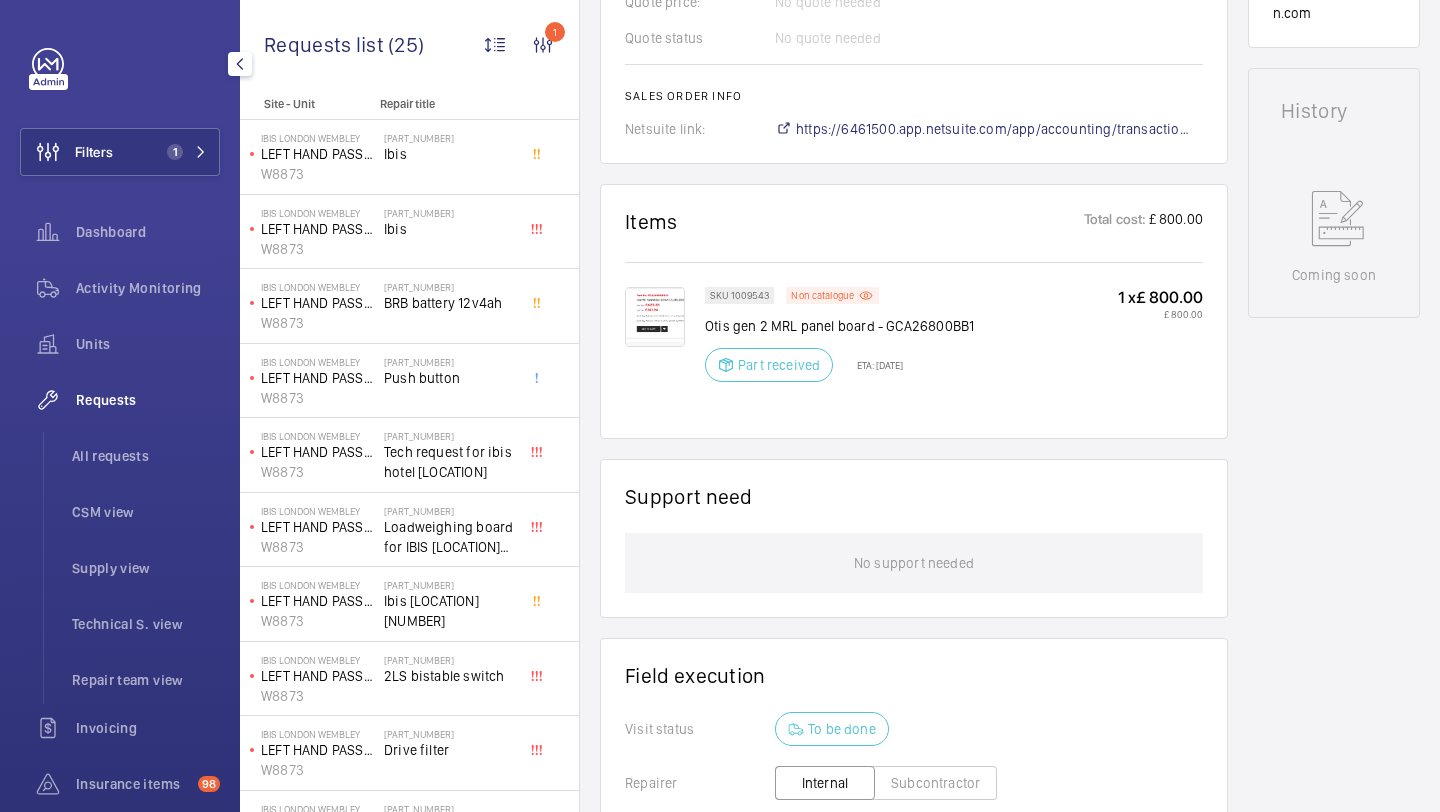 click 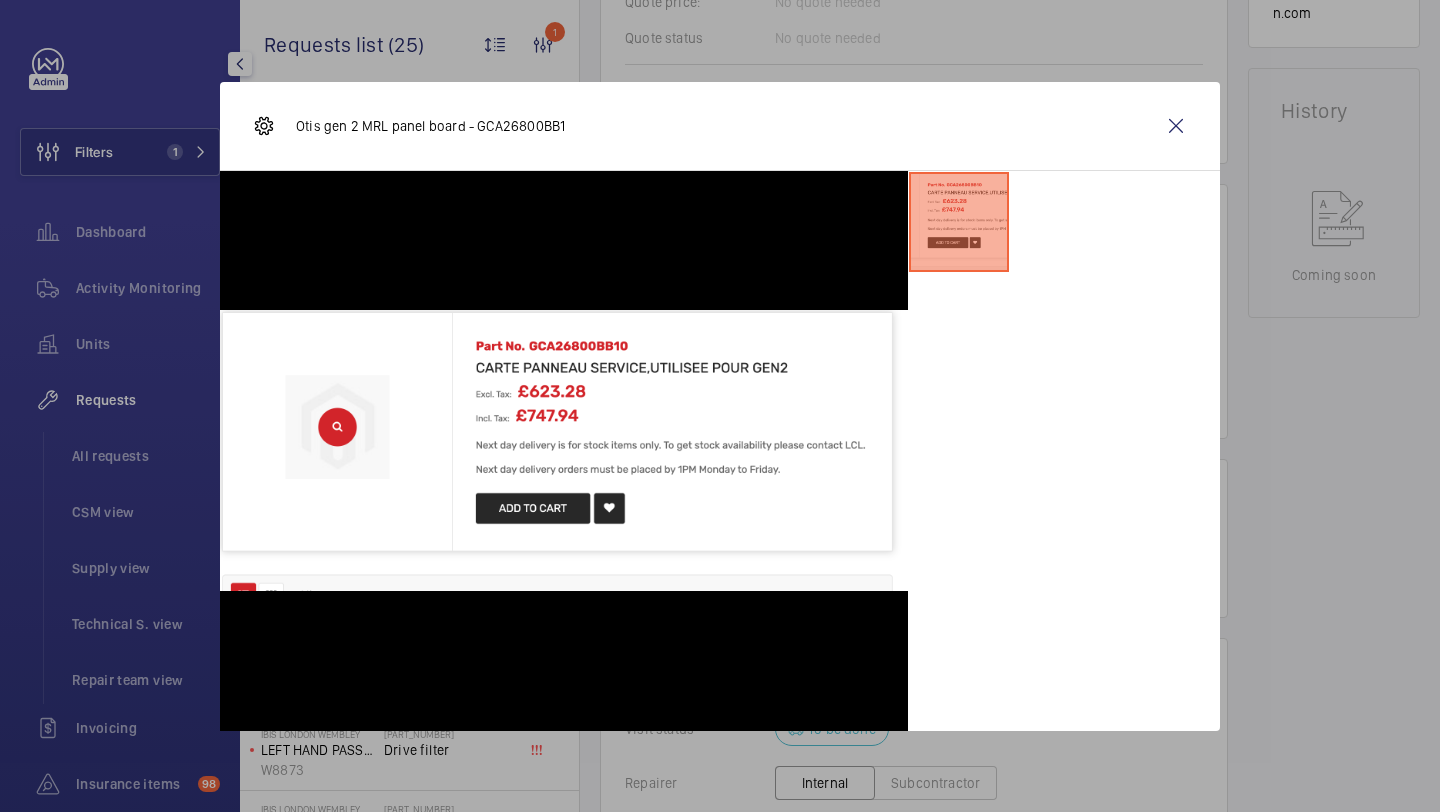 click on "Otis gen 2 MRL panel board - GCA26800BB1" at bounding box center [720, 126] 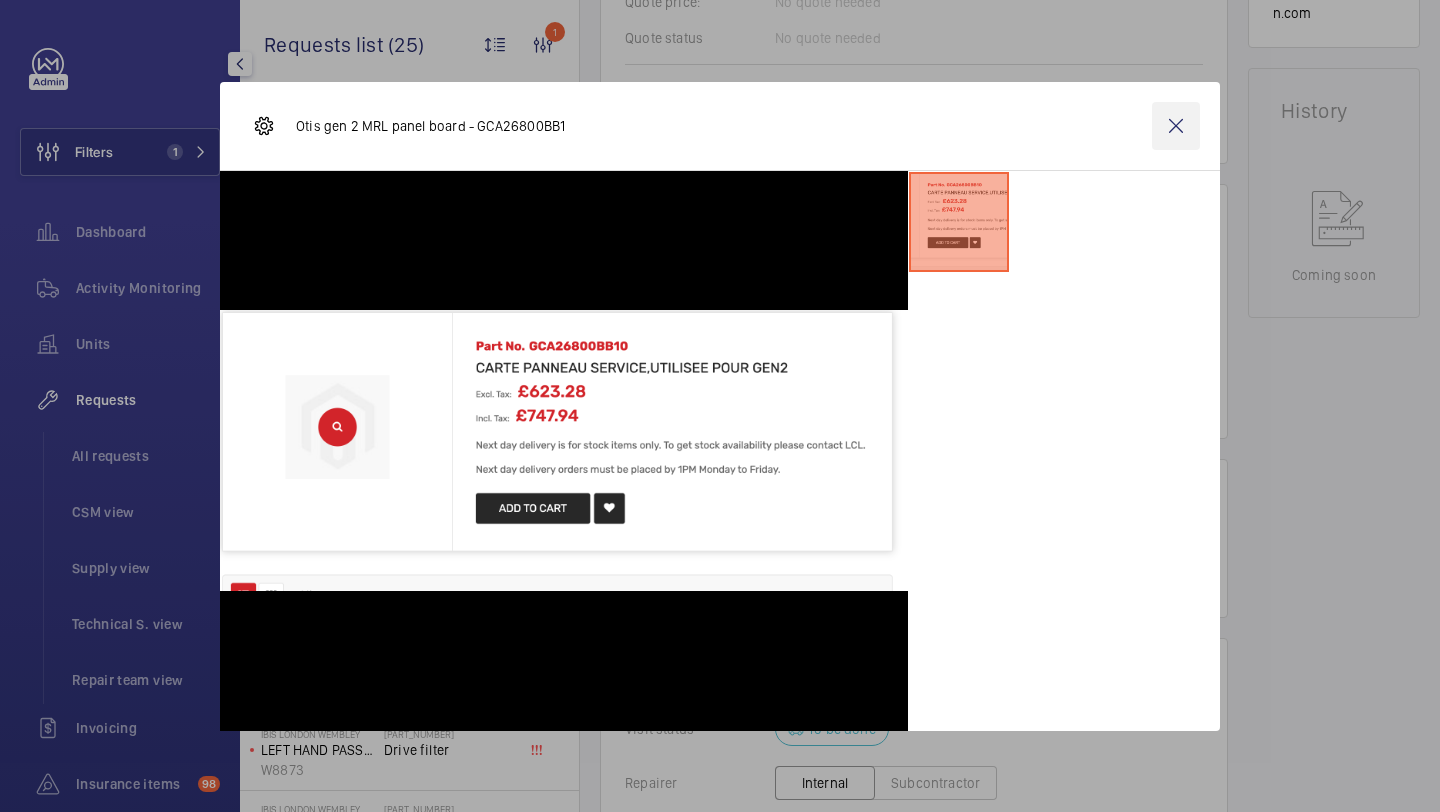 click at bounding box center [1176, 126] 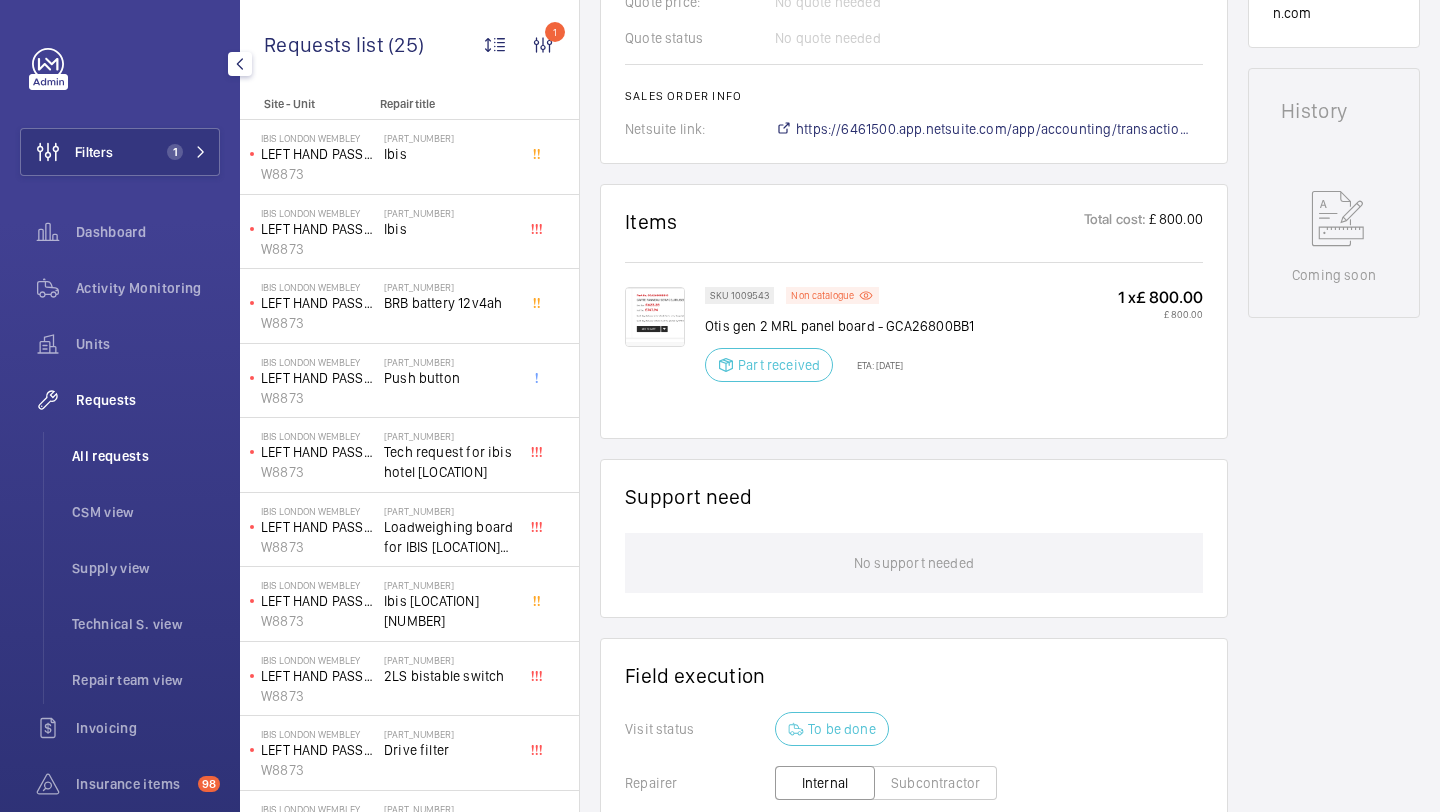 click on "All requests" 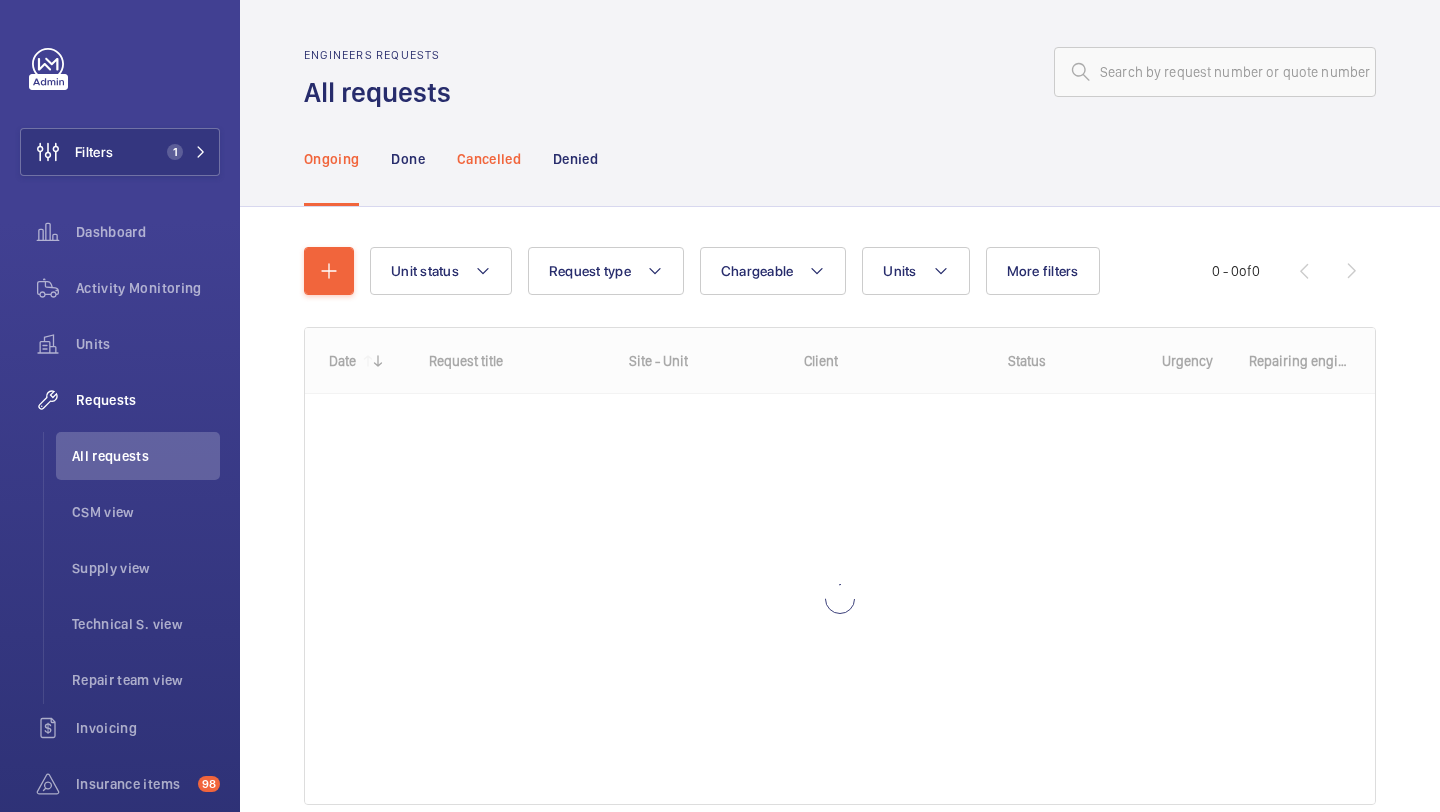 click on "Cancelled" 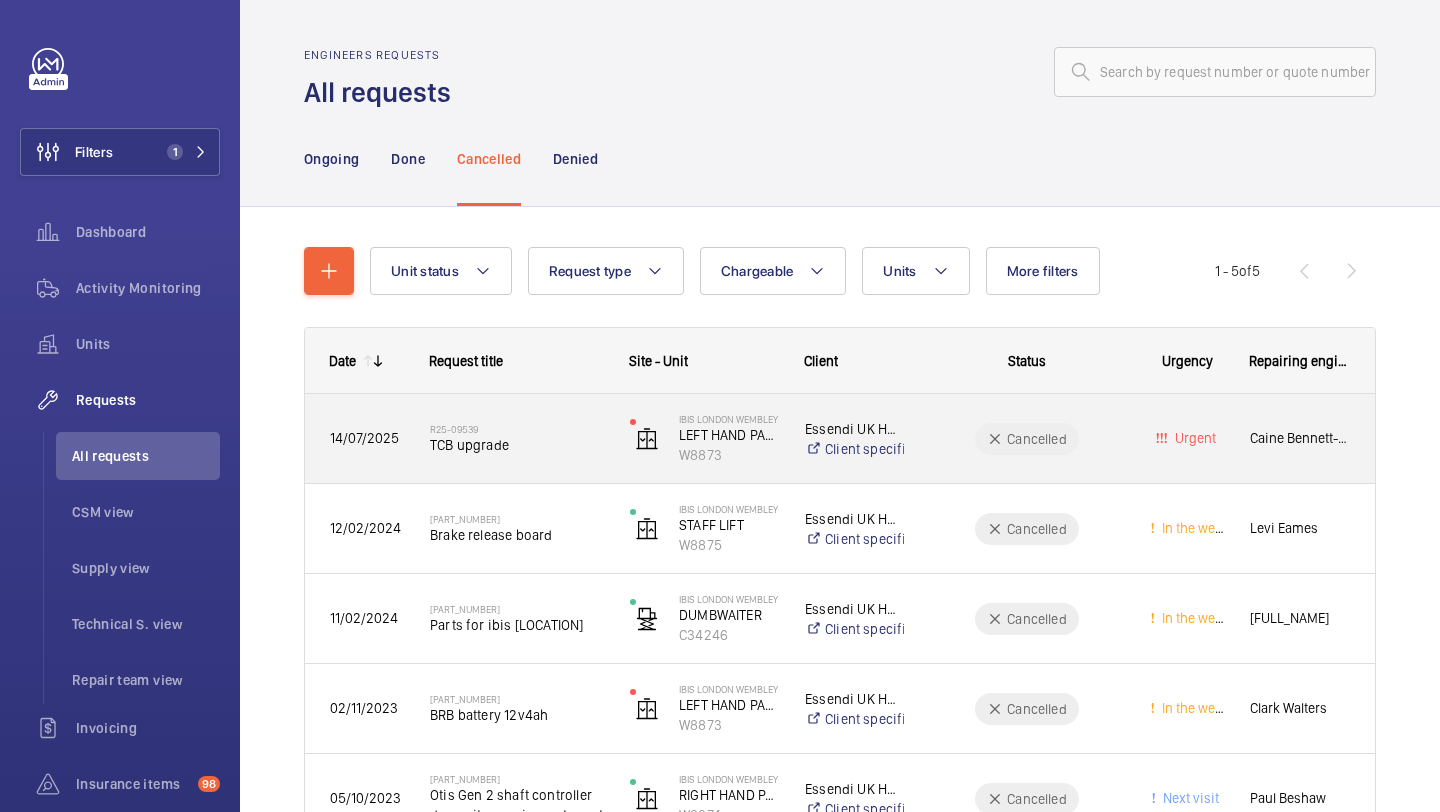 click on "R25-09539" 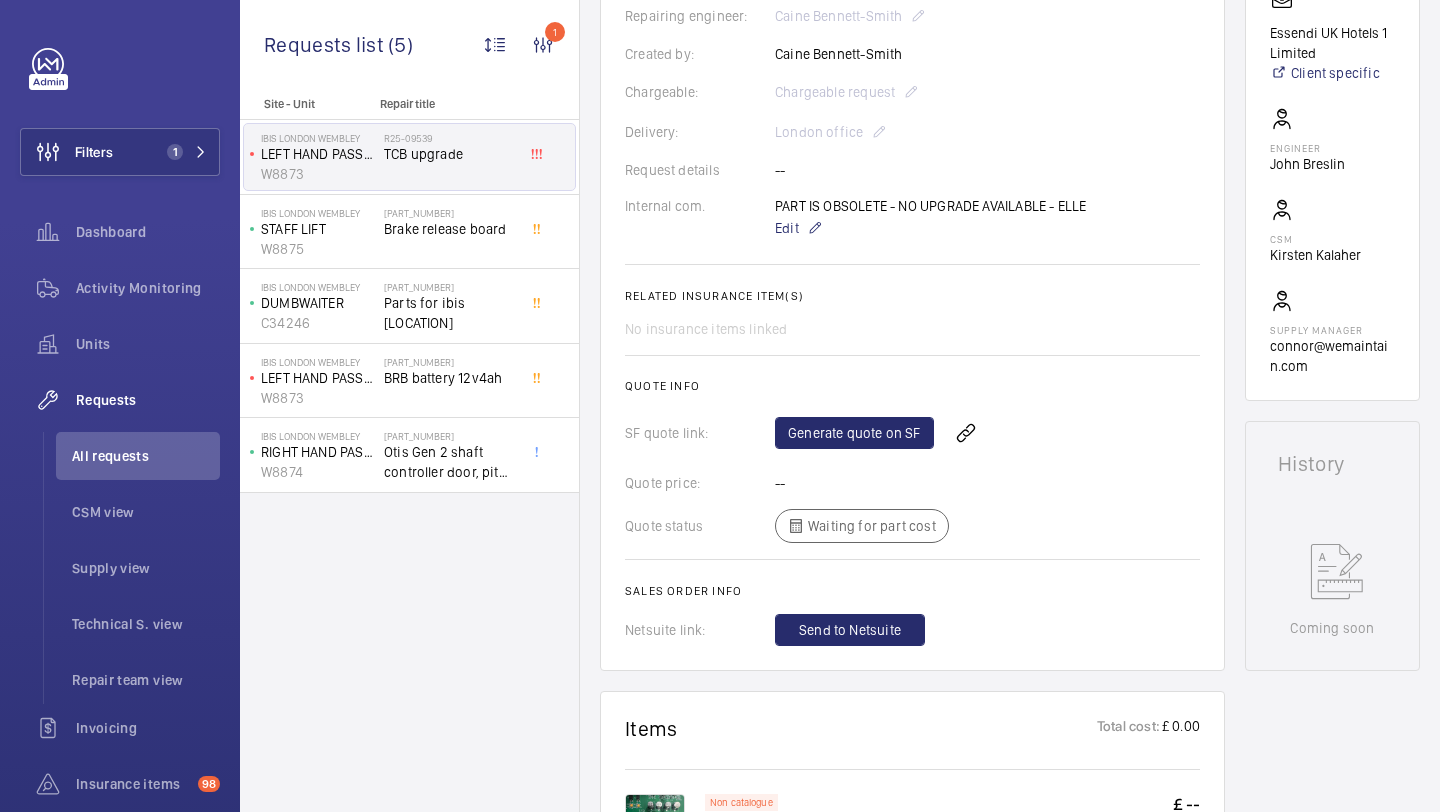 scroll, scrollTop: 691, scrollLeft: 0, axis: vertical 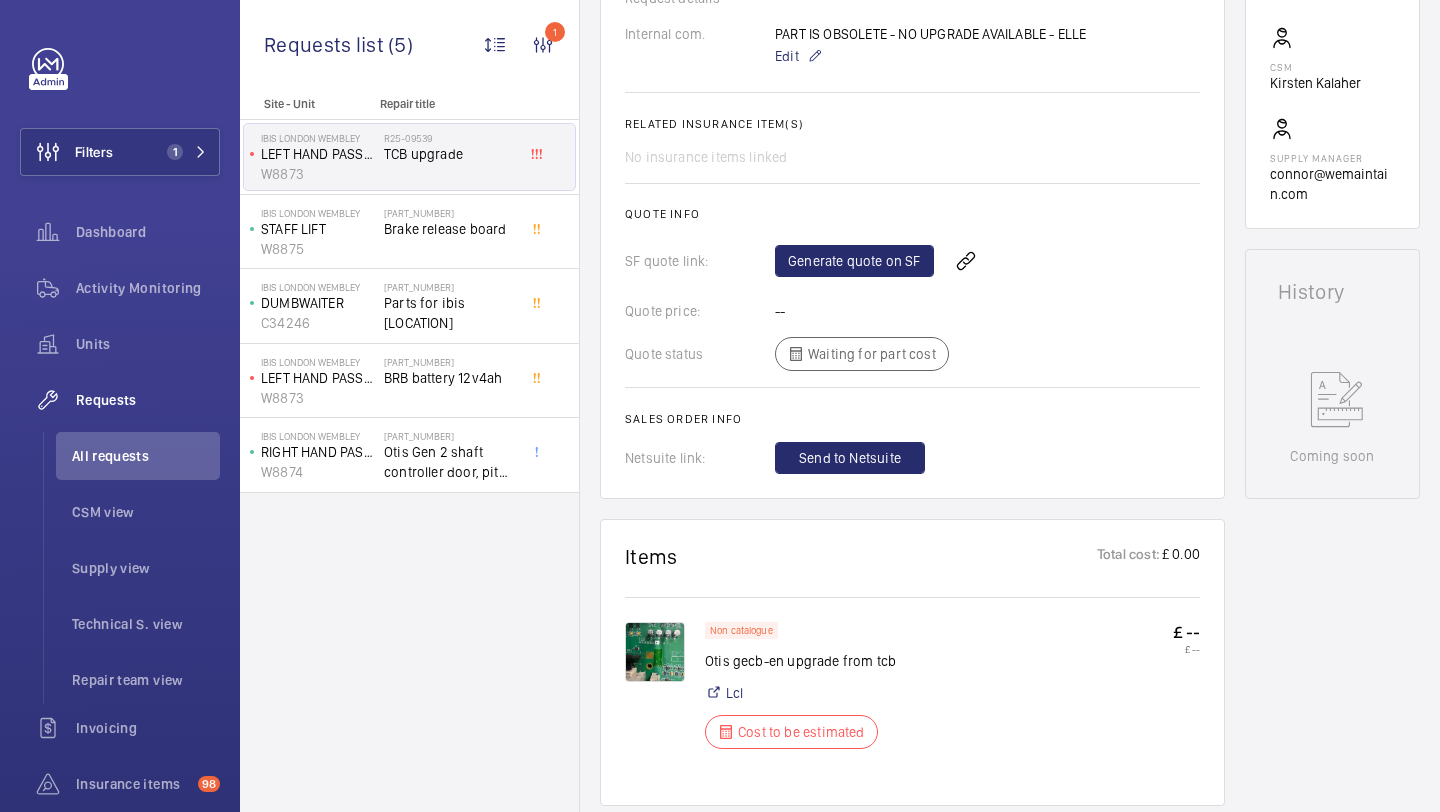 click 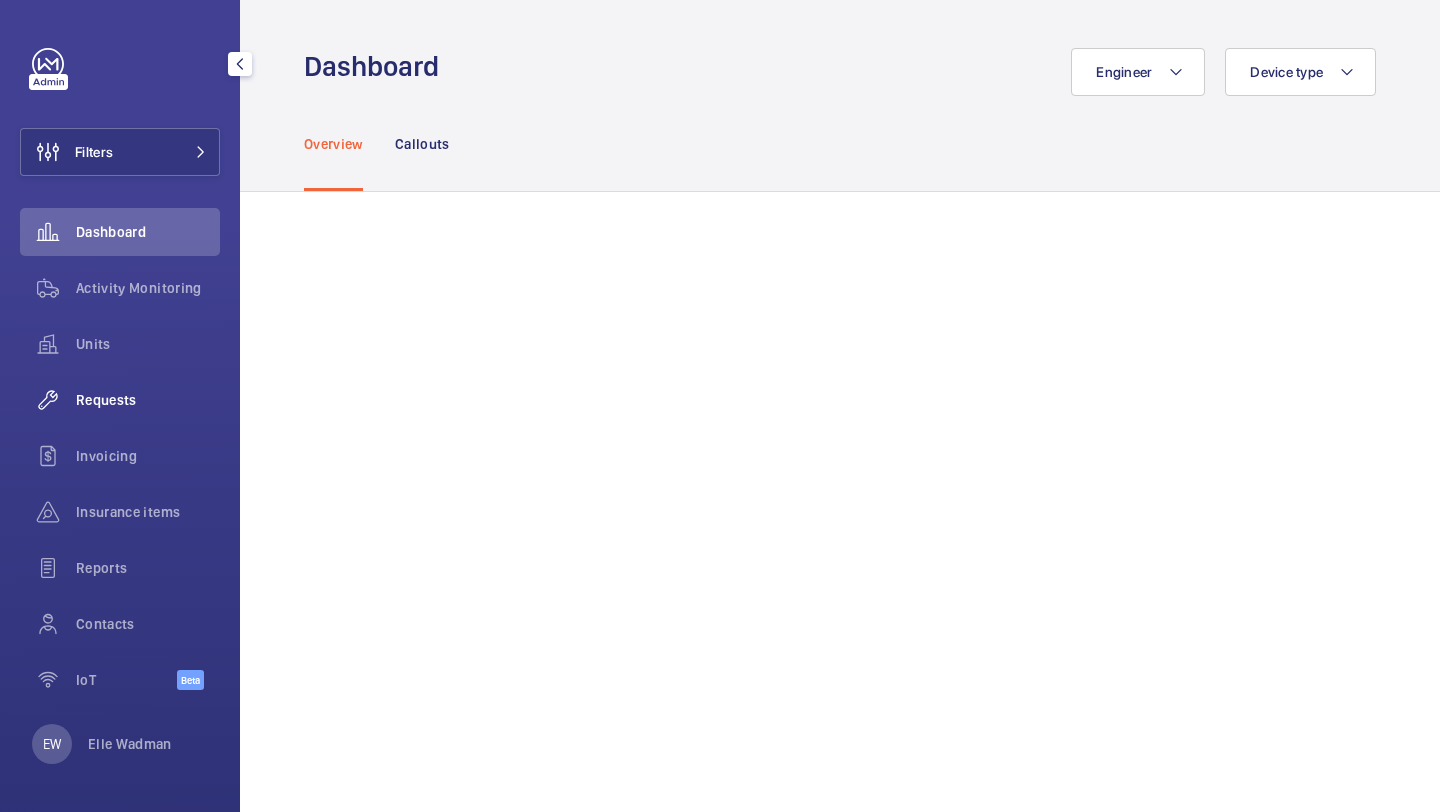 click on "Requests" 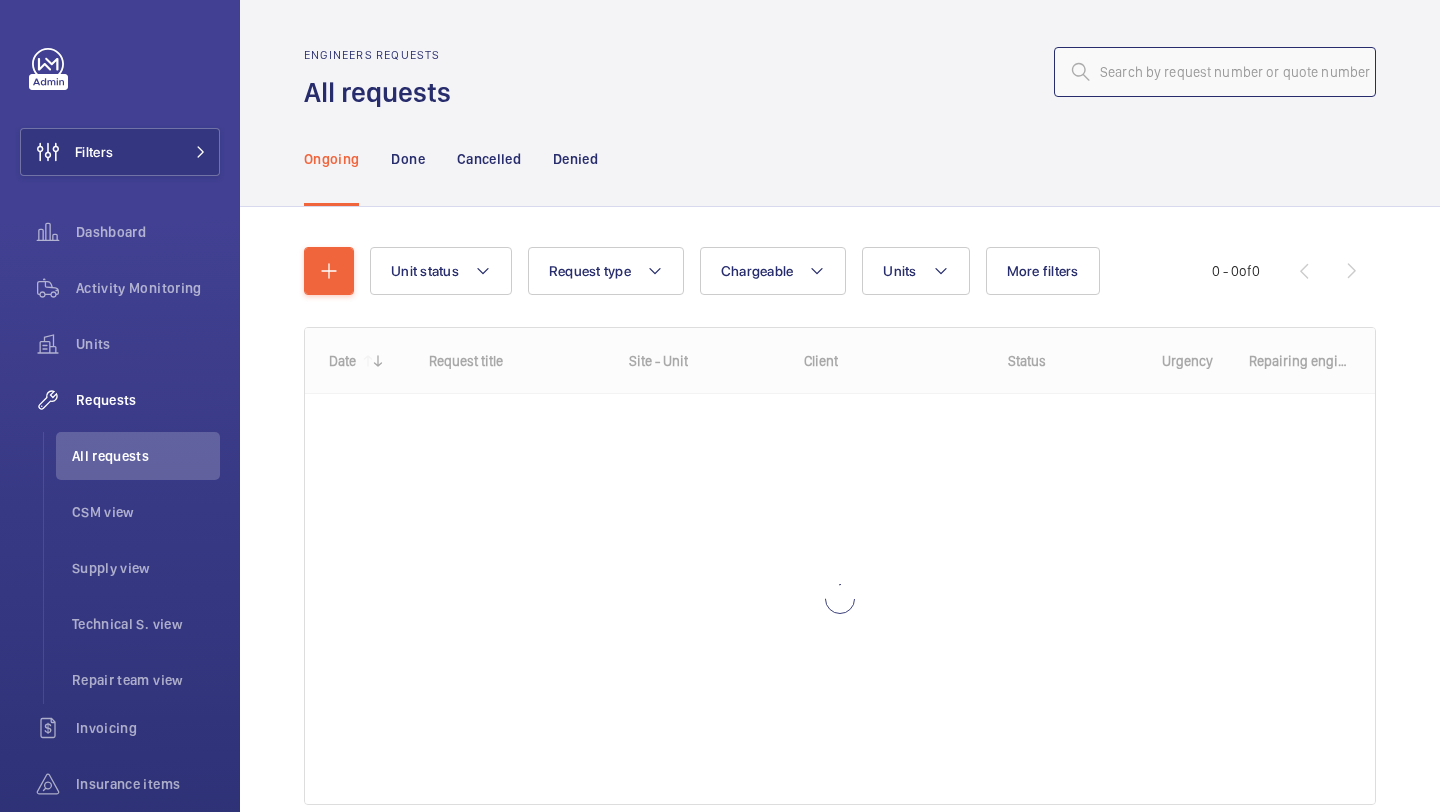 click 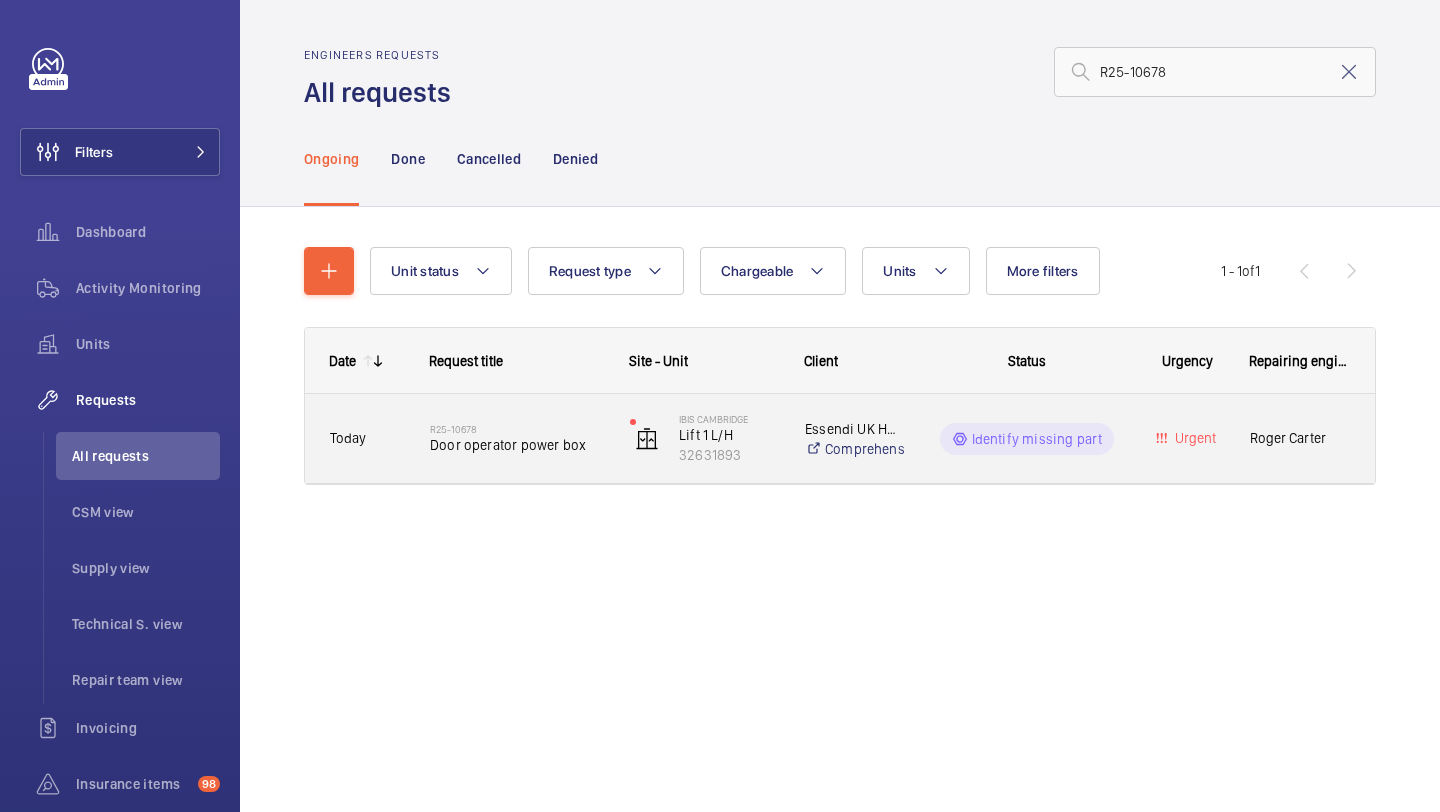 click on "R25-10678" 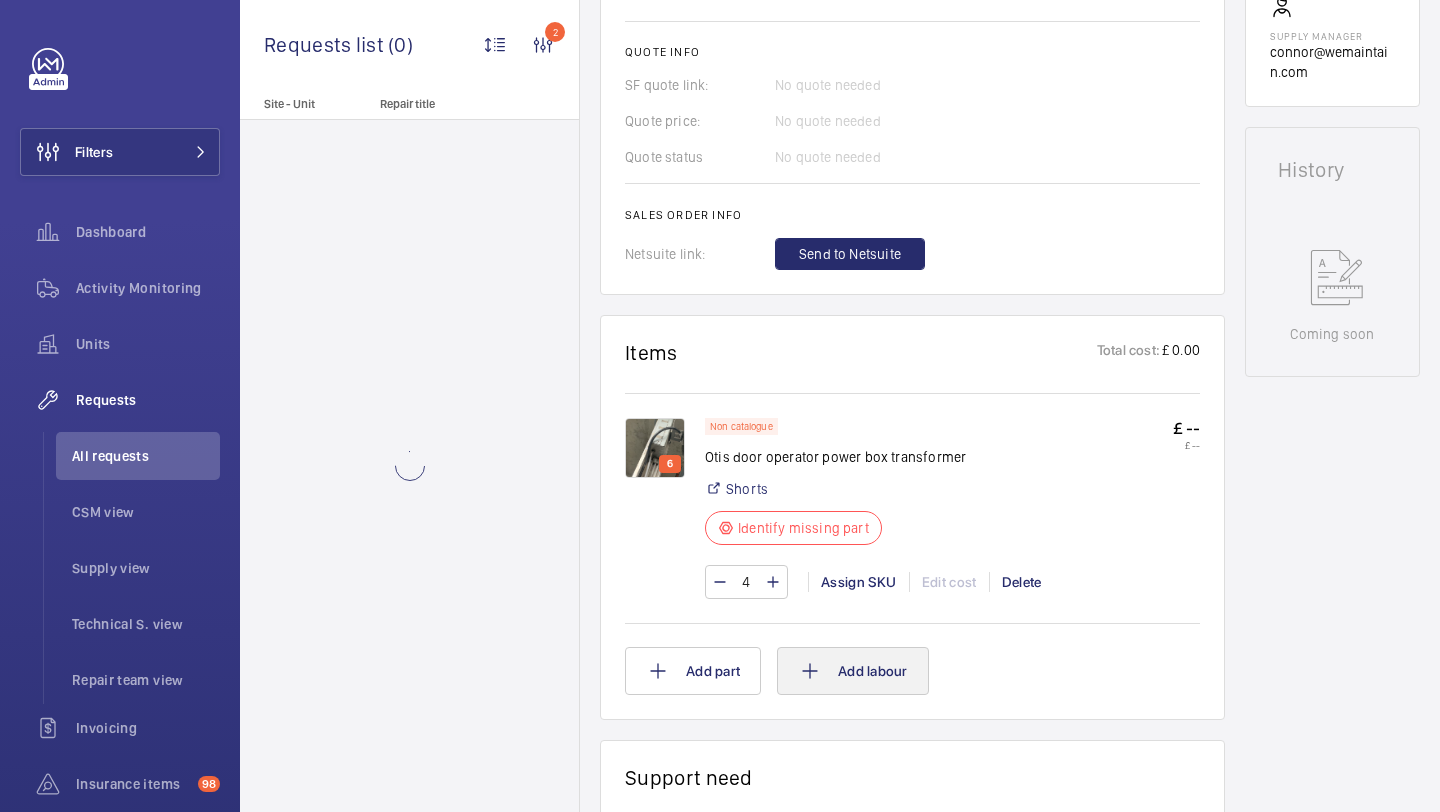 scroll, scrollTop: 994, scrollLeft: 0, axis: vertical 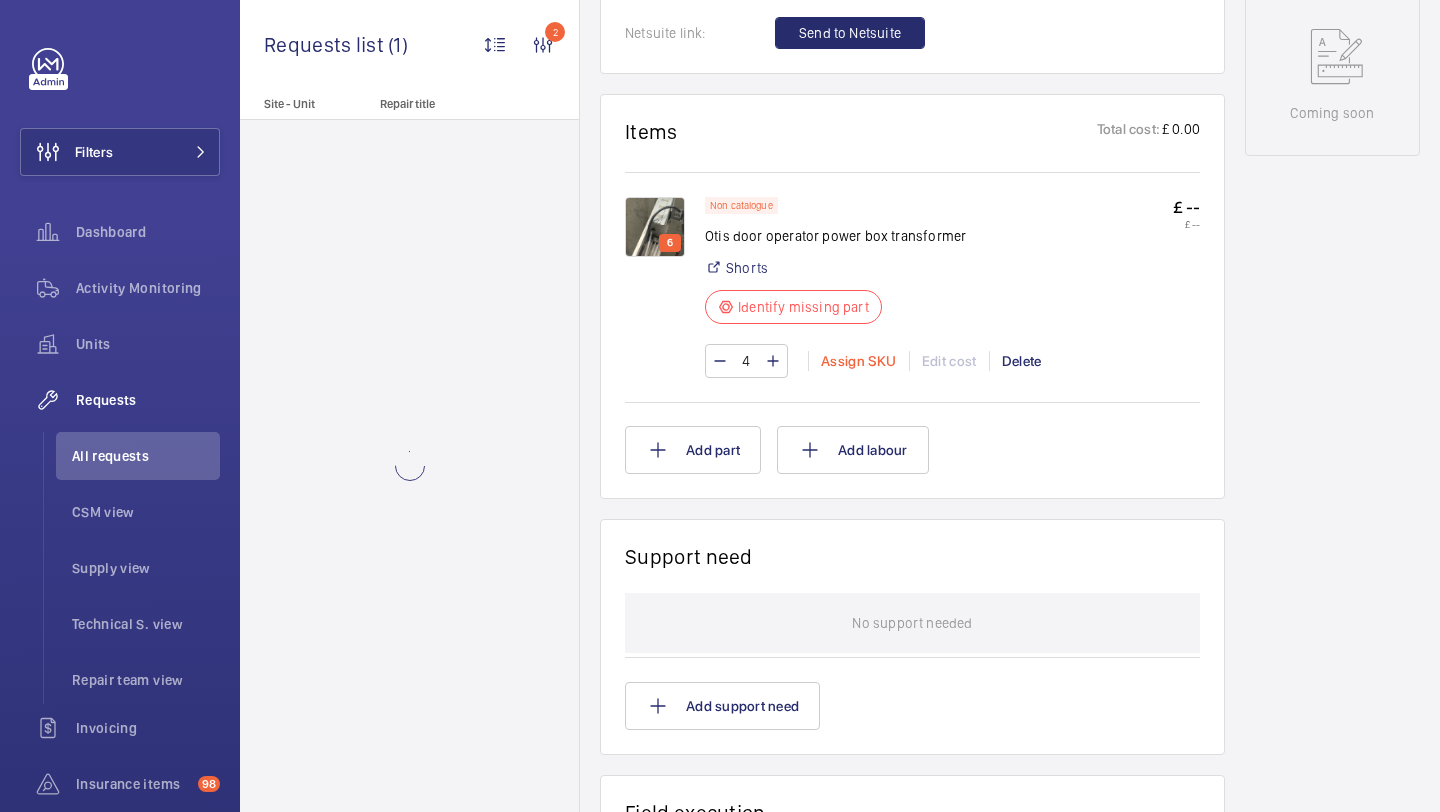 click on "Assign SKU" 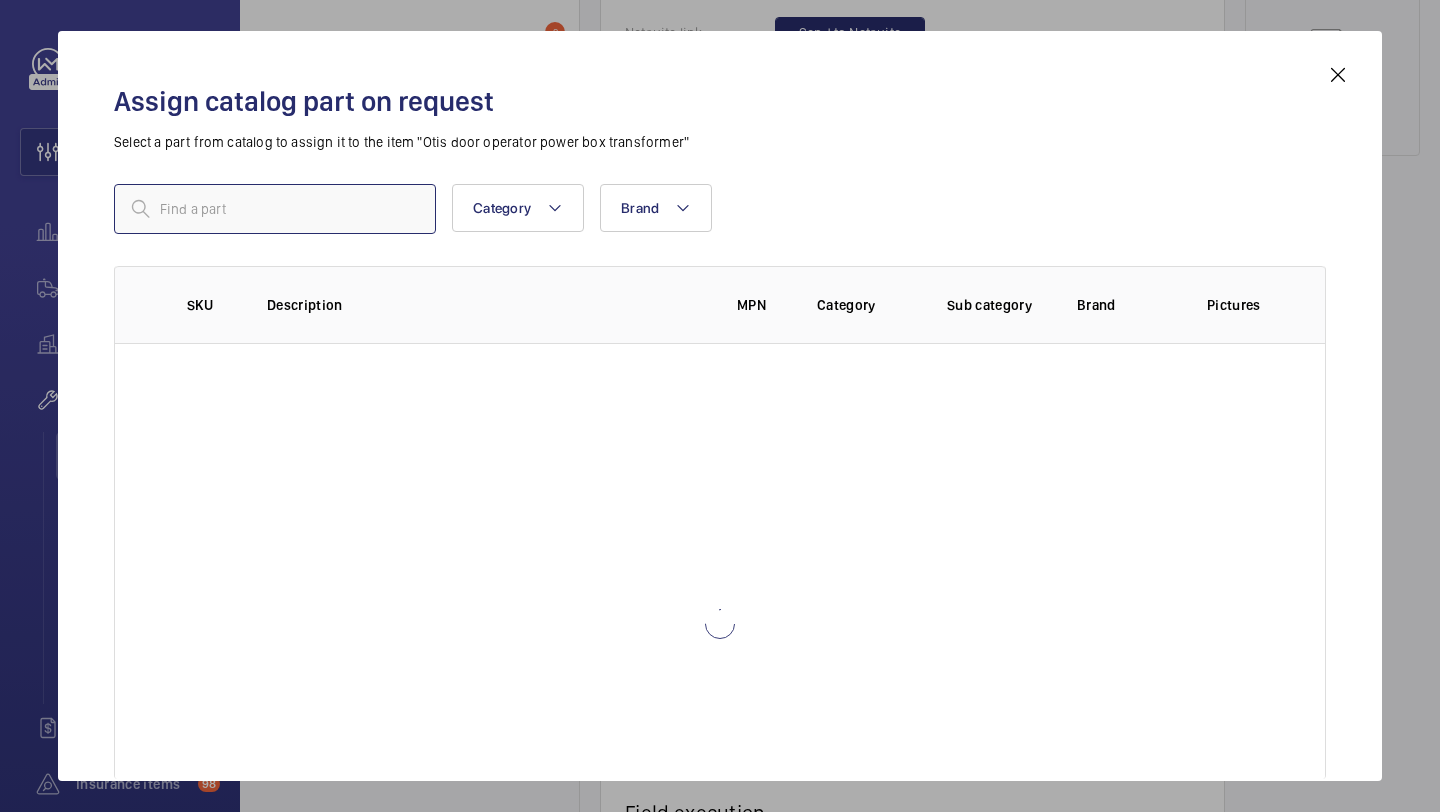 click at bounding box center (275, 209) 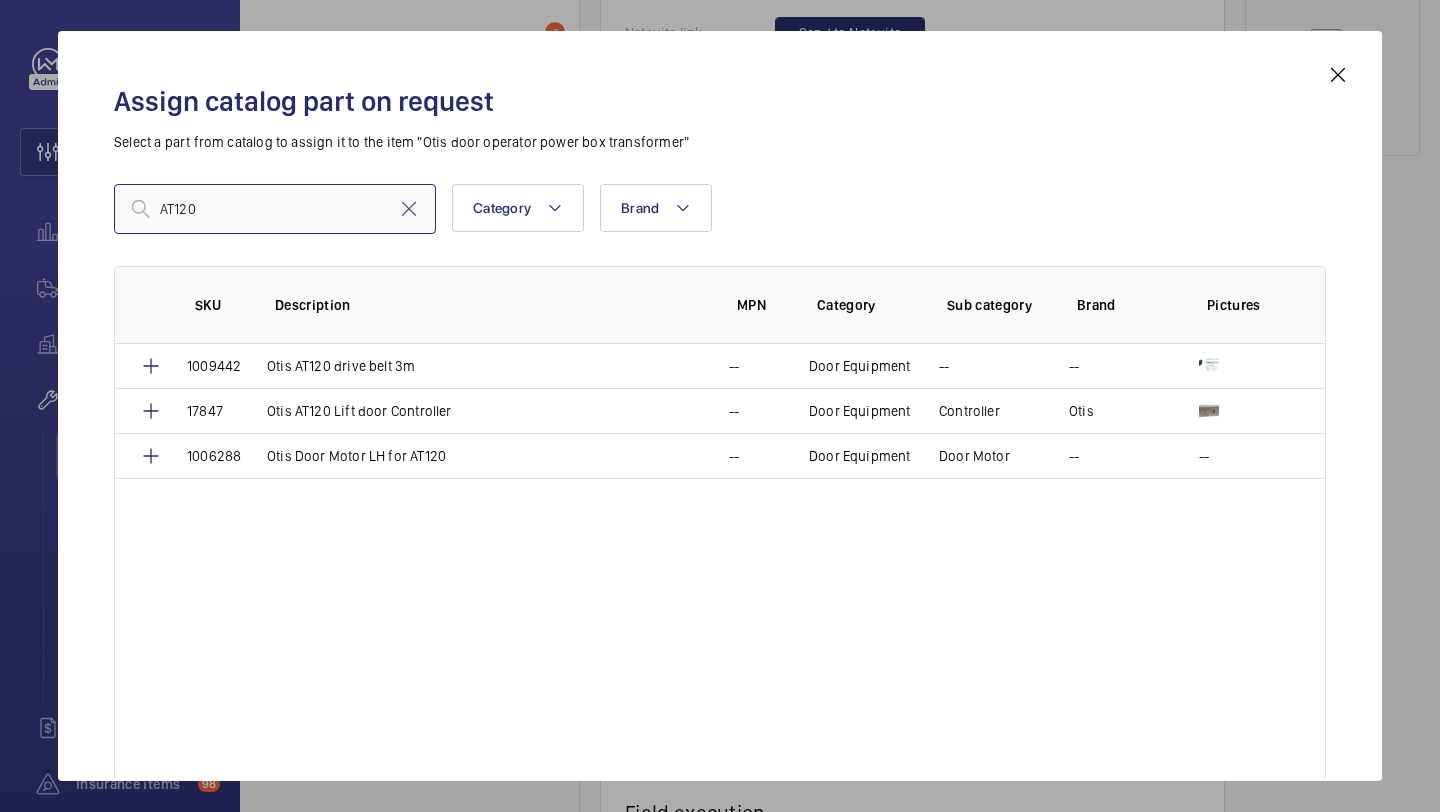 scroll, scrollTop: 1054, scrollLeft: 0, axis: vertical 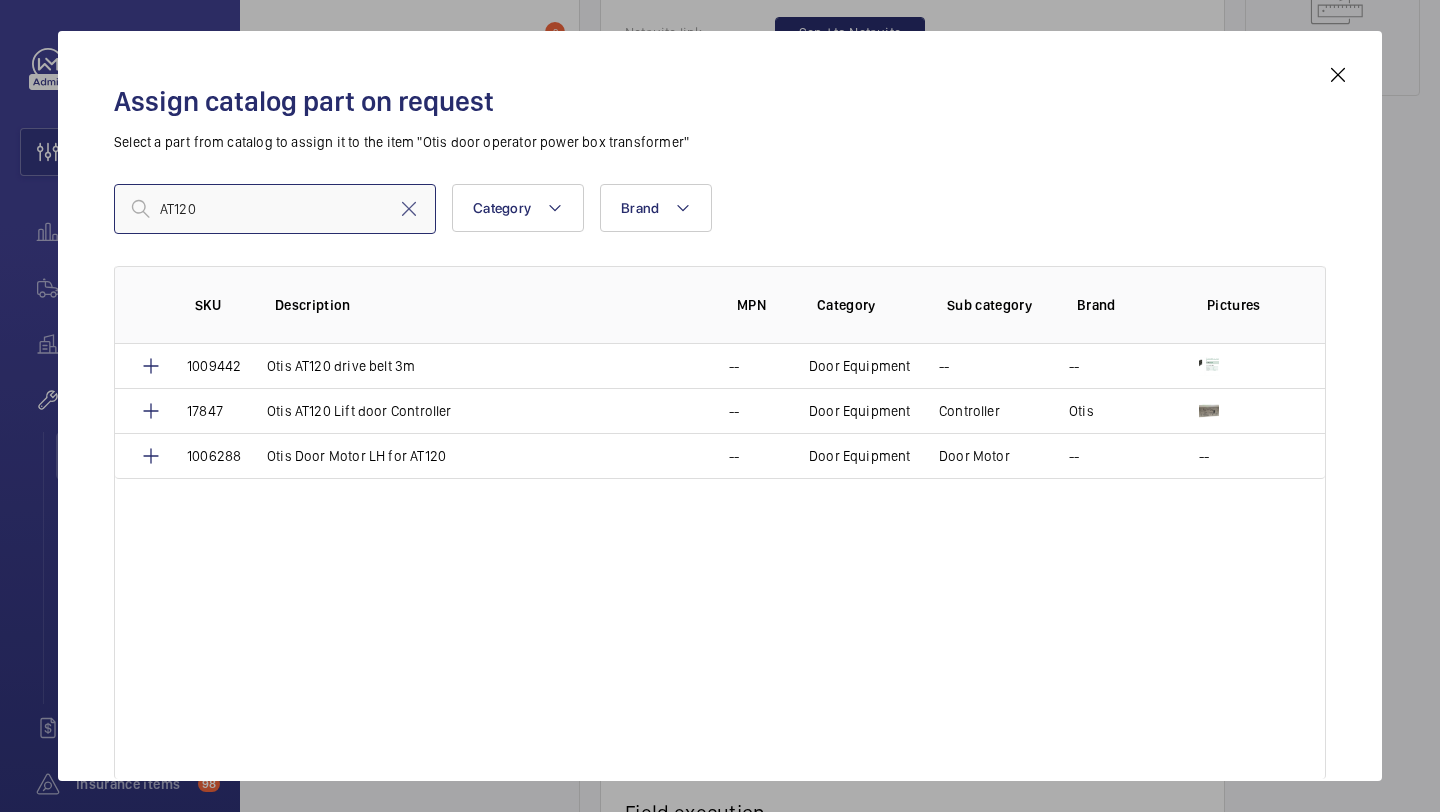 type on "AT120" 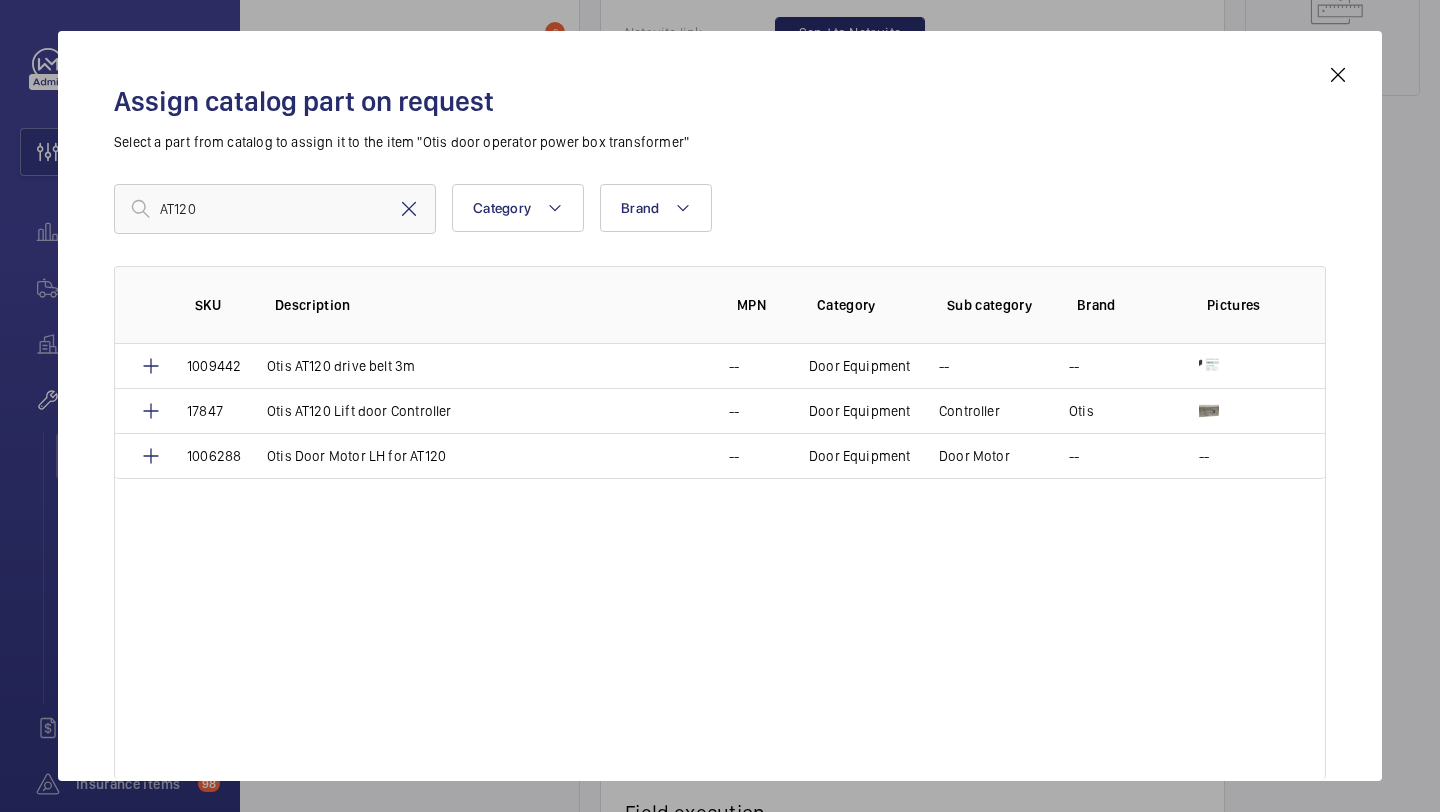 click at bounding box center (409, 209) 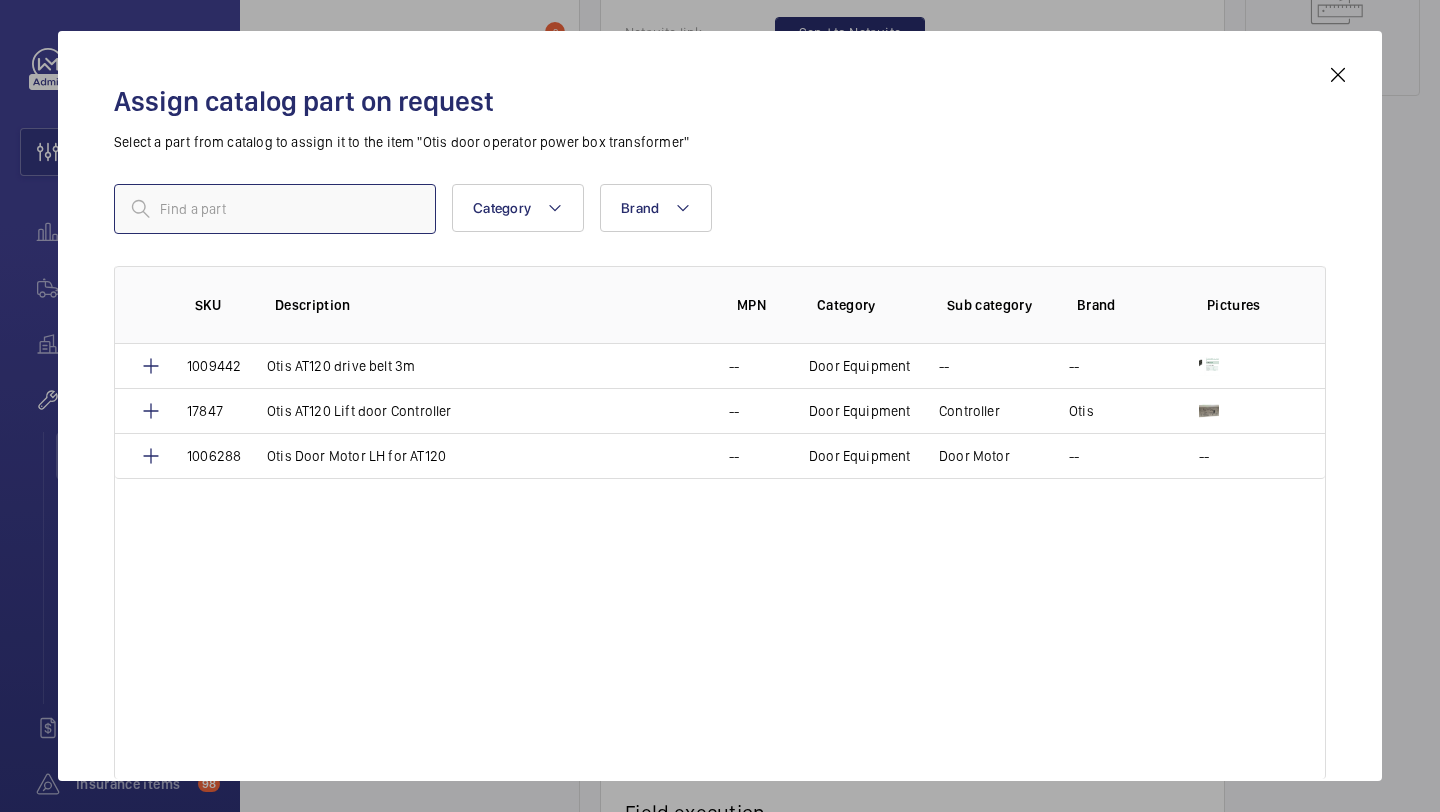paste on "Power Supply" 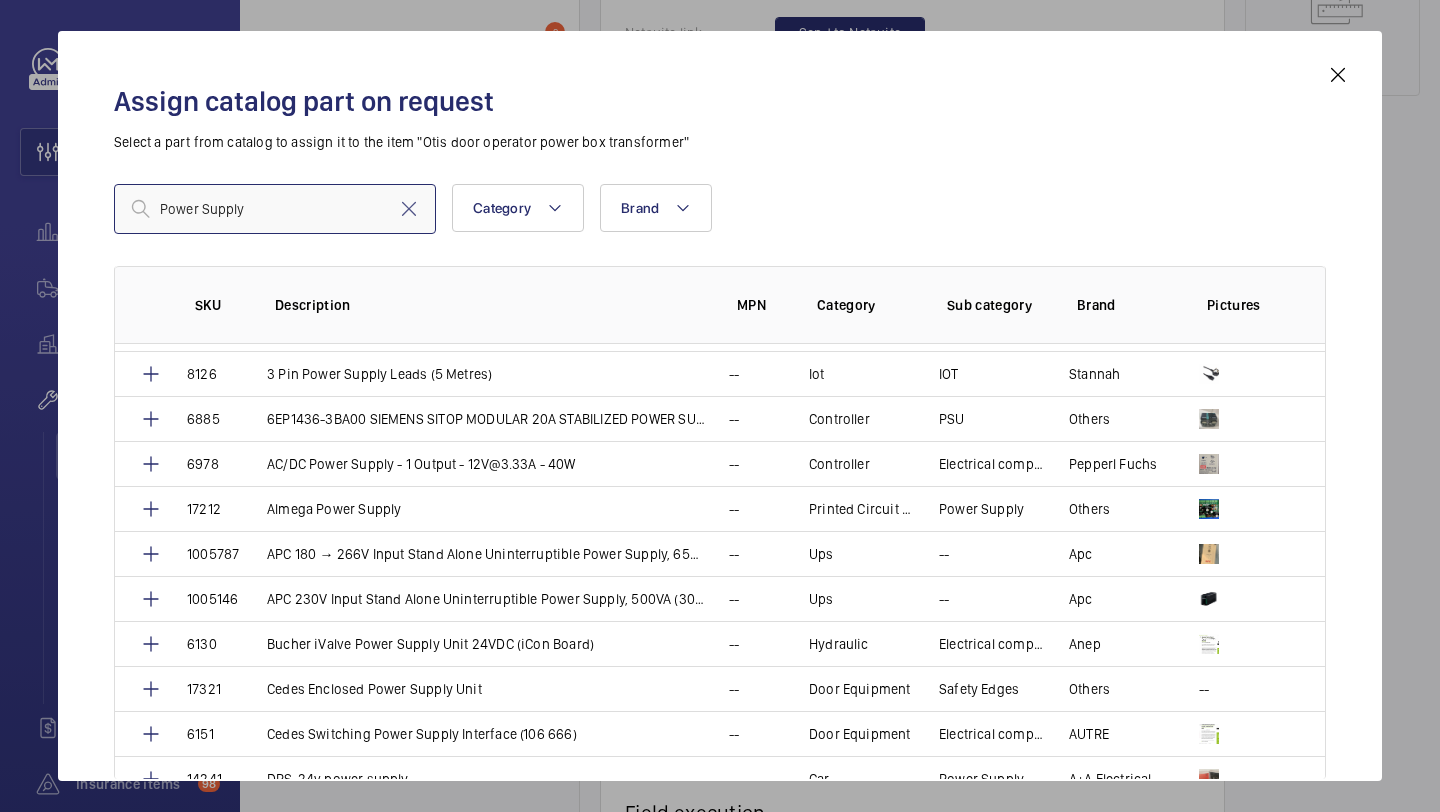 scroll, scrollTop: 277, scrollLeft: 0, axis: vertical 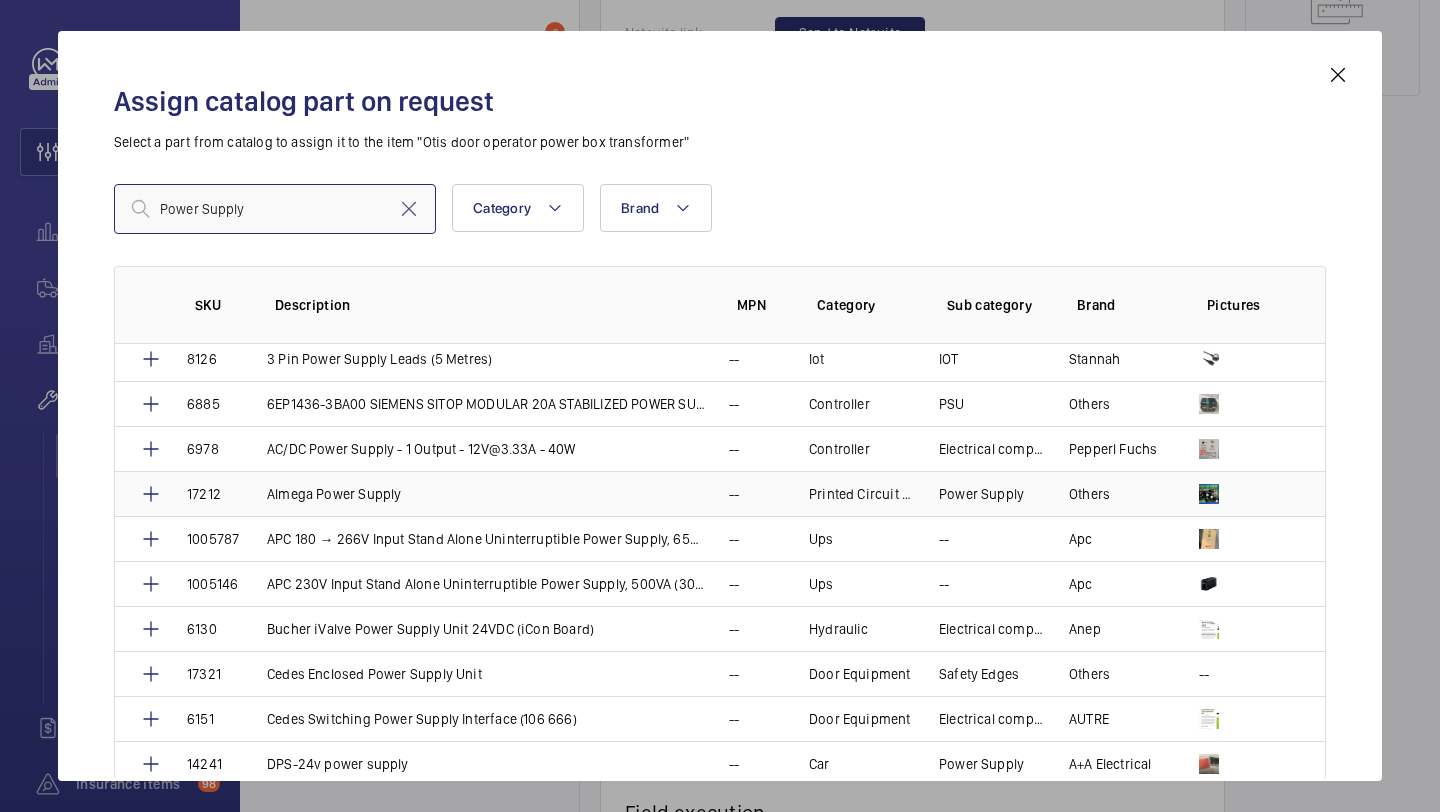 type on "Power Supply" 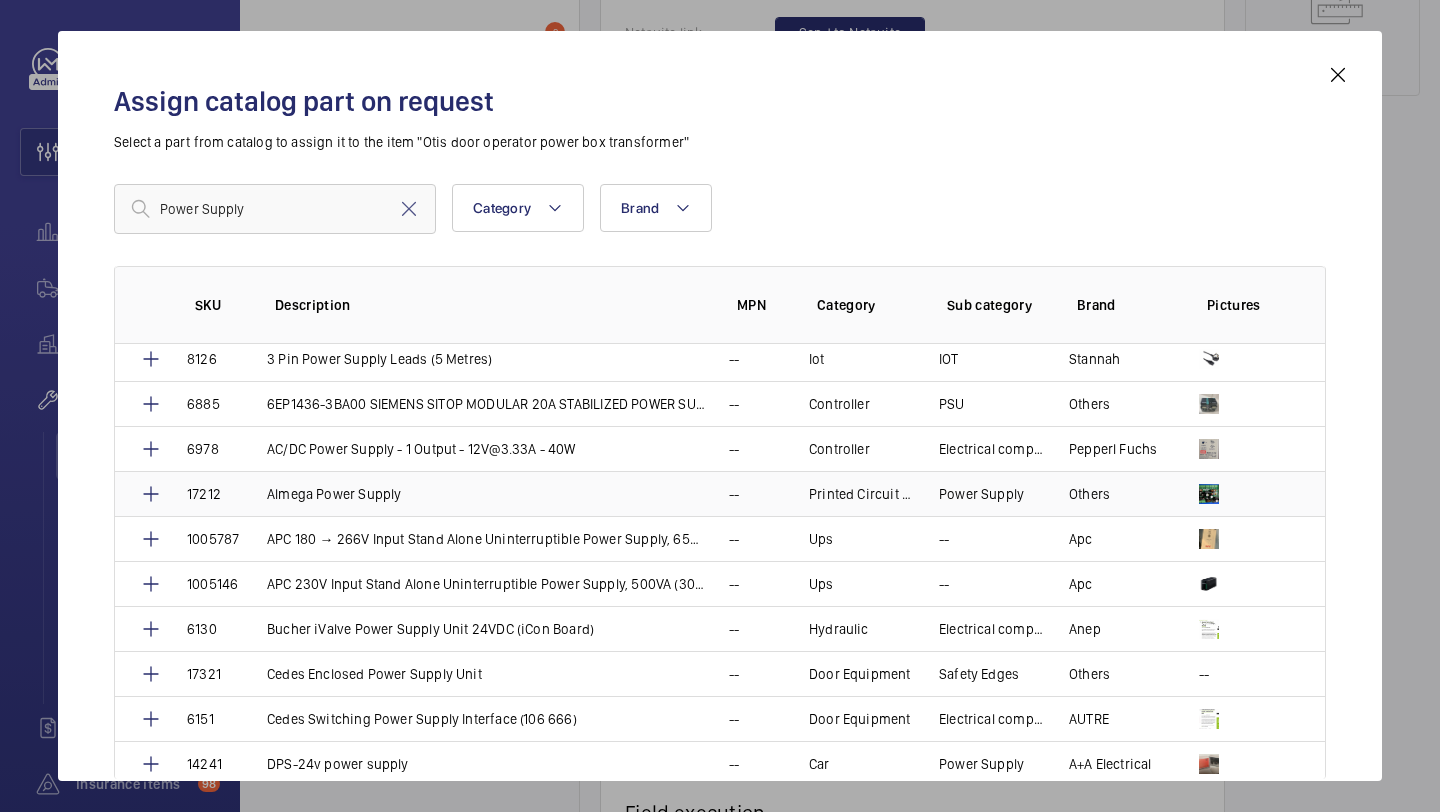 click on "Almega Power Supply" at bounding box center [474, 493] 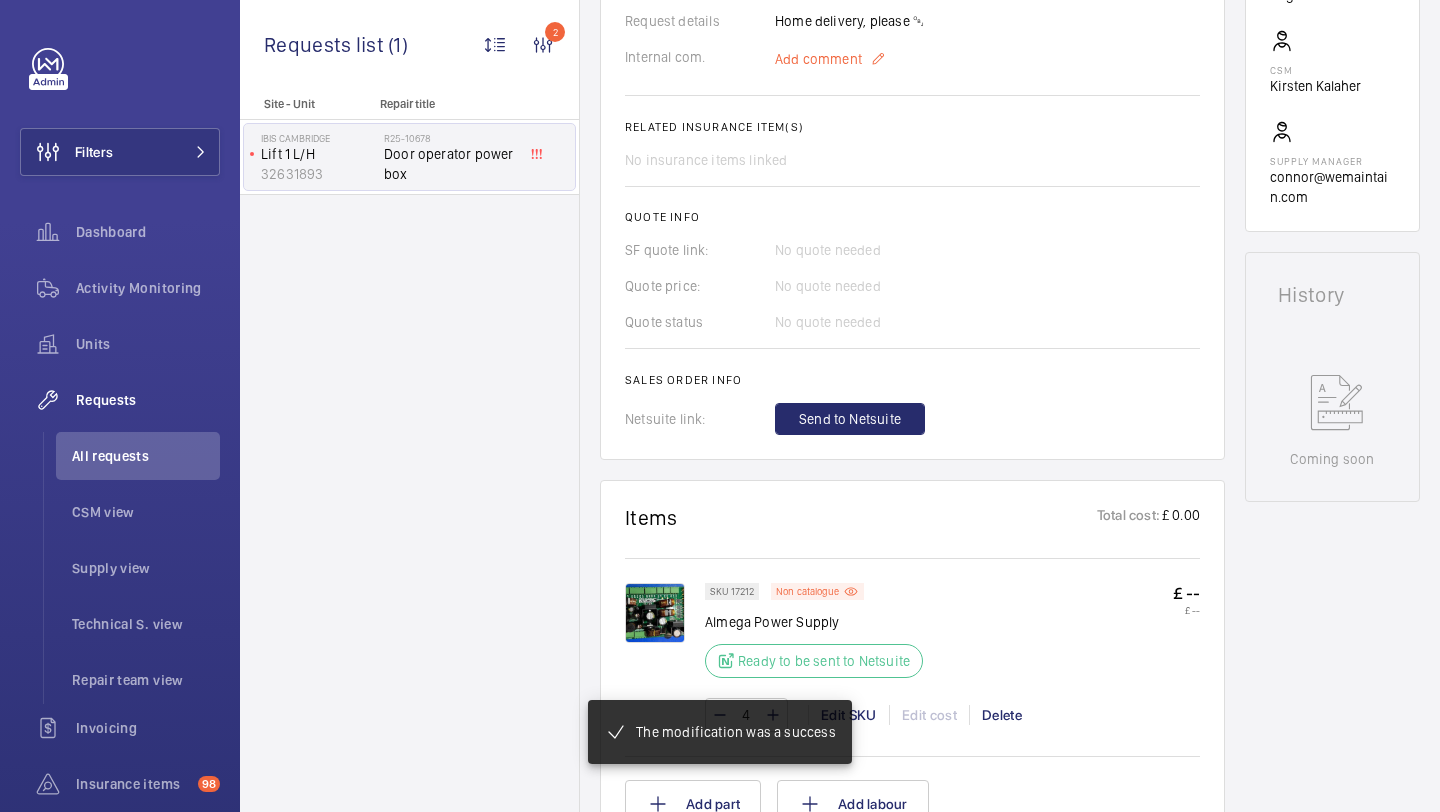 click on "Add comment" 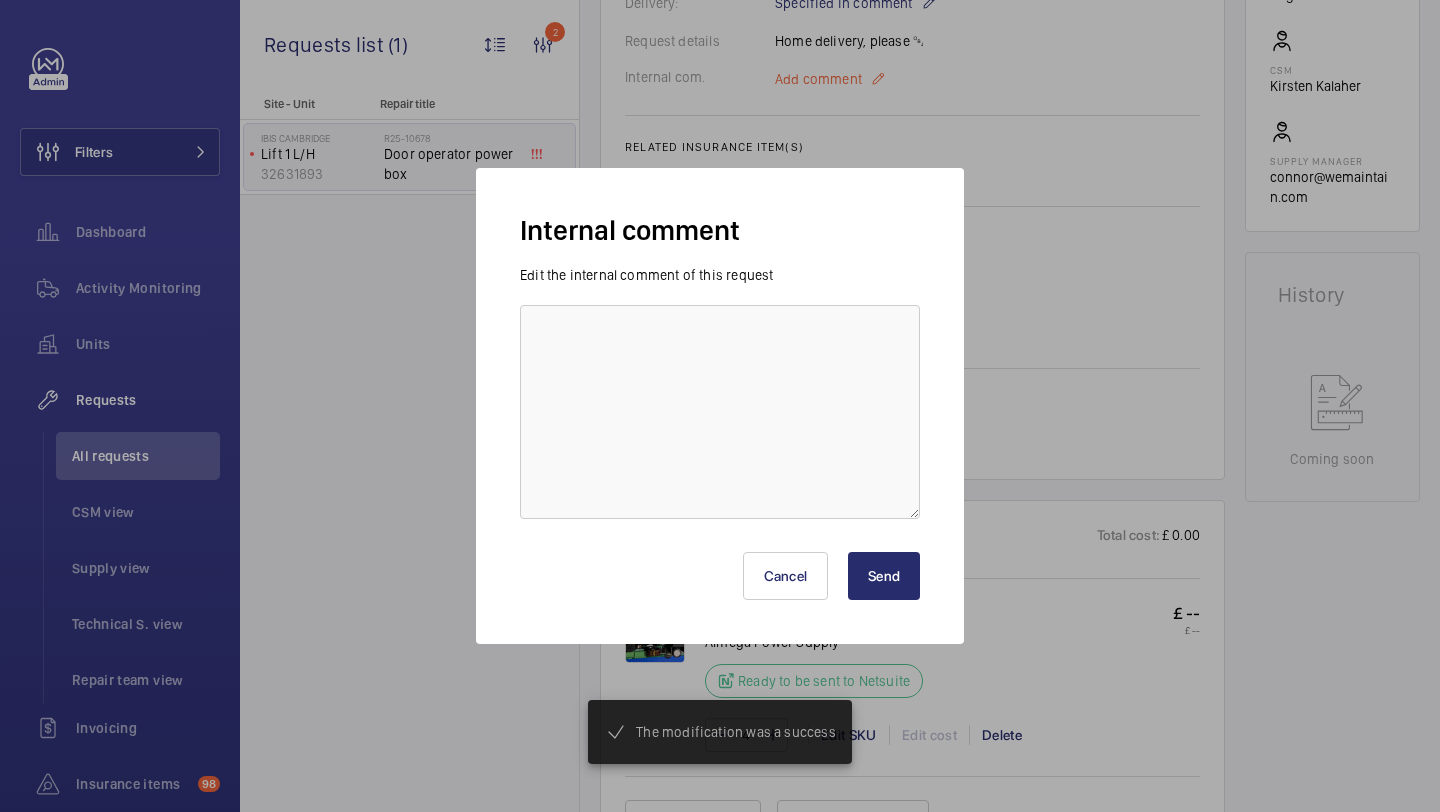 scroll, scrollTop: 668, scrollLeft: 0, axis: vertical 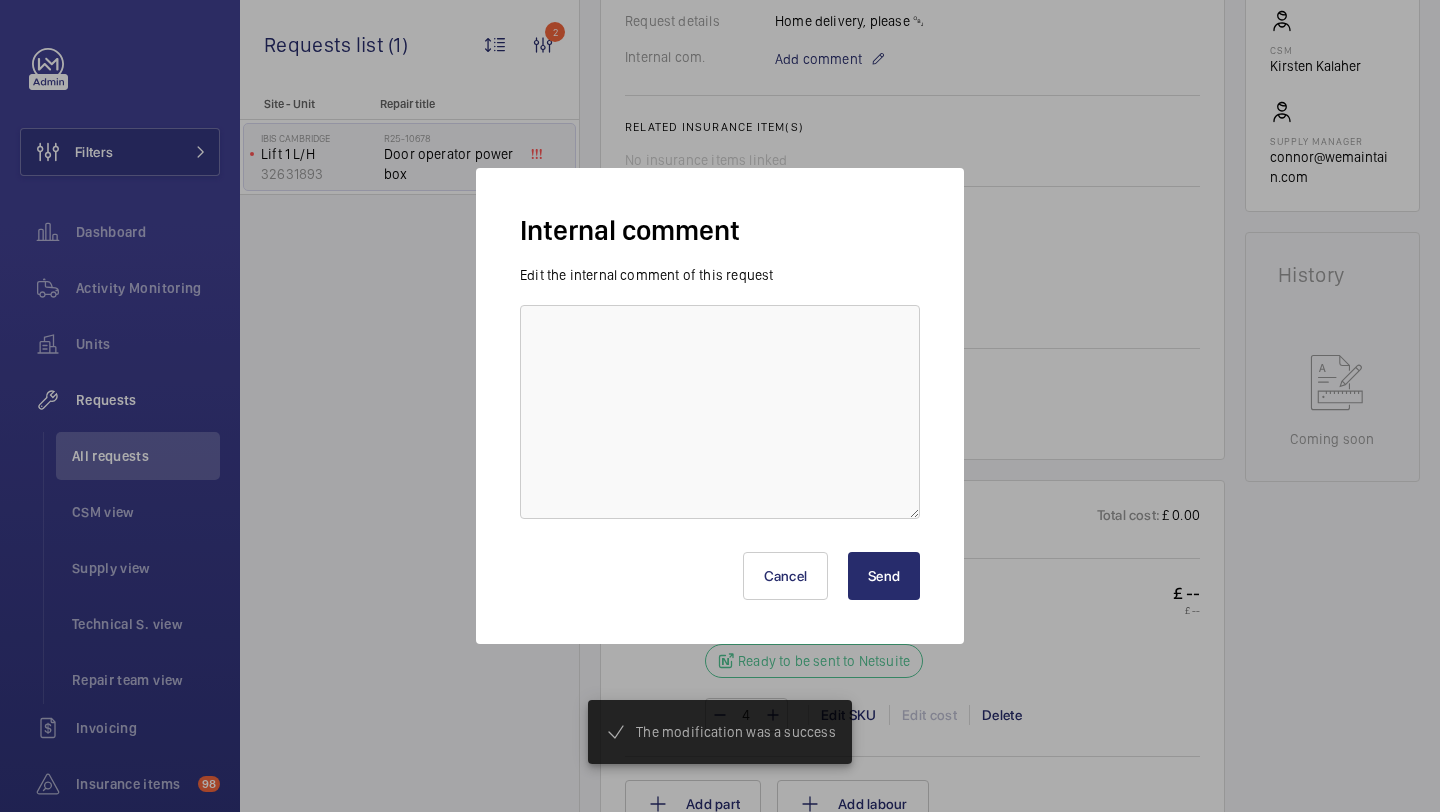 click on "Internal comment Edit the internal comment of this request Cancel Send" at bounding box center (720, 406) 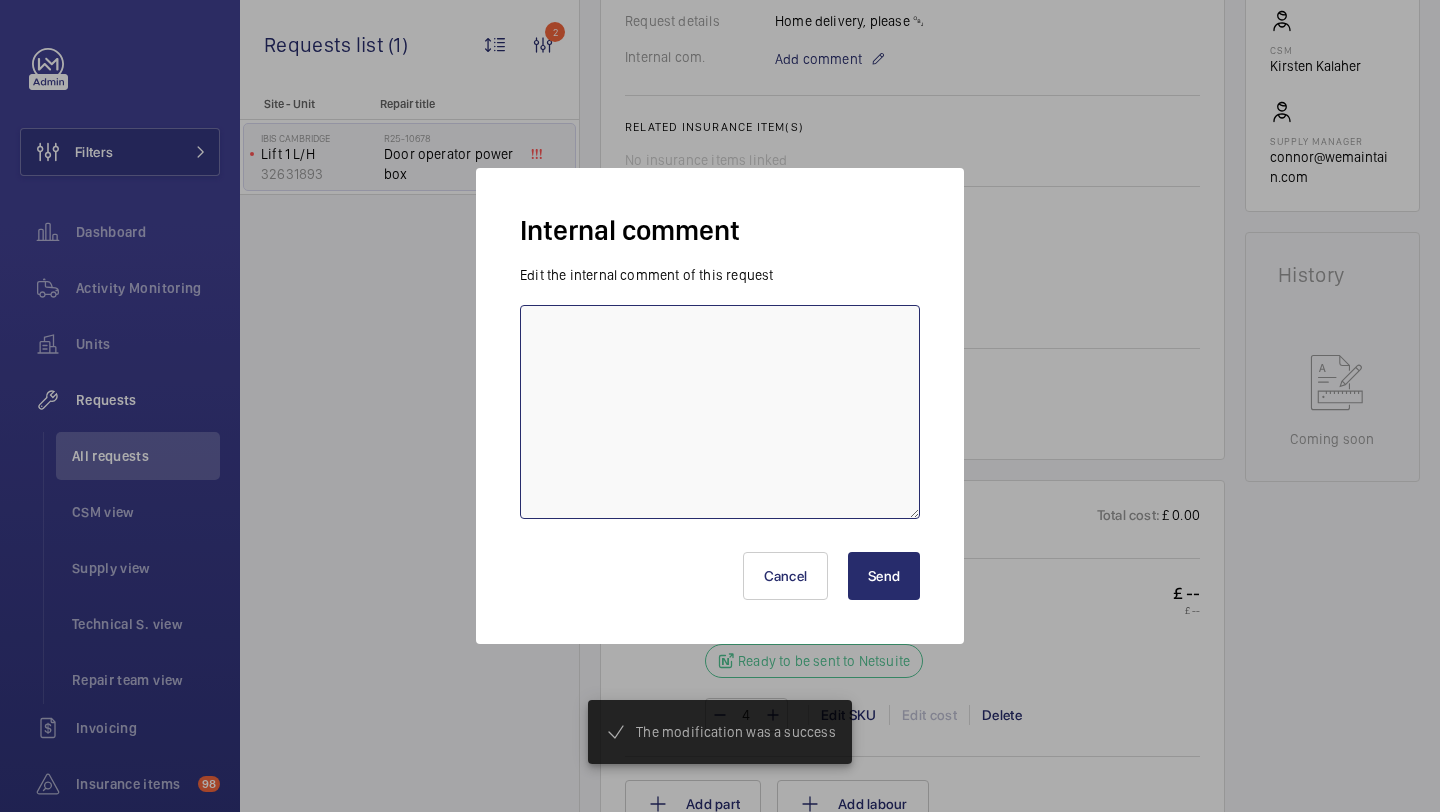 click at bounding box center (720, 412) 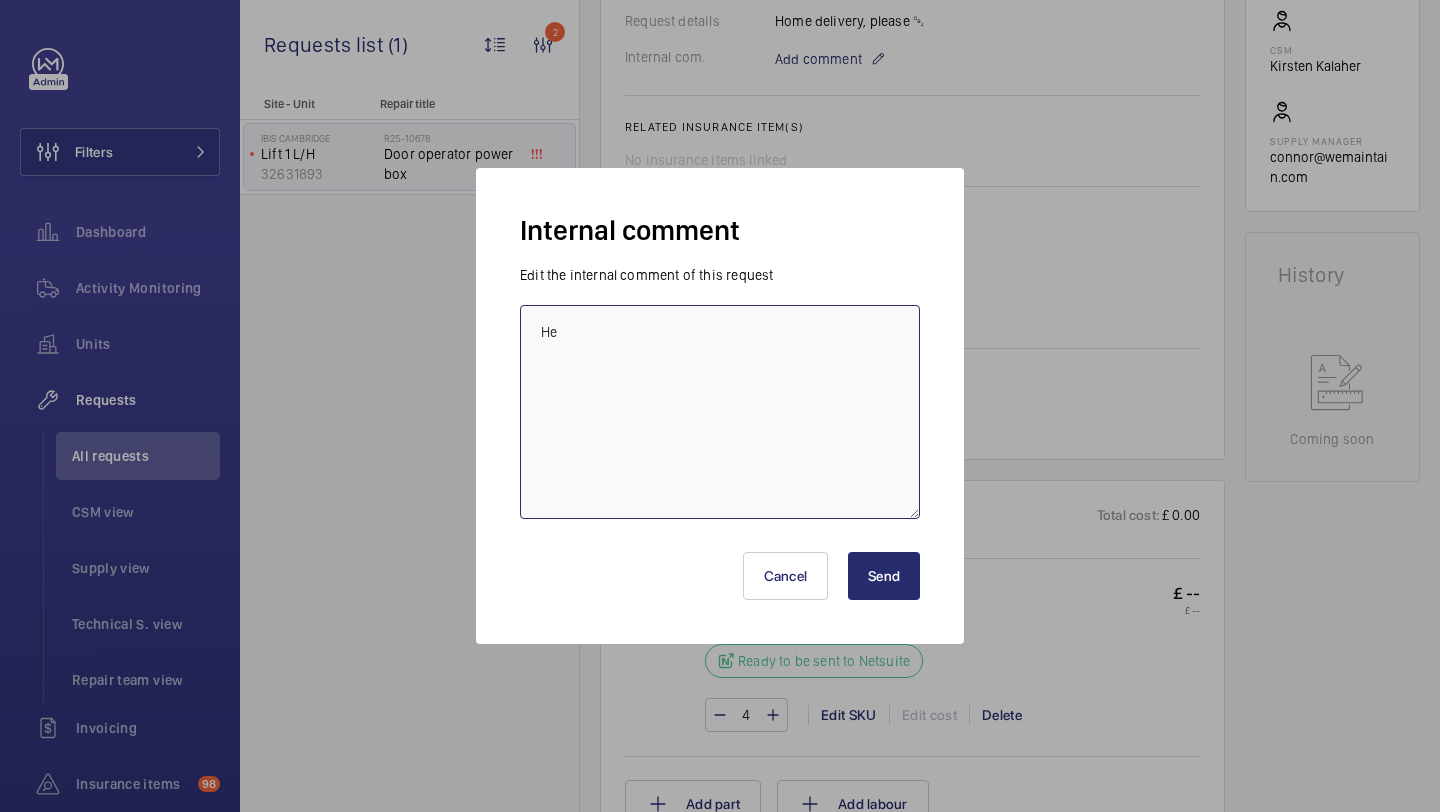 type on "H" 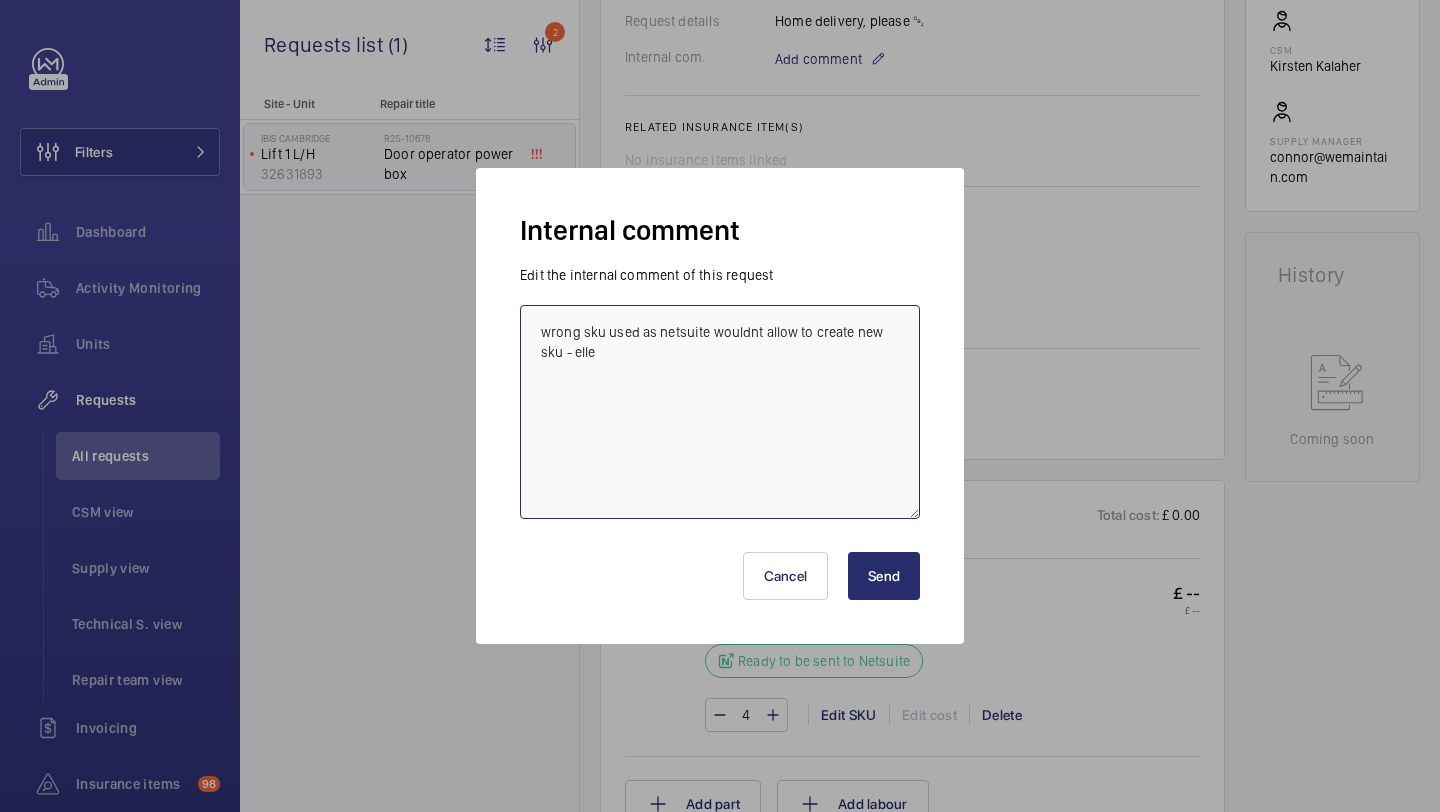 type on "wrong sku used as netsuite wouldnt allow to create new sku - elle" 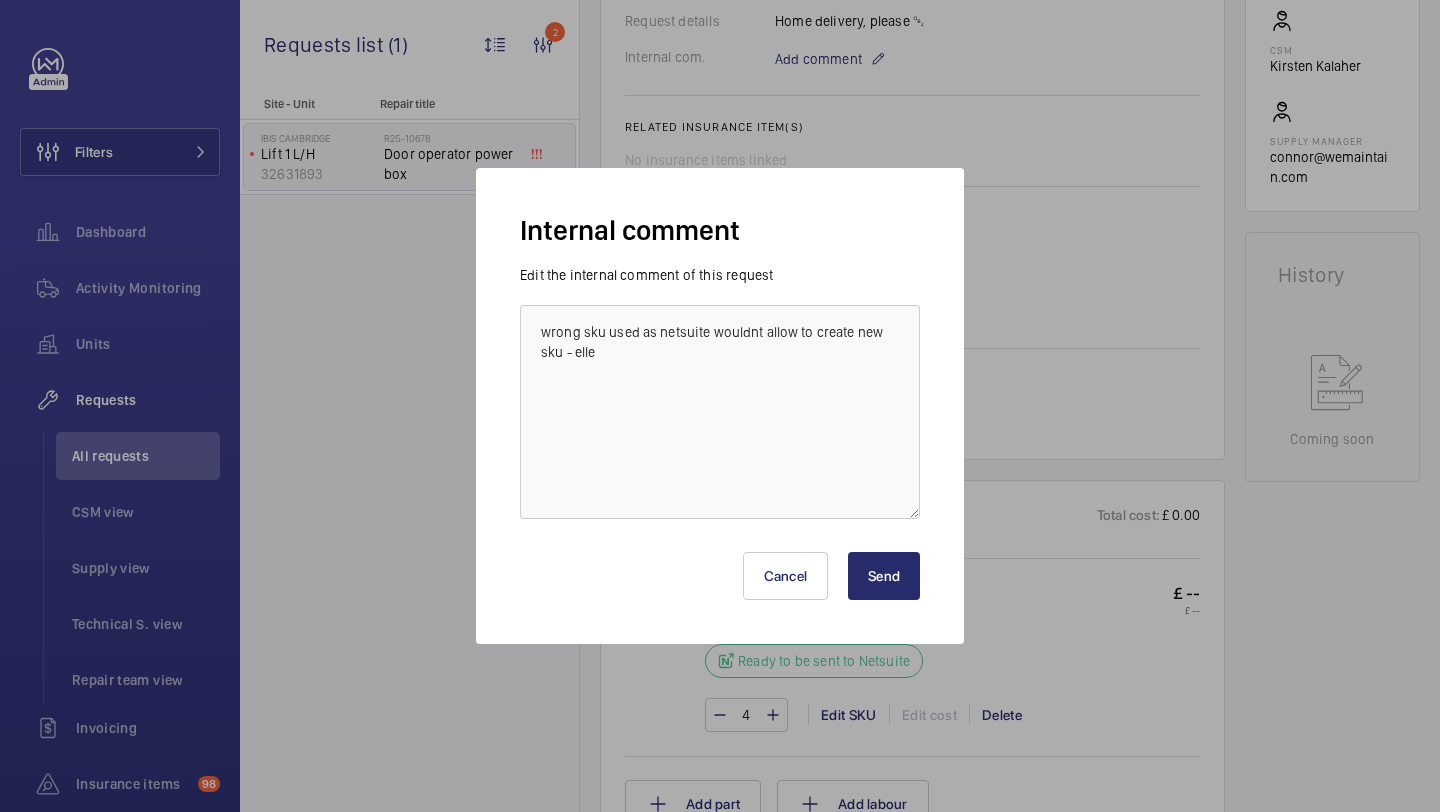 click on "Send" at bounding box center [884, 576] 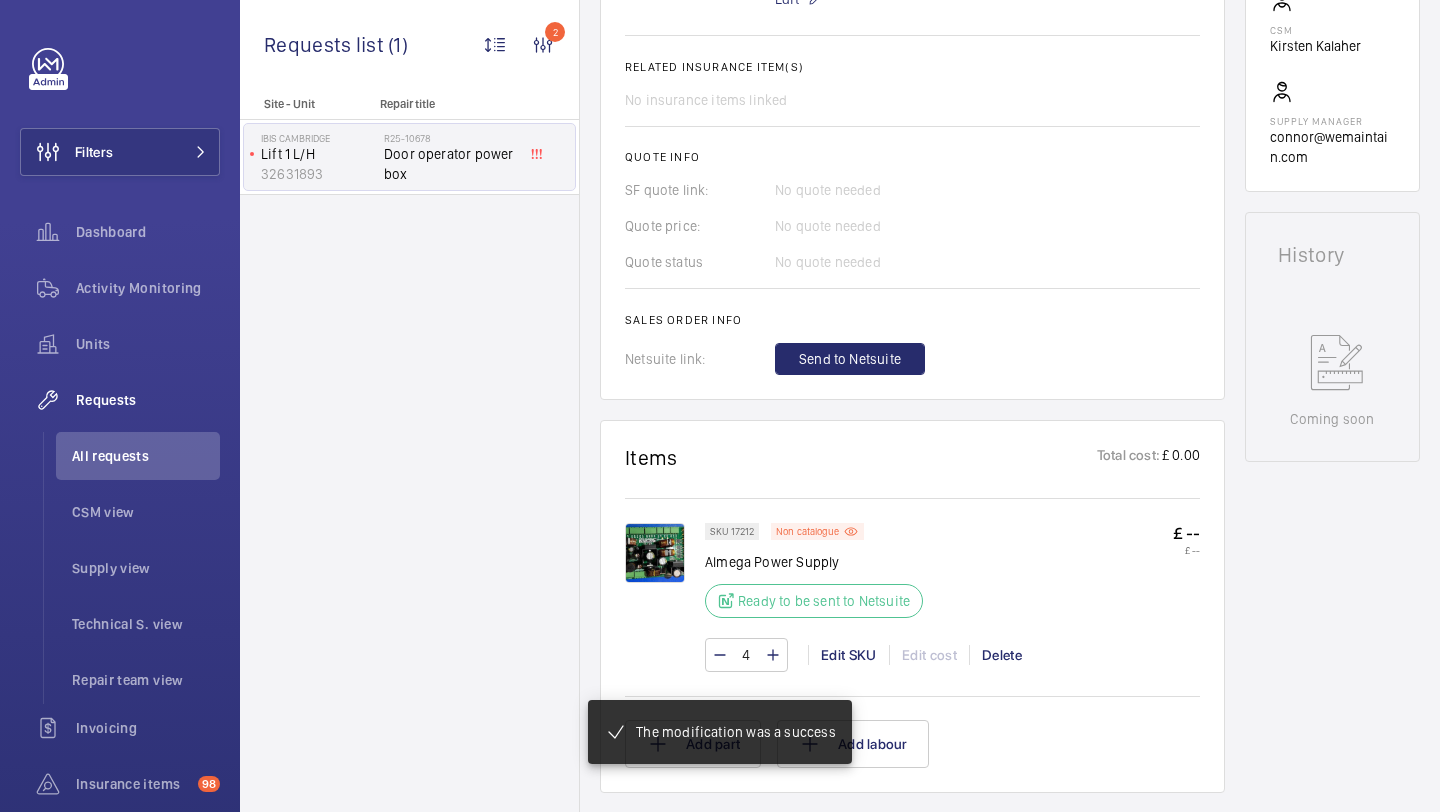 click on "A repair request was created on 2025-08-07 for a door operator power  AI Summary Created on:  07/08/2025  Urgency: Urgent Status: Ready to be sent to Netsuite Repairing engineer:  Roger Carter  Created by:  Roger Carter  Chargeable: Non chargeable request Delivery:  Specified in comment  Request details  Home delivery, please
￼  Internal com.  wrong sku used as netsuite wouldnt allow to create new sku - elle
Edit Related insurance item(s)  No insurance items linked  Quote info SF quote link: No quote needed Quote price: No quote needed Quote status No quote needed Sales order info Netsuite link: Send to Netsuite" 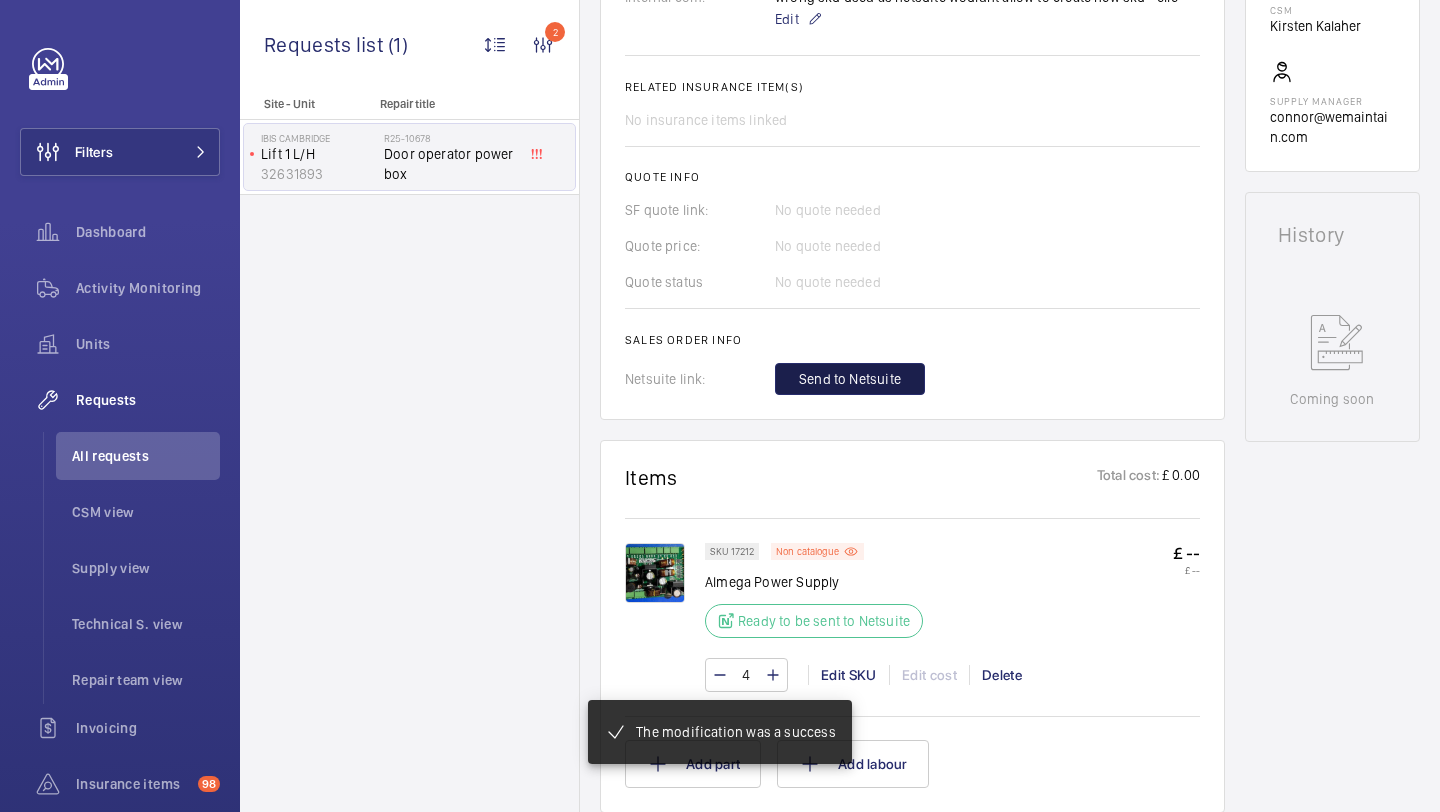 click on "Send to Netsuite" 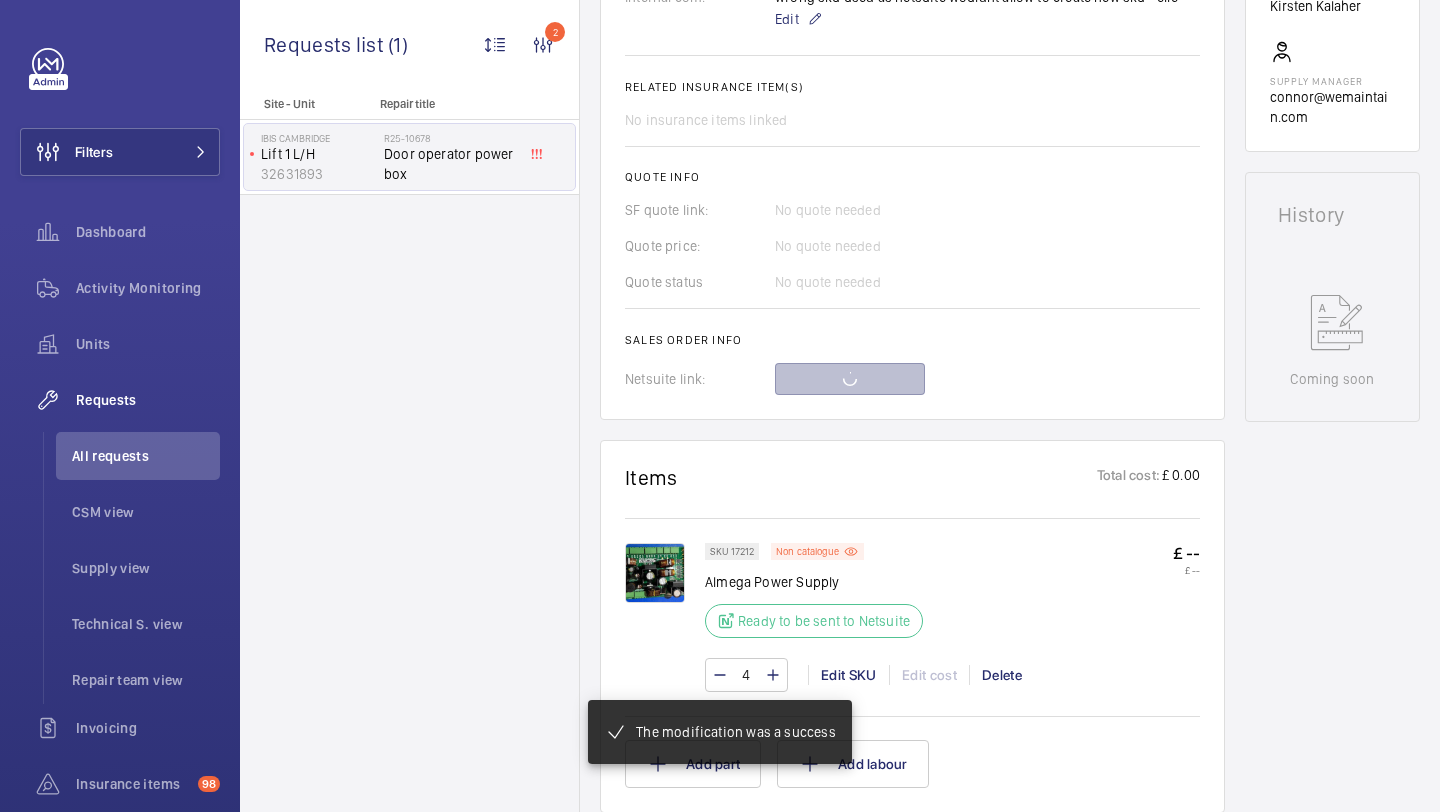 scroll, scrollTop: 748, scrollLeft: 0, axis: vertical 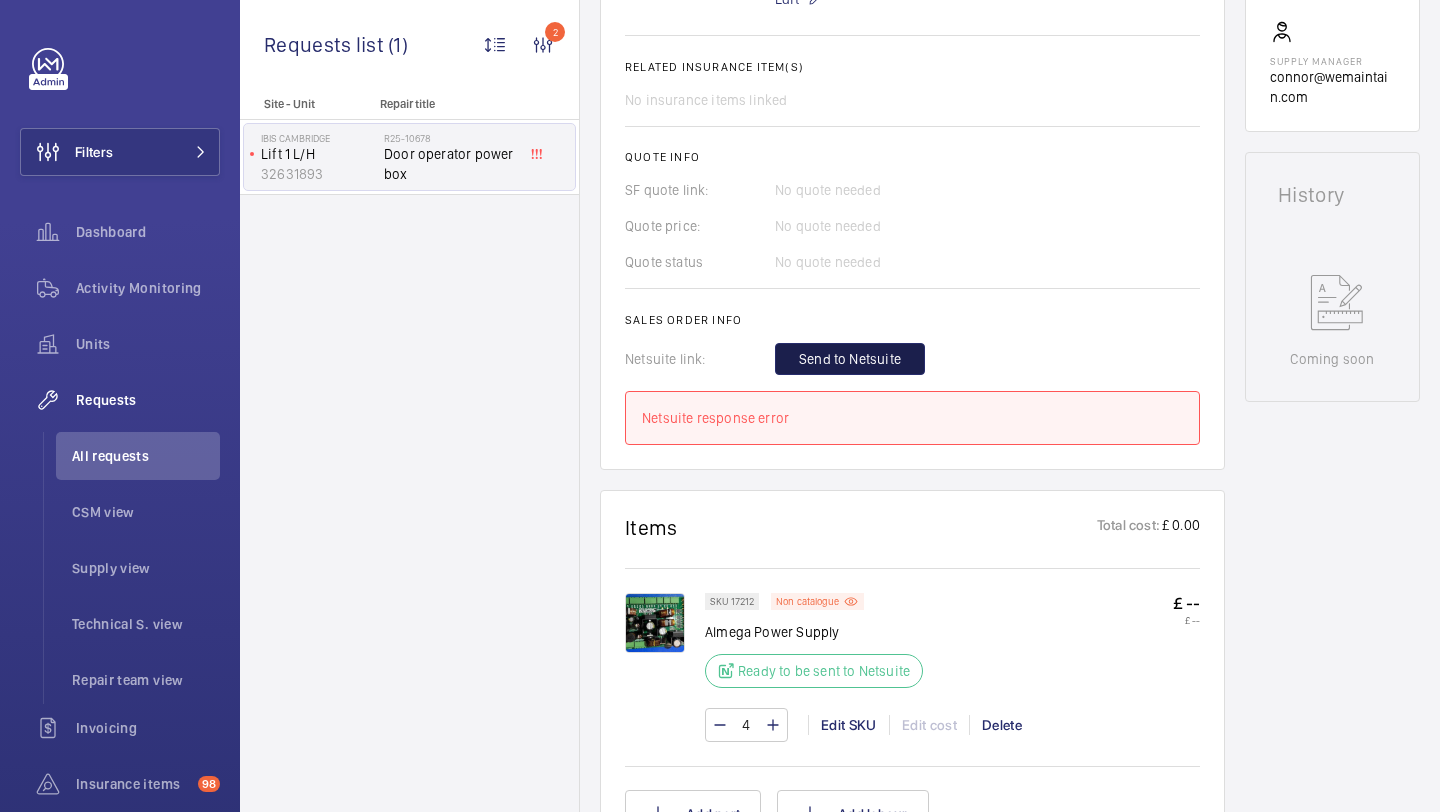click on "Send to Netsuite" 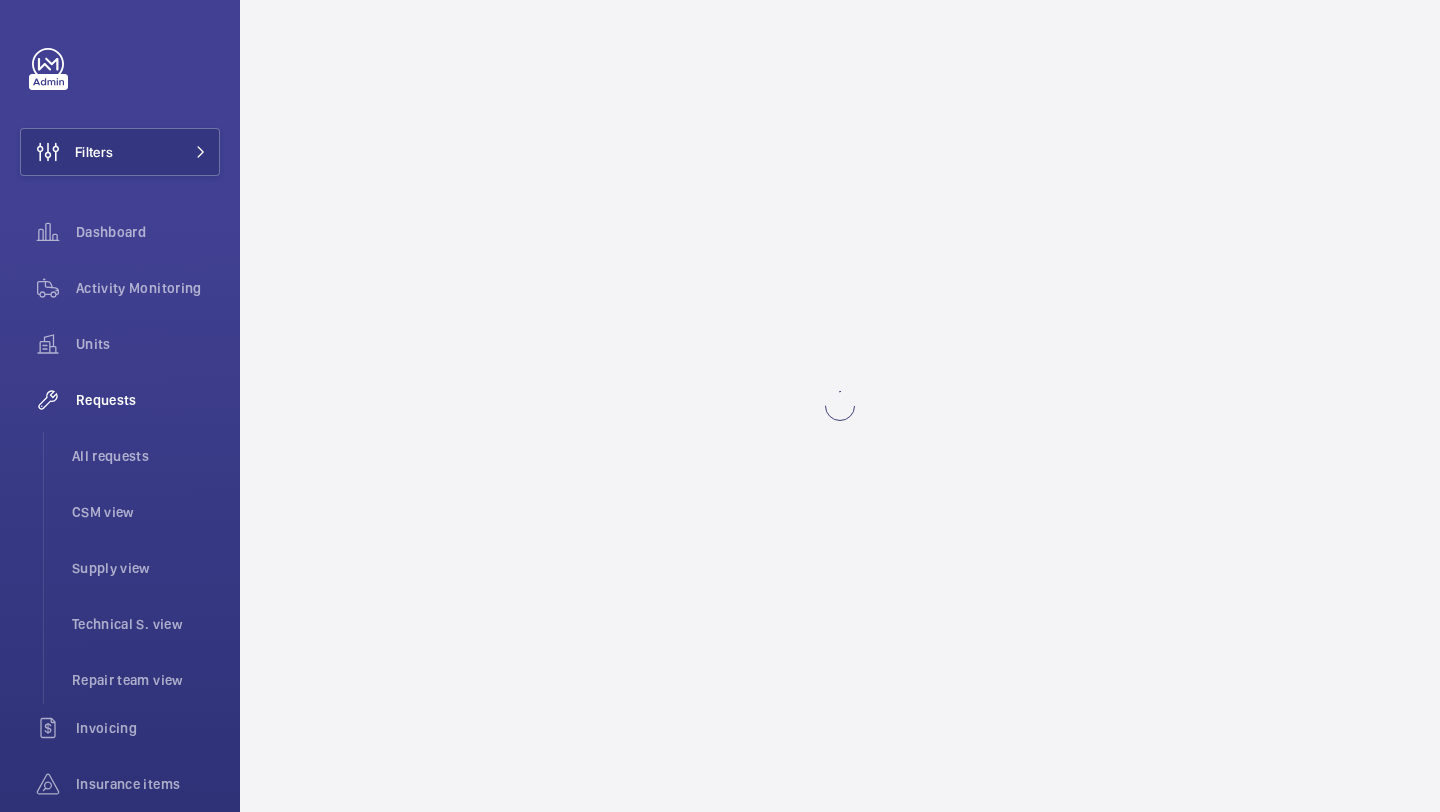 scroll, scrollTop: 0, scrollLeft: 0, axis: both 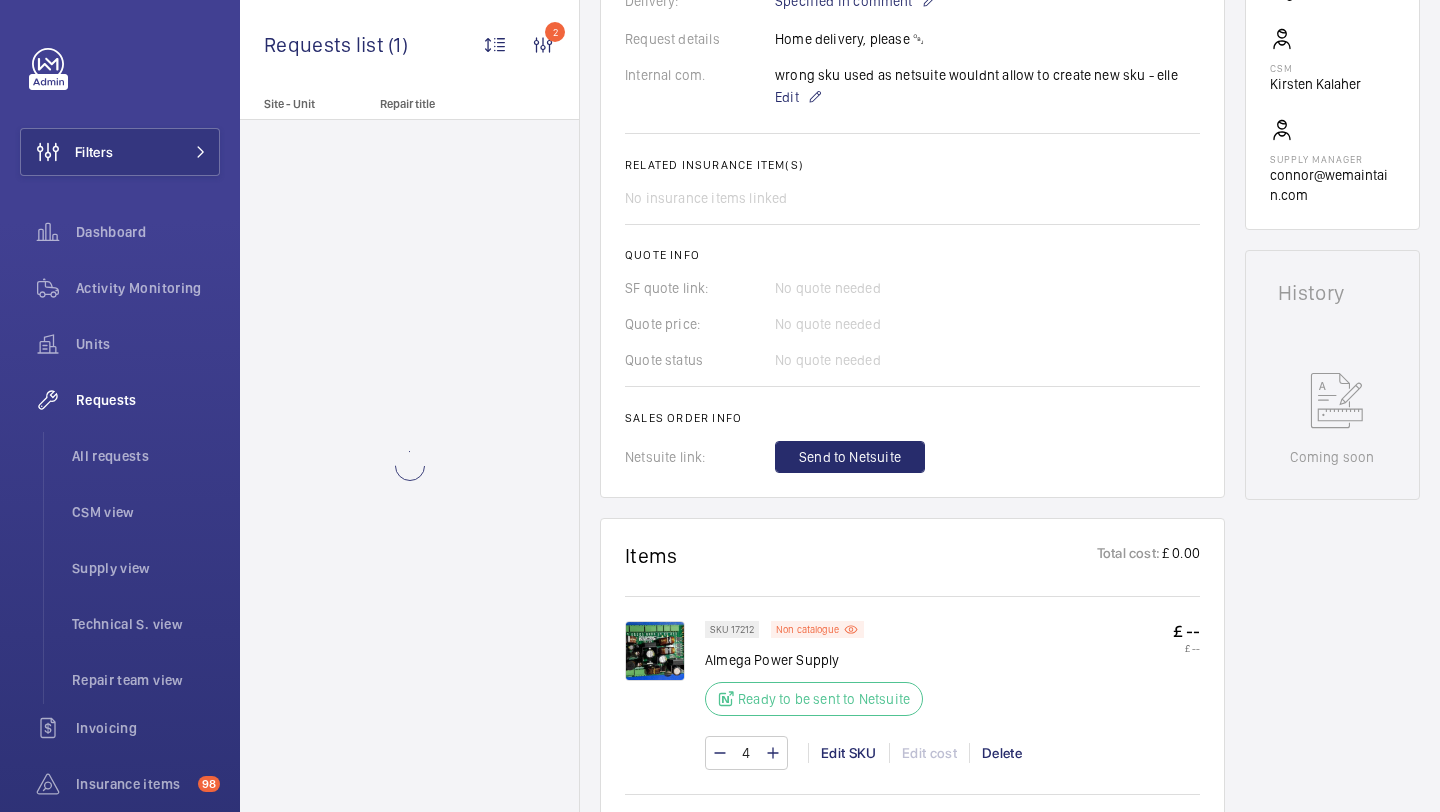 click on "A repair request was created on [DATE] for a door operator power box issue. External parts were requested, and a supply chain manager was assigned. The initial part request was not successful, and a new SKU had to be linked. The request is currently being worked on, with an internal comment noting the issue with the initial SKU.  AI Summary Created on:  [DATE]  Urgency: Urgent Status: Ready to be sent to Netsuite Repairing engineer:  [FIRST] [LAST]  Created by:  [FIRST] [LAST]  Chargeable: Non chargeable request Delivery:  Specified in comment  Request details  Home delivery, please
￼  Internal com.  wrong sku used as netsuite wouldnt allow to create new sku - [PERSON]
Edit Related insurance item(s)  No insurance items linked  Quote info SF quote link: No quote needed Quote price: No quote needed Quote status No quote needed Sales order info Netsuite link: Send to Netsuite" 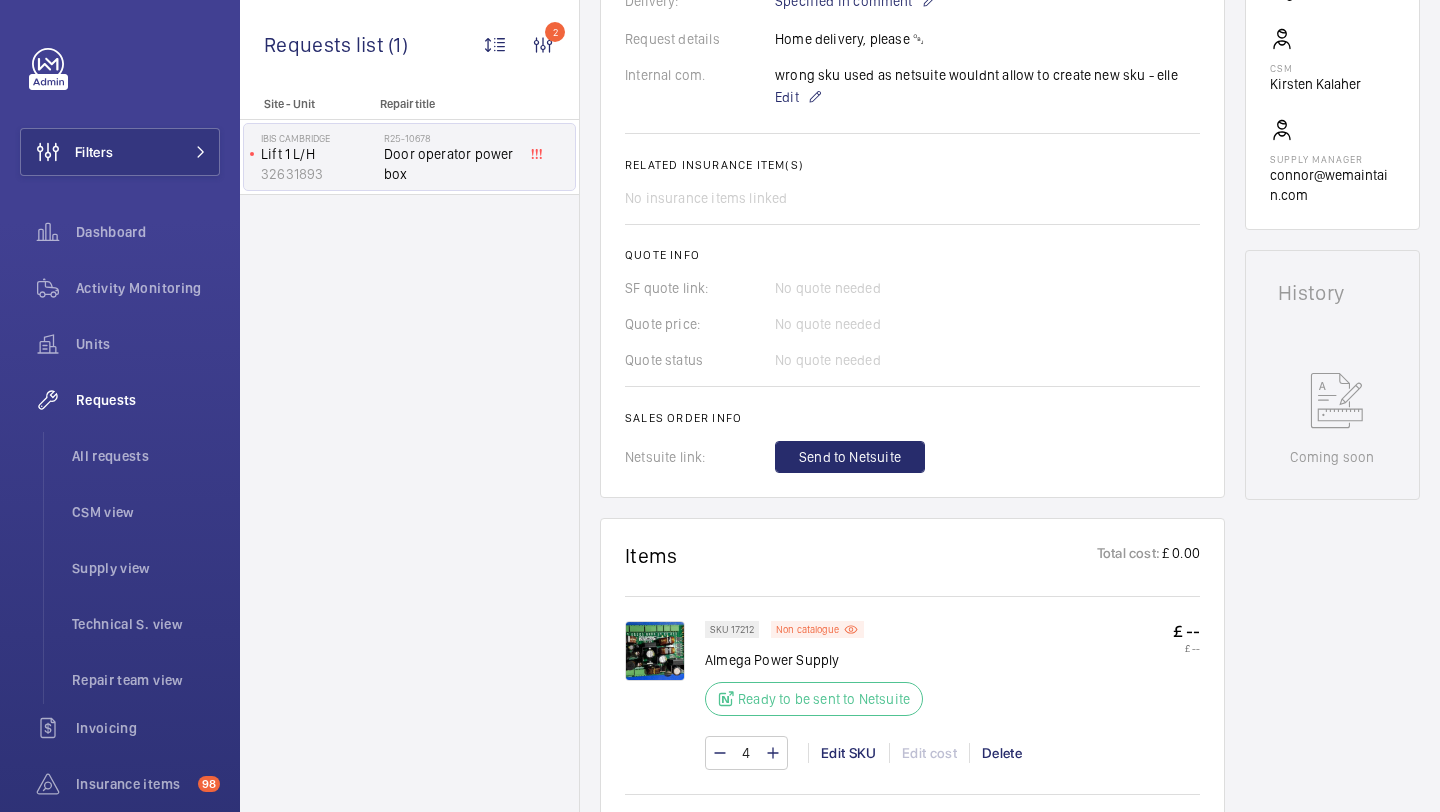 click on "Engineers requests  R25-10678   A repair request was created on [DATE] for a door operator power box issue. External parts were requested, and a supply chain manager was assigned. The initial part request was not successful, and a new SKU had to be linked. The request is currently being worked on, with an internal comment noting the issue with the initial SKU.  AI Summary Created on:  [DATE]  Urgency: Urgent Status: Ready to be sent to Netsuite Repairing engineer:  [FIRST] [LAST]  Created by:  [FIRST] [LAST]  Chargeable: Non chargeable request Delivery:  Specified in comment  Request details  Home delivery, please
￼  Internal com.  wrong sku used as netsuite wouldnt allow to create new sku - [PERSON]
Edit Related insurance item(s)  No insurance items linked  Quote info SF quote link: No quote needed Quote price: No quote needed Quote status No quote needed Sales order info Netsuite link: Send to Netsuite" 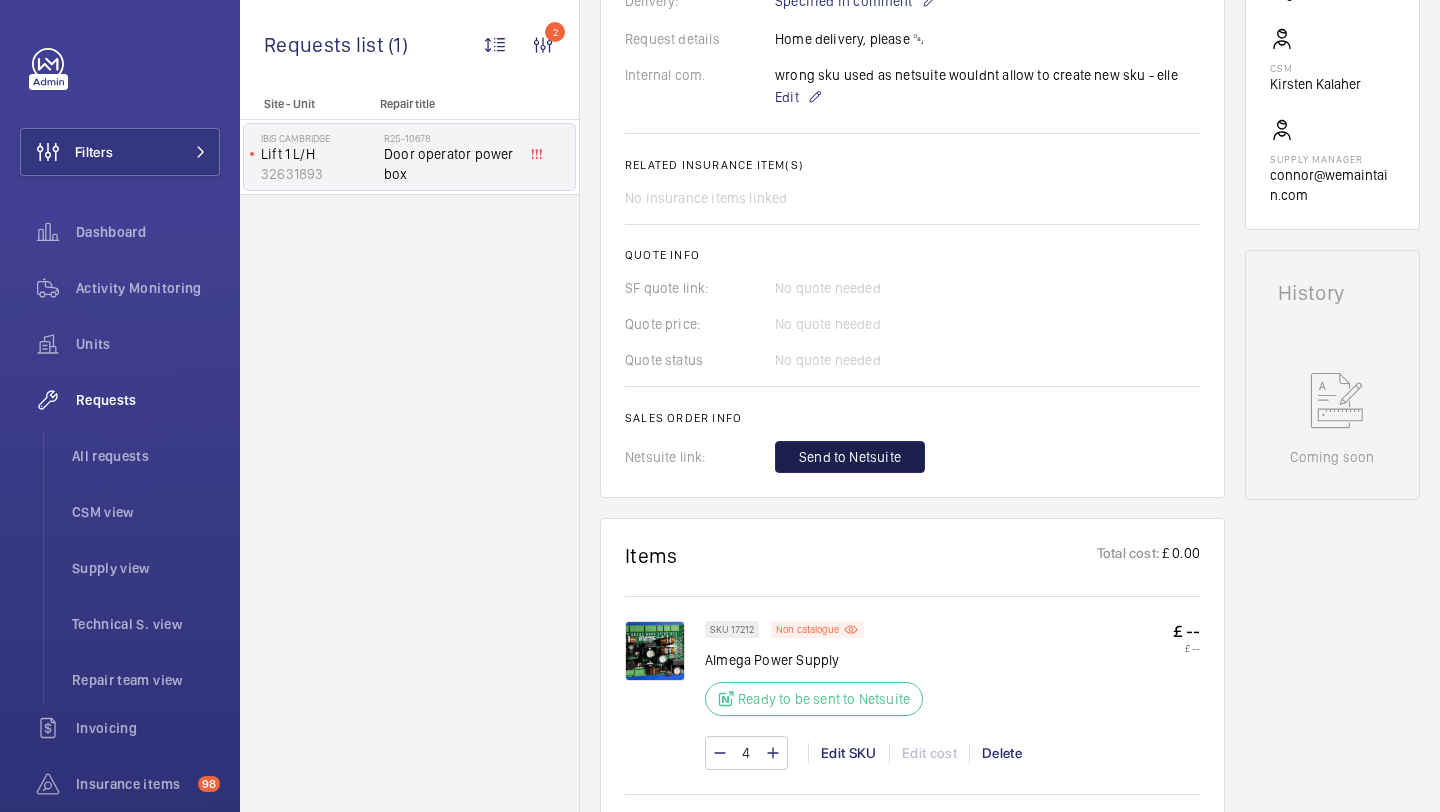 click on "Send to Netsuite" 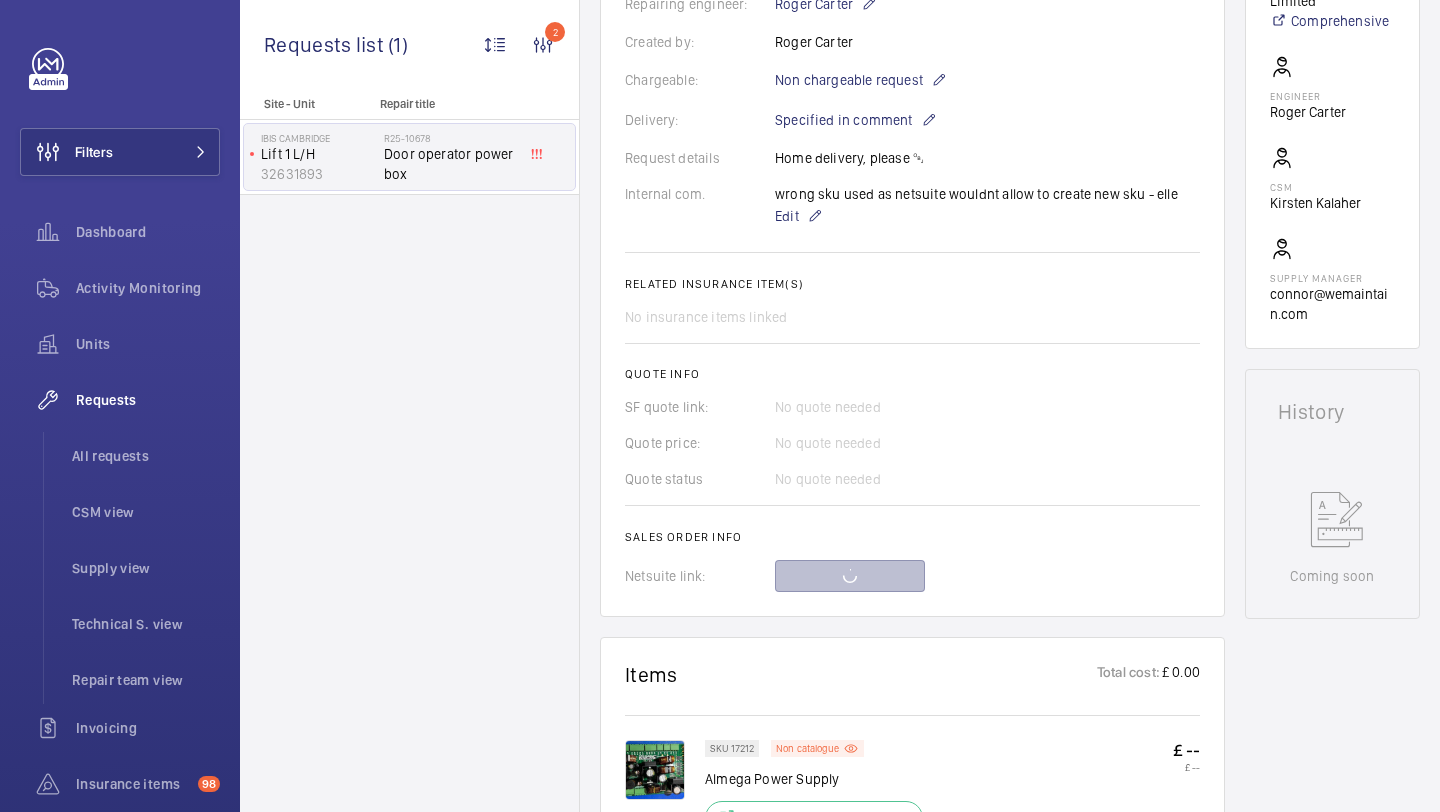scroll, scrollTop: 494, scrollLeft: 0, axis: vertical 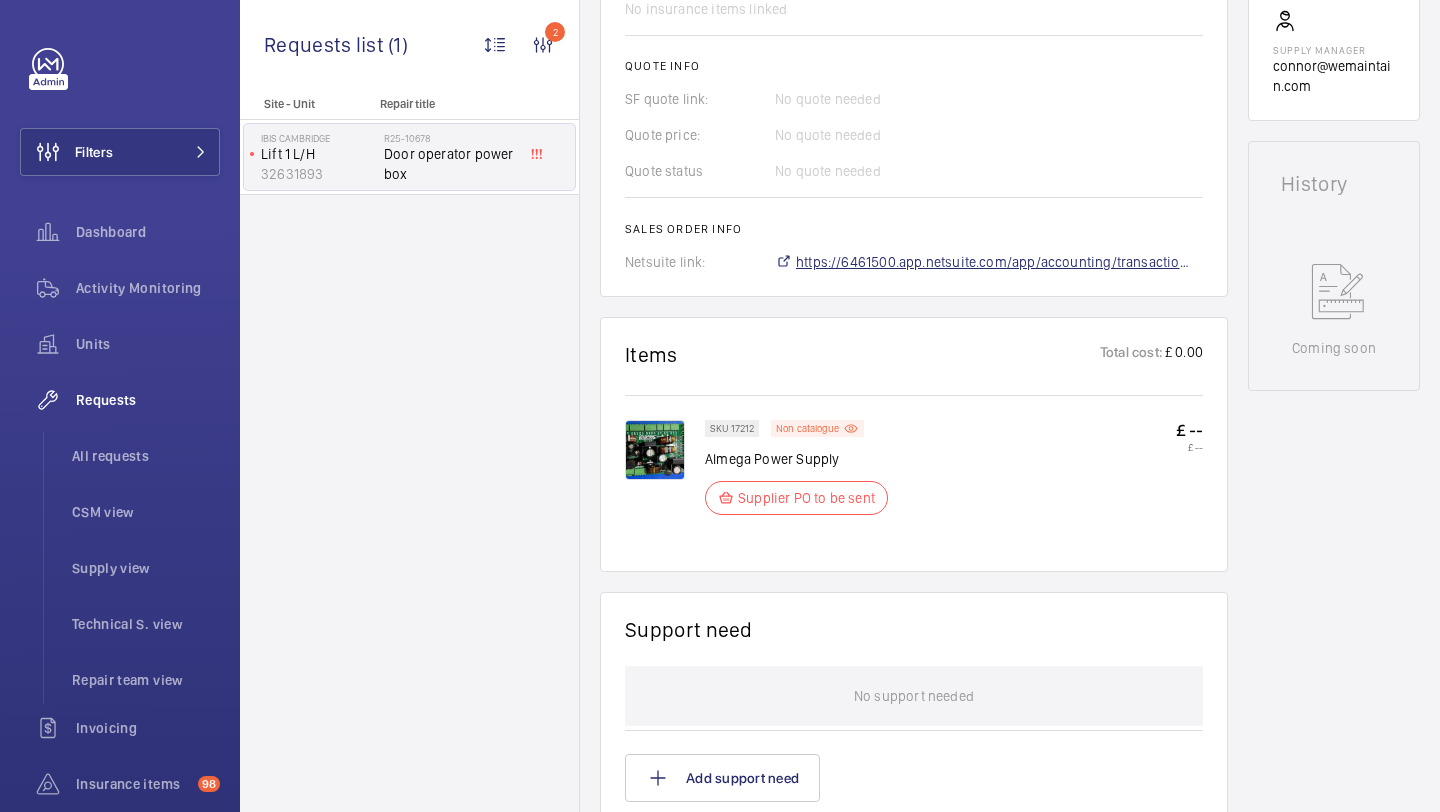 click on "https://6461500.app.netsuite.com/app/accounting/transactions/salesord.nl?id=2887182" 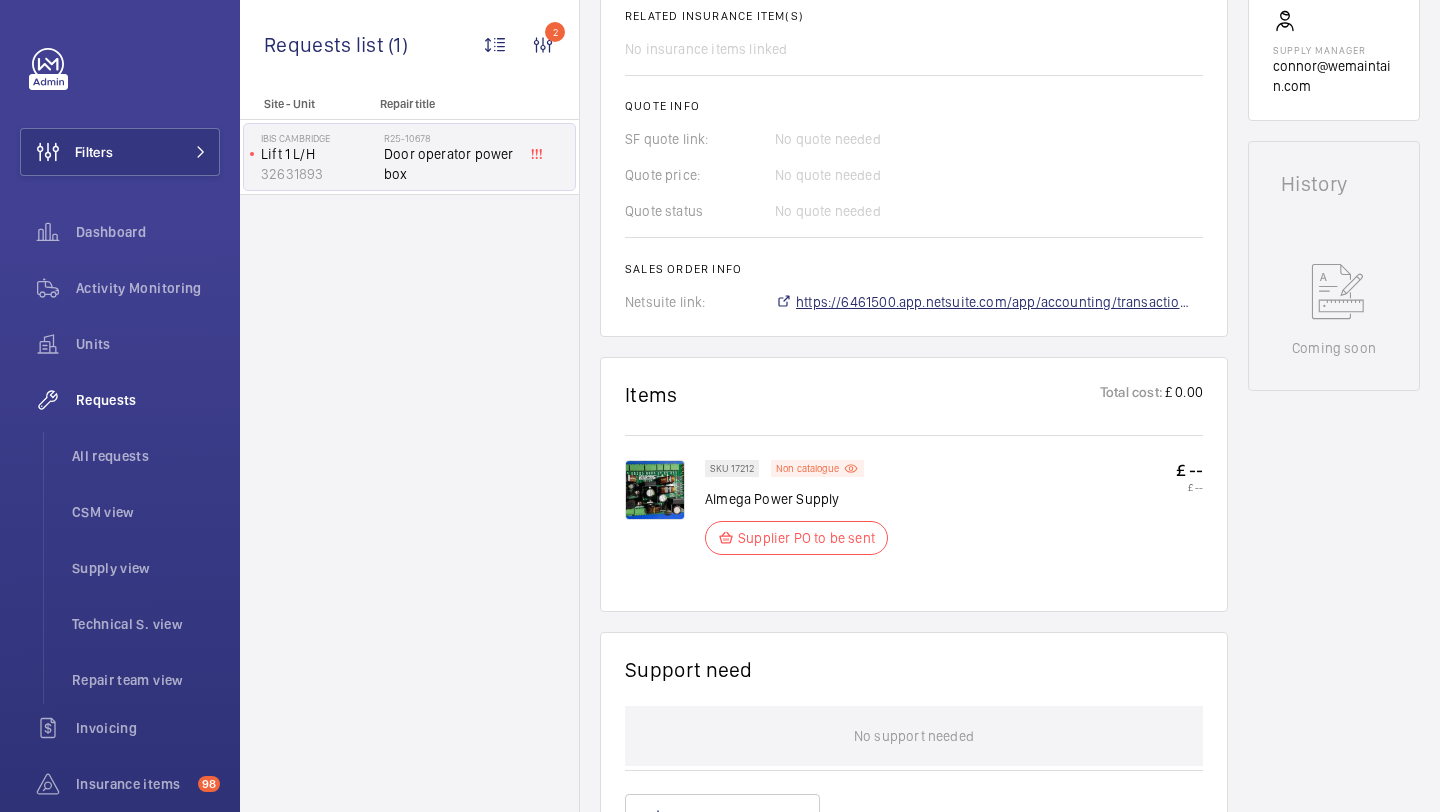 scroll, scrollTop: 839, scrollLeft: 0, axis: vertical 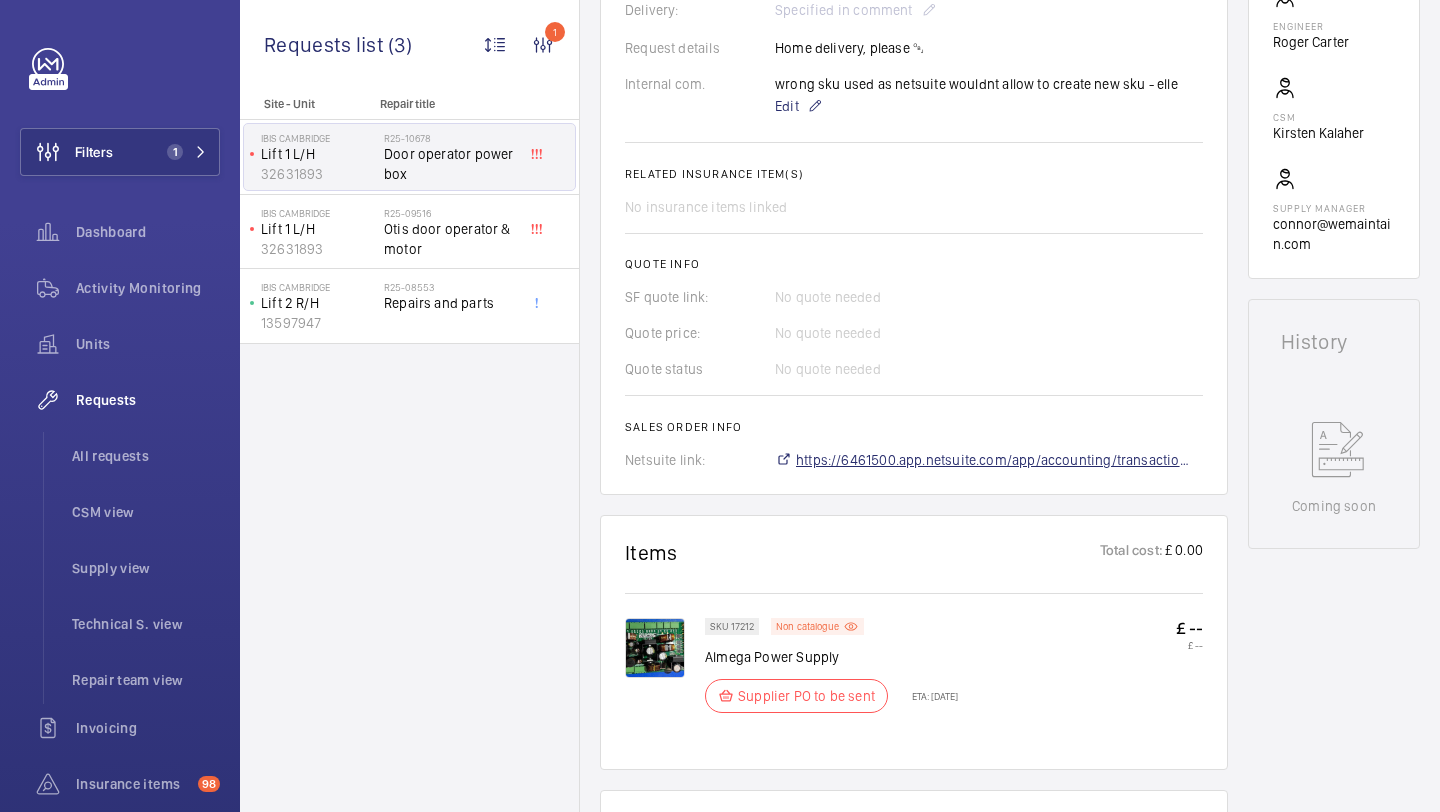 click on "https://6461500.app.netsuite.com/app/accounting/transactions/salesord.nl?id=2887182" 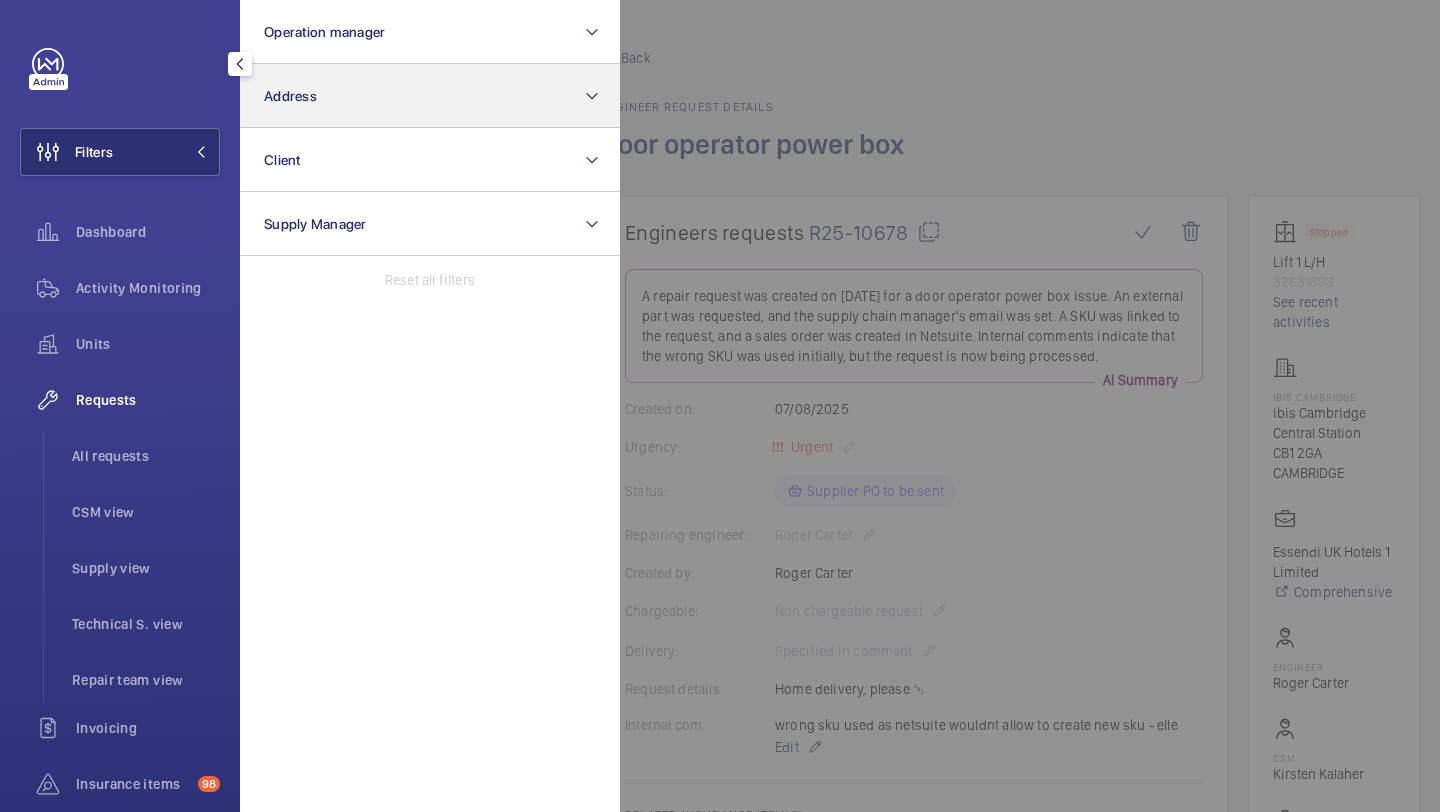 scroll, scrollTop: 0, scrollLeft: 0, axis: both 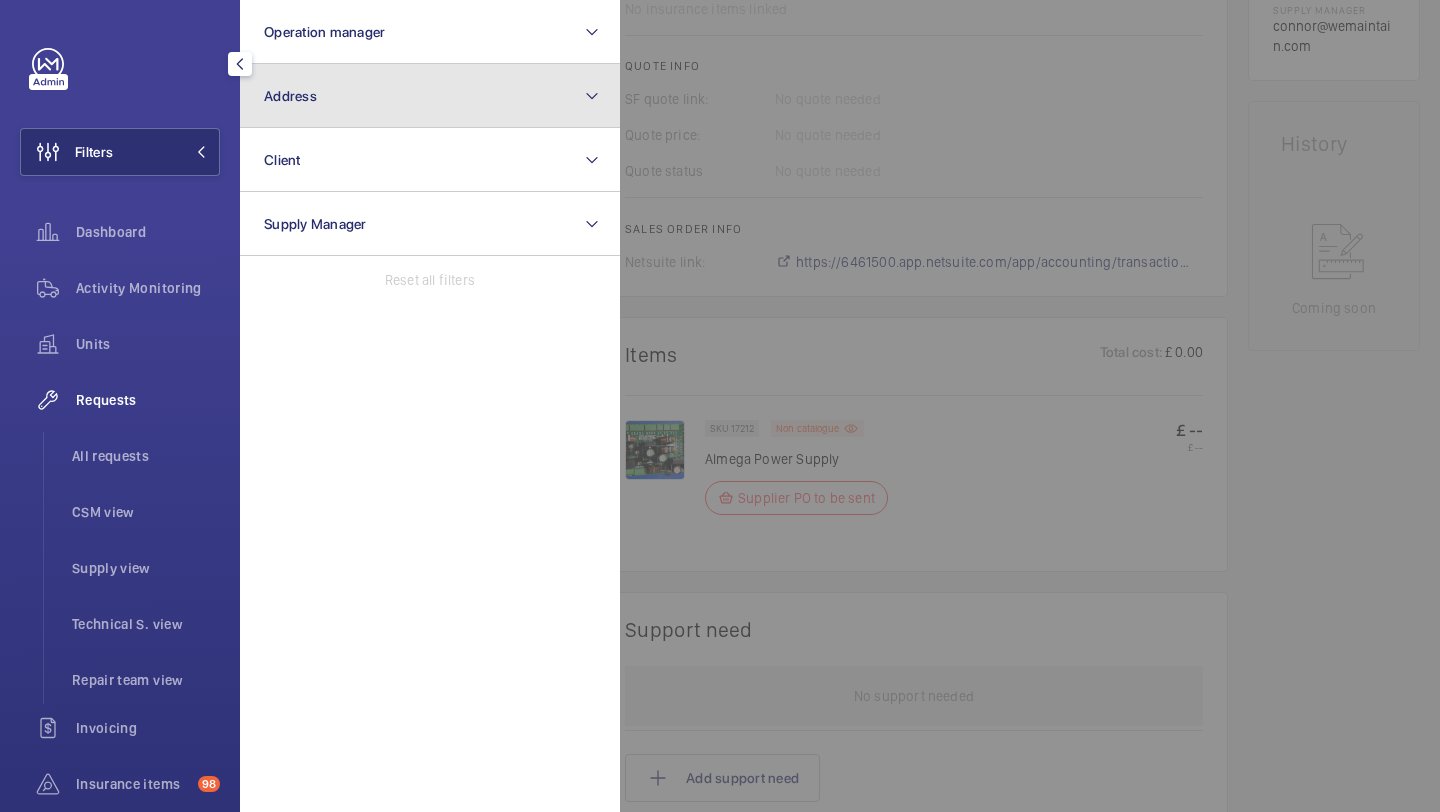 click on "Address" 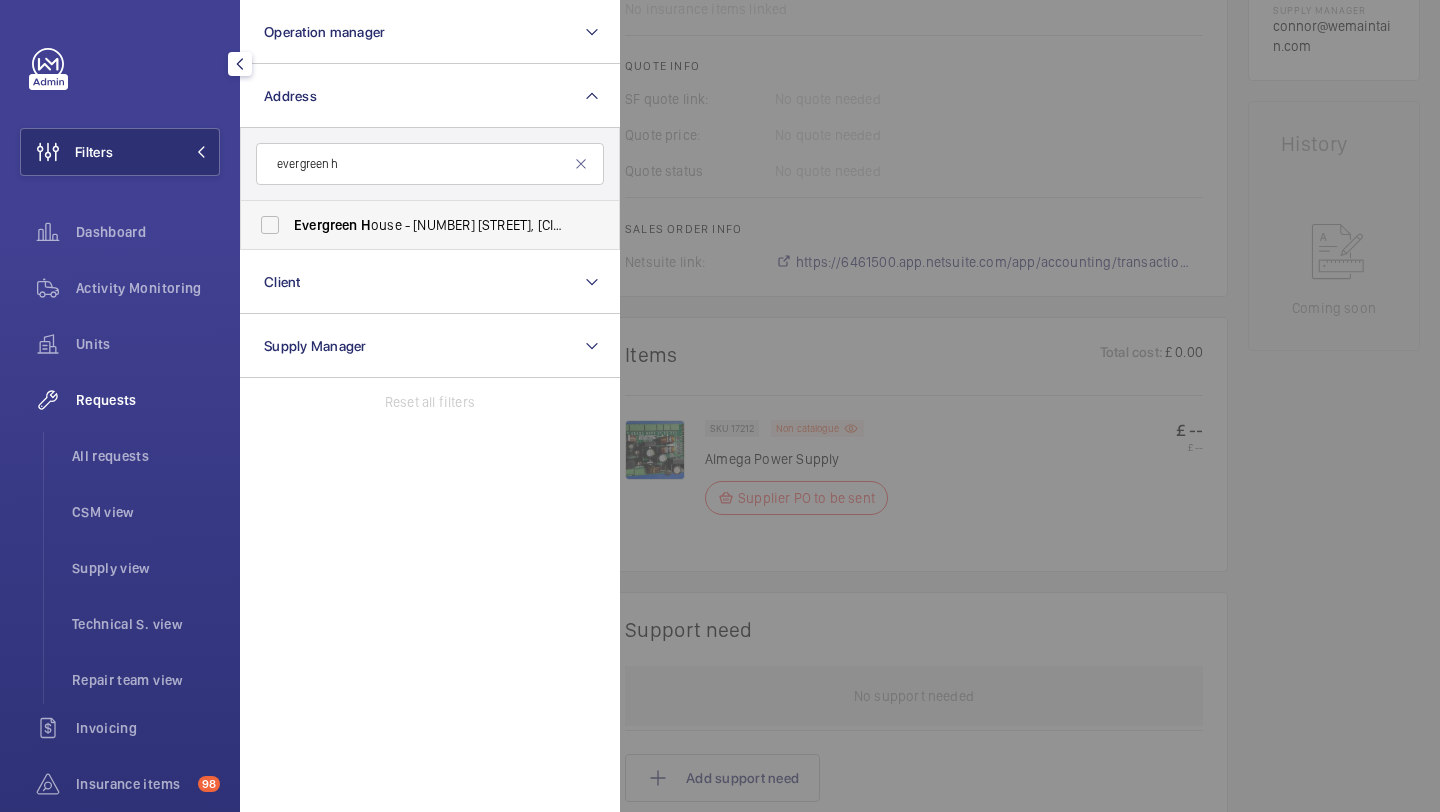 type on "evergreen h" 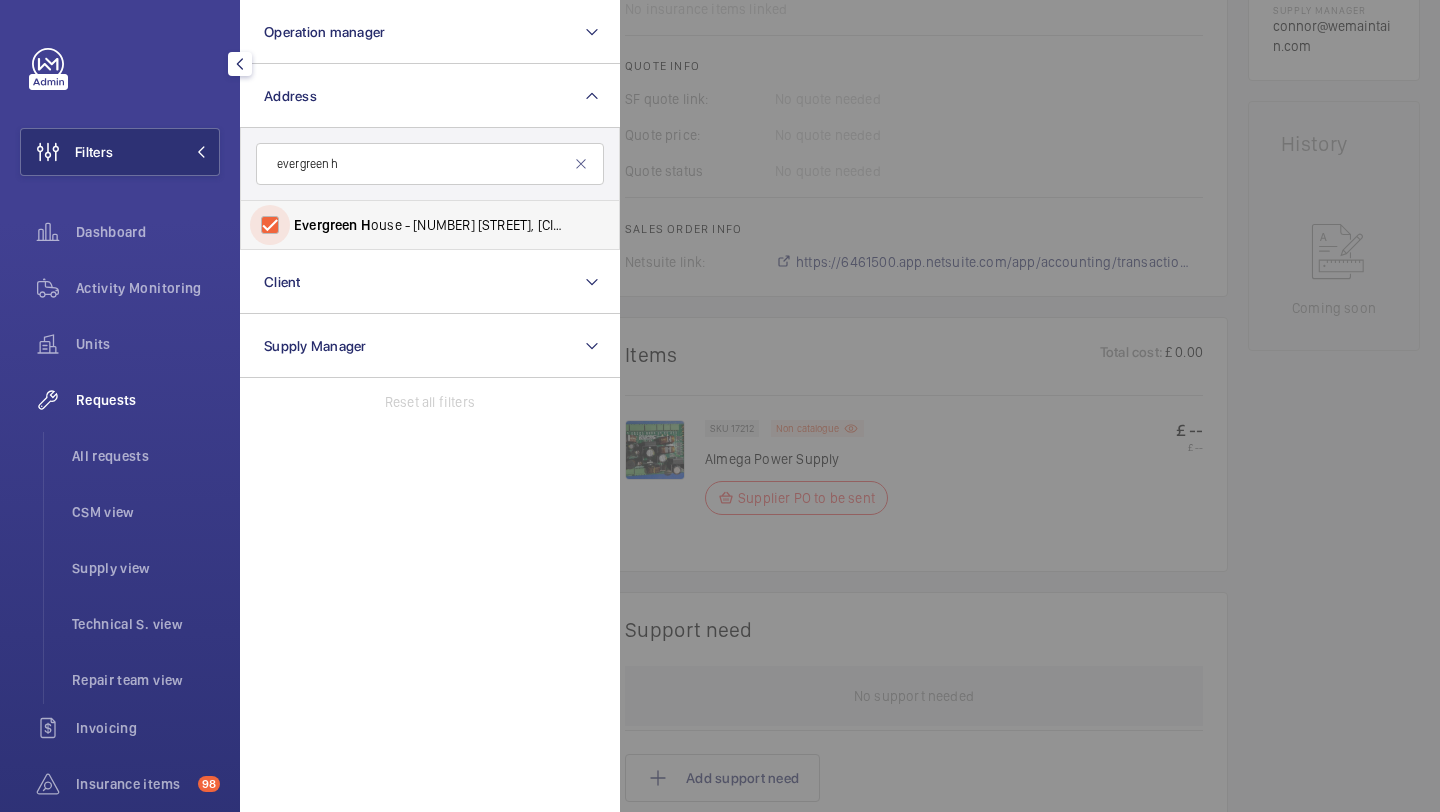 checkbox on "true" 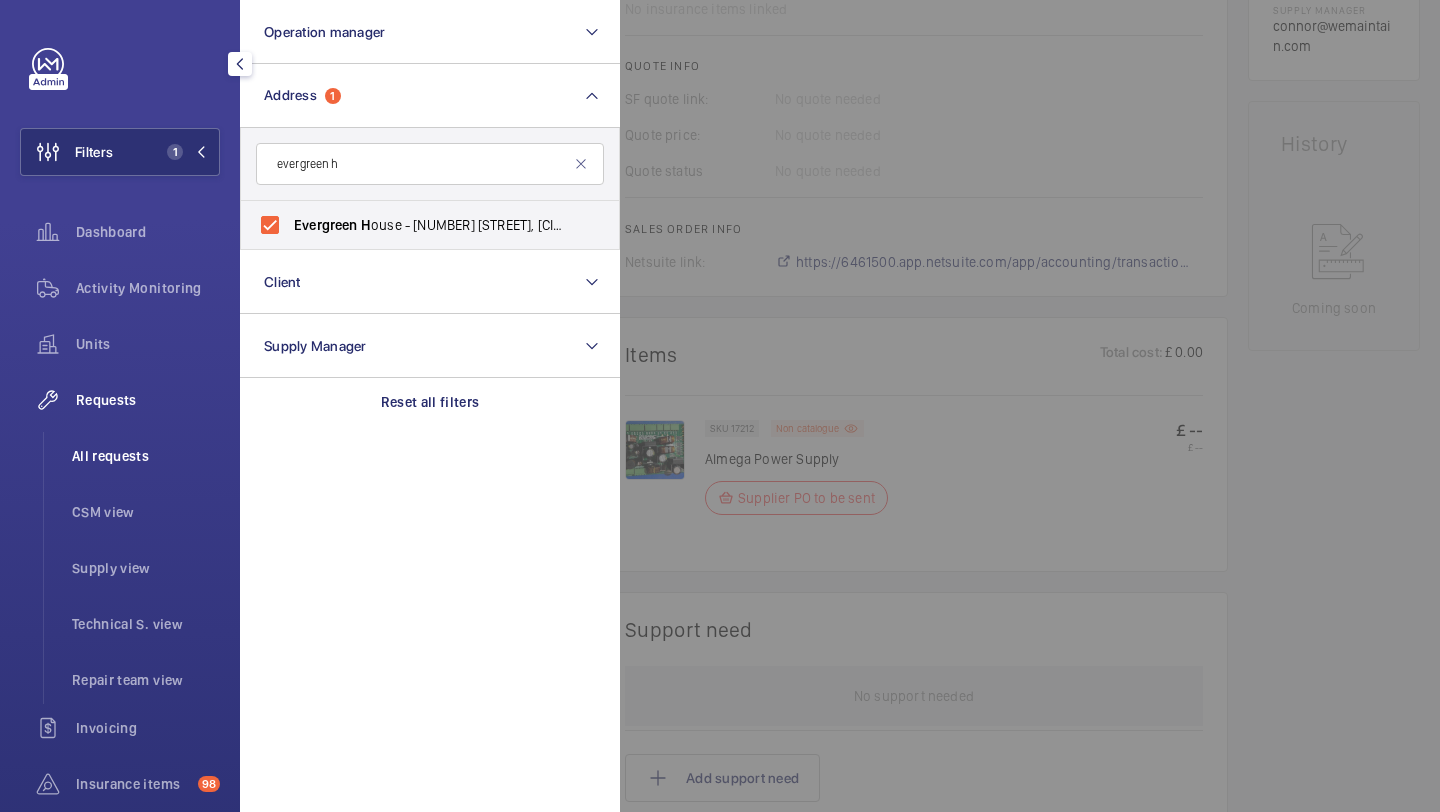 click on "All requests" 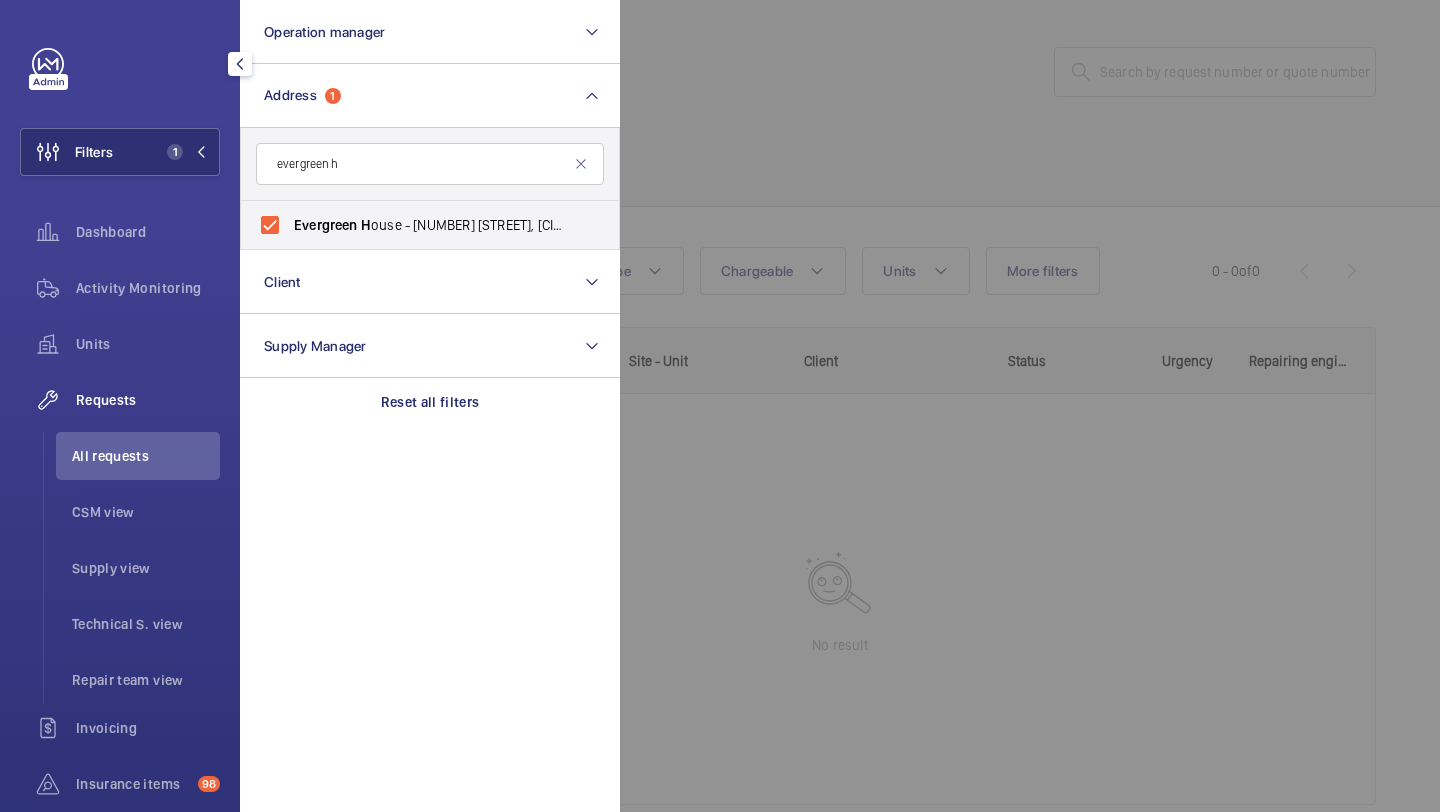 click 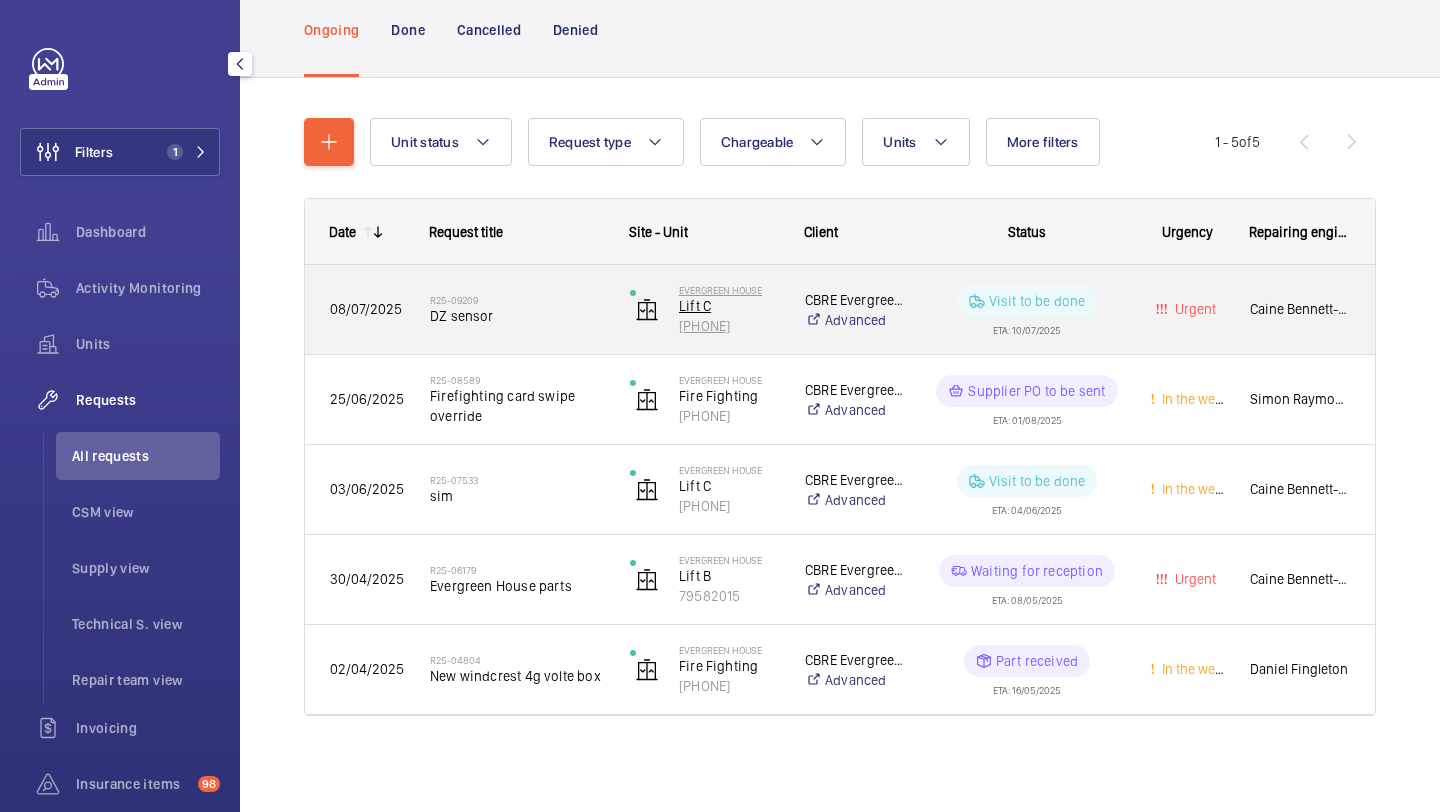 scroll, scrollTop: 128, scrollLeft: 0, axis: vertical 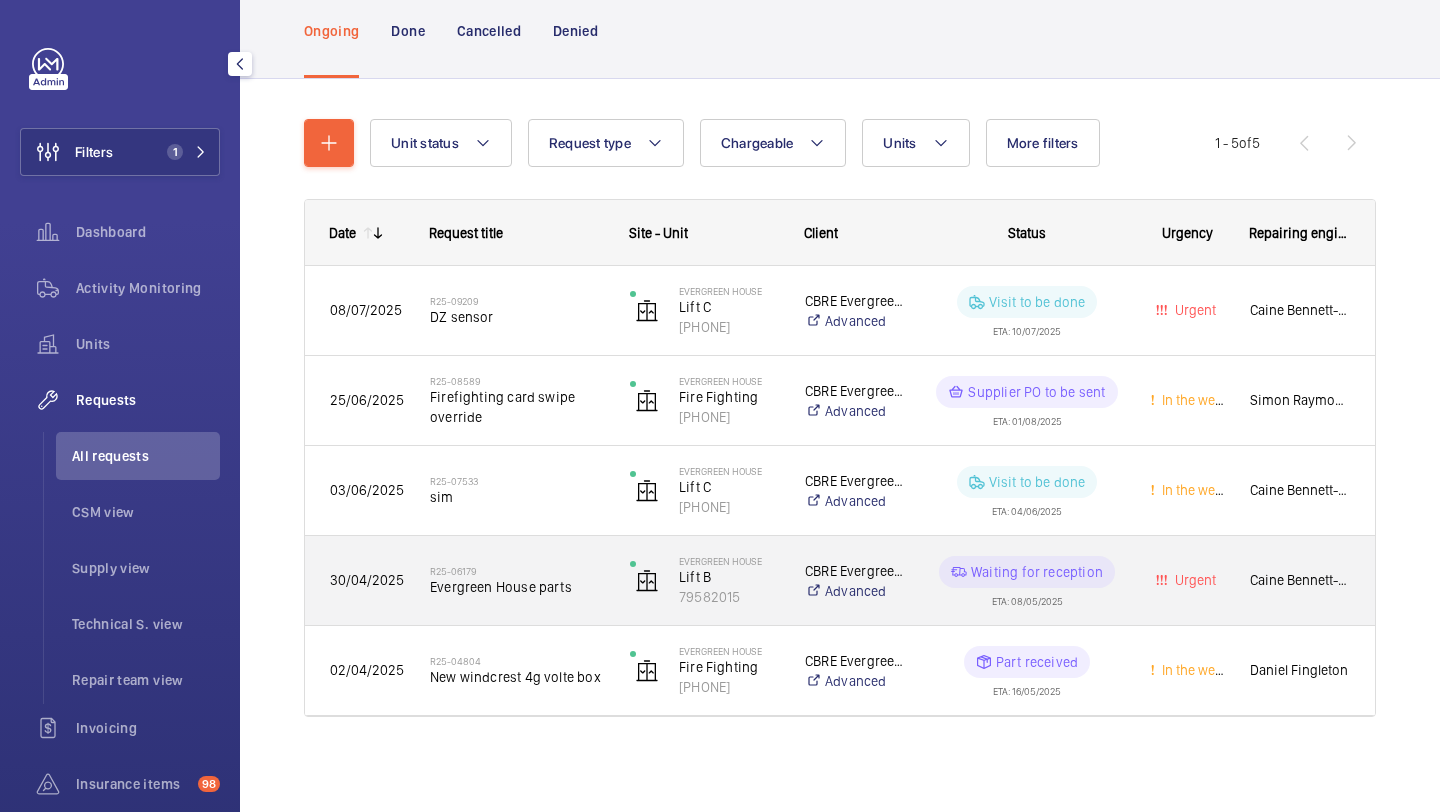click on "Evergreen House parts" 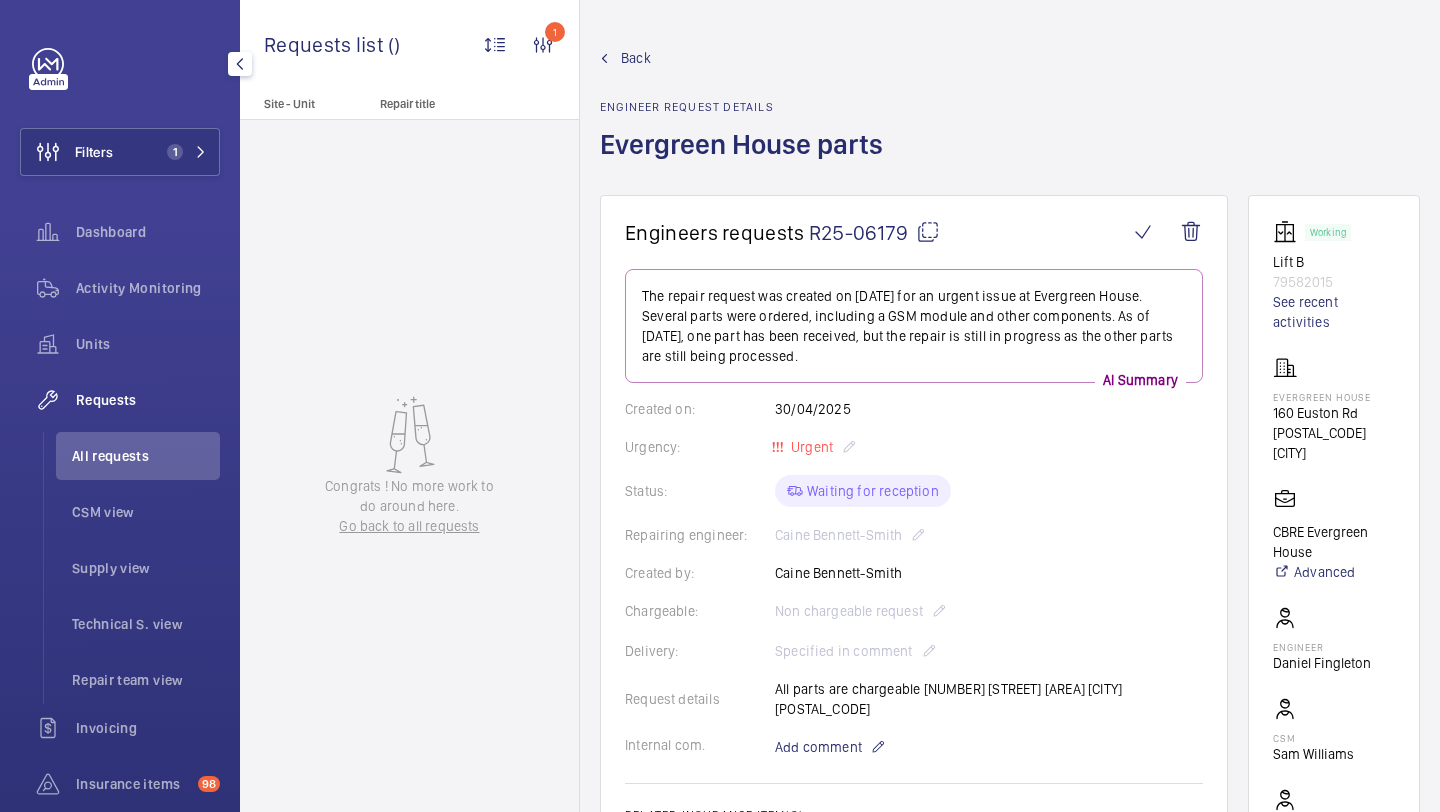scroll, scrollTop: 972, scrollLeft: 0, axis: vertical 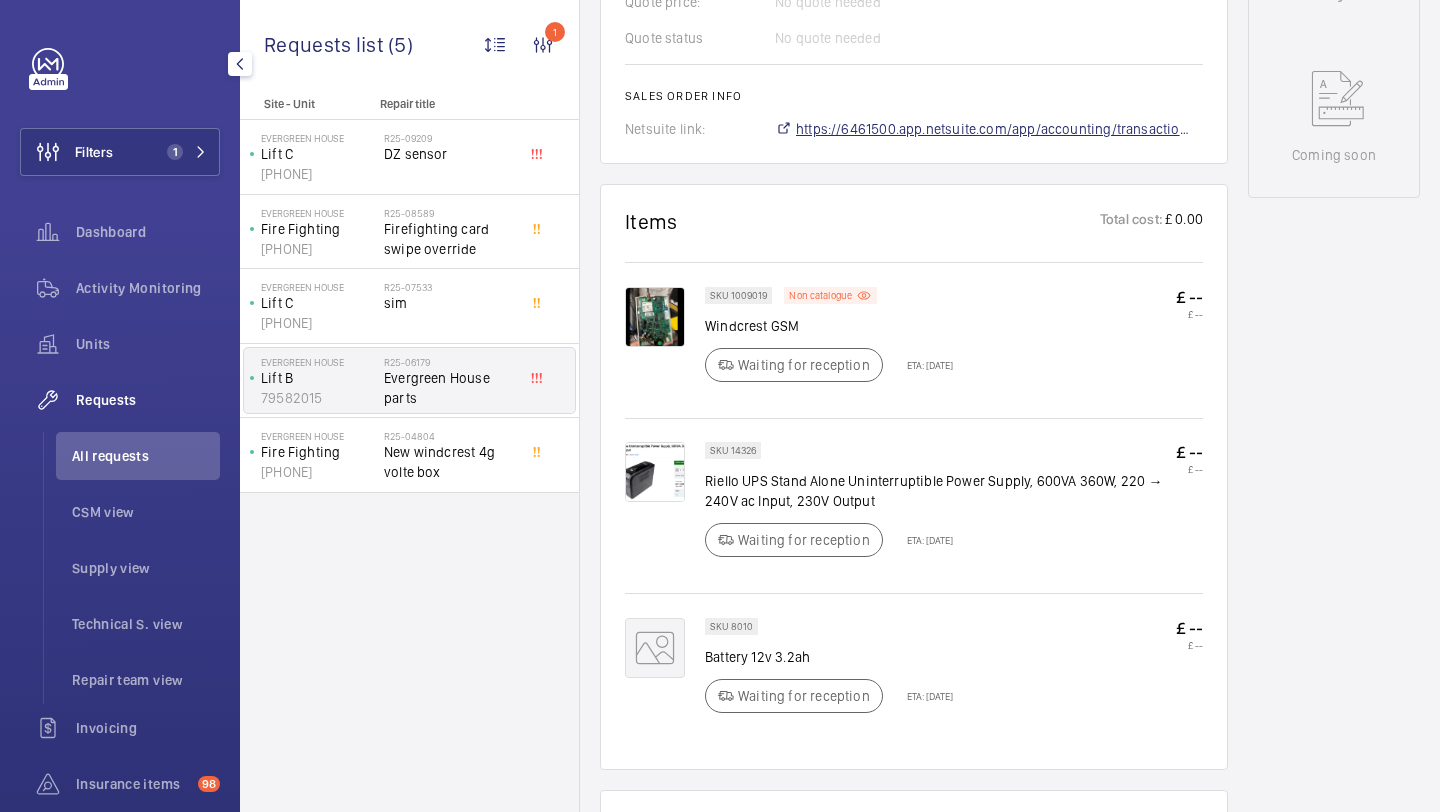 click on "https://6461500.app.netsuite.com/app/accounting/transactions/salesord.nl?id=2580613" 